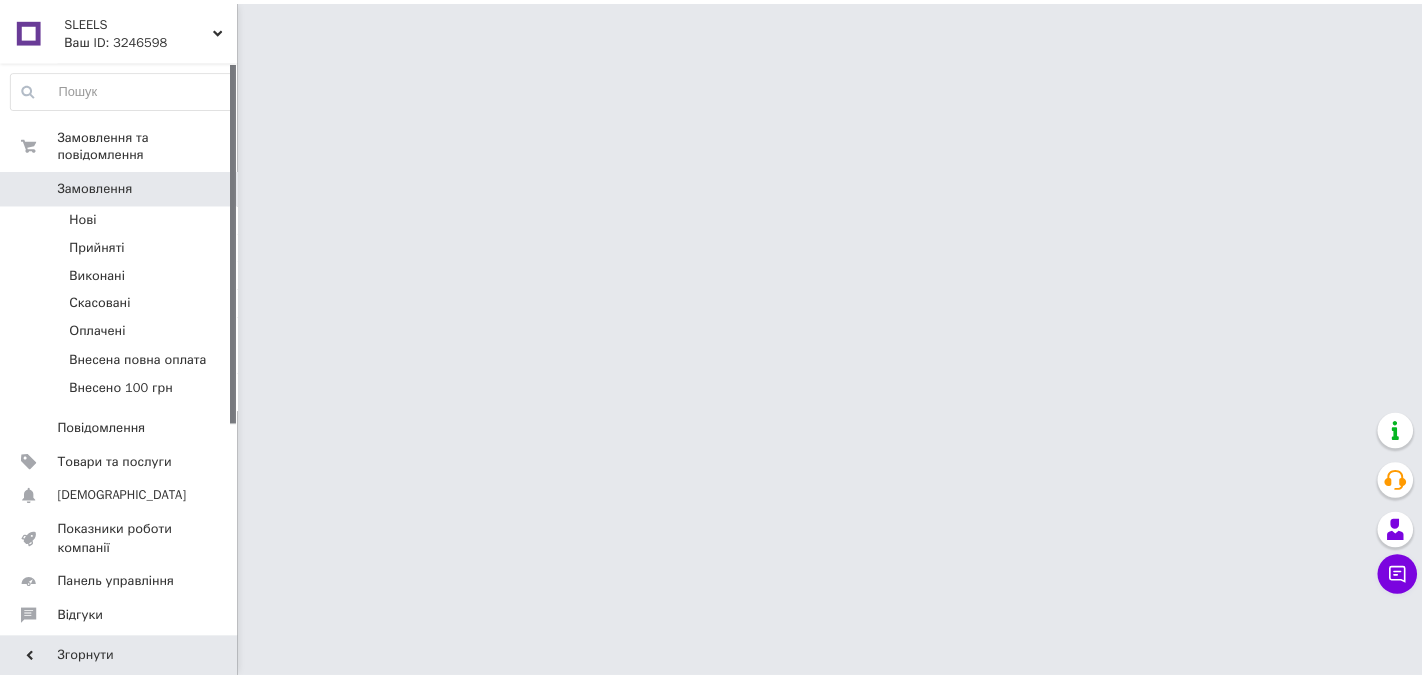 scroll, scrollTop: 0, scrollLeft: 0, axis: both 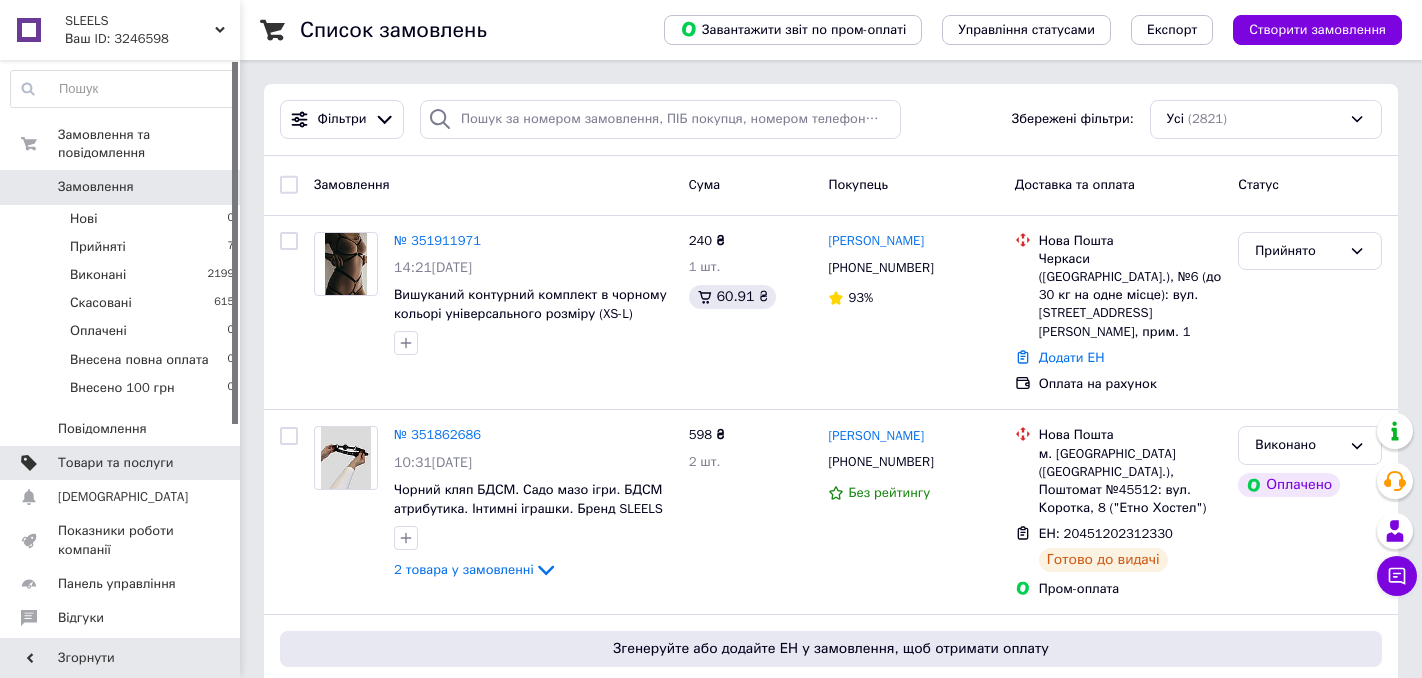 click on "Товари та послуги" at bounding box center (115, 463) 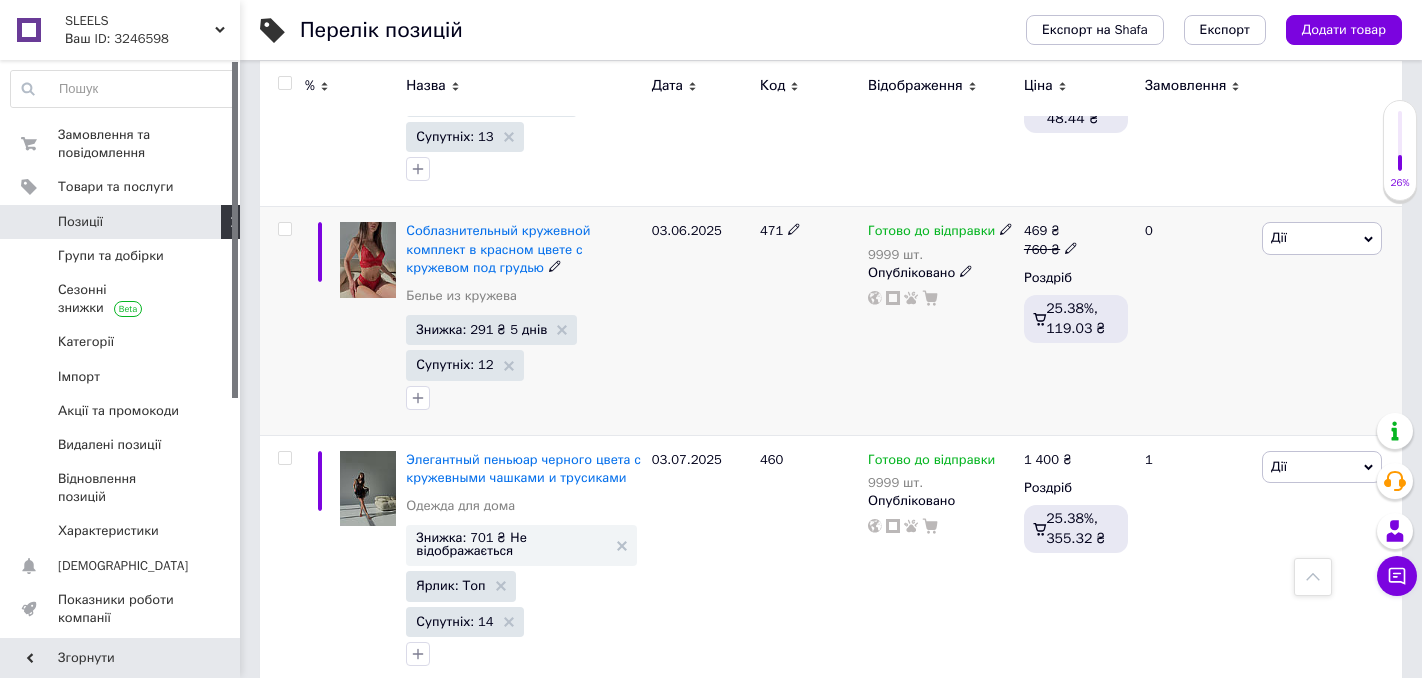 scroll, scrollTop: 2095, scrollLeft: 0, axis: vertical 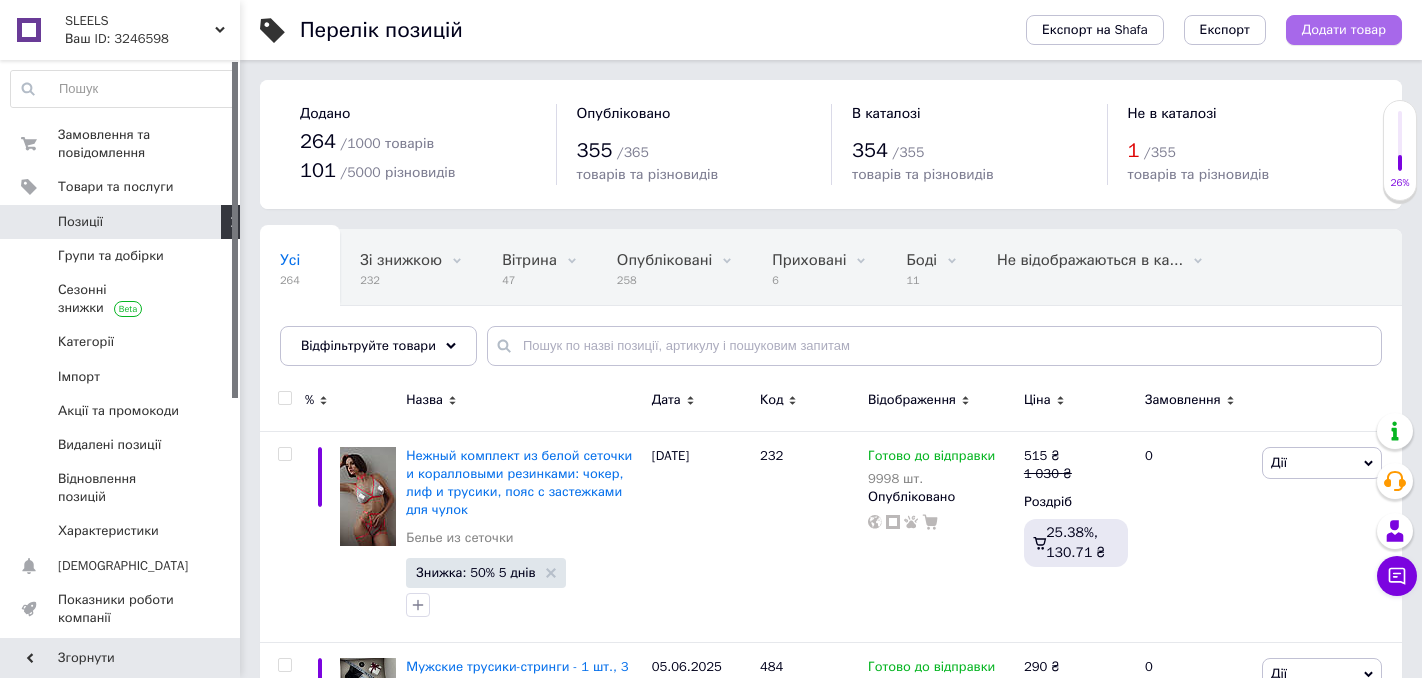 click on "Додати товар" at bounding box center (1344, 30) 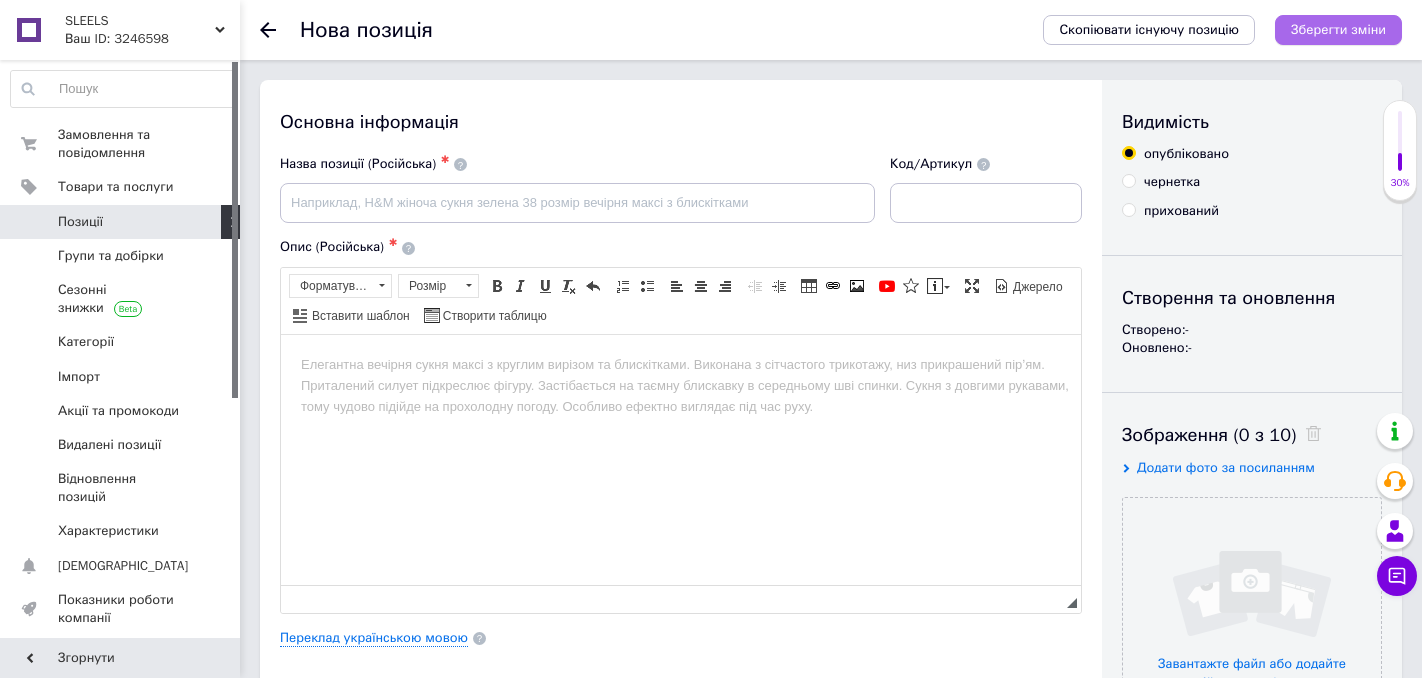scroll, scrollTop: 0, scrollLeft: 0, axis: both 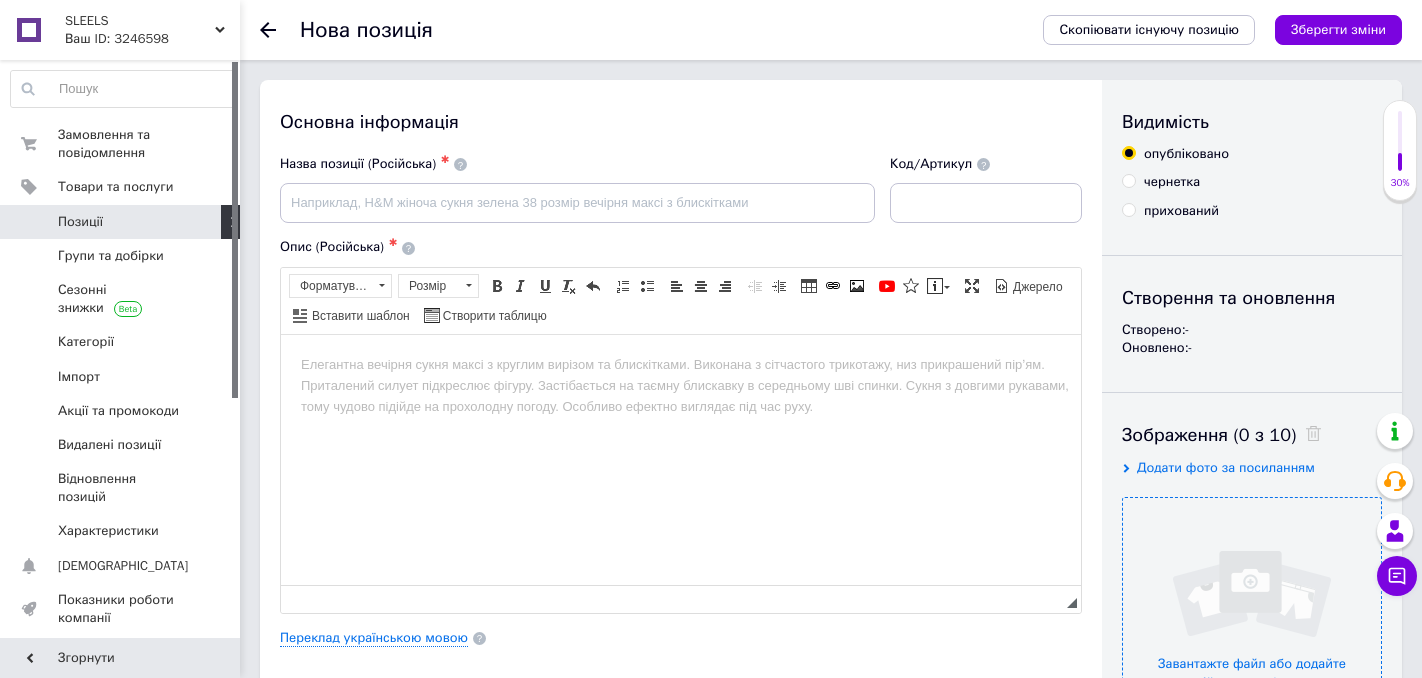 click at bounding box center [1252, 627] 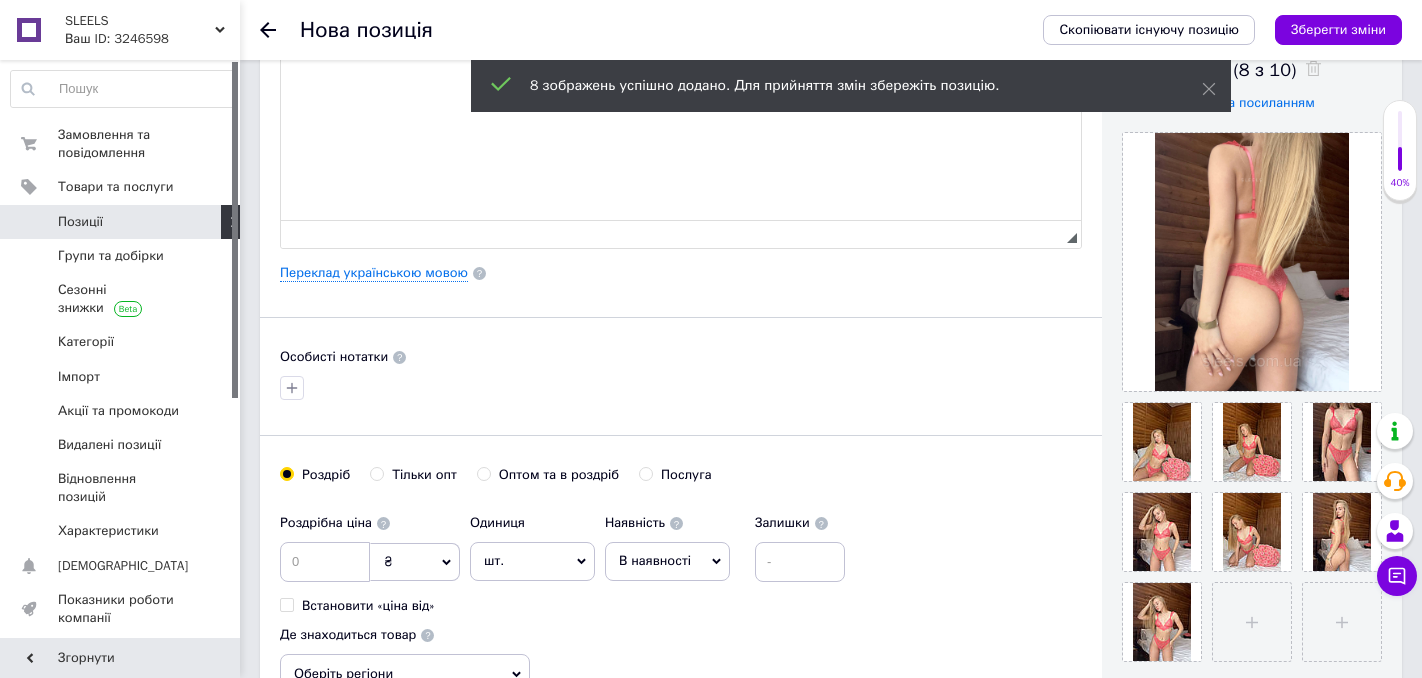 scroll, scrollTop: 366, scrollLeft: 0, axis: vertical 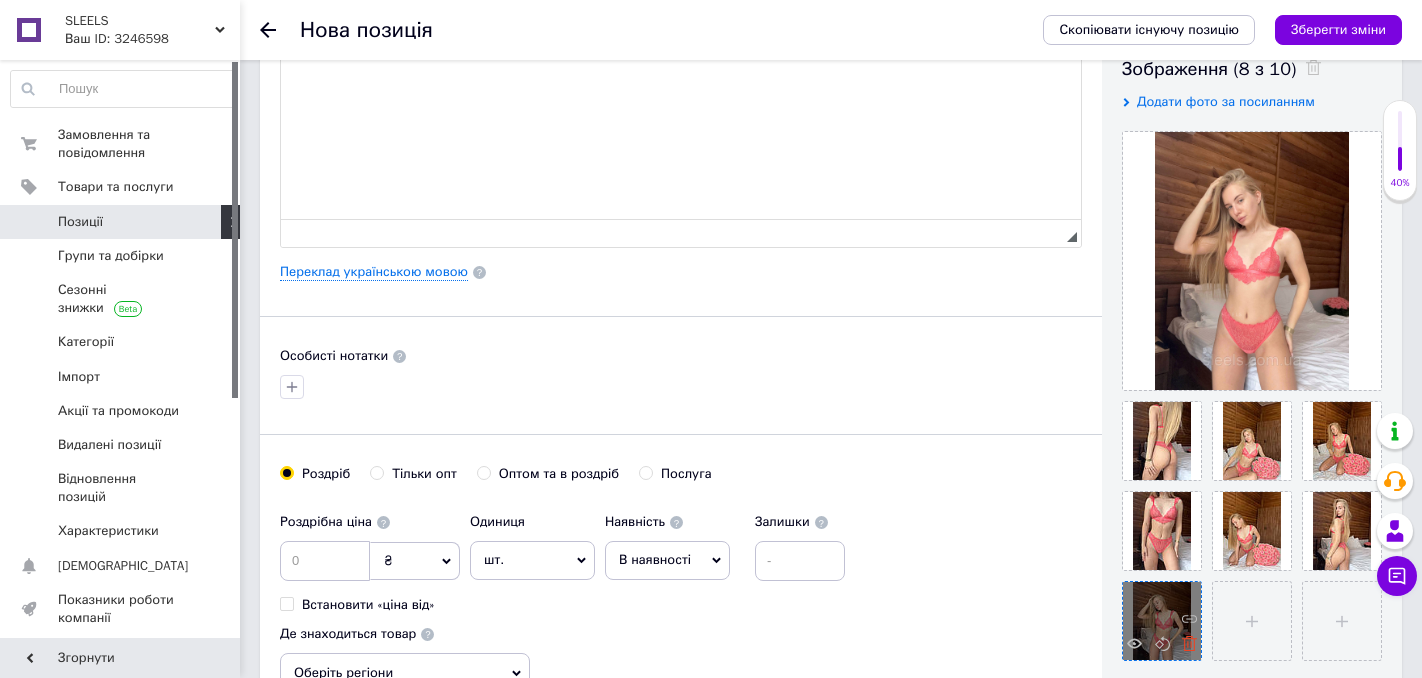 click 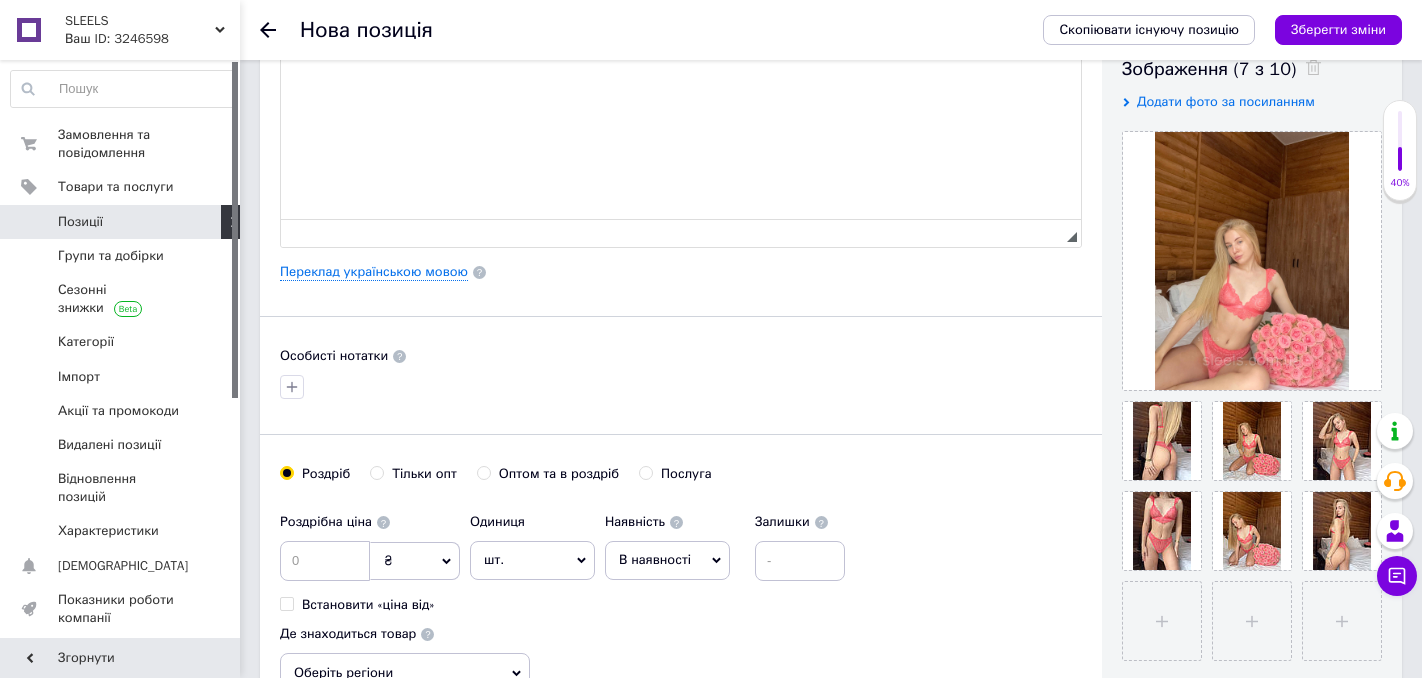 drag, startPoint x: 1345, startPoint y: 426, endPoint x: 750, endPoint y: 112, distance: 672.7711 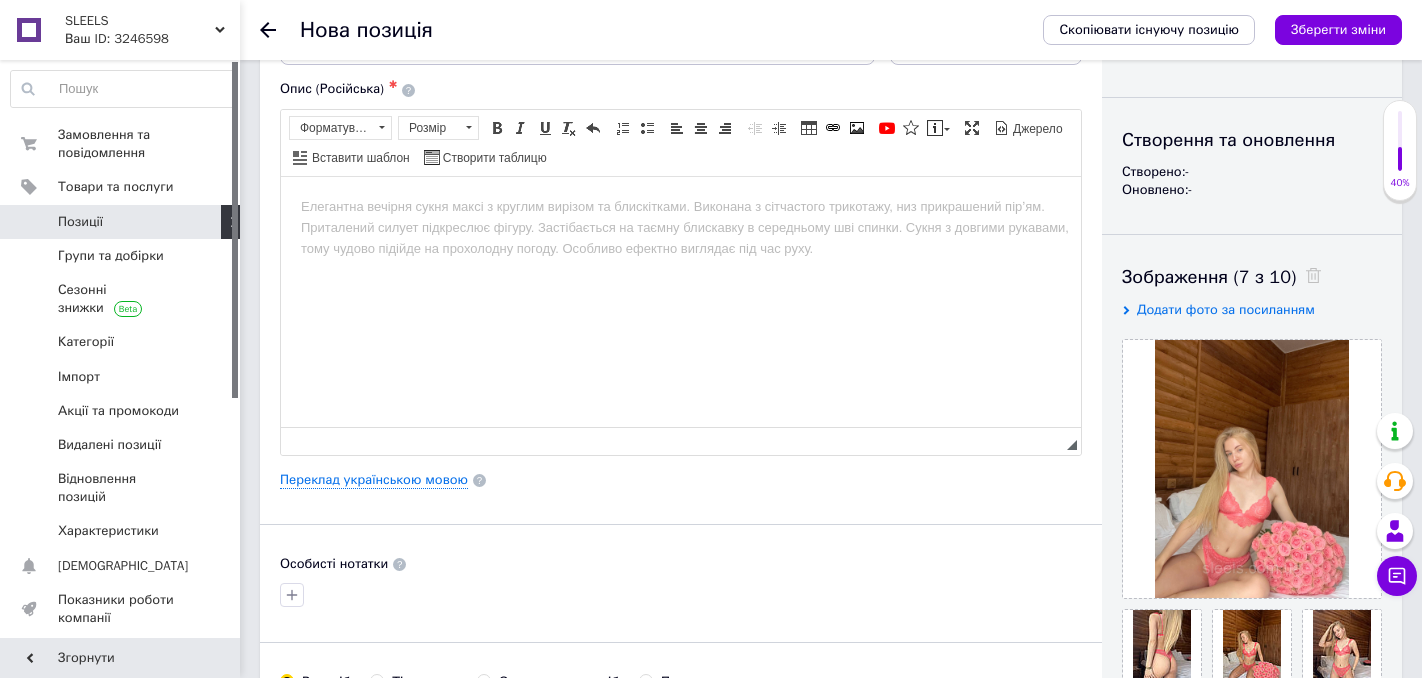 scroll, scrollTop: 0, scrollLeft: 0, axis: both 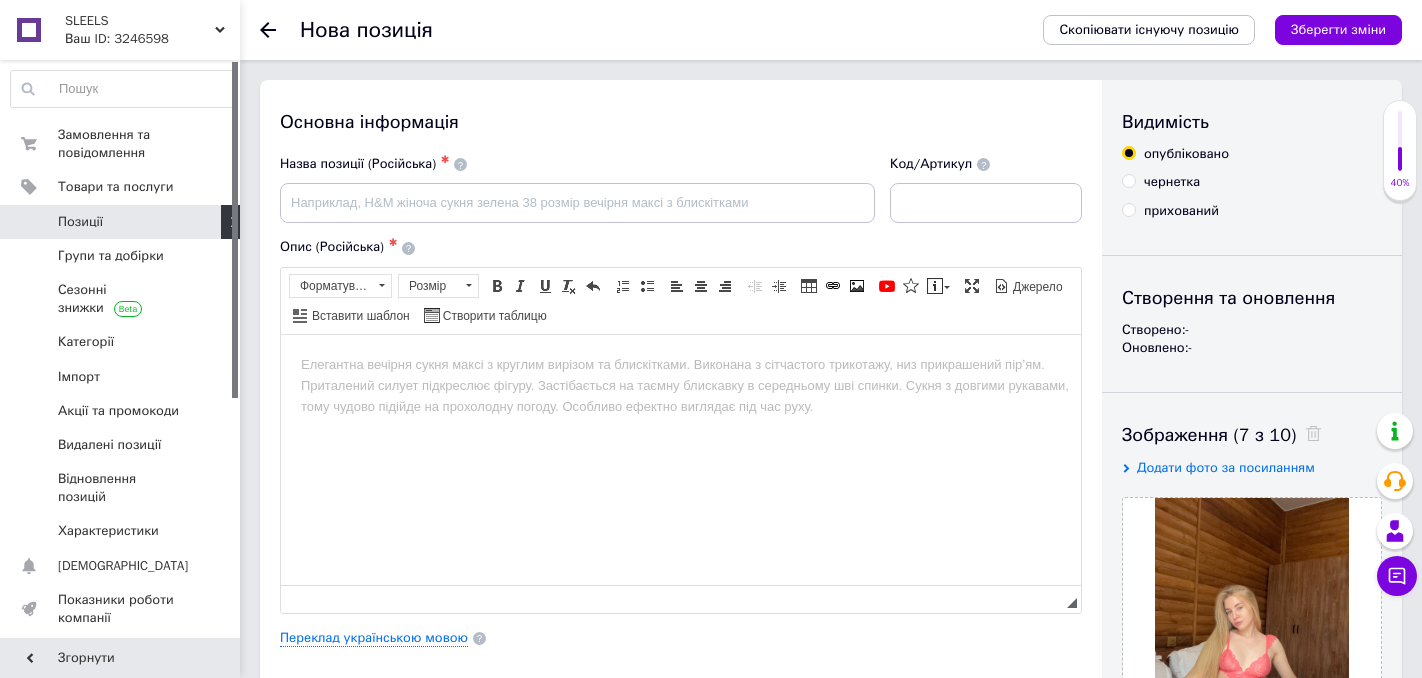 click on "прихований" at bounding box center [1128, 209] 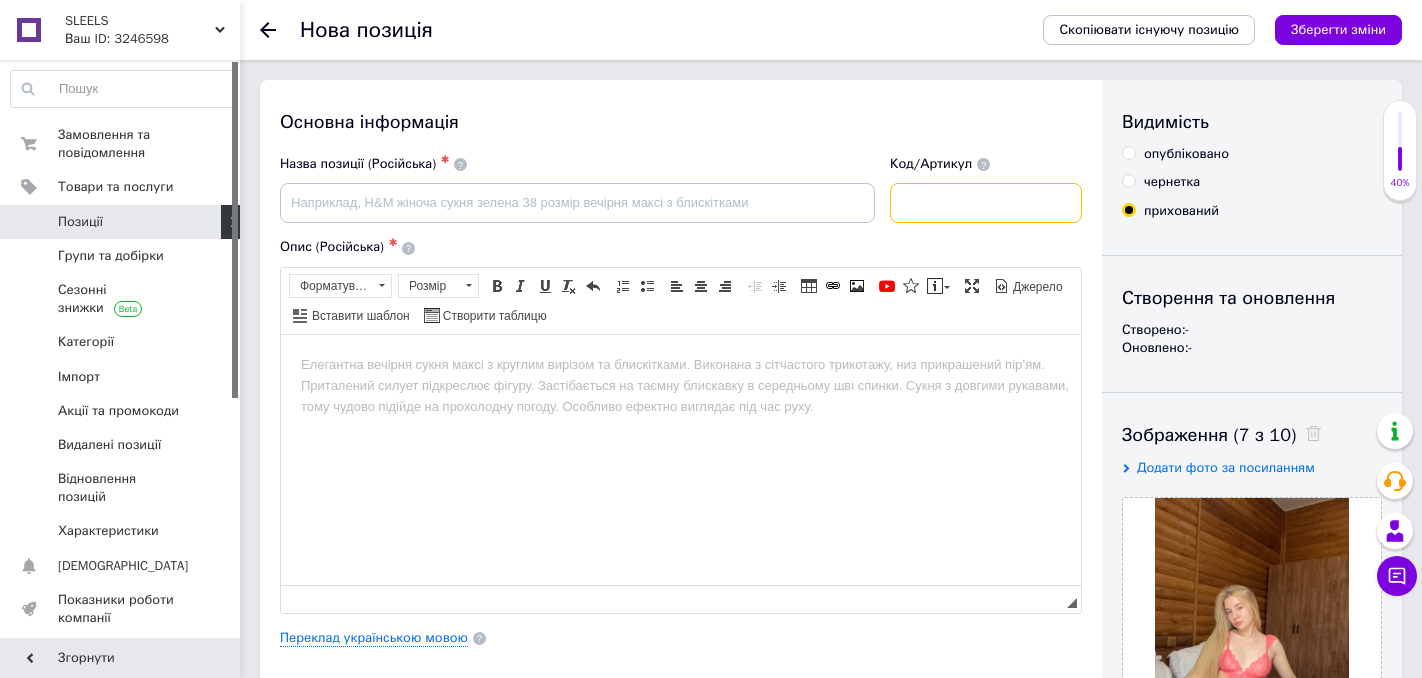 click at bounding box center [986, 203] 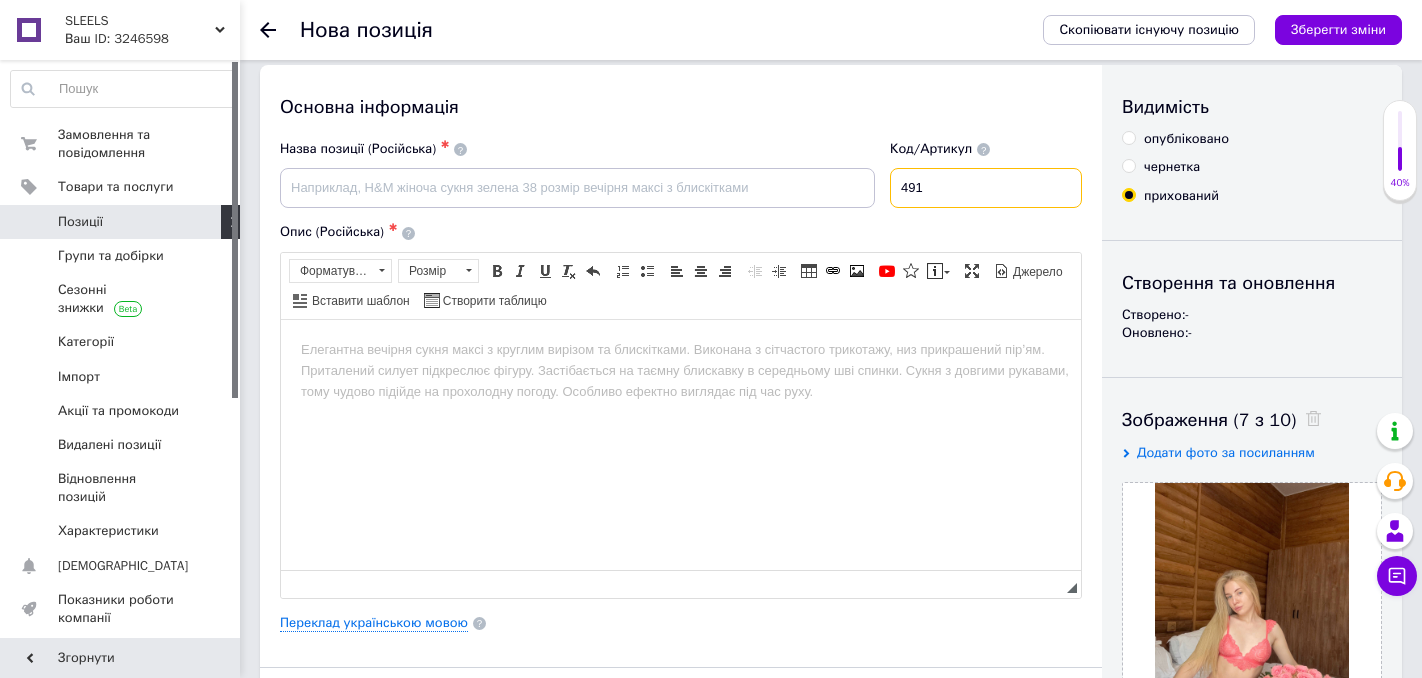 scroll, scrollTop: 19, scrollLeft: 0, axis: vertical 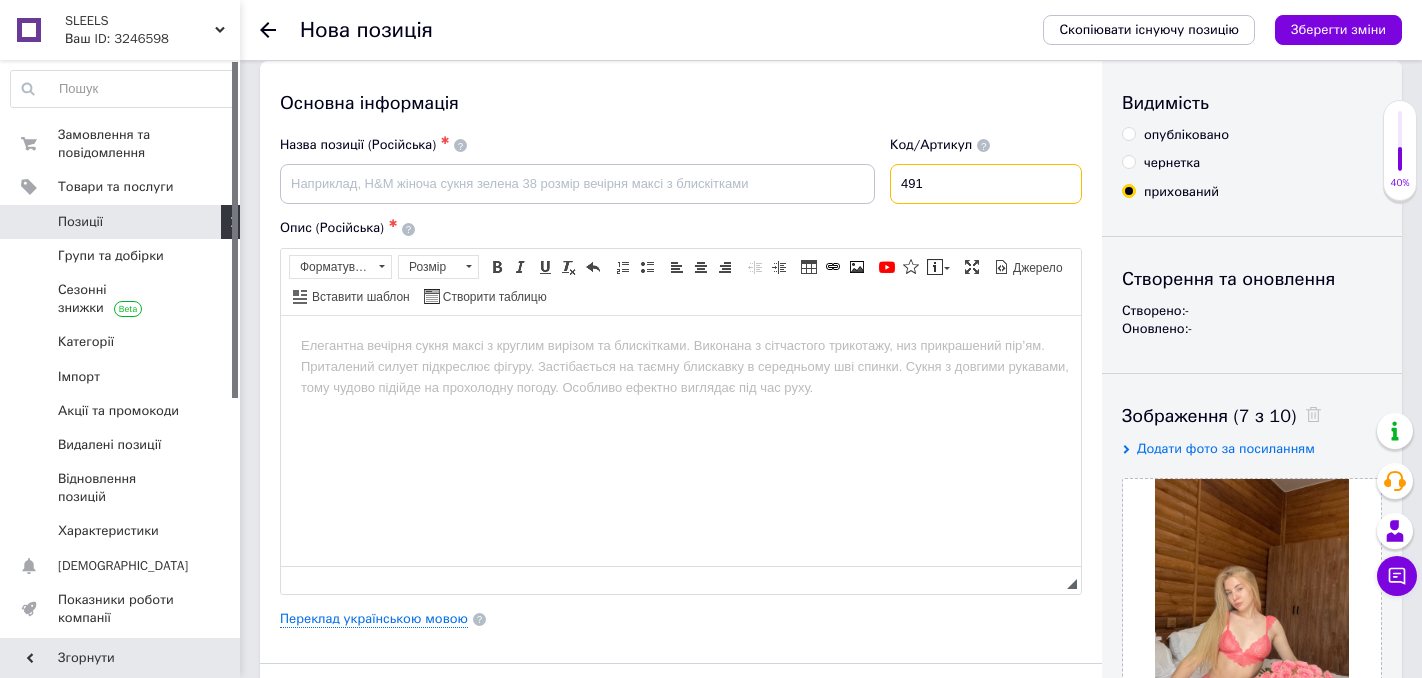 type on "491" 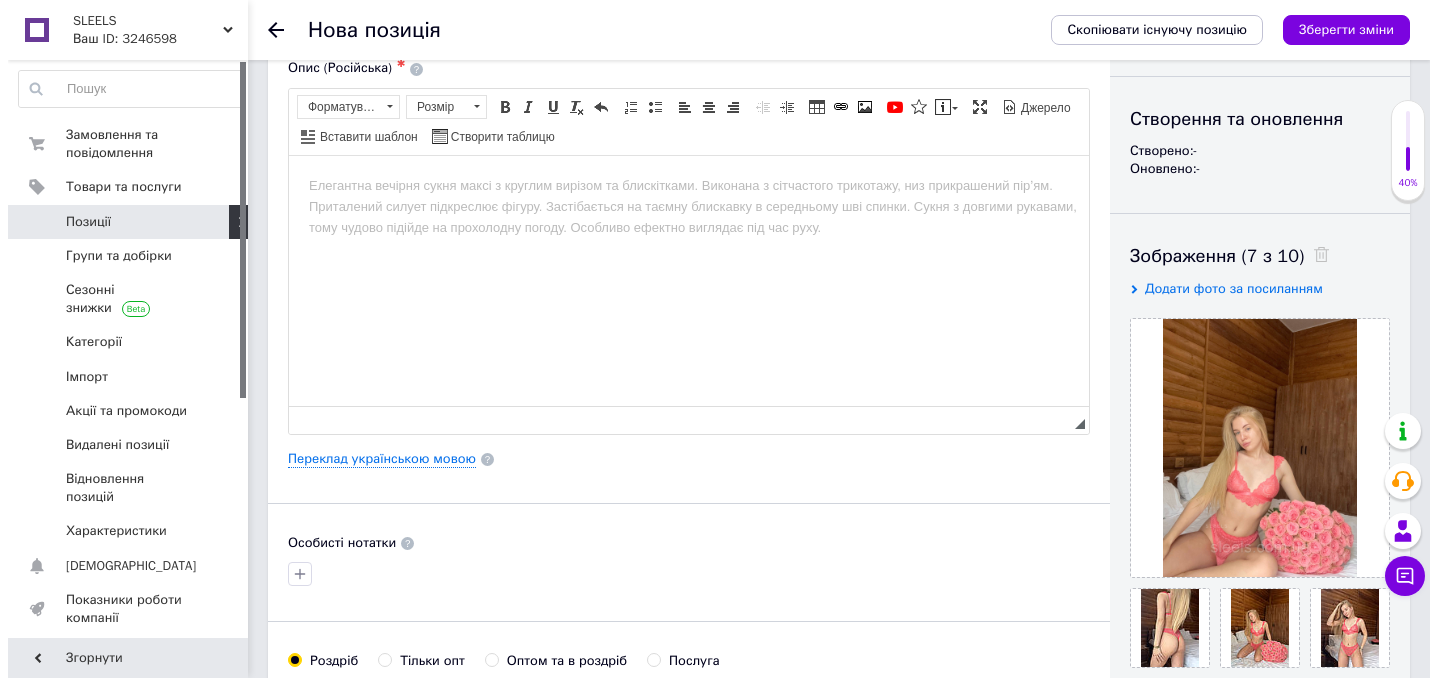 scroll, scrollTop: 189, scrollLeft: 0, axis: vertical 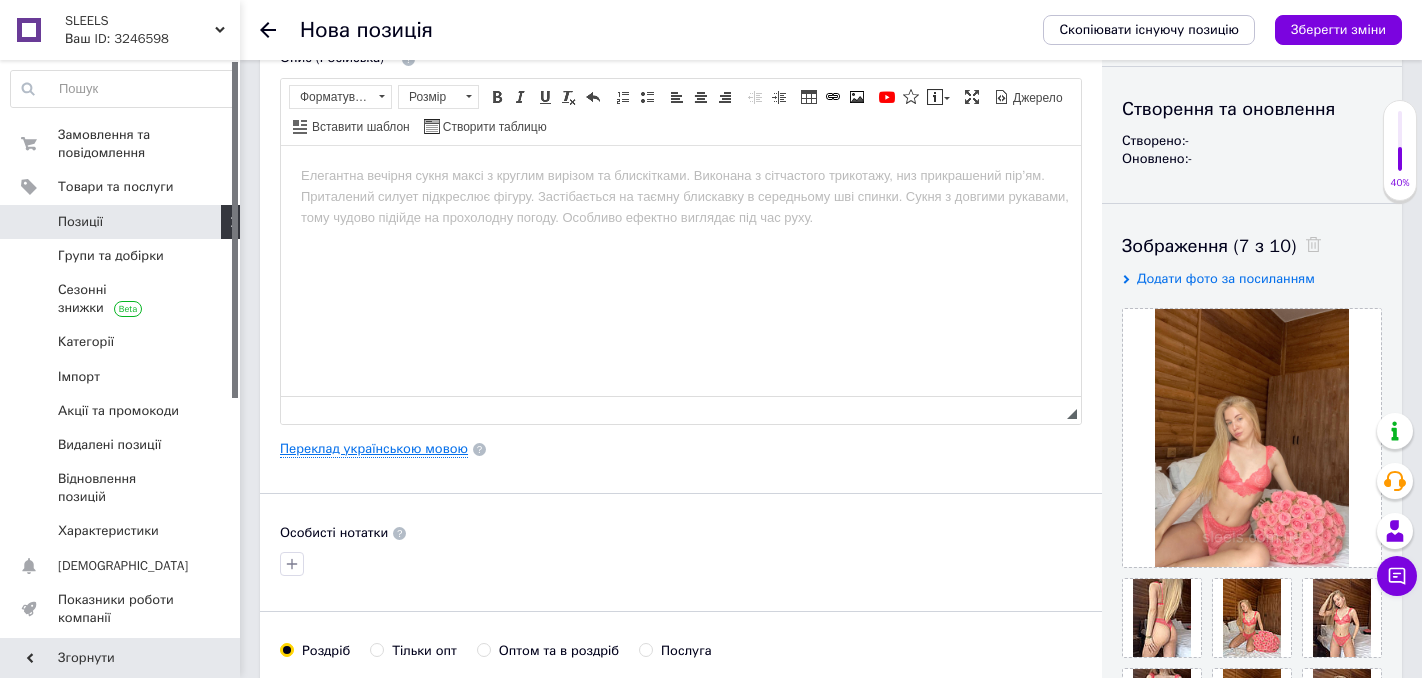 click on "Переклад українською мовою" at bounding box center (374, 449) 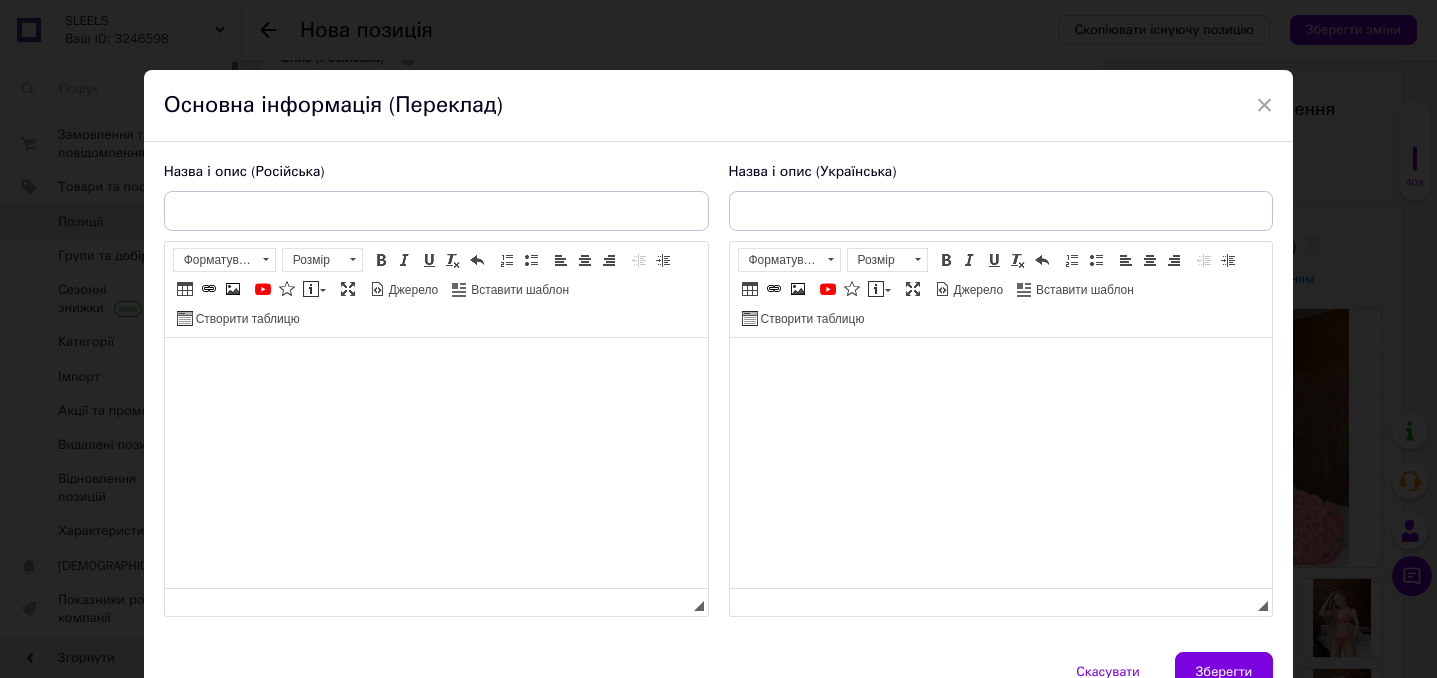 scroll, scrollTop: 0, scrollLeft: 0, axis: both 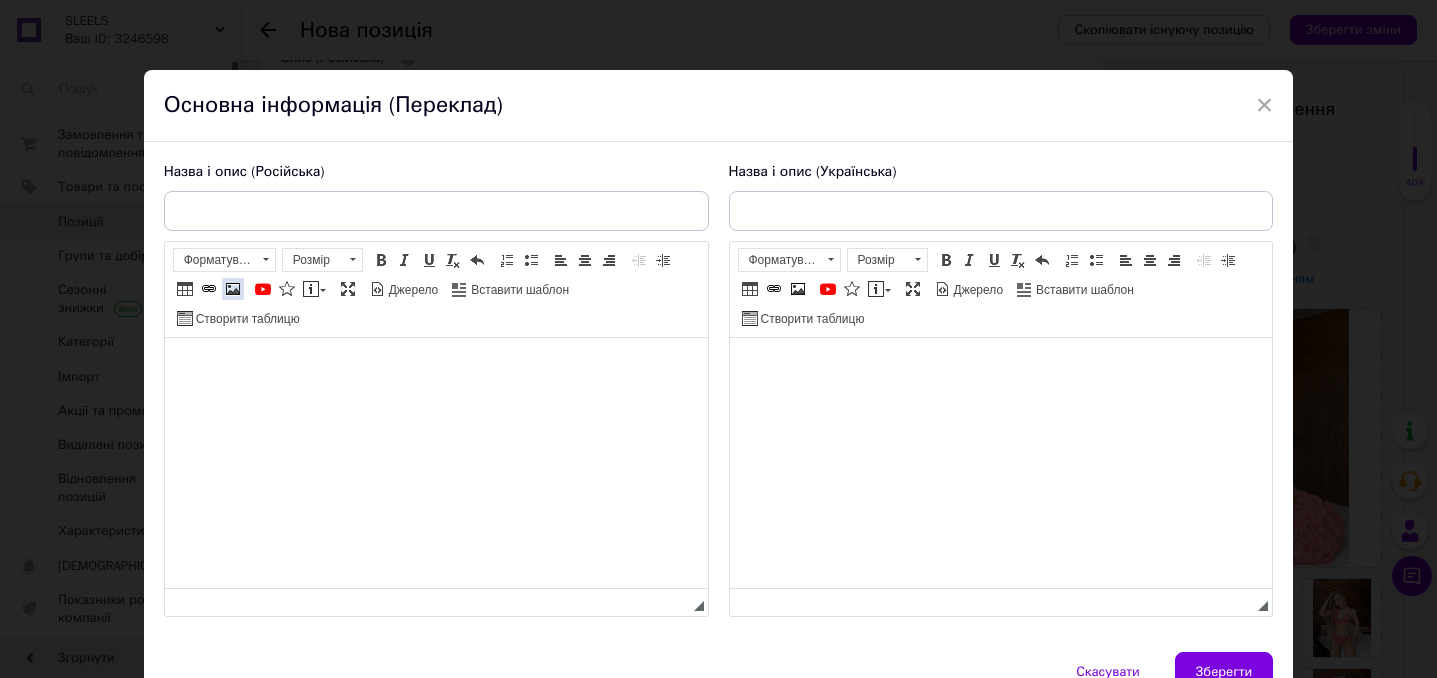 click at bounding box center [233, 289] 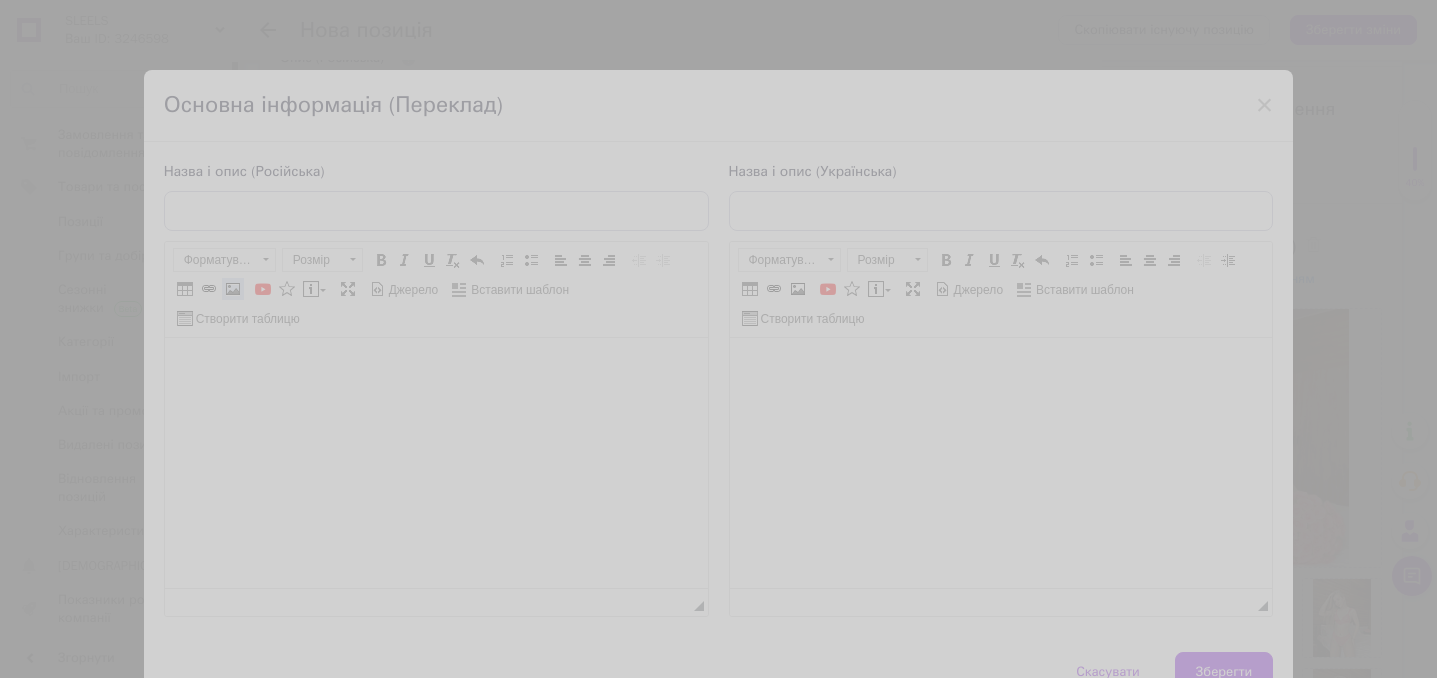 select 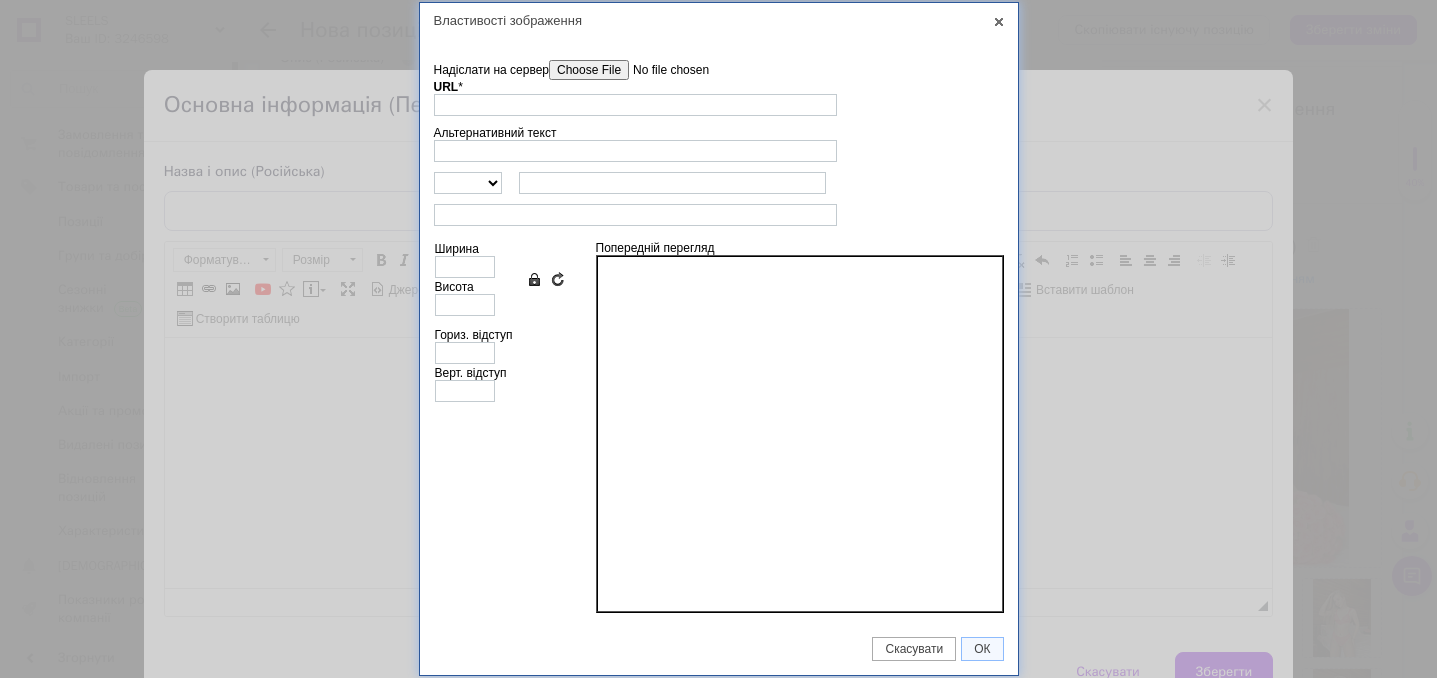 click on "Надіслати на сервер" at bounding box center [662, 70] 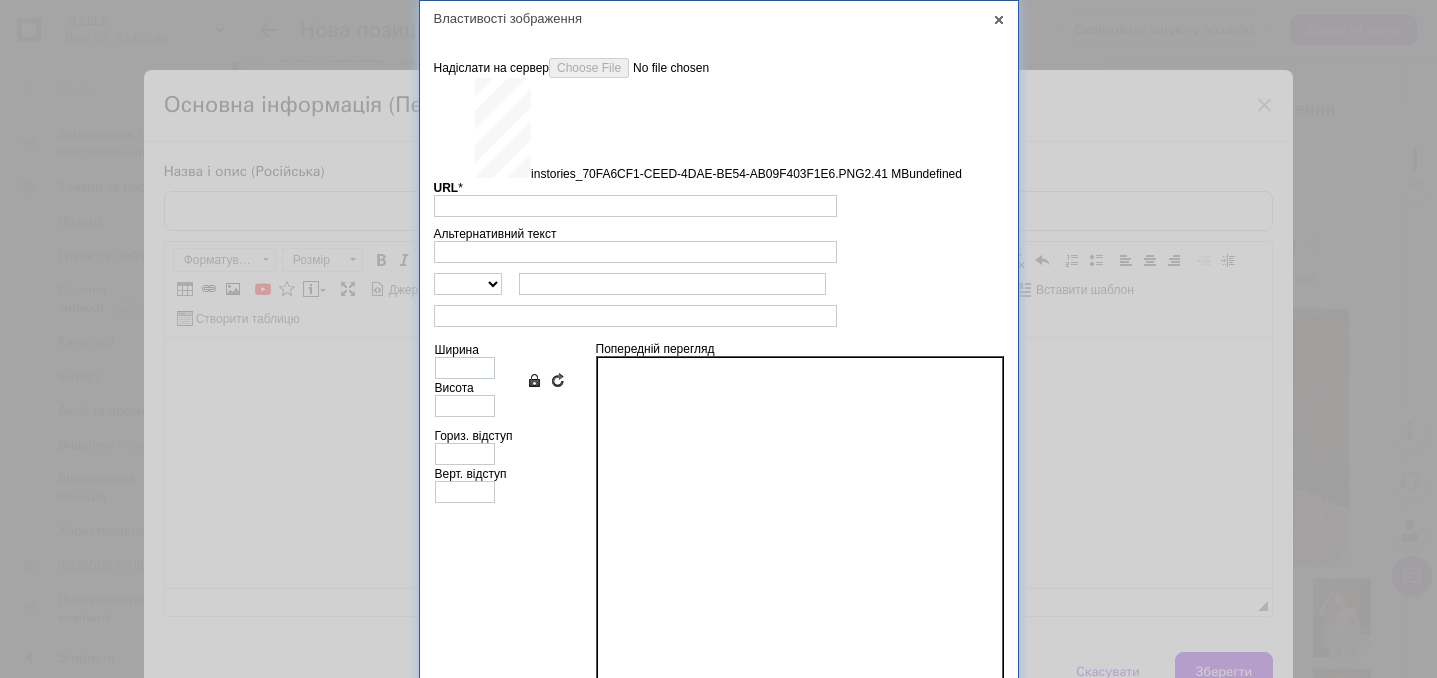 type on "[URL][DOMAIN_NAME]" 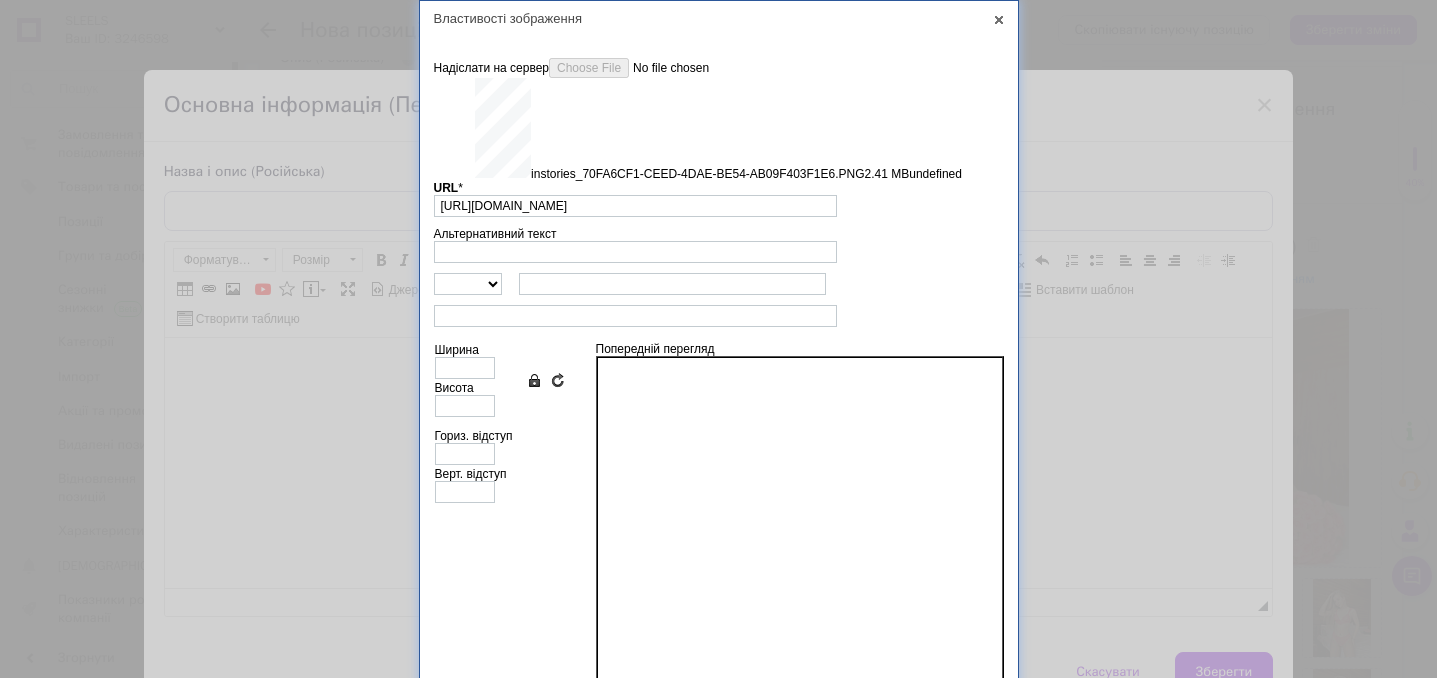 type on "640" 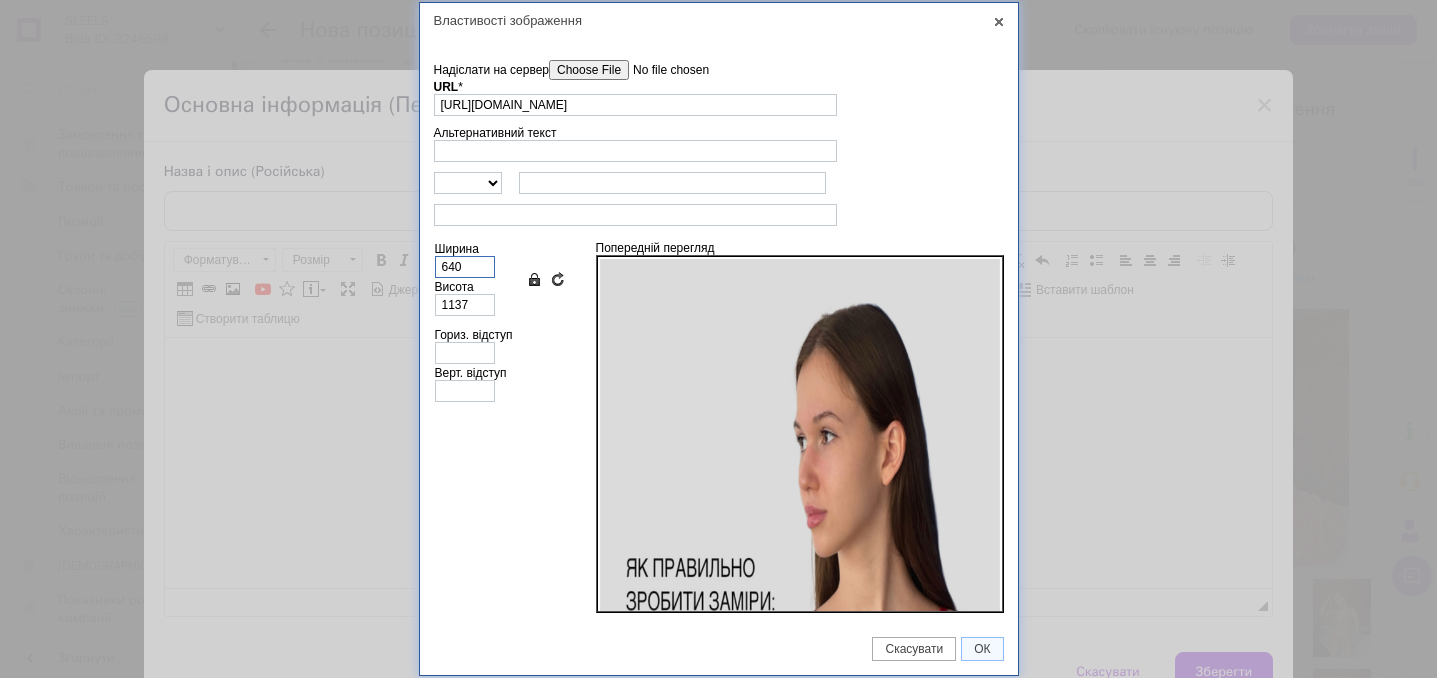 click on "640" at bounding box center [465, 267] 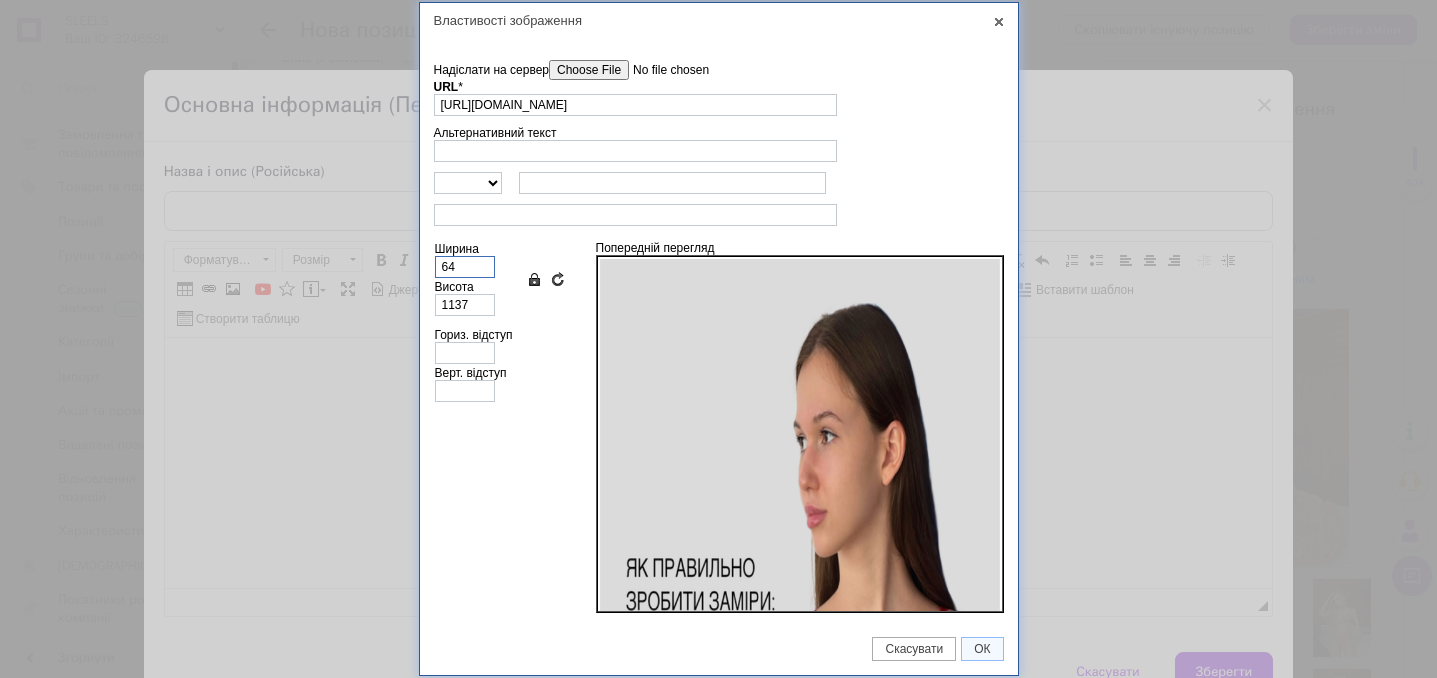 type on "114" 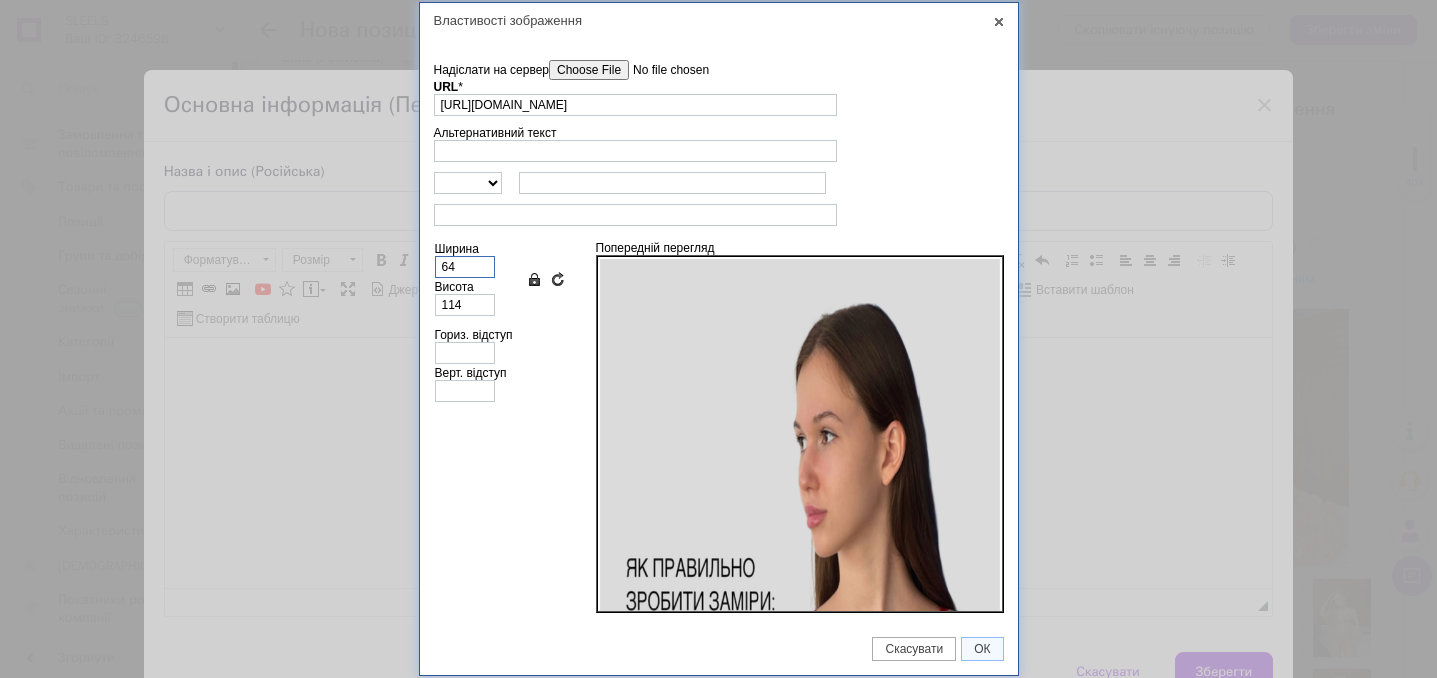 type on "6" 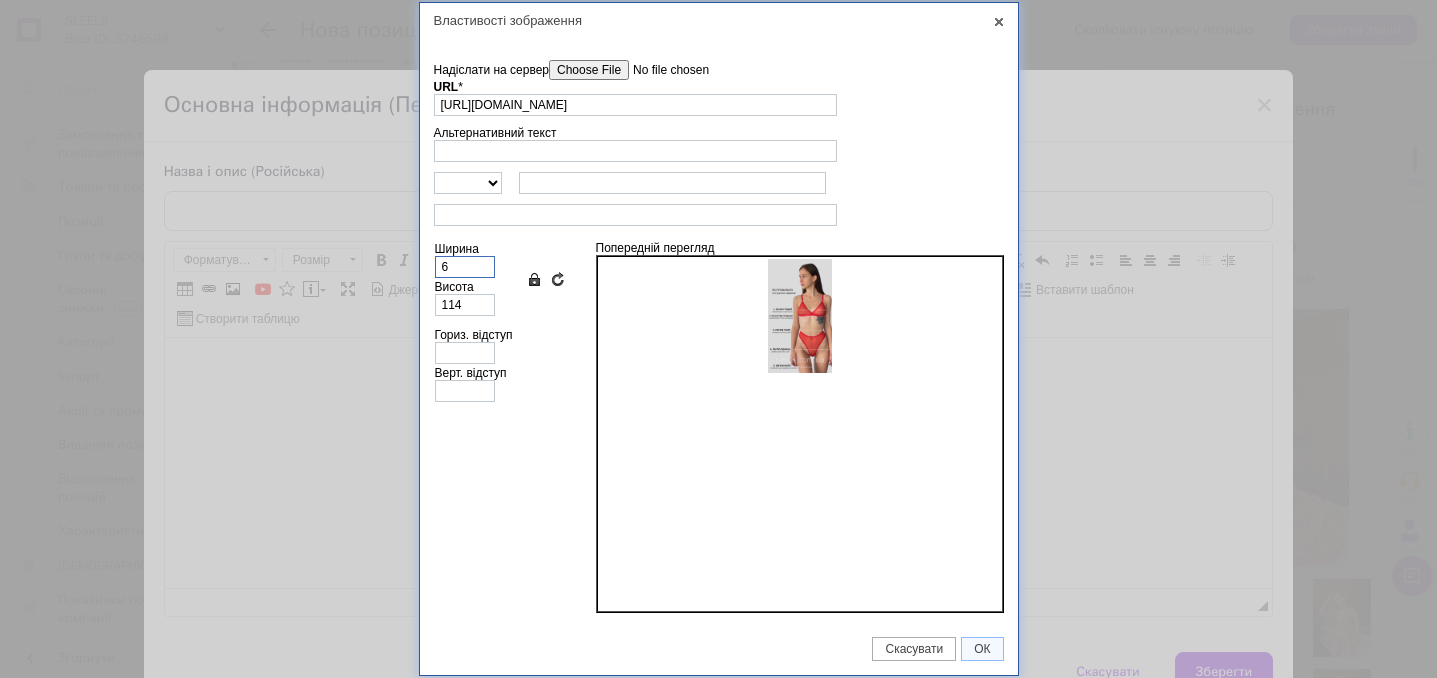 type on "11" 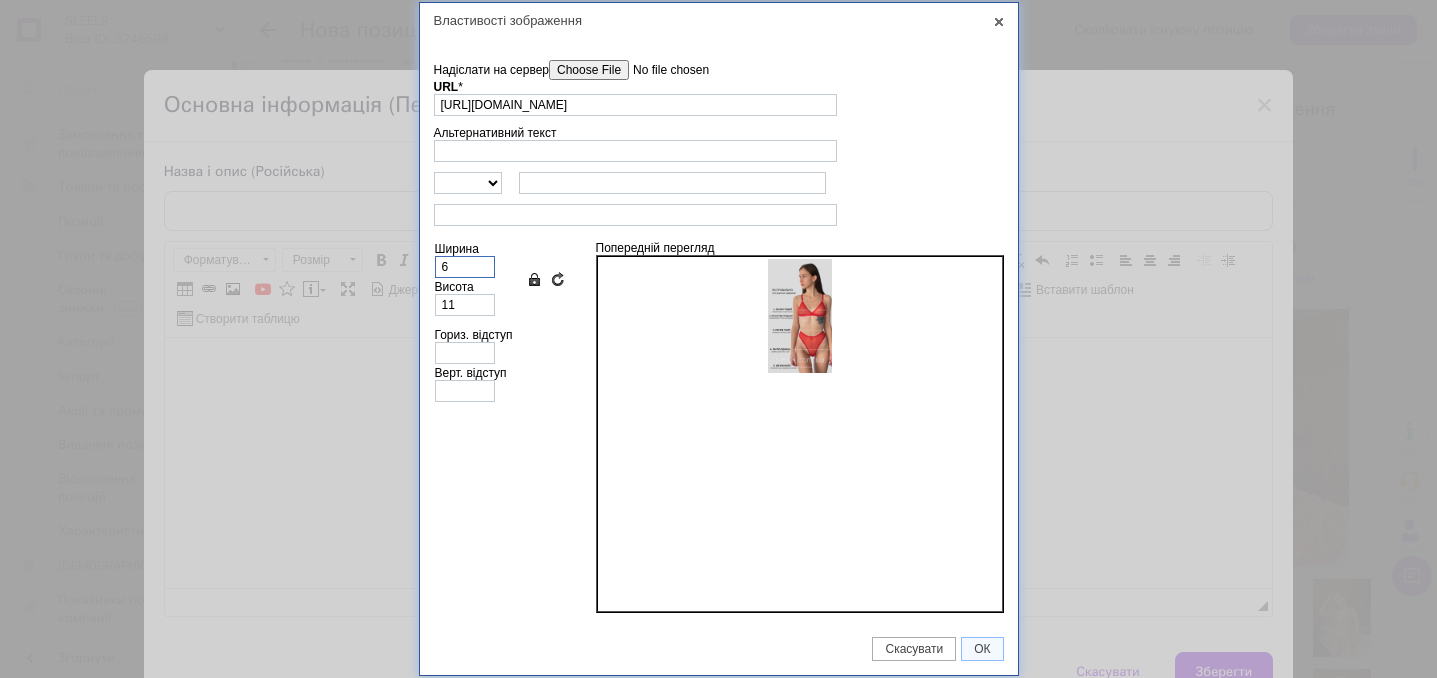 type 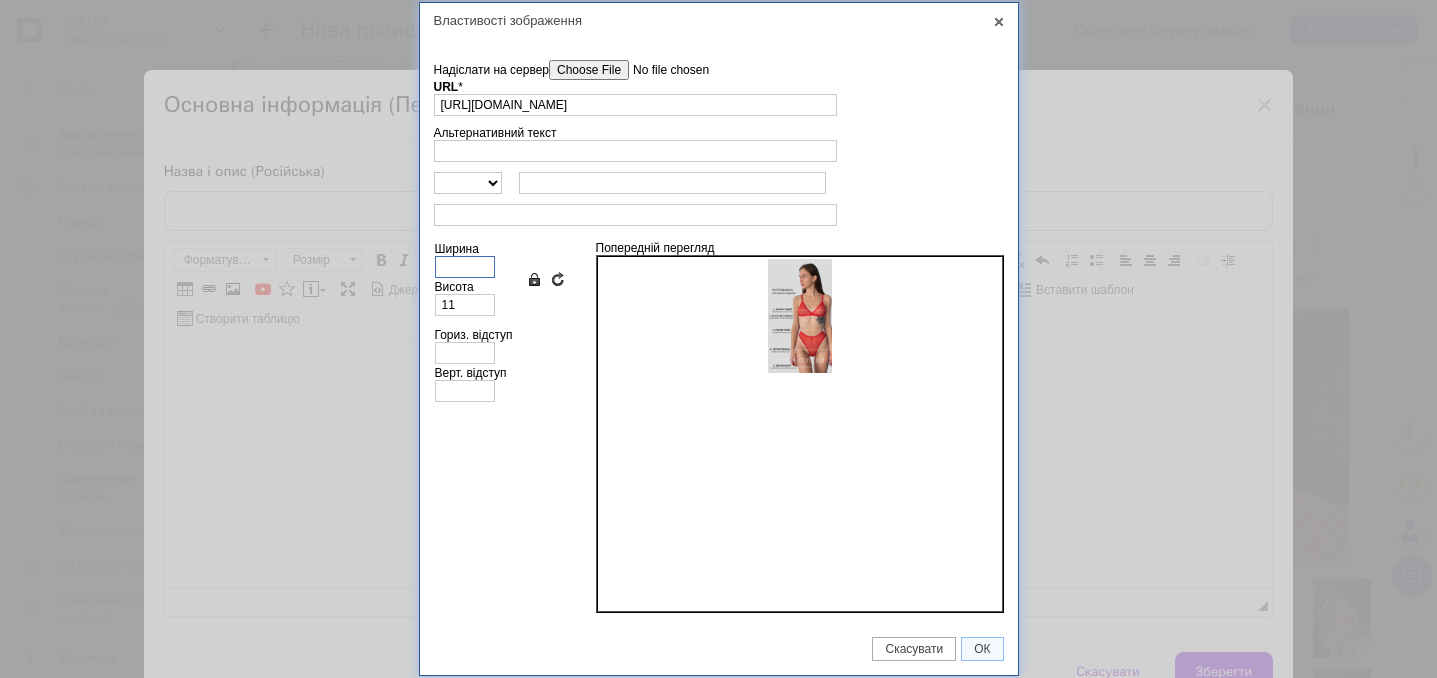 type 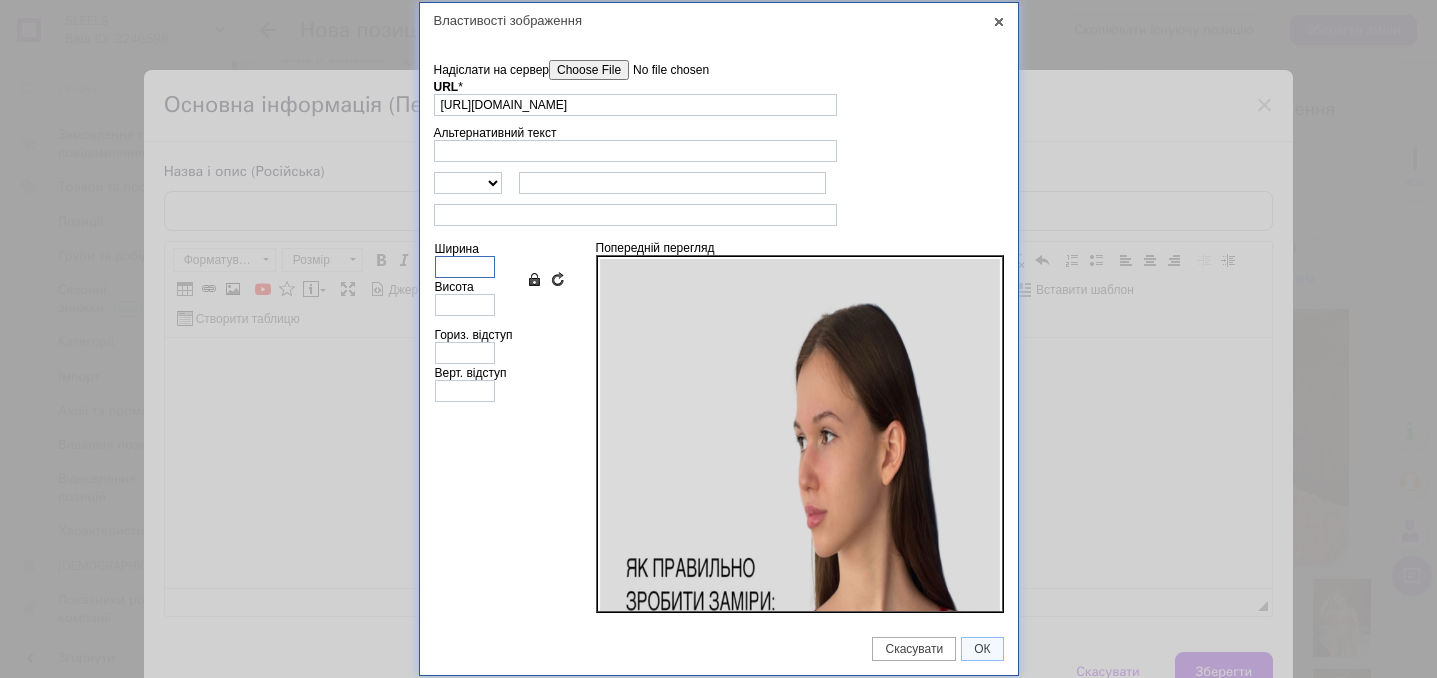 type on "2" 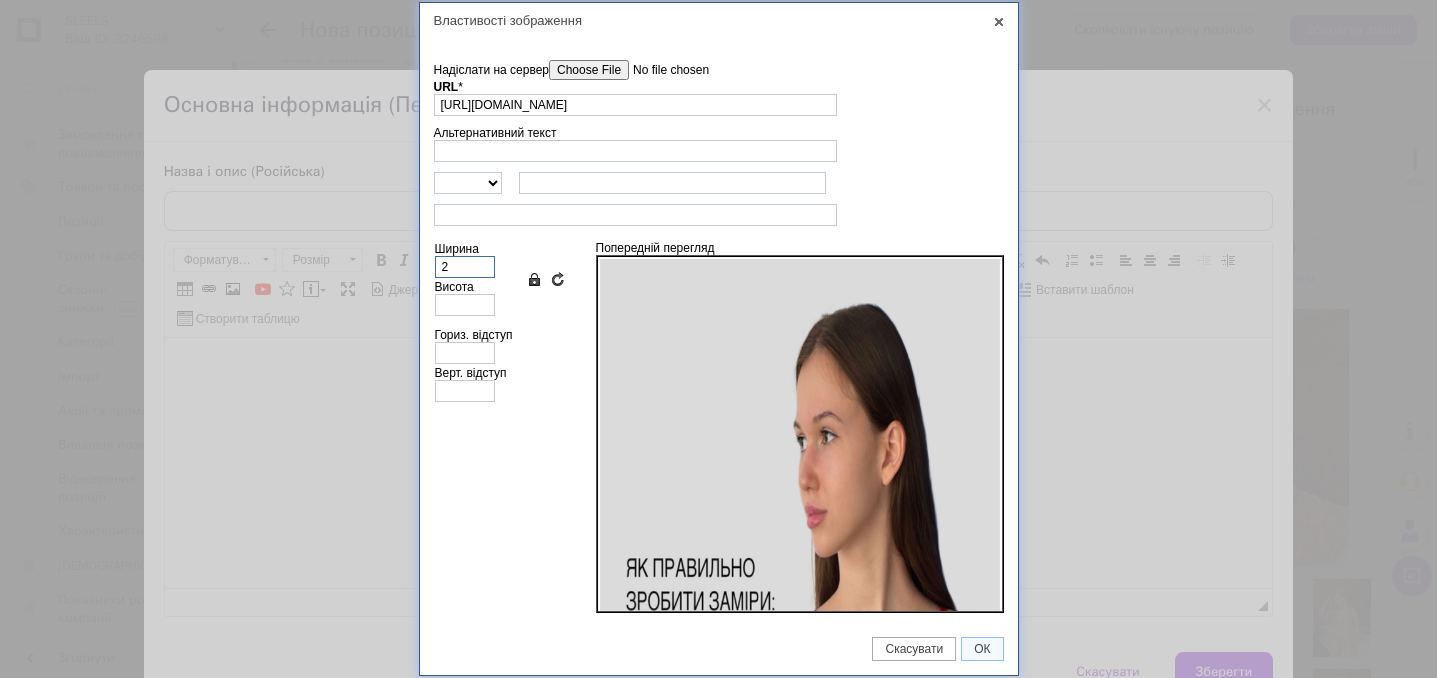 type on "4" 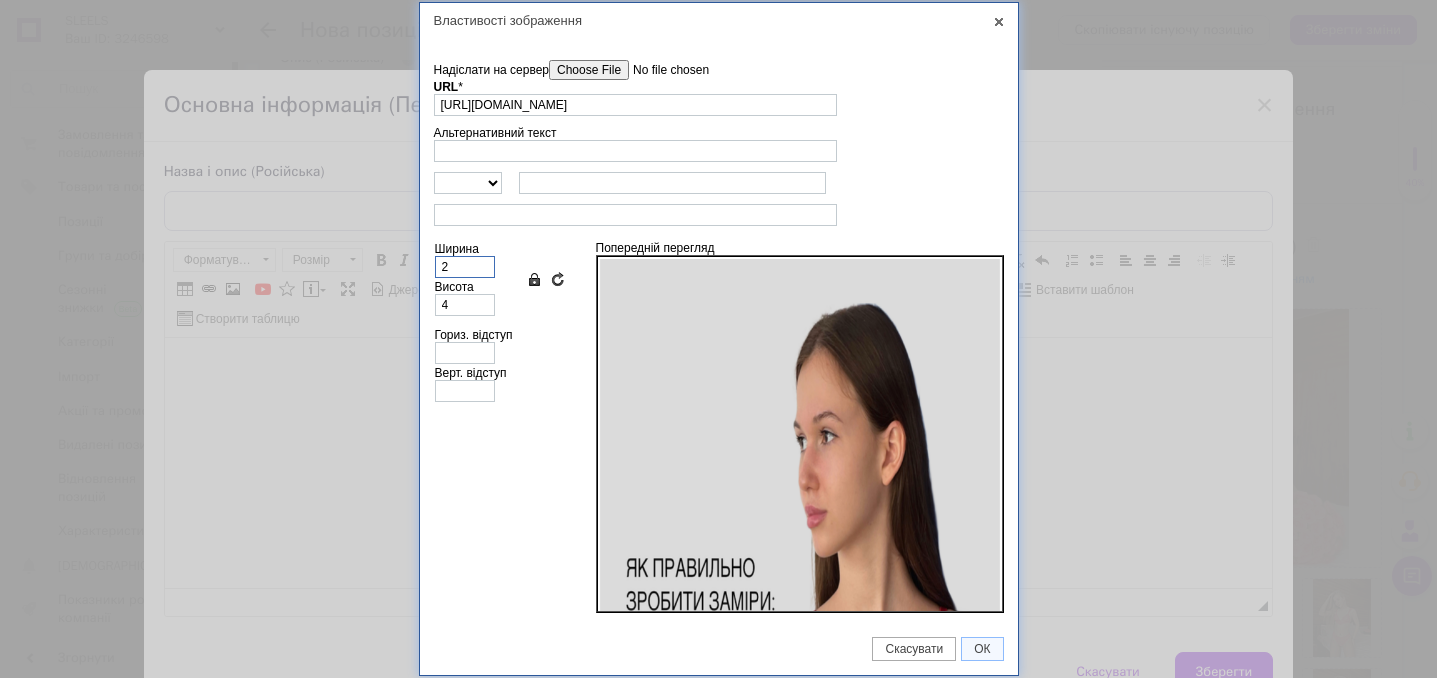 type on "23" 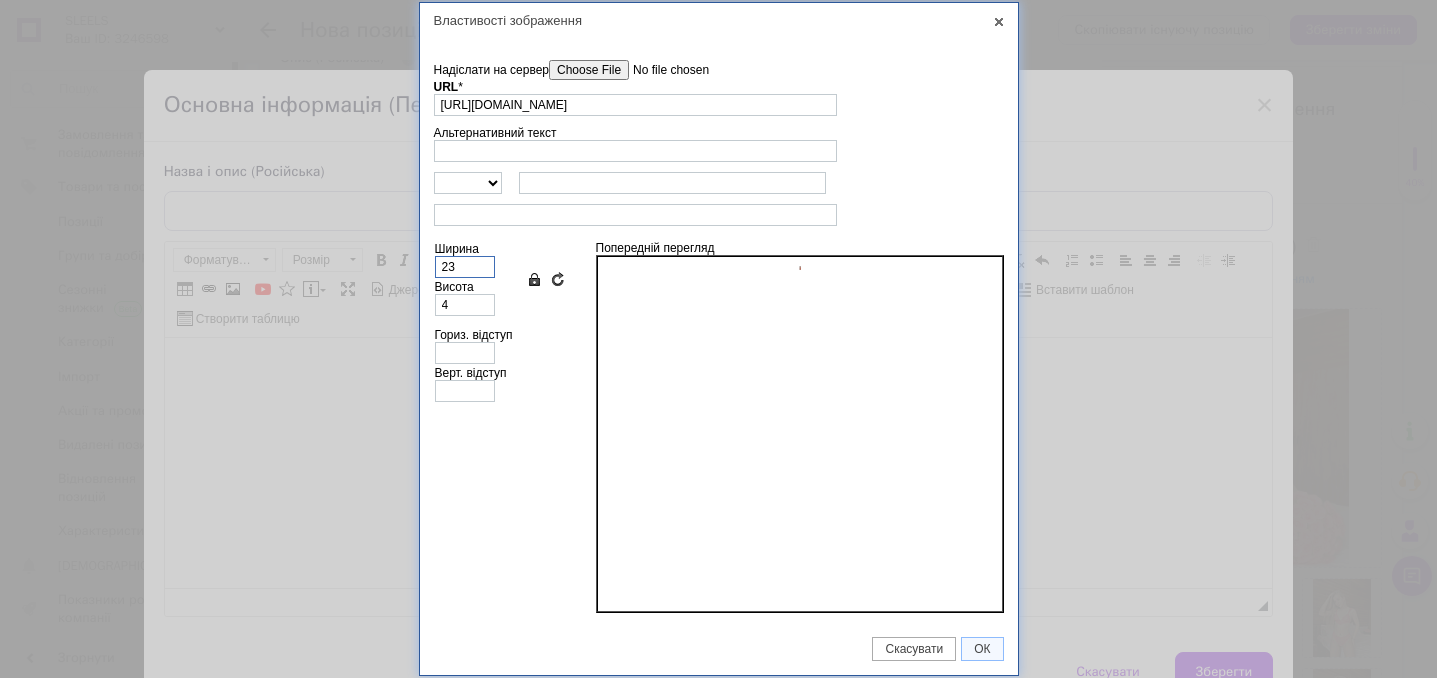type on "41" 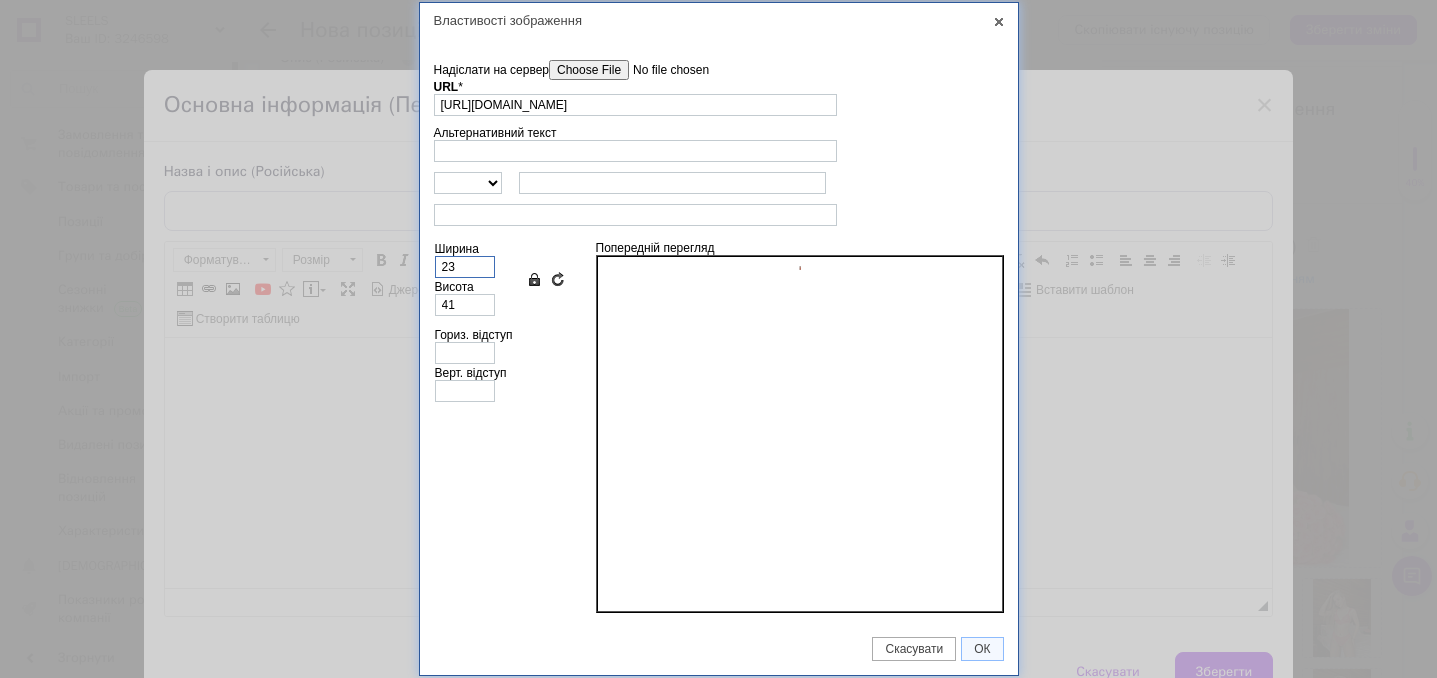 type on "230" 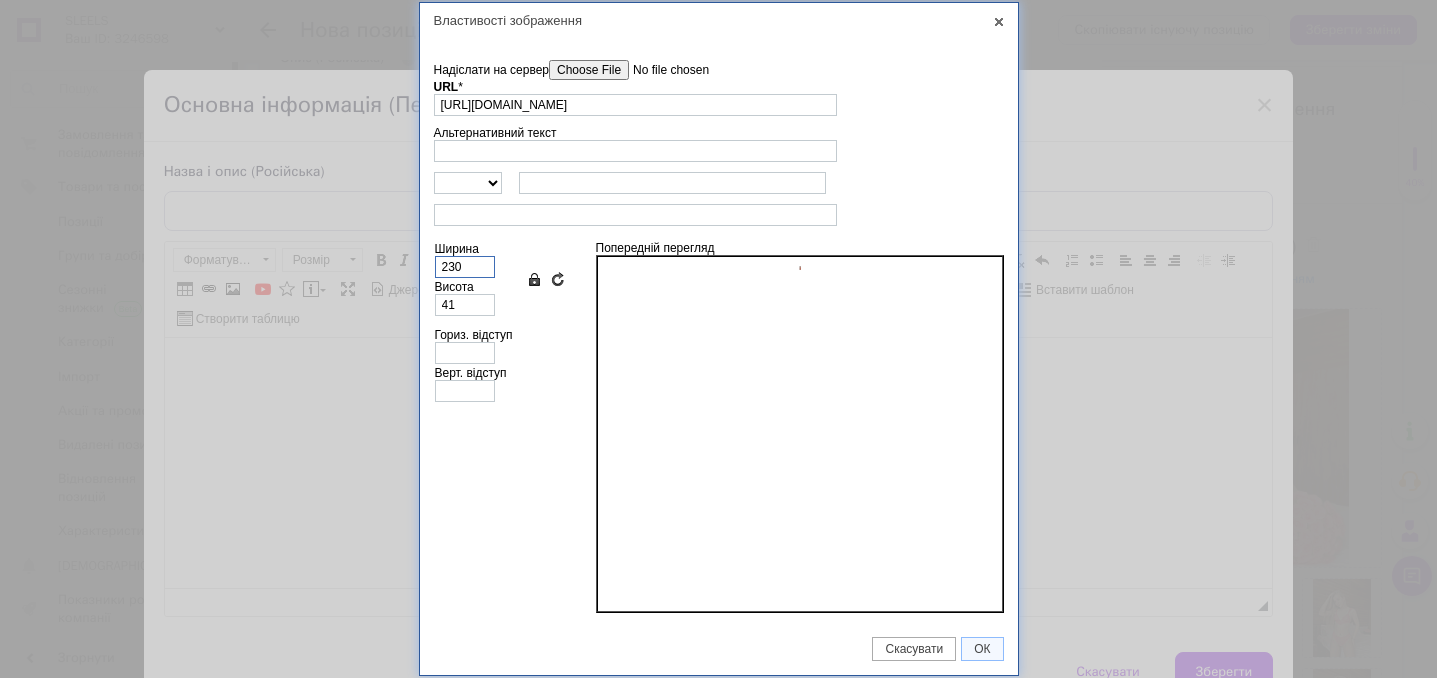 type on "409" 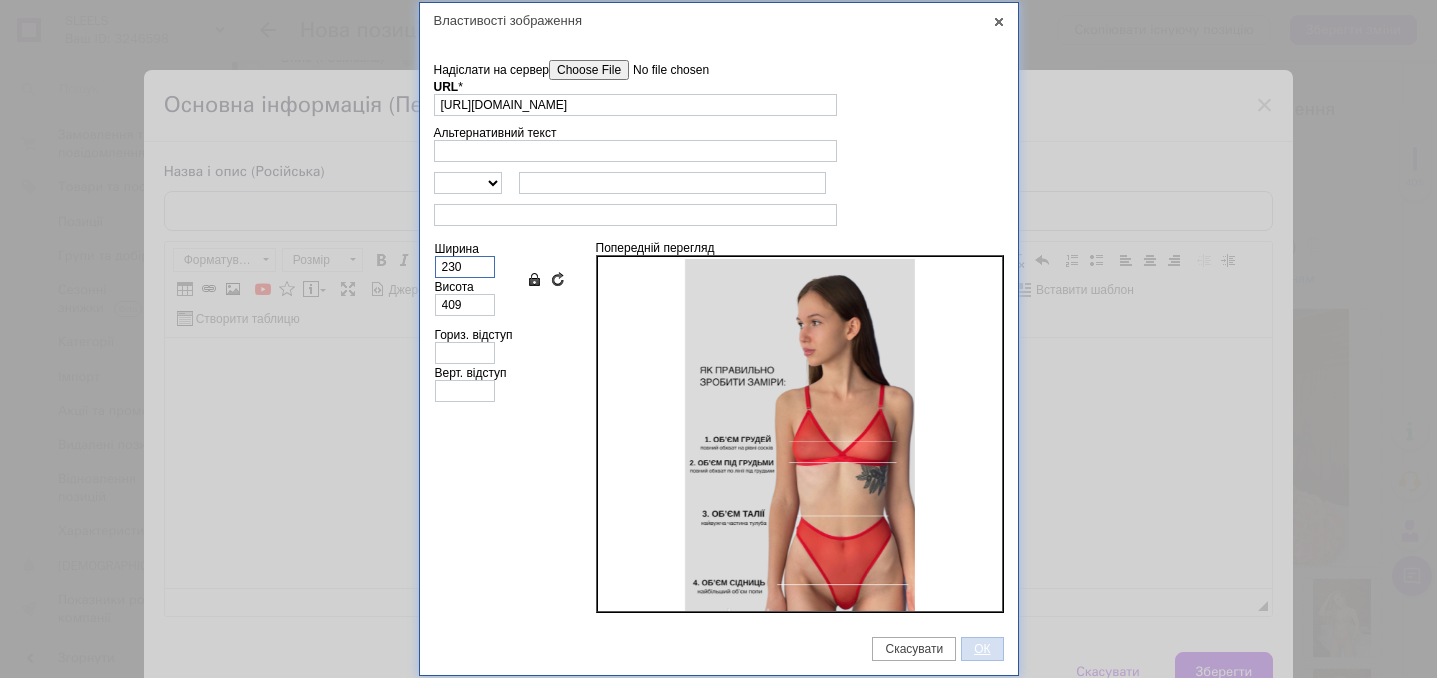 type on "230" 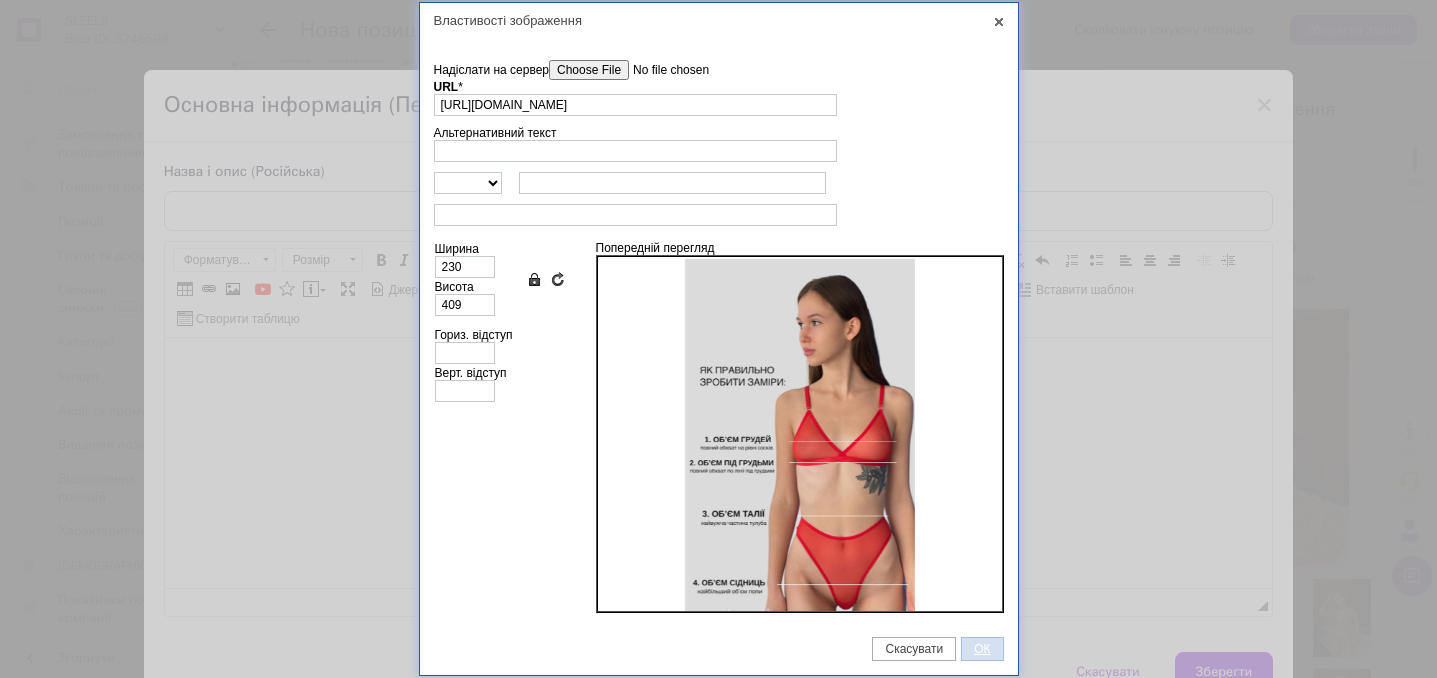 click on "ОК" at bounding box center (982, 649) 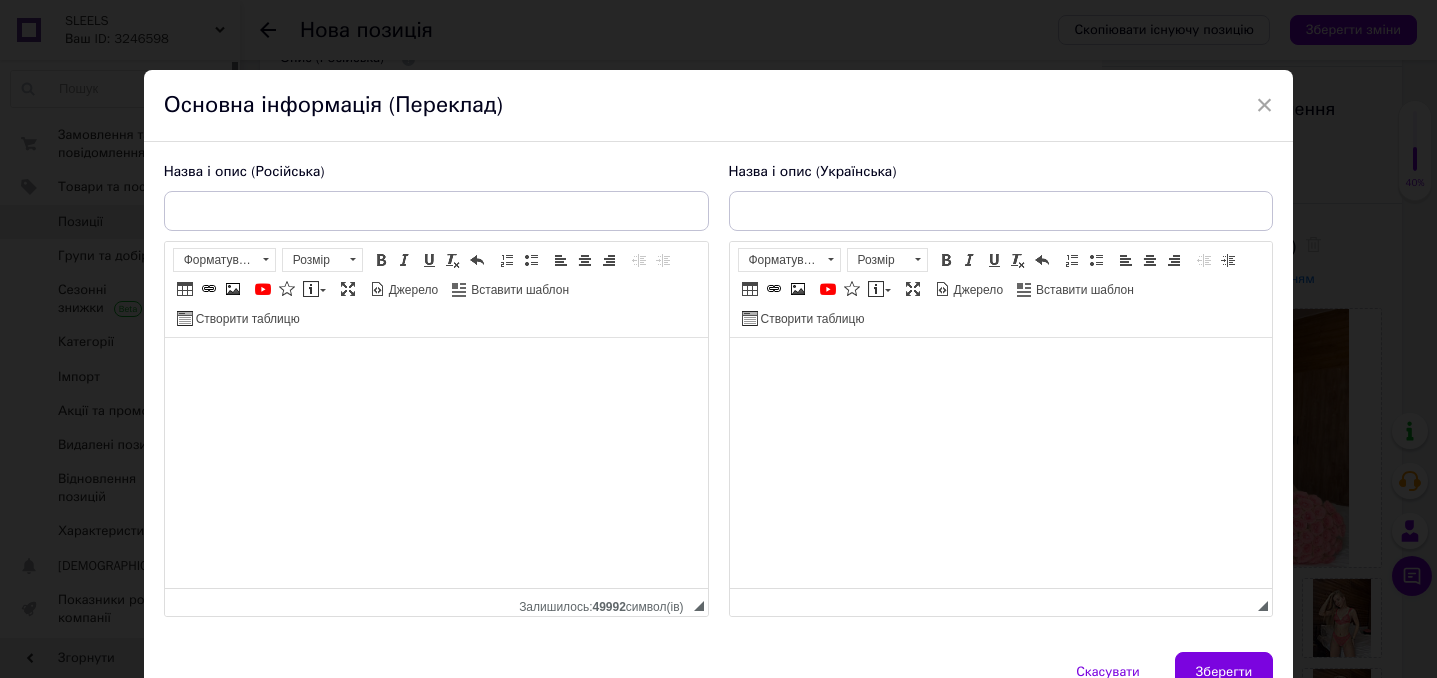 scroll, scrollTop: 182, scrollLeft: 0, axis: vertical 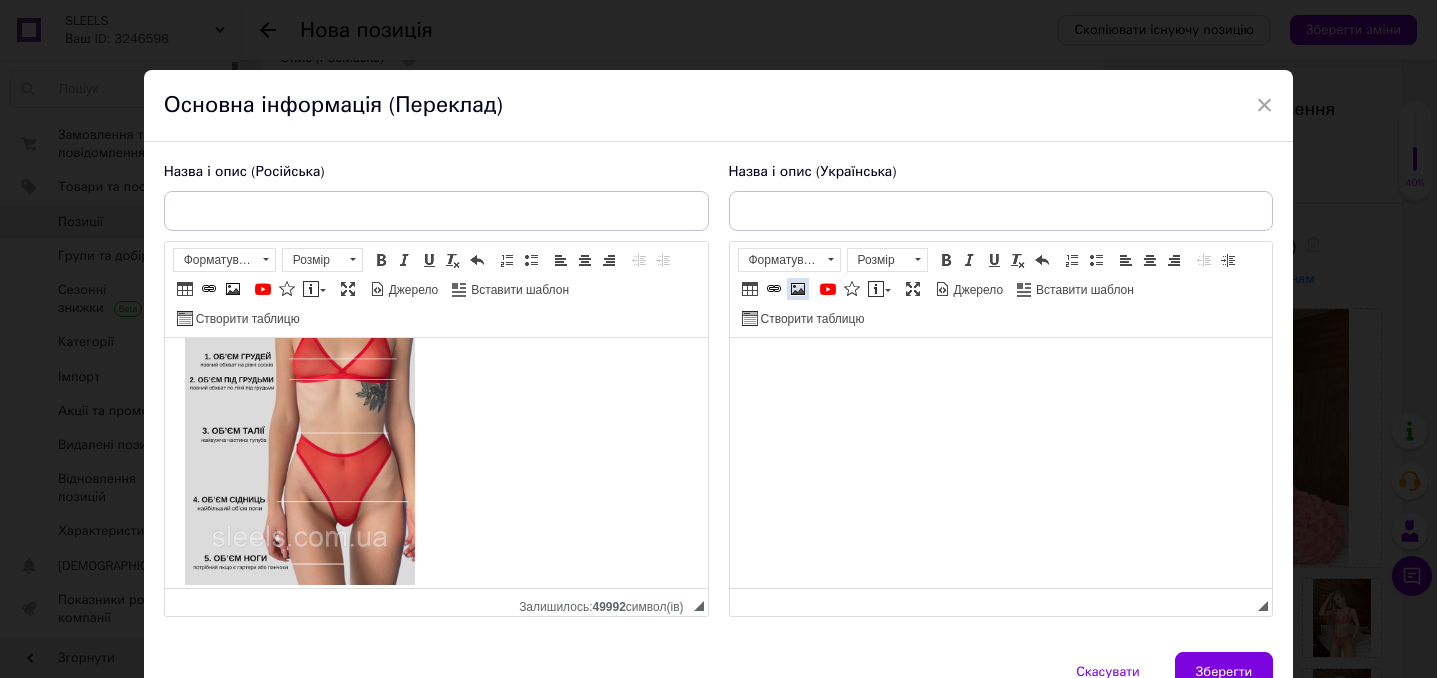 click at bounding box center [798, 289] 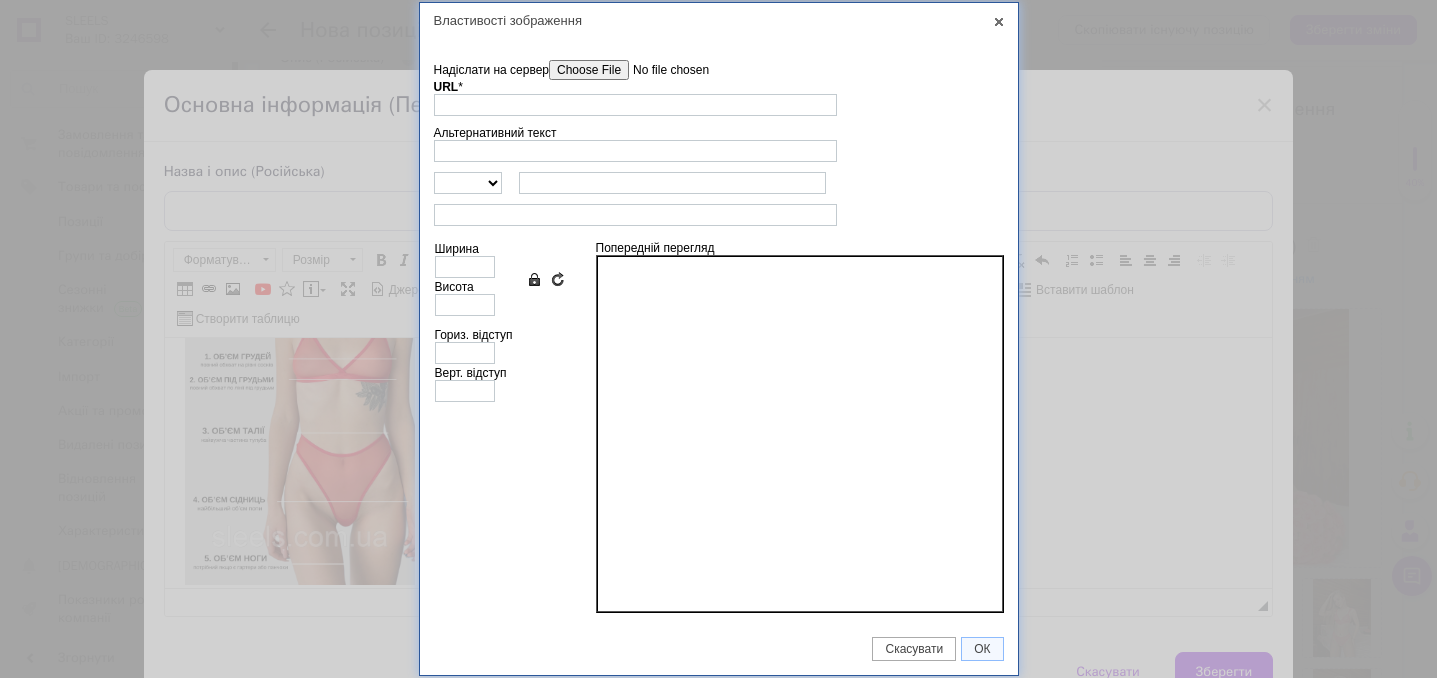 click on "Надіслати на сервер" at bounding box center [662, 70] 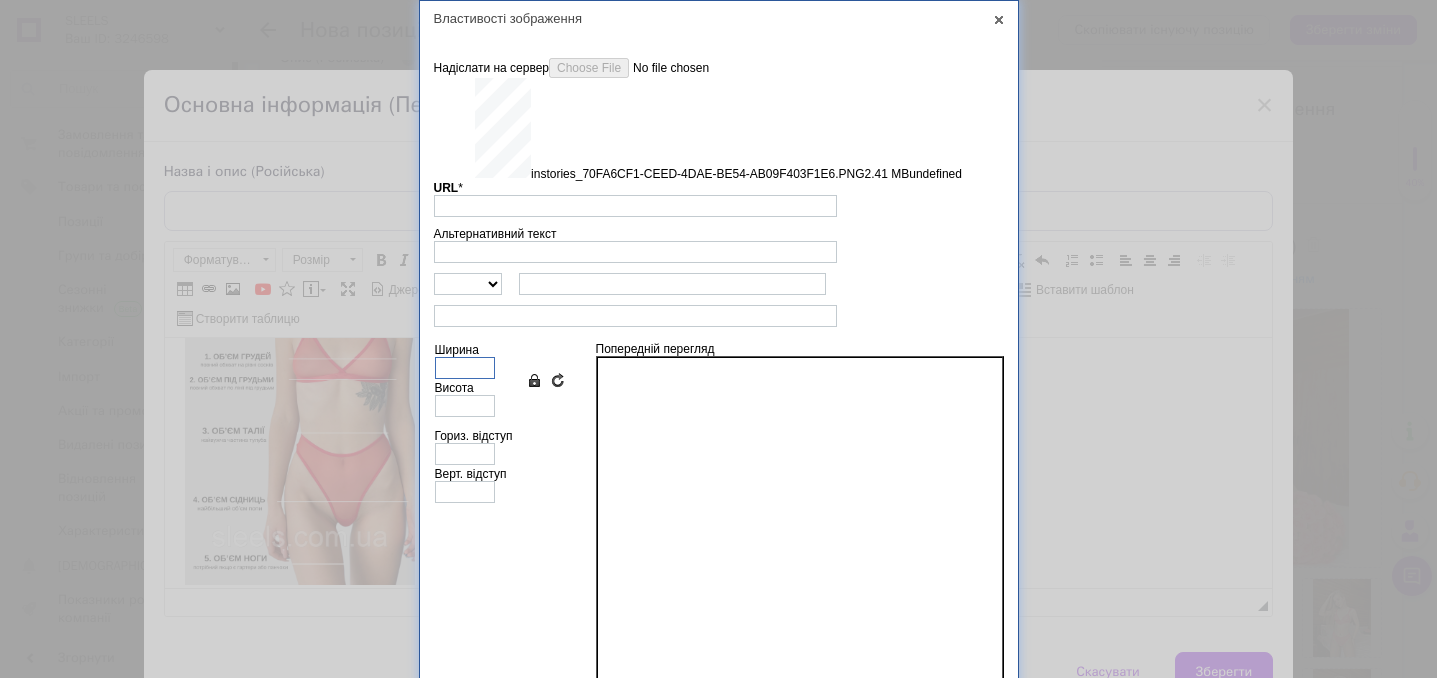 click on "Ширина" at bounding box center [465, 368] 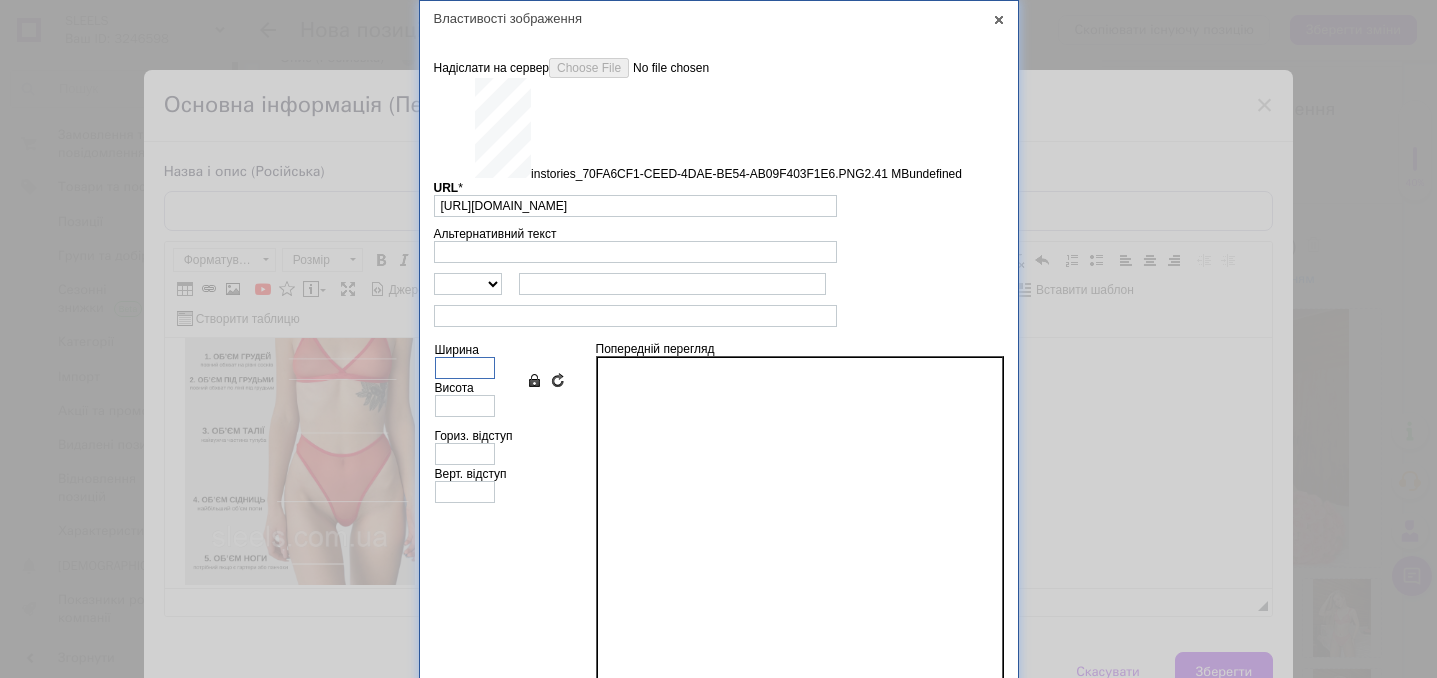 type on "640" 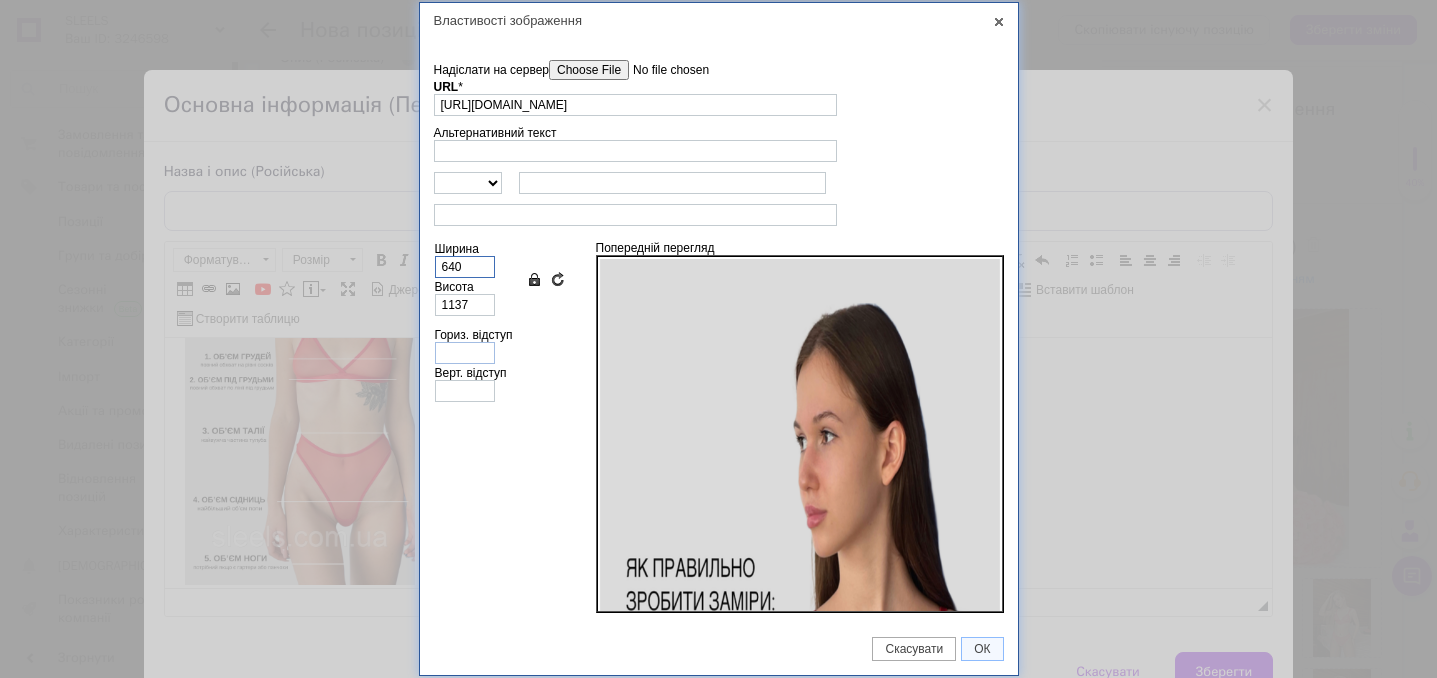type on "6402" 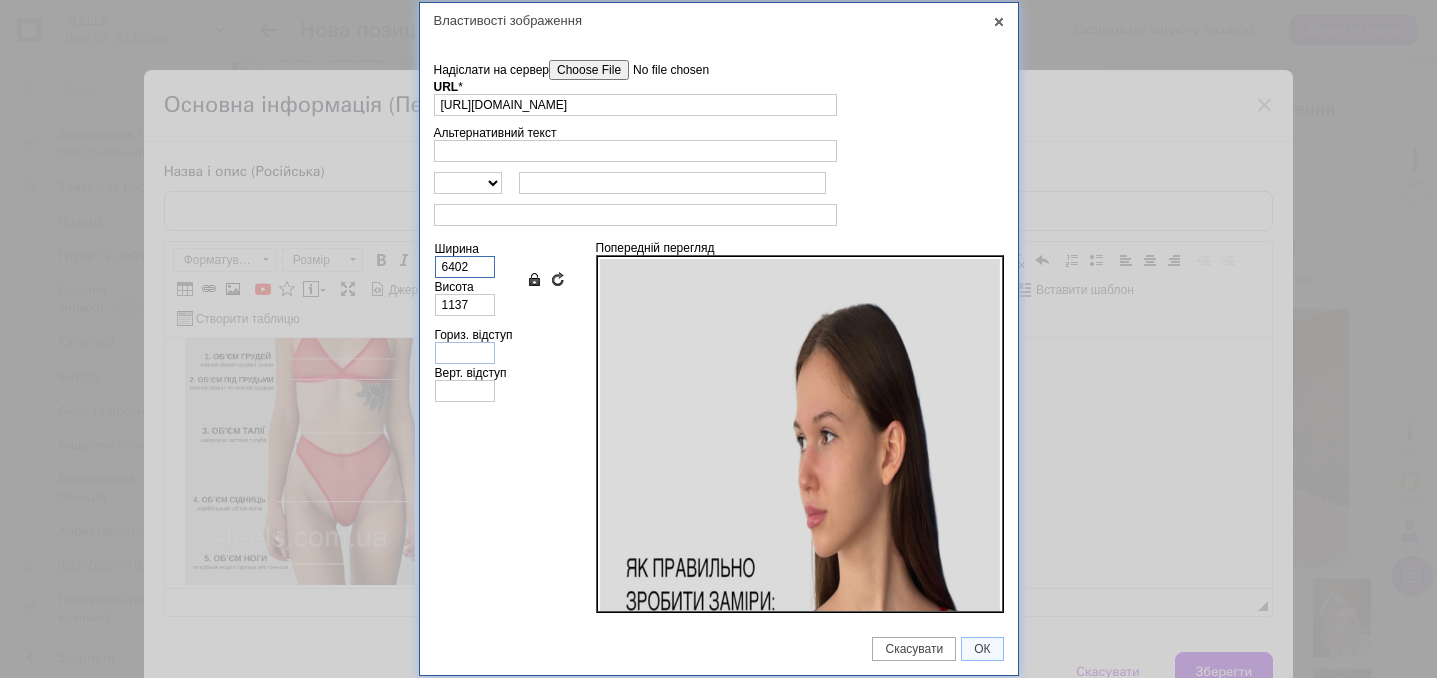 type on "11374" 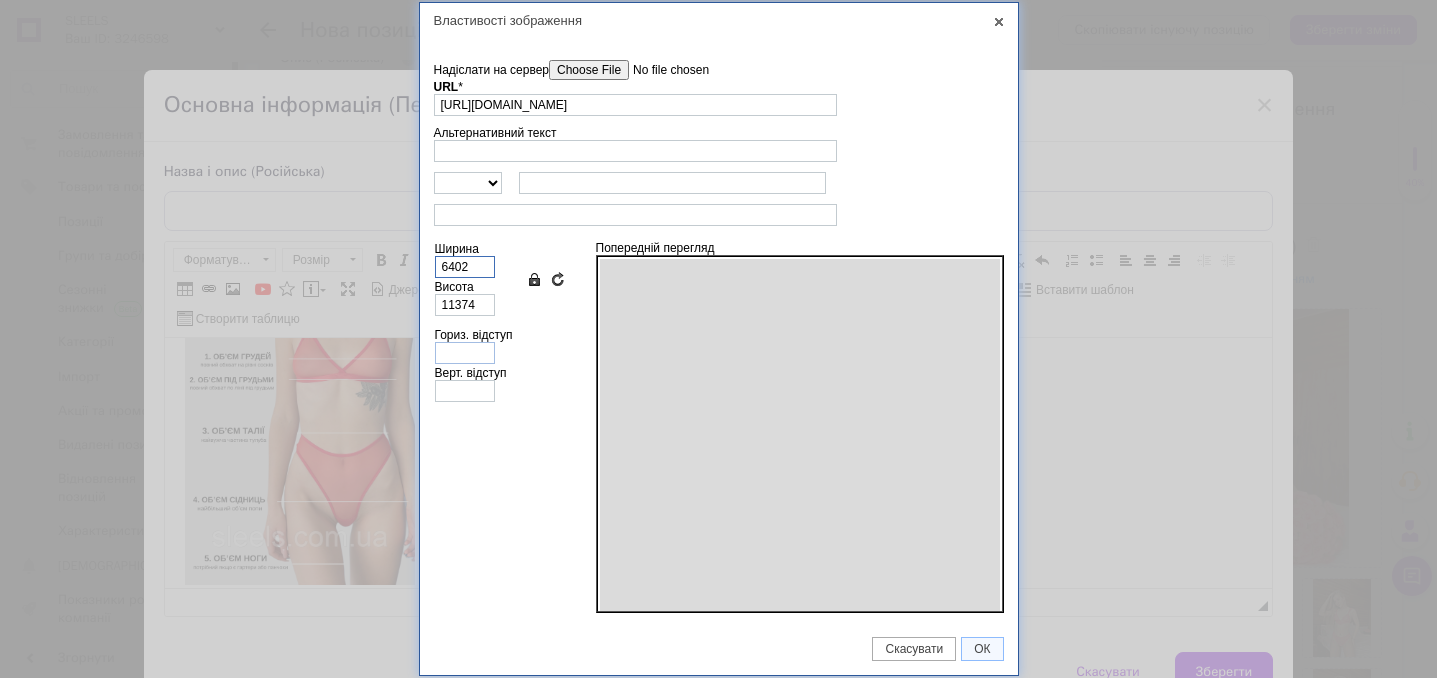 type on "64023" 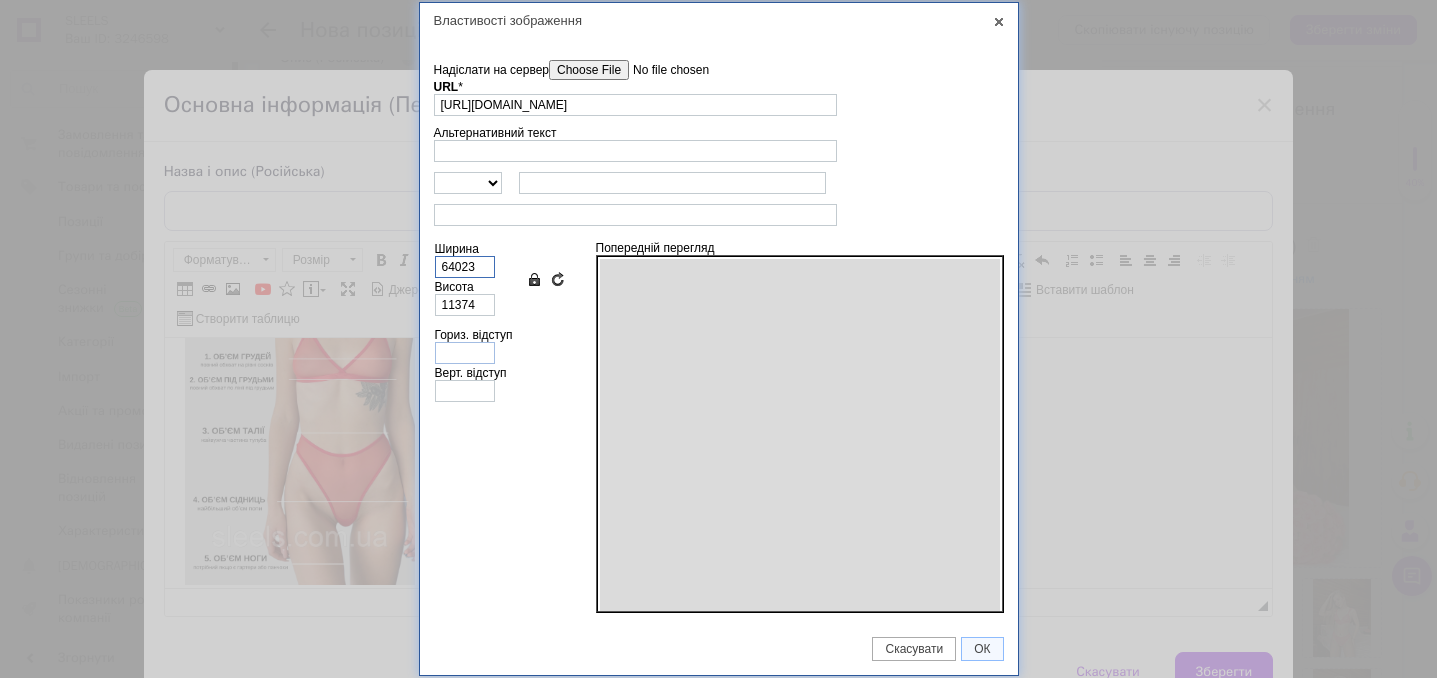 type on "113741" 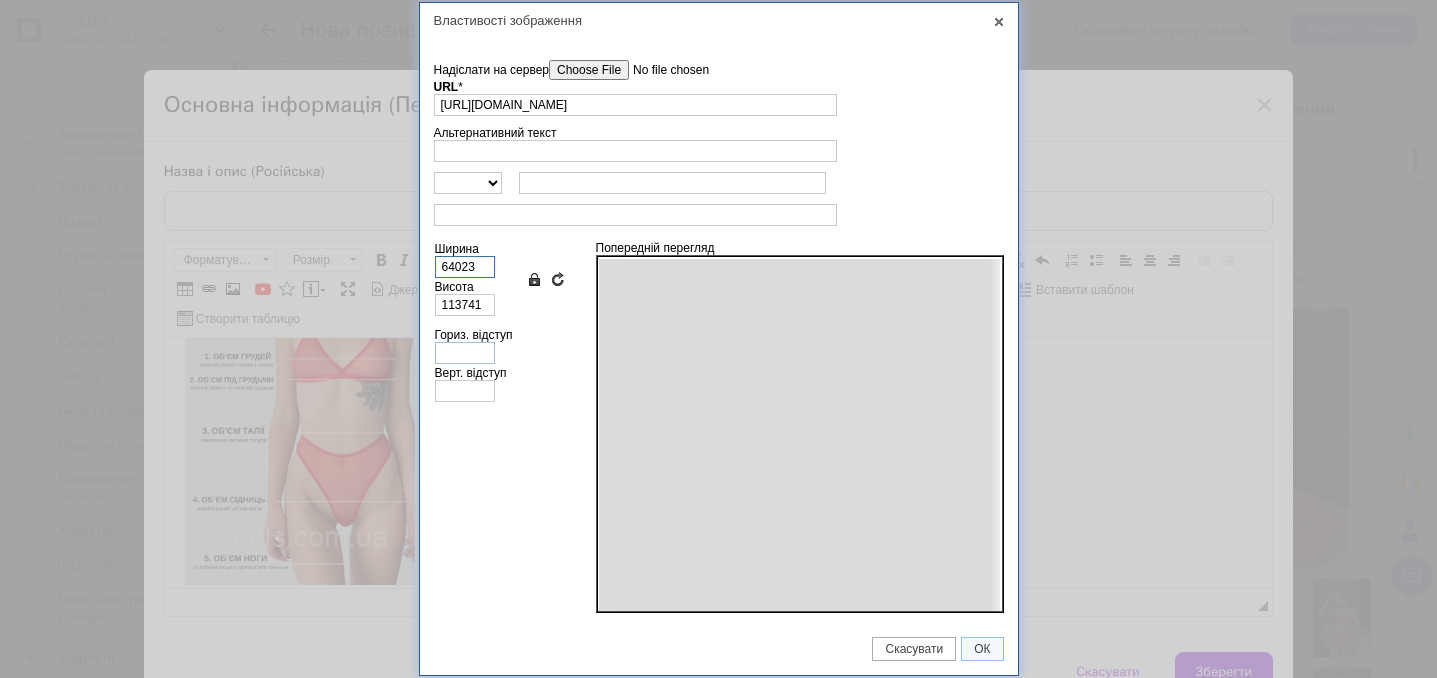 type on "640230" 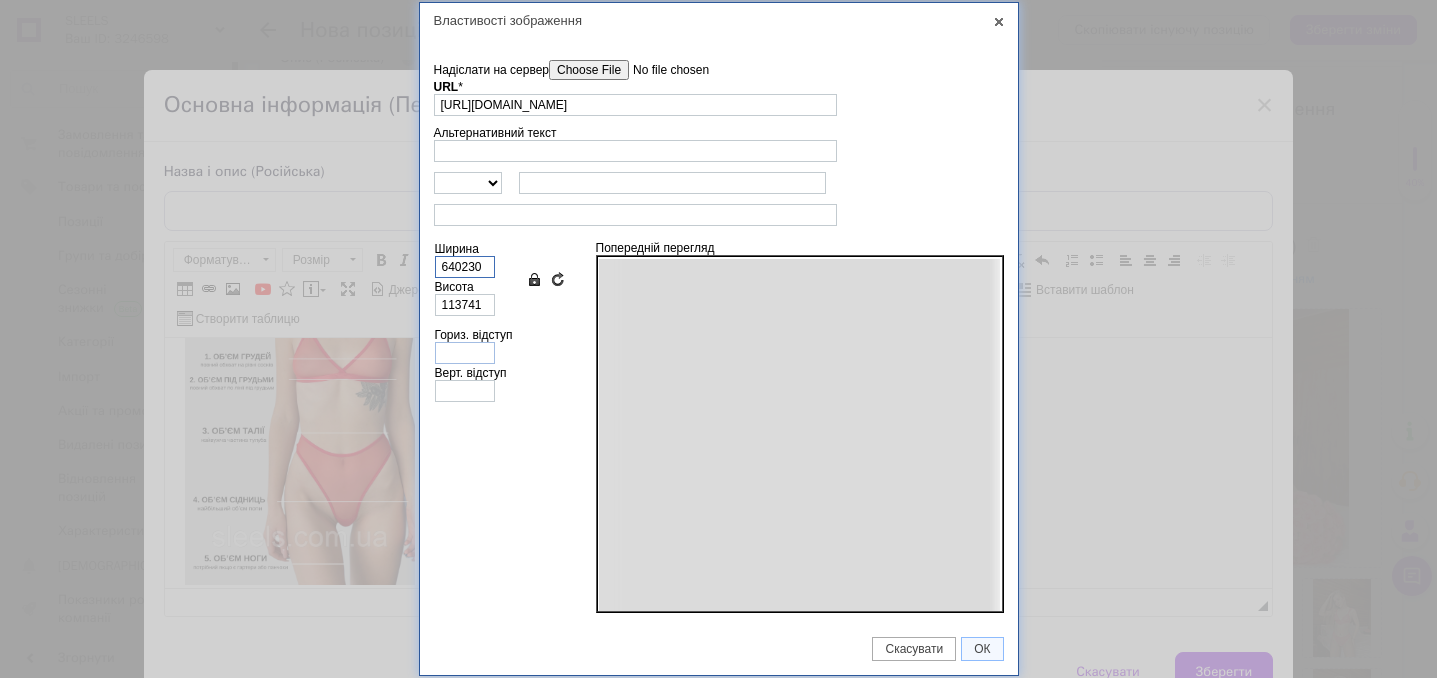 type on "1137409" 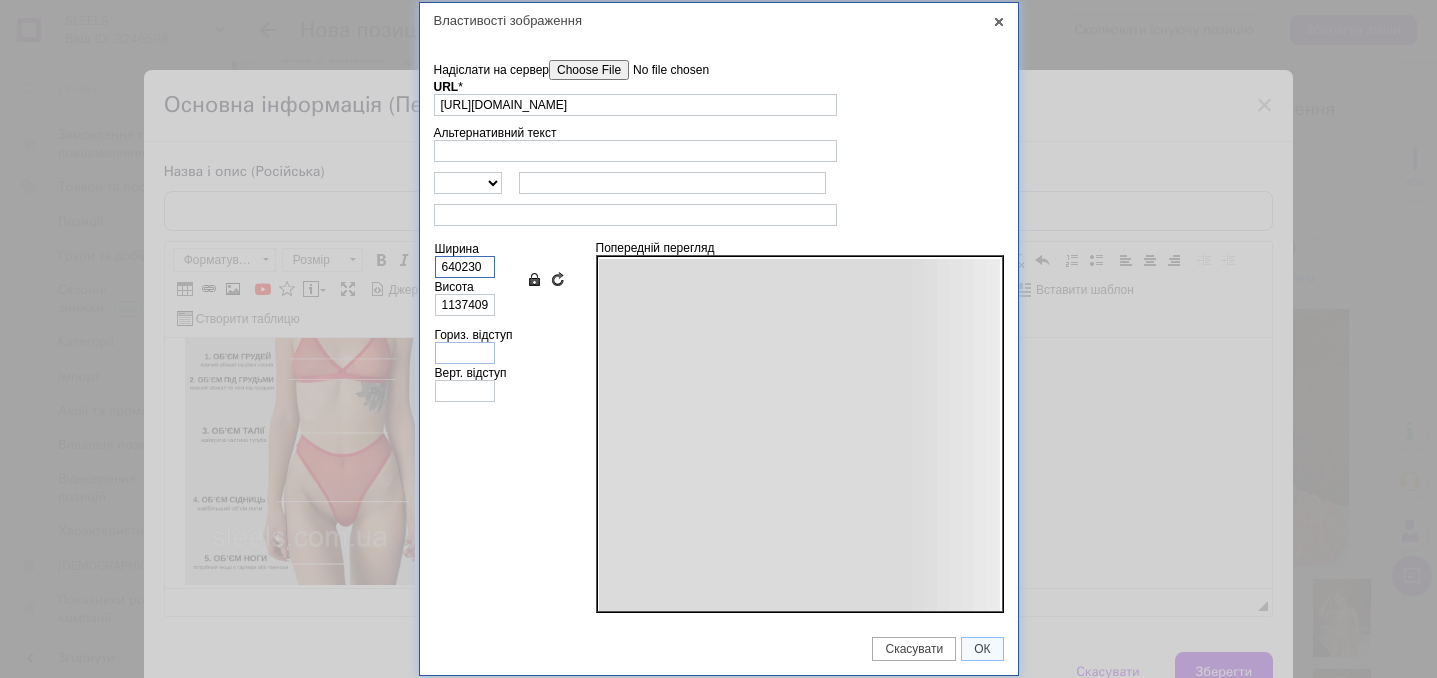 type on "64023" 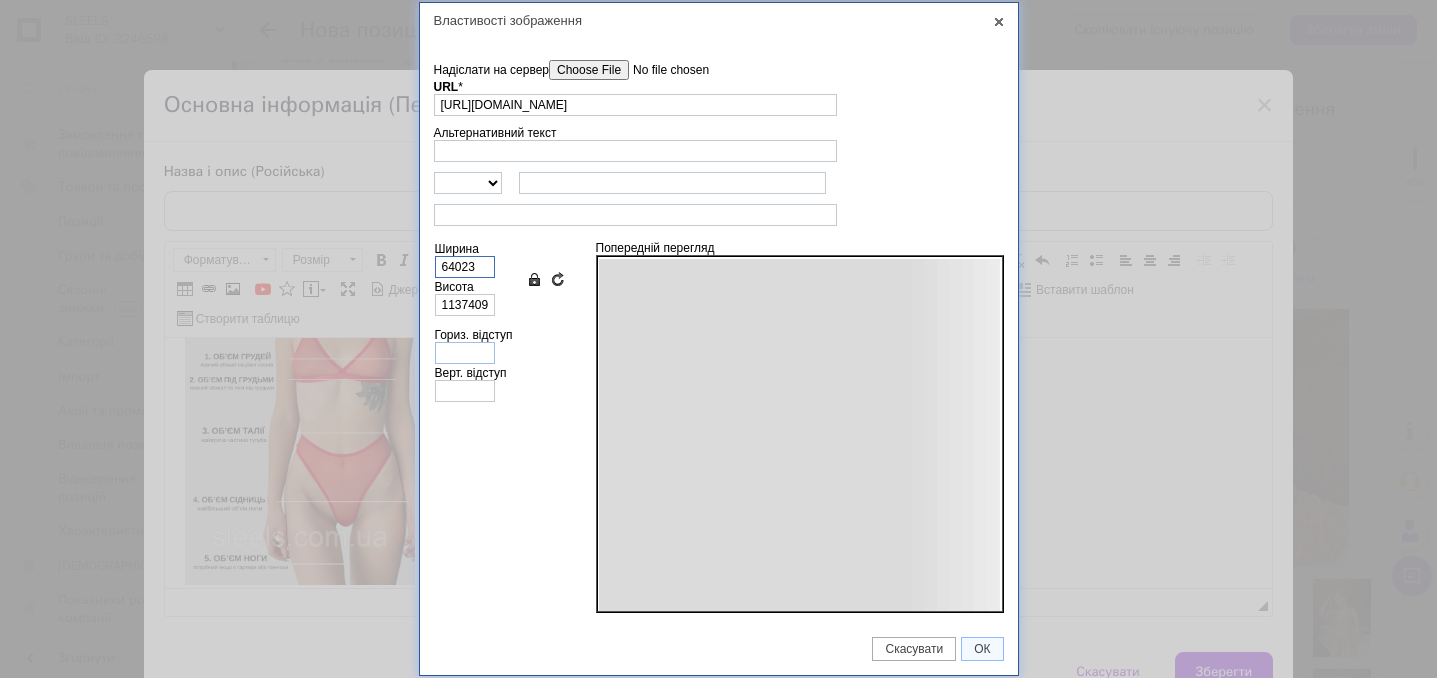 type on "113741" 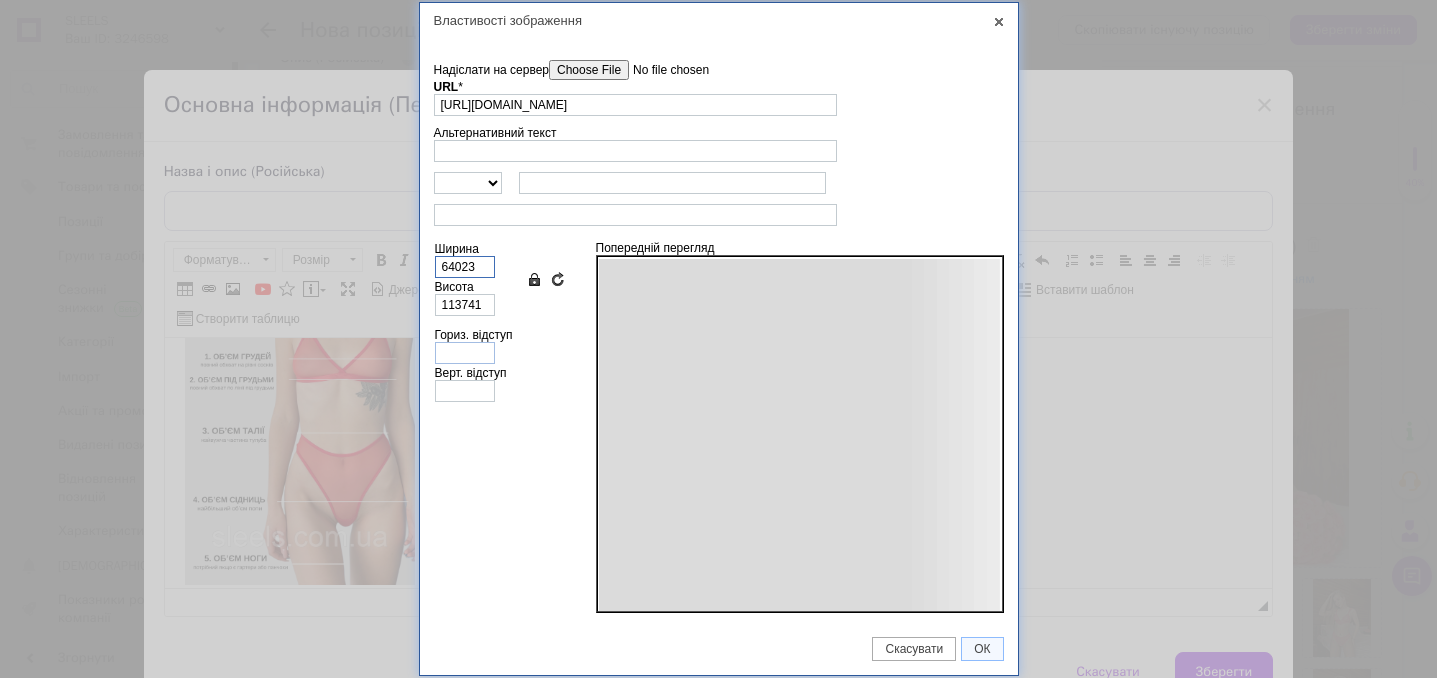 type on "6402" 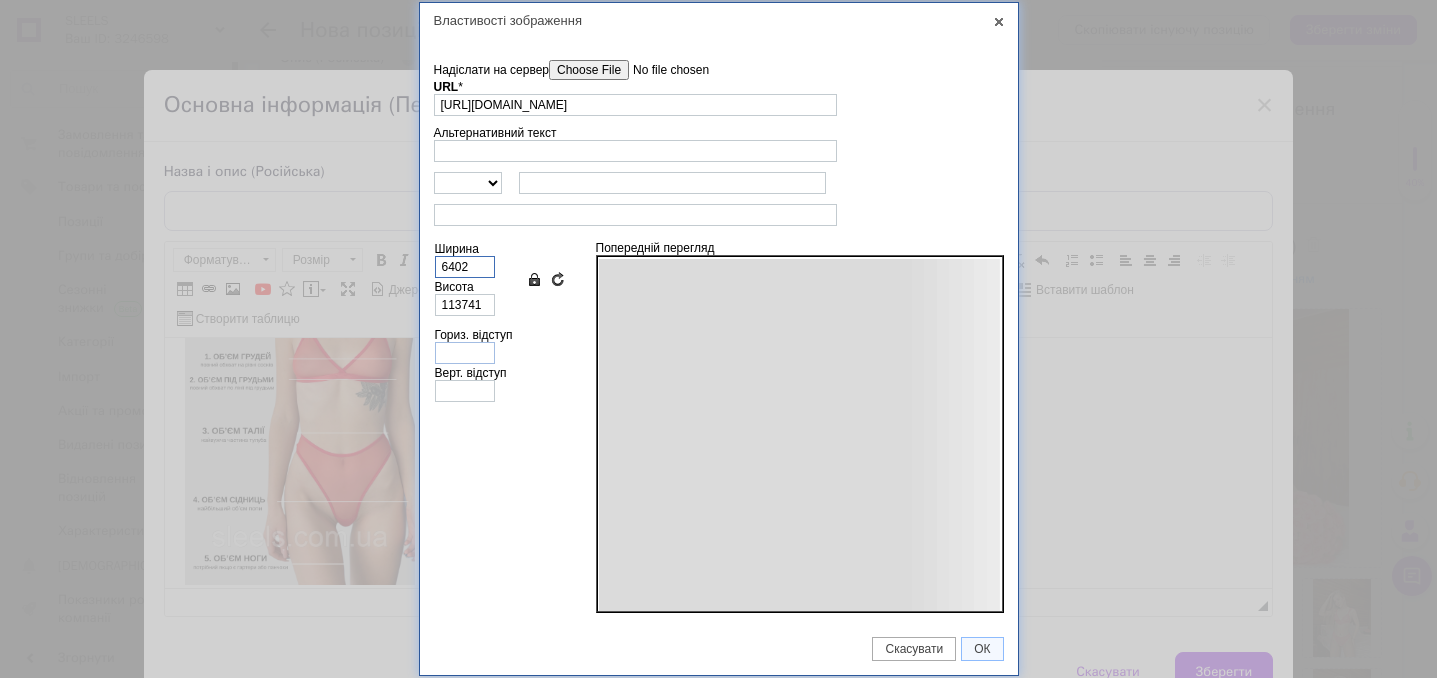 type on "11374" 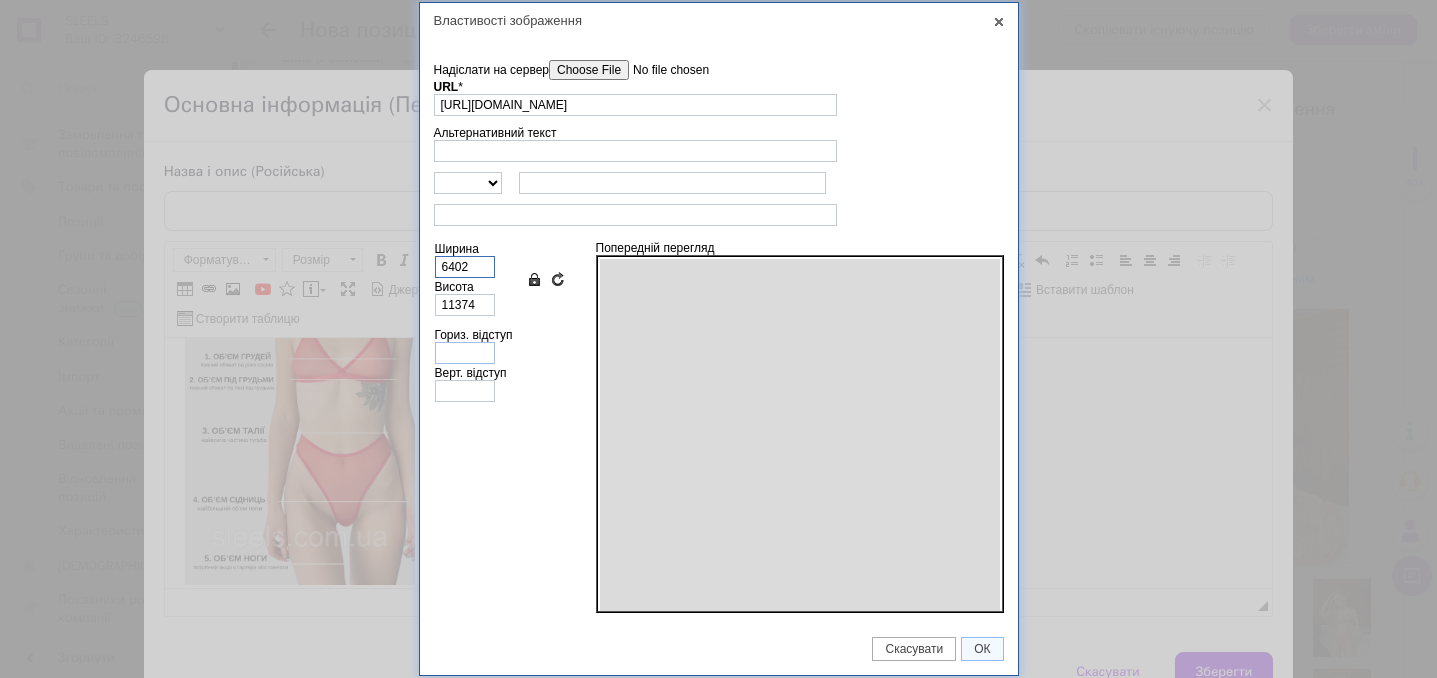 type on "640" 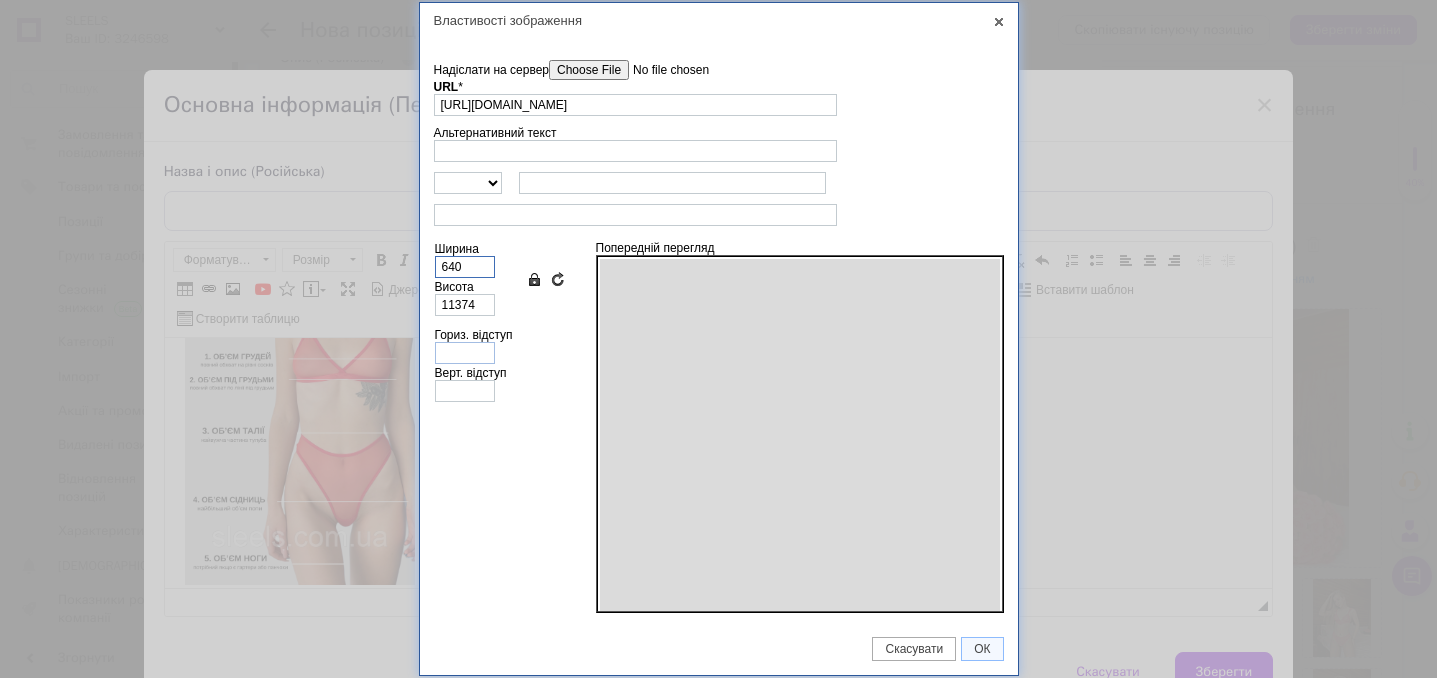 type on "1137" 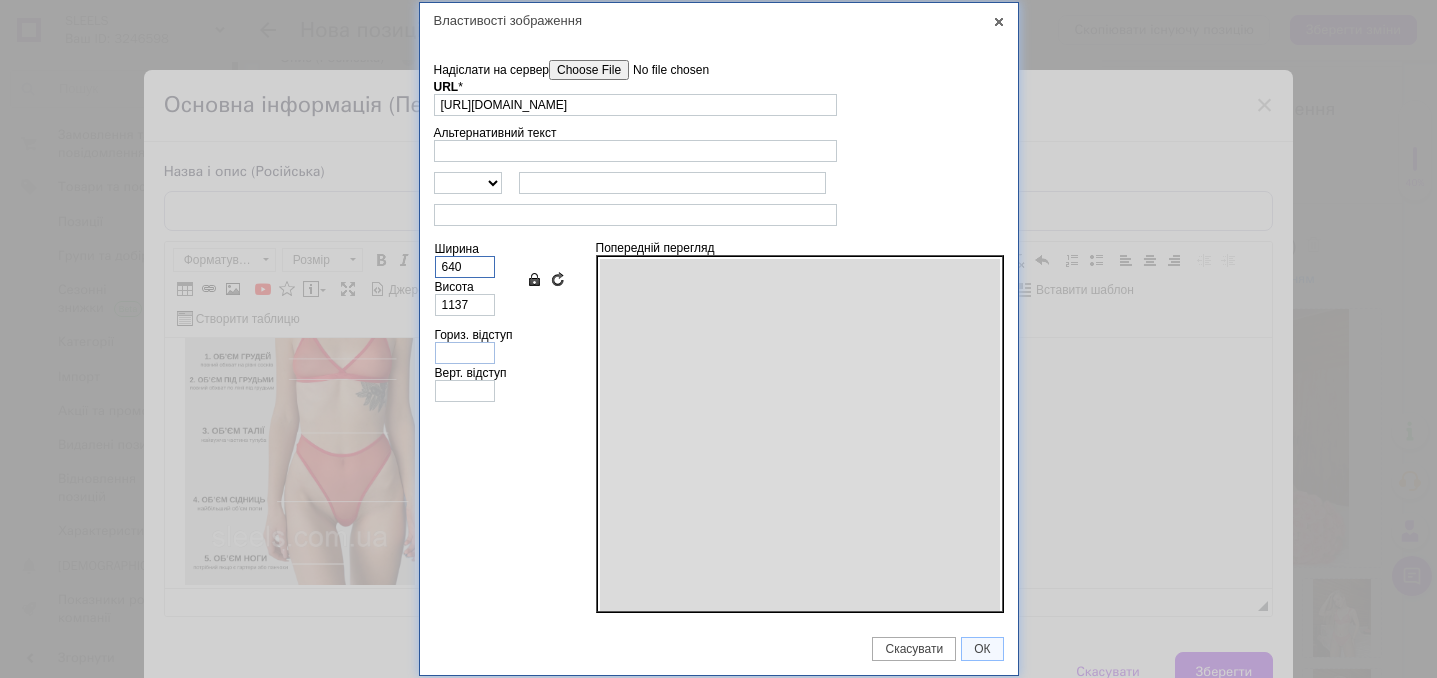 type on "64" 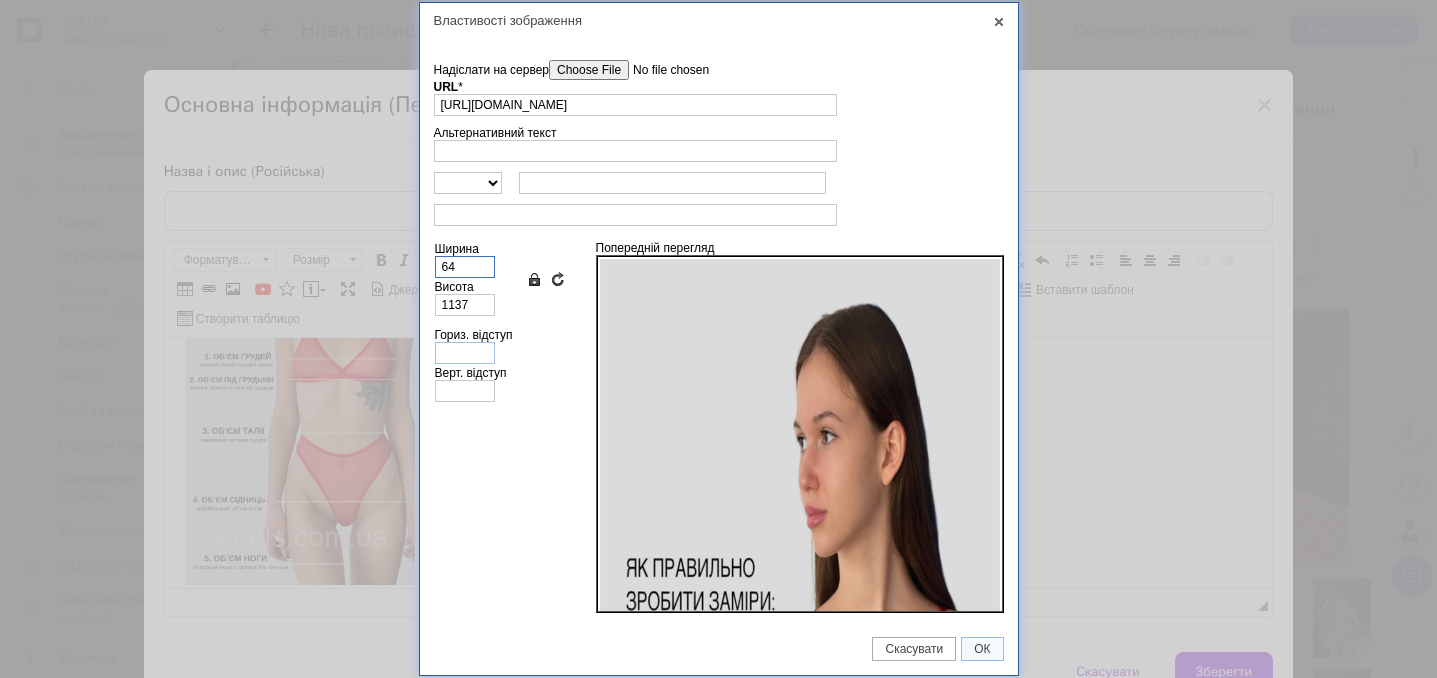 type on "114" 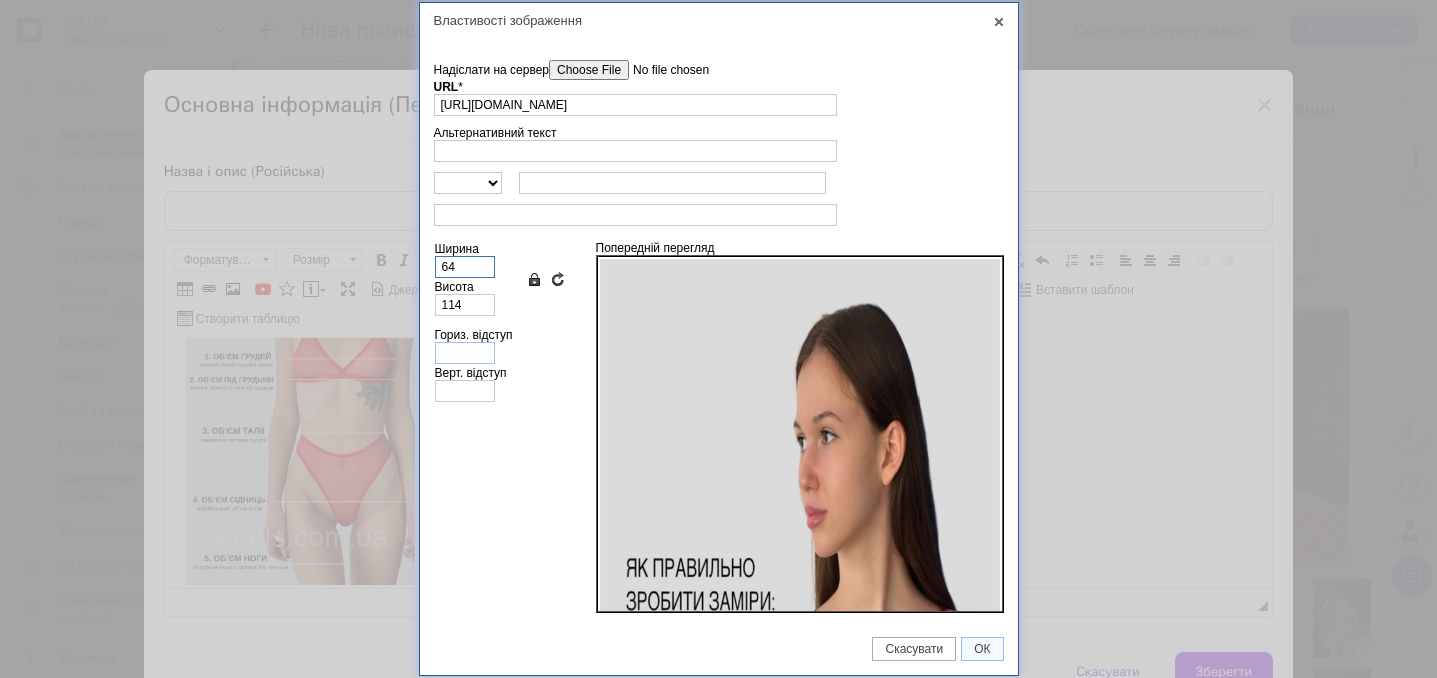 type on "6" 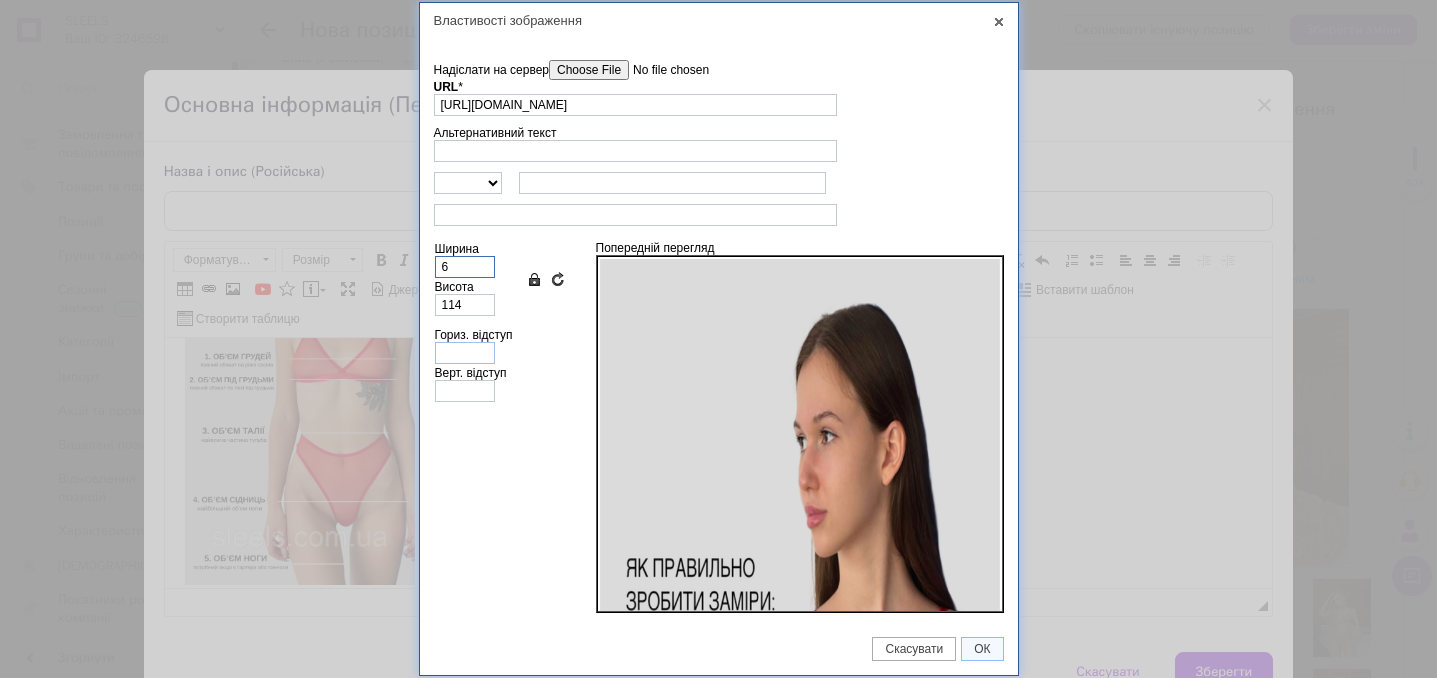 type on "11" 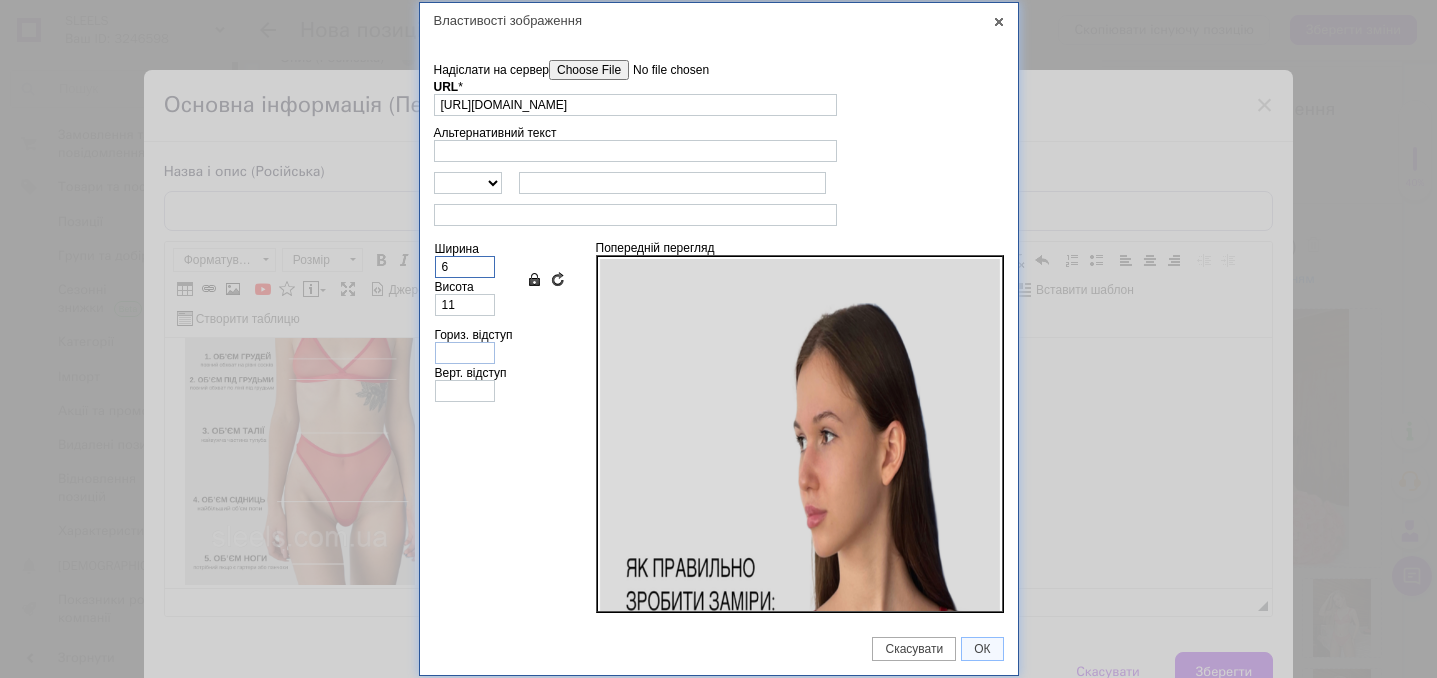 type 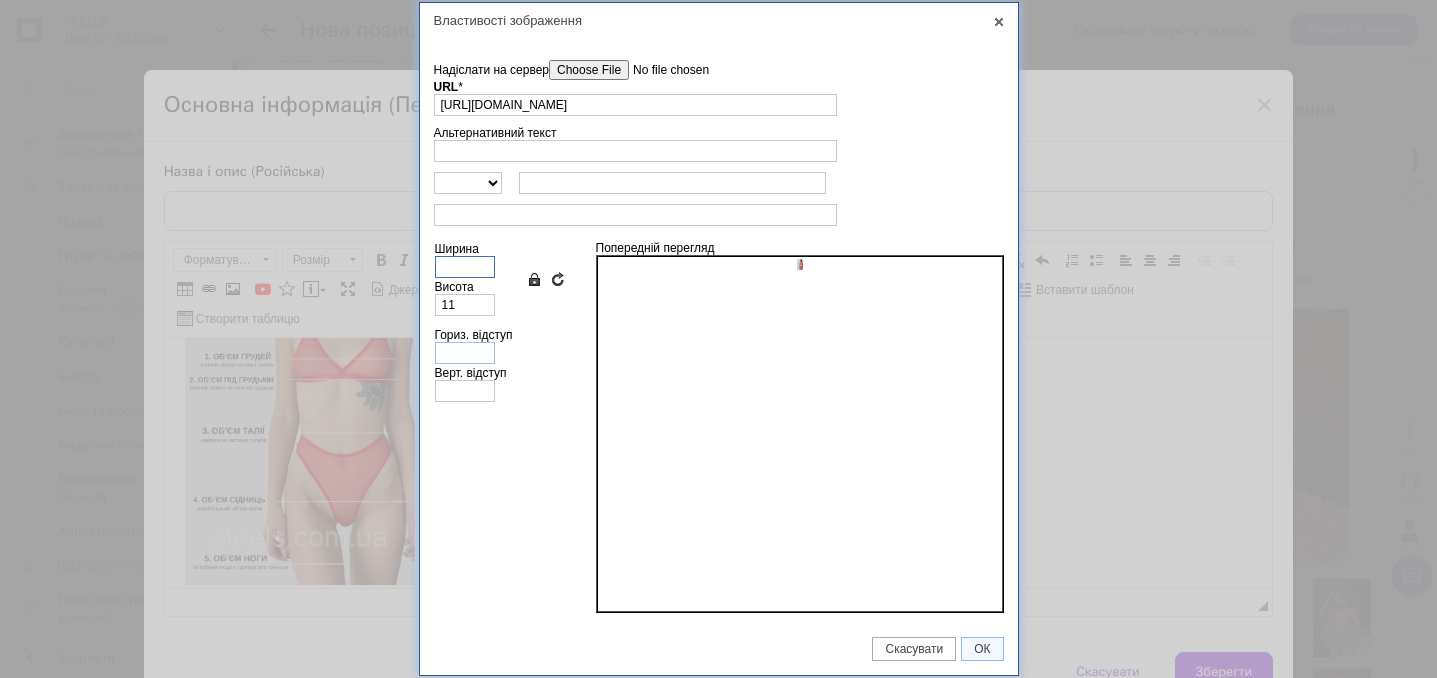 type 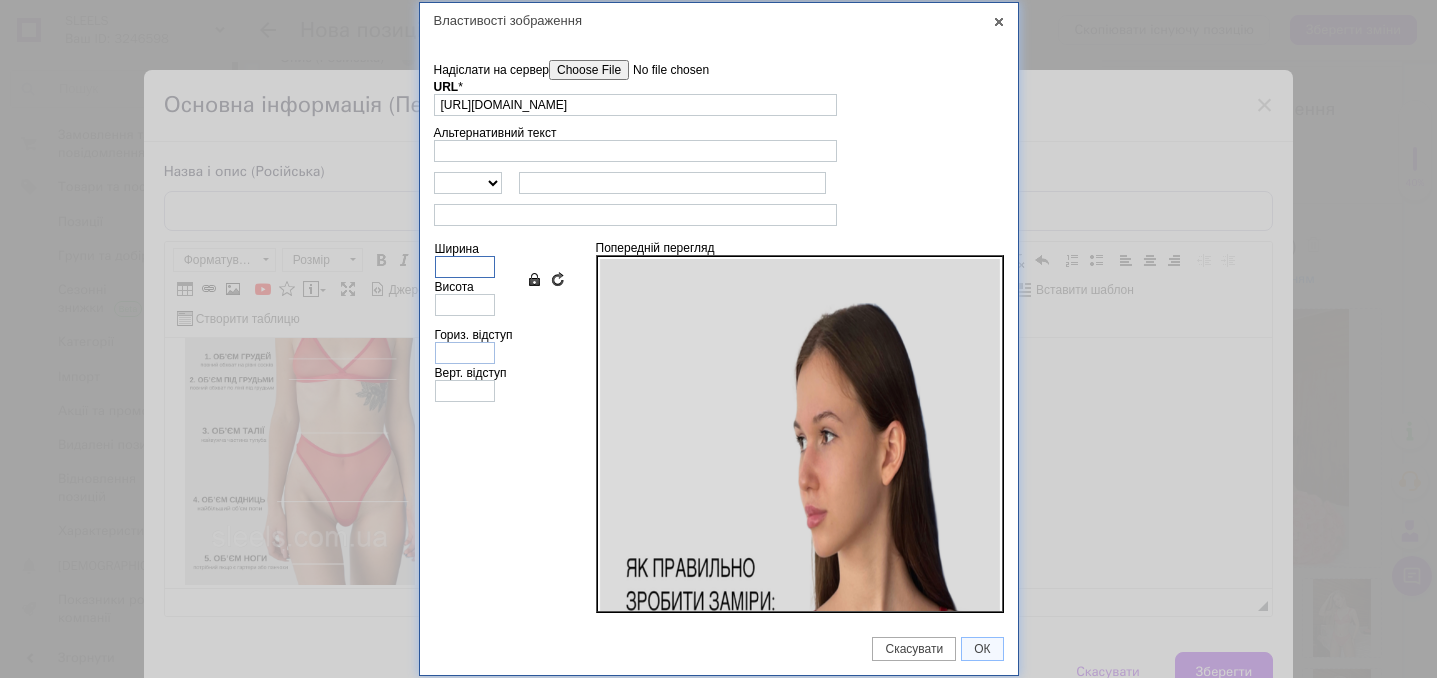 type on "2" 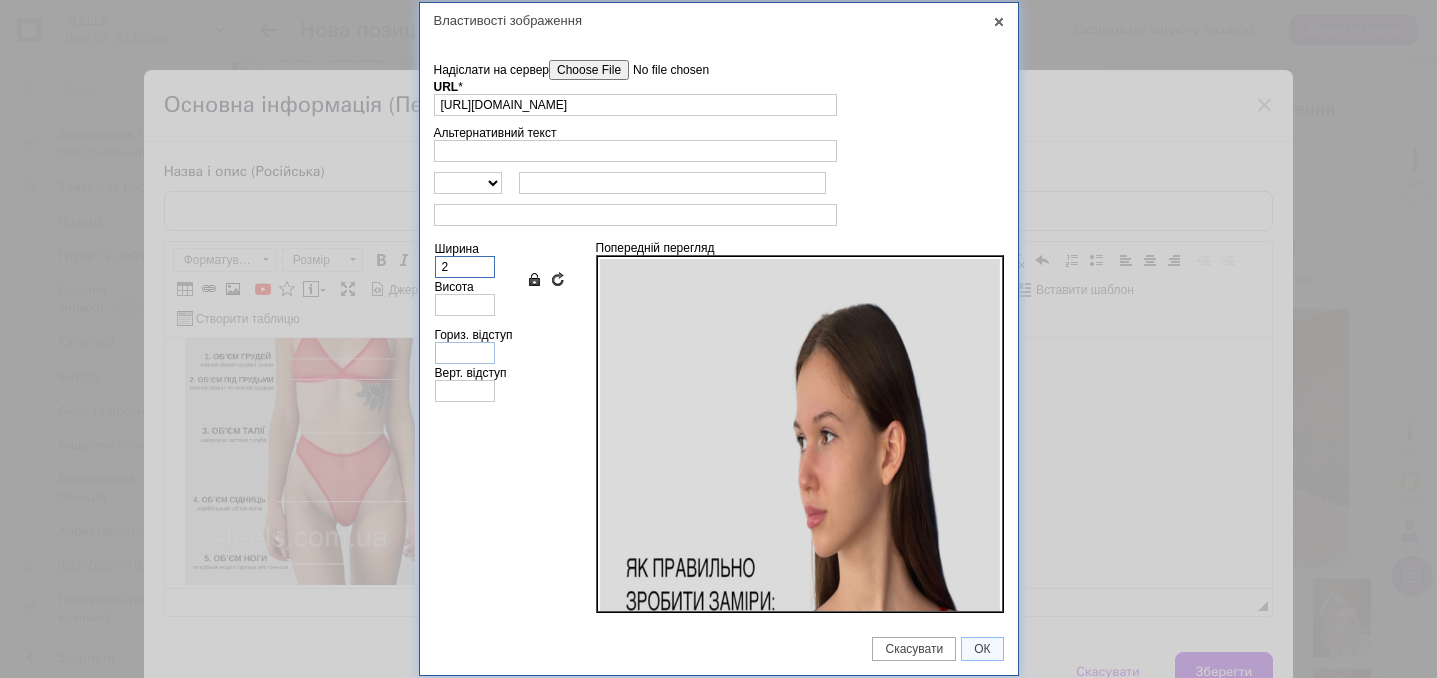 type on "4" 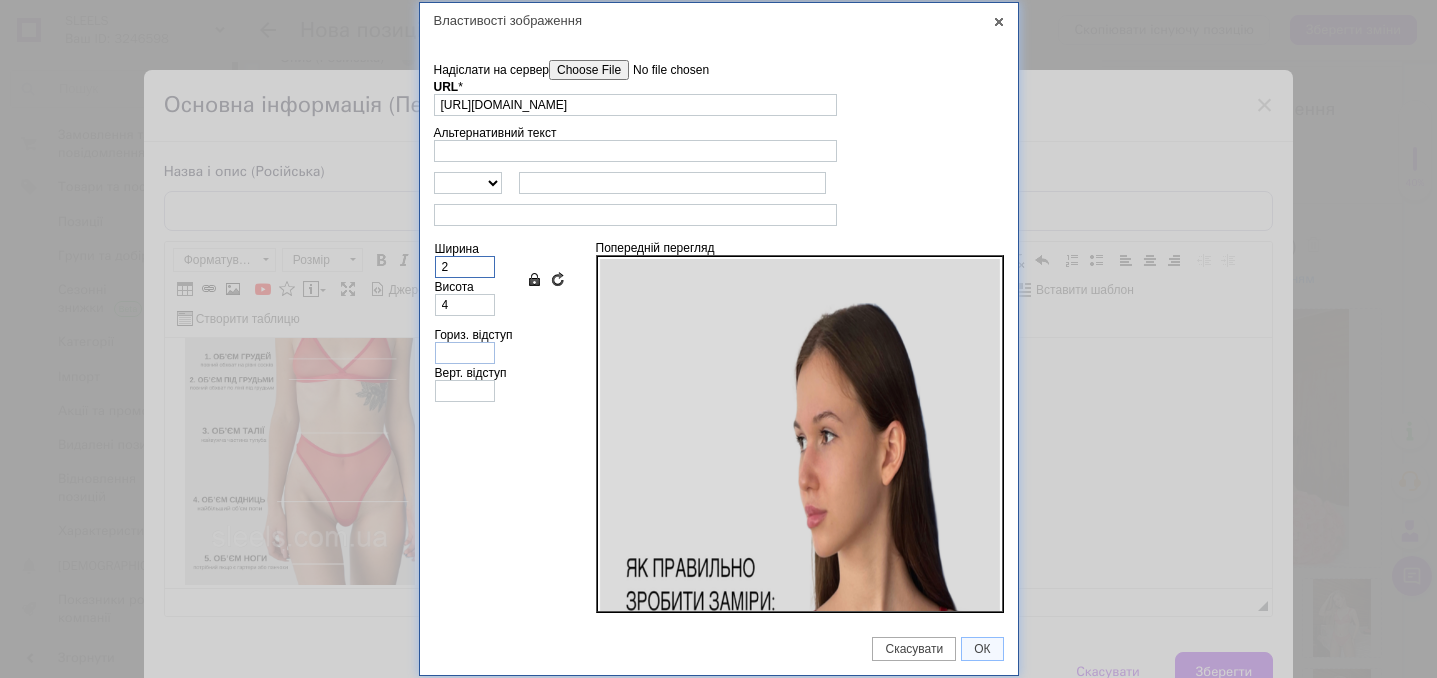type on "23" 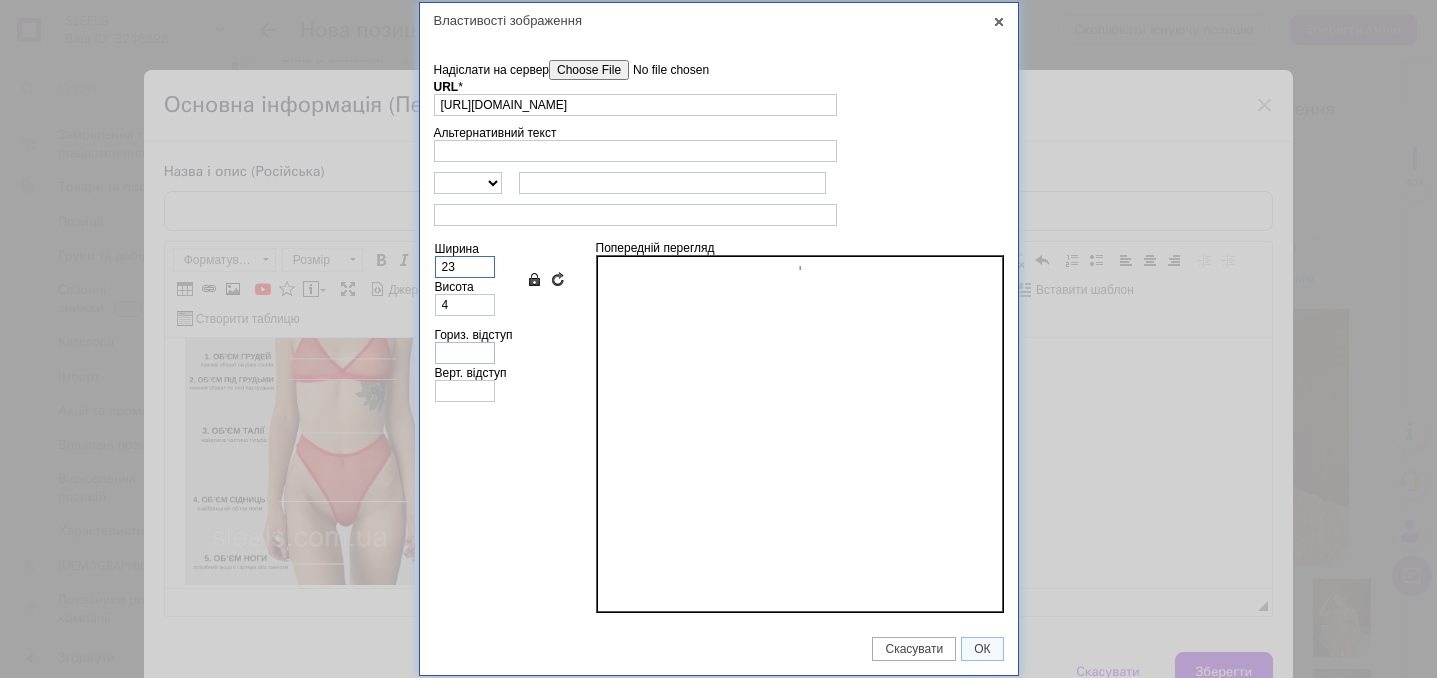 type on "41" 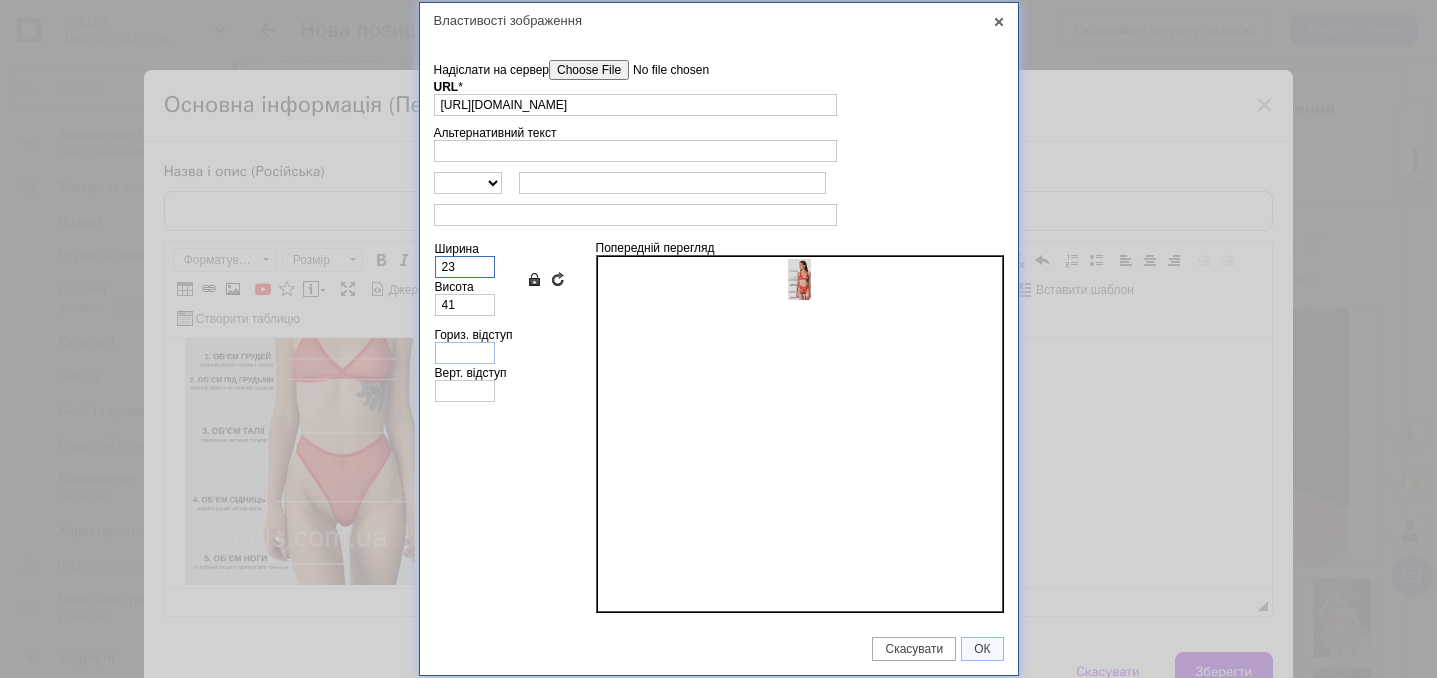 type on "230" 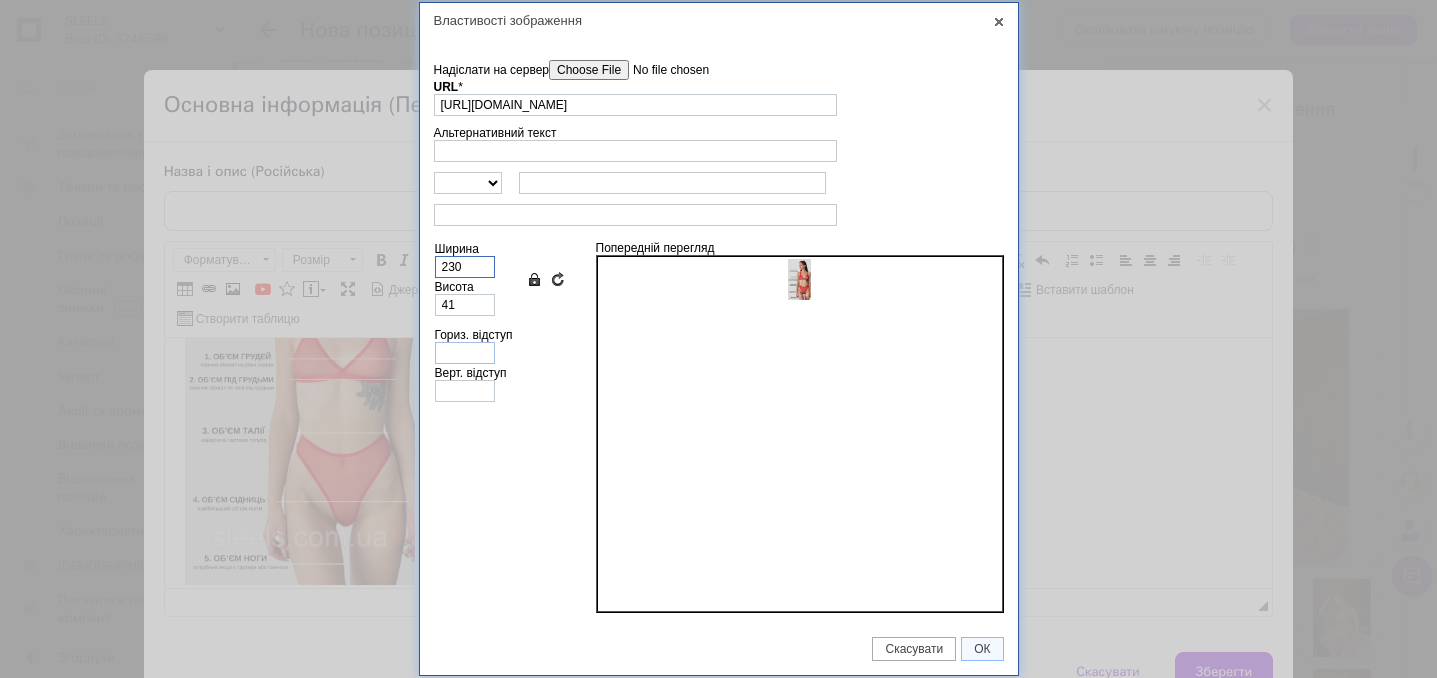 type on "409" 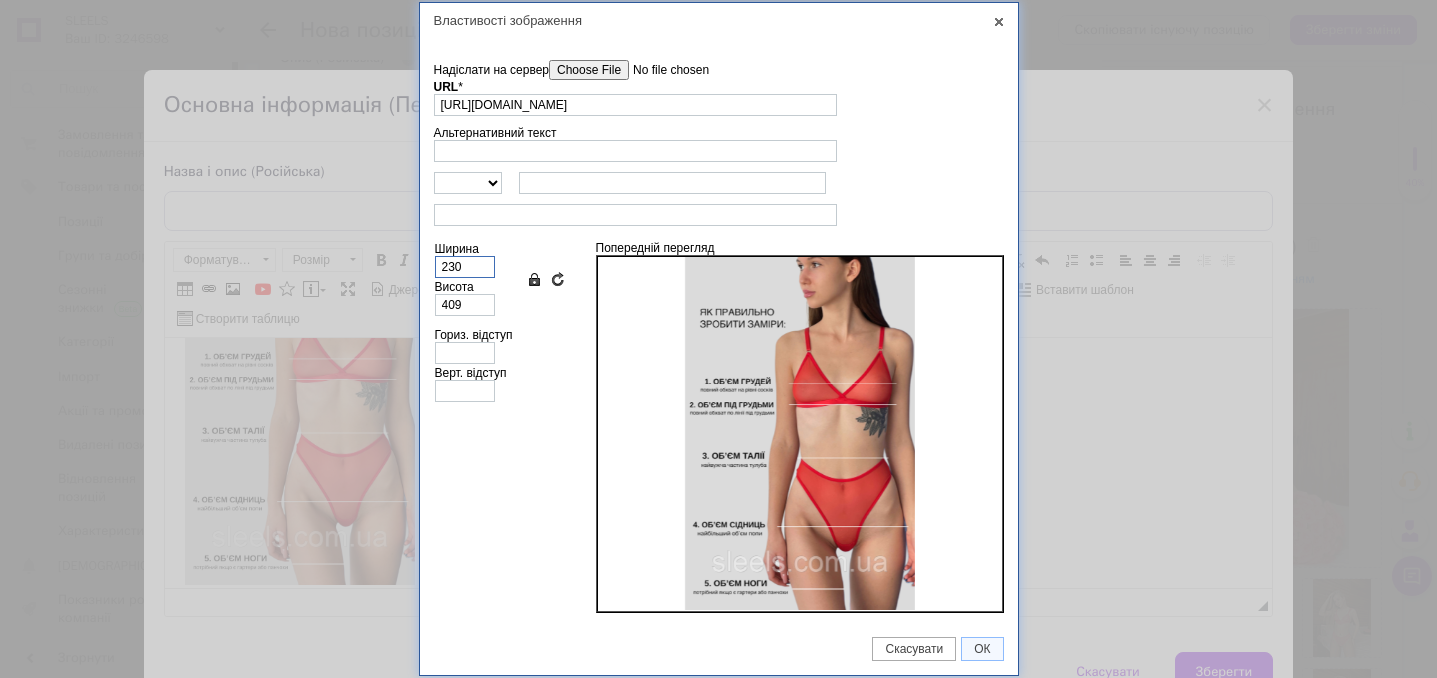 scroll, scrollTop: 68, scrollLeft: 0, axis: vertical 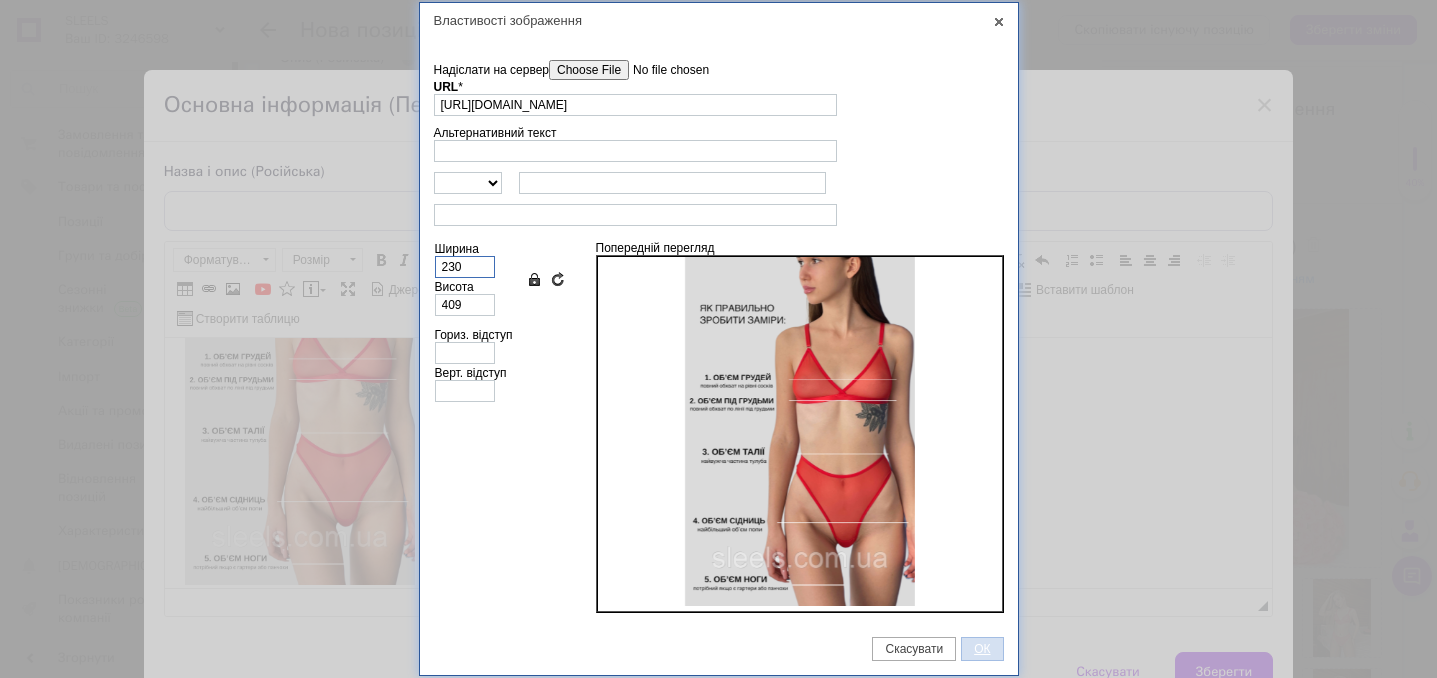 type on "230" 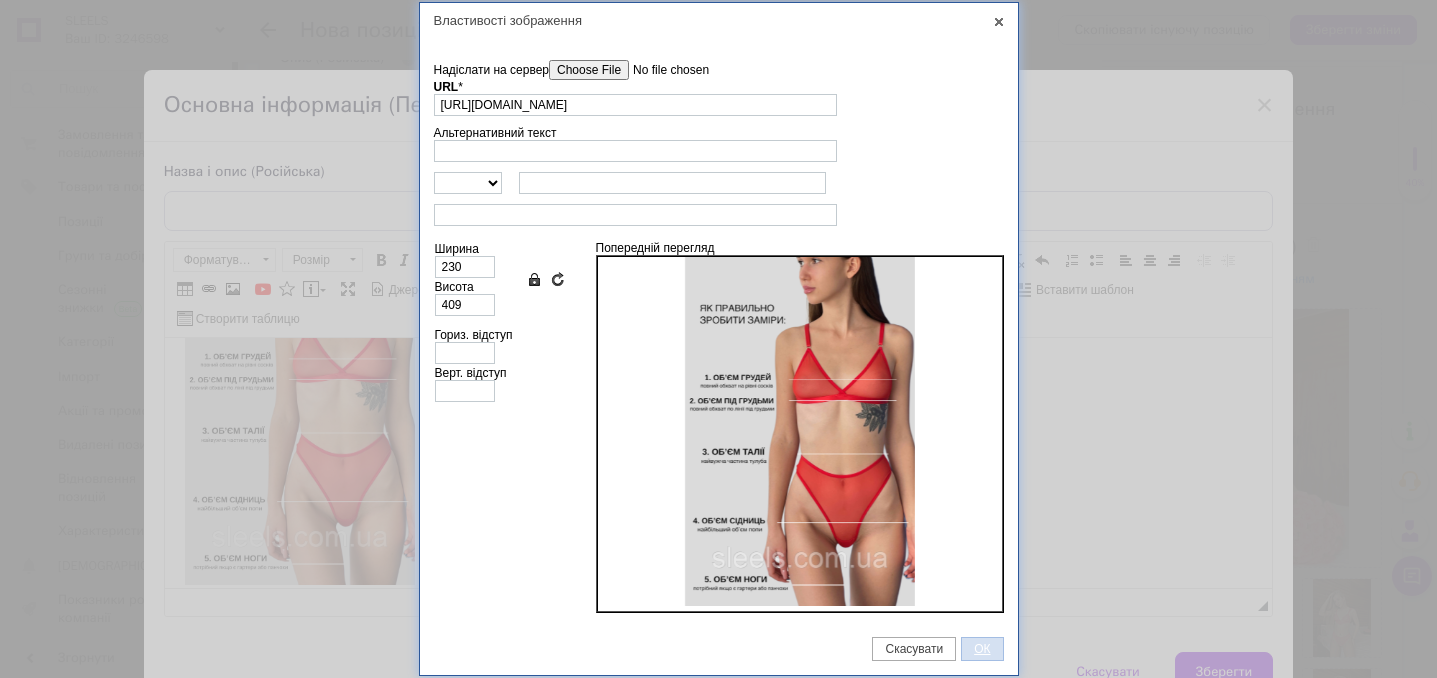 click on "ОК" at bounding box center (982, 649) 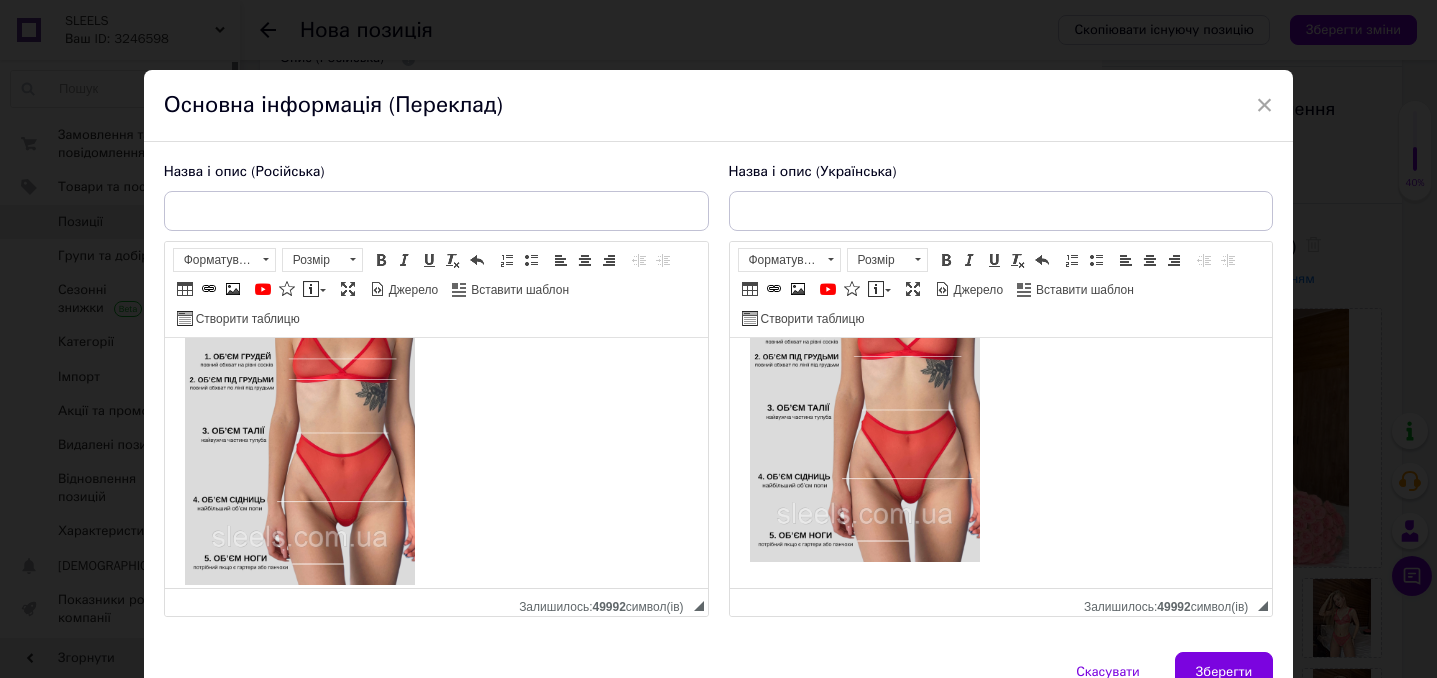 scroll, scrollTop: 206, scrollLeft: 0, axis: vertical 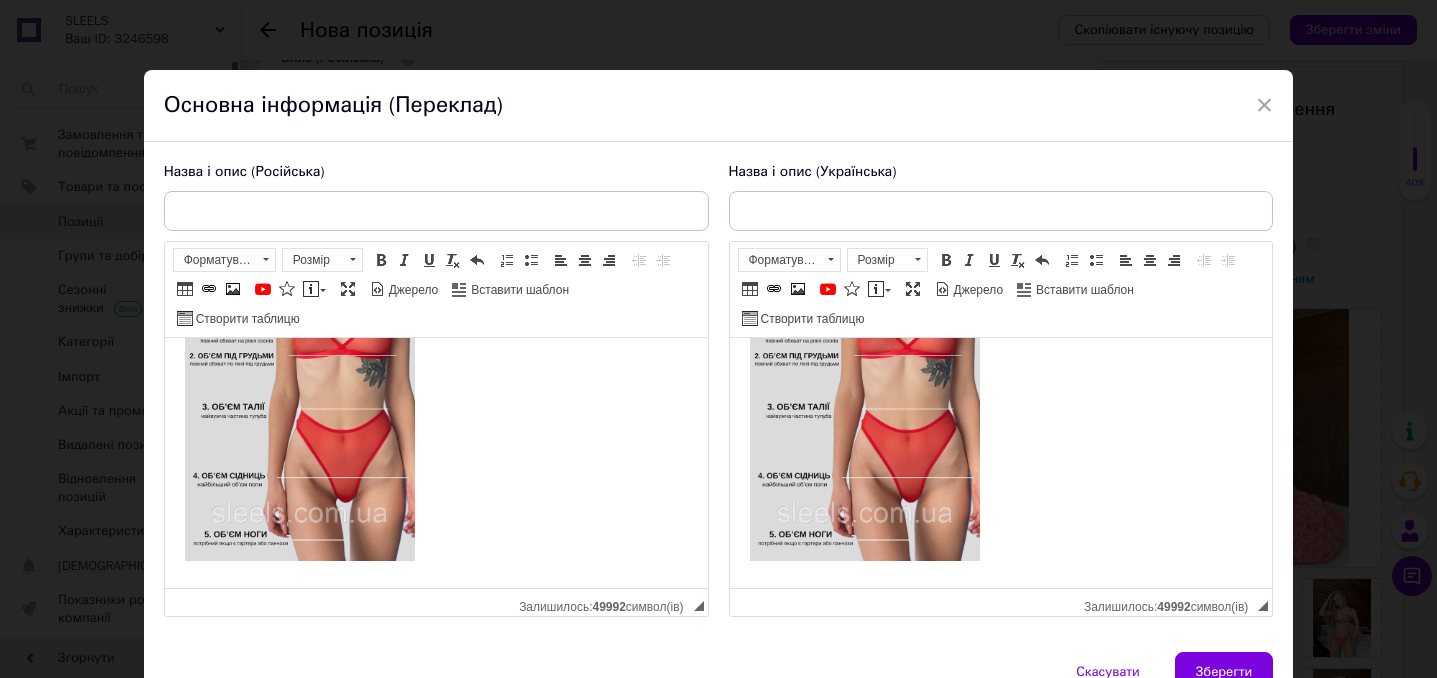 drag, startPoint x: 694, startPoint y: 493, endPoint x: 876, endPoint y: 869, distance: 417.73196 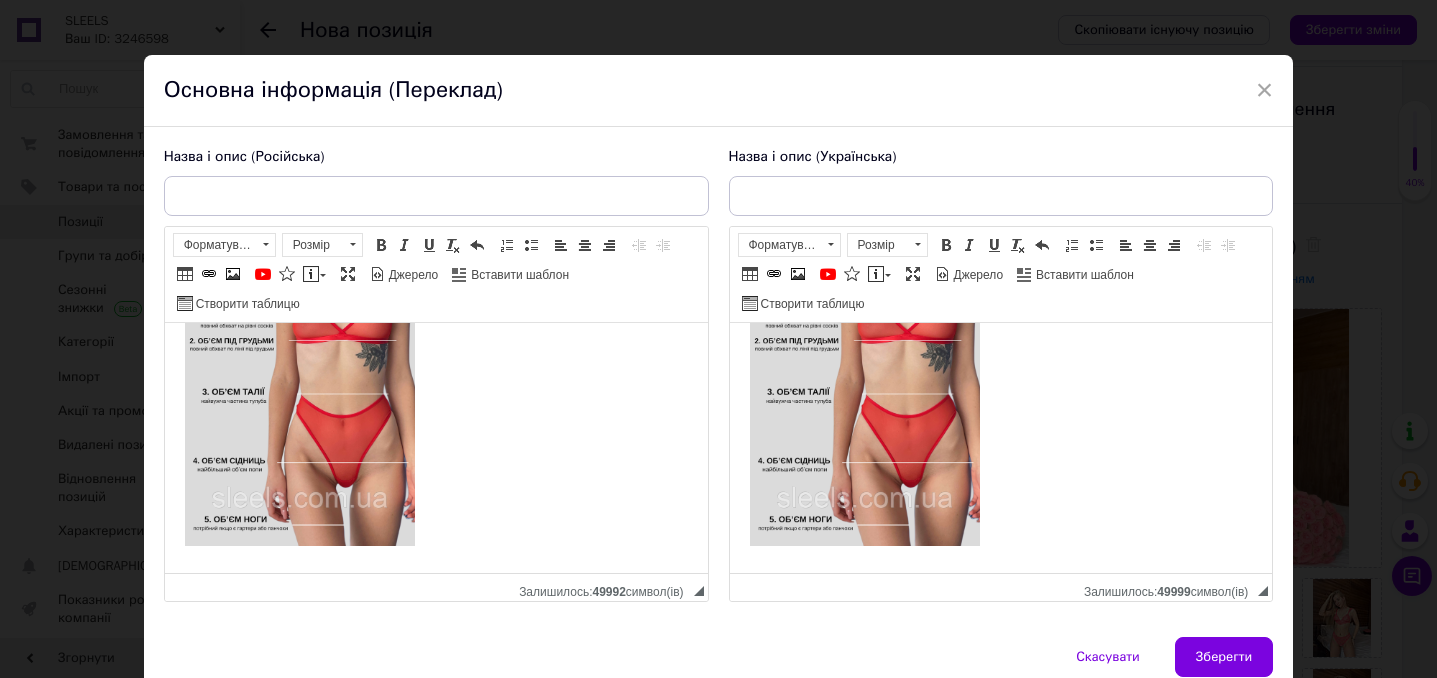 scroll, scrollTop: 104, scrollLeft: 0, axis: vertical 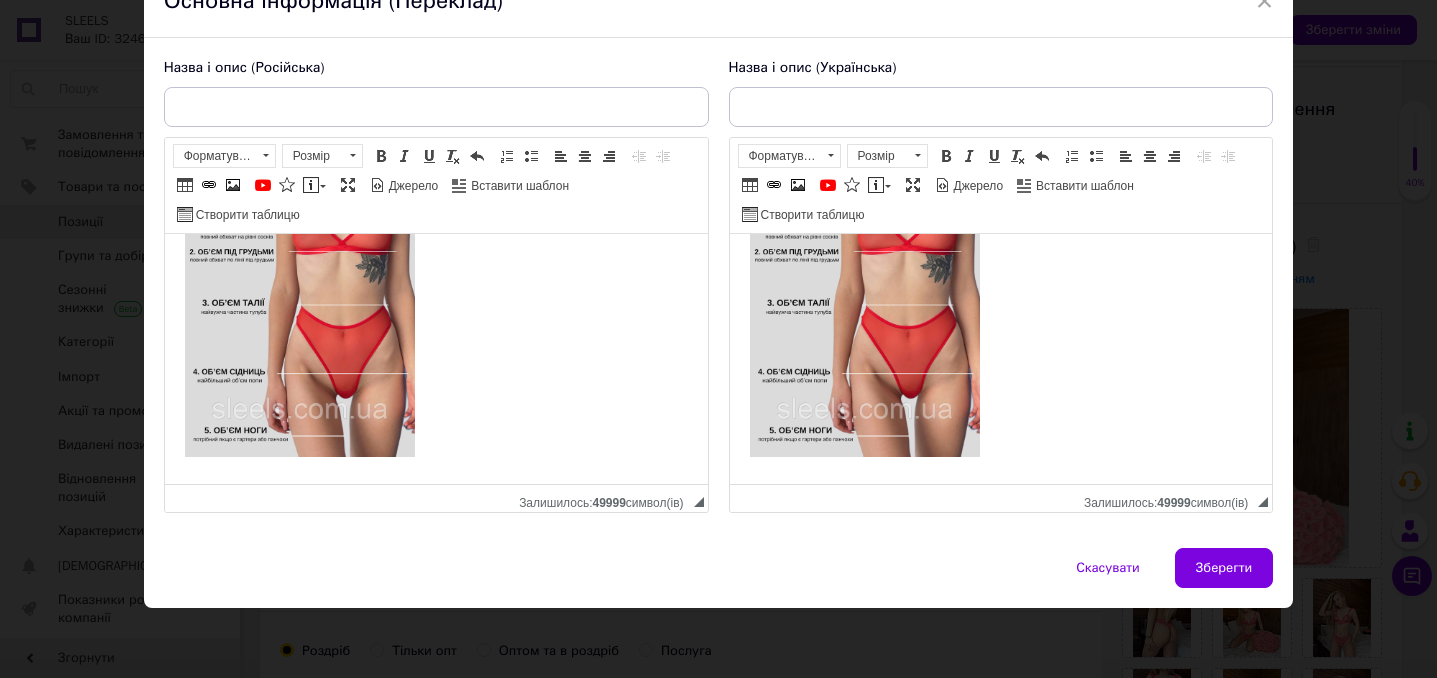 click at bounding box center [435, 256] 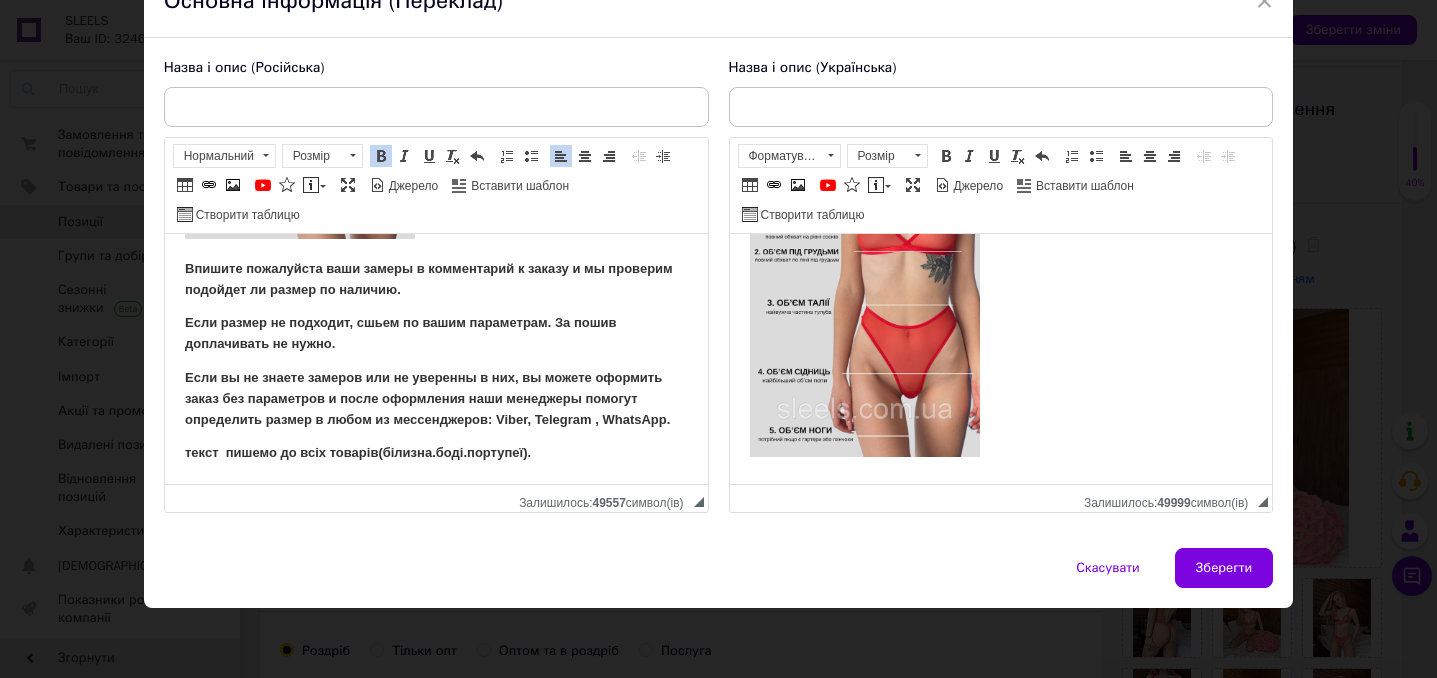 scroll, scrollTop: 441, scrollLeft: 0, axis: vertical 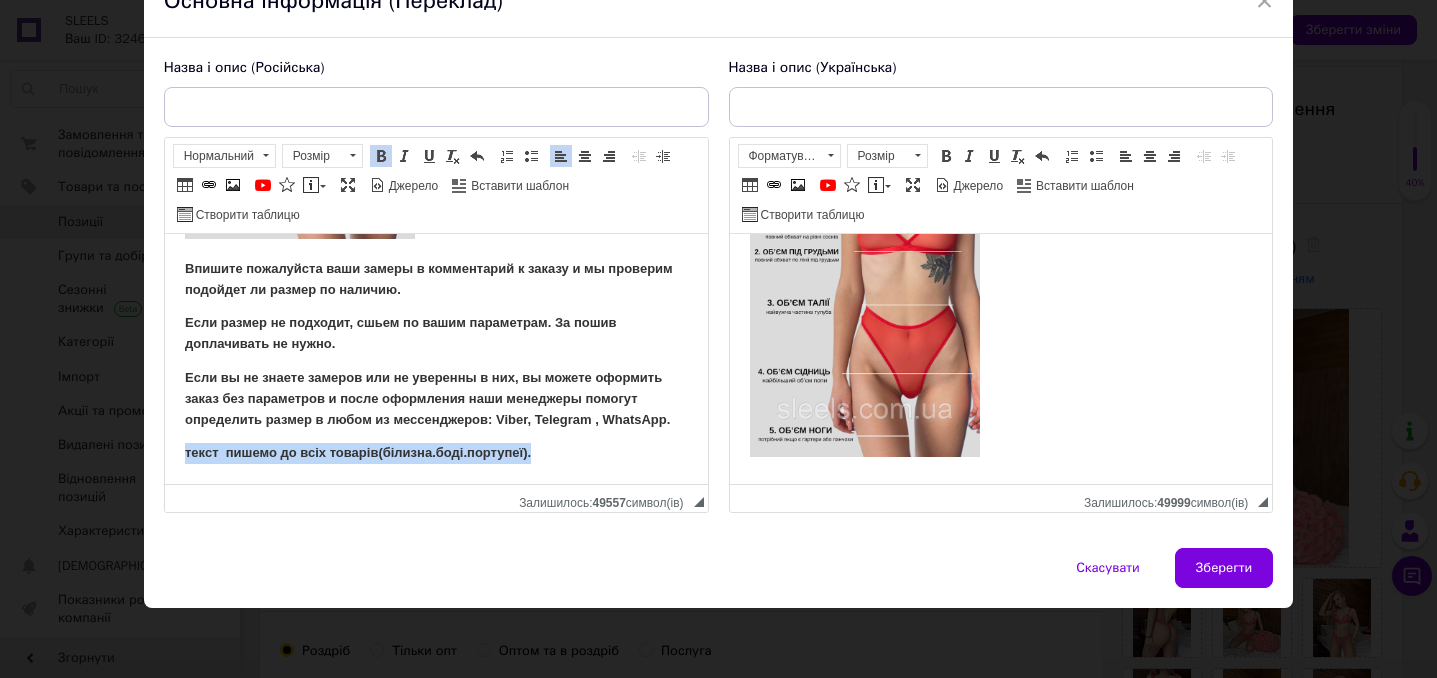drag, startPoint x: 548, startPoint y: 457, endPoint x: 183, endPoint y: 449, distance: 365.08765 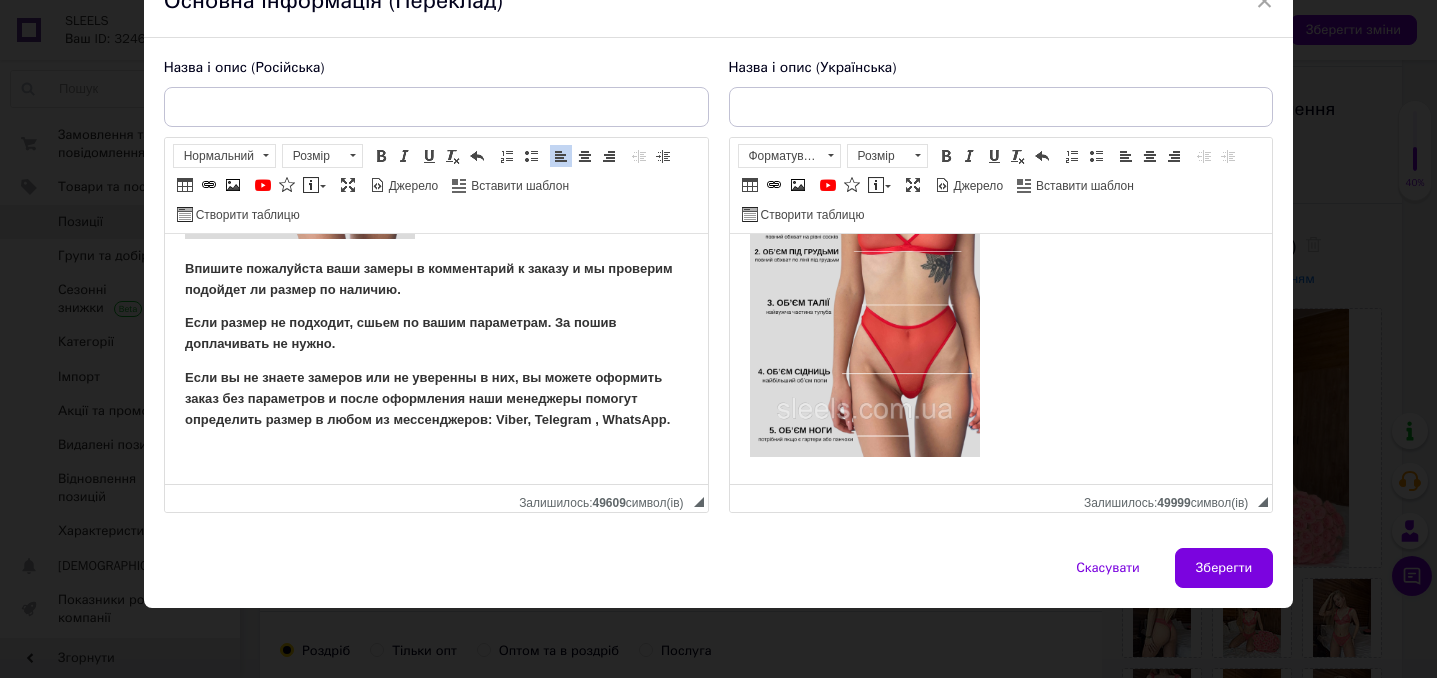 scroll, scrollTop: 411, scrollLeft: 0, axis: vertical 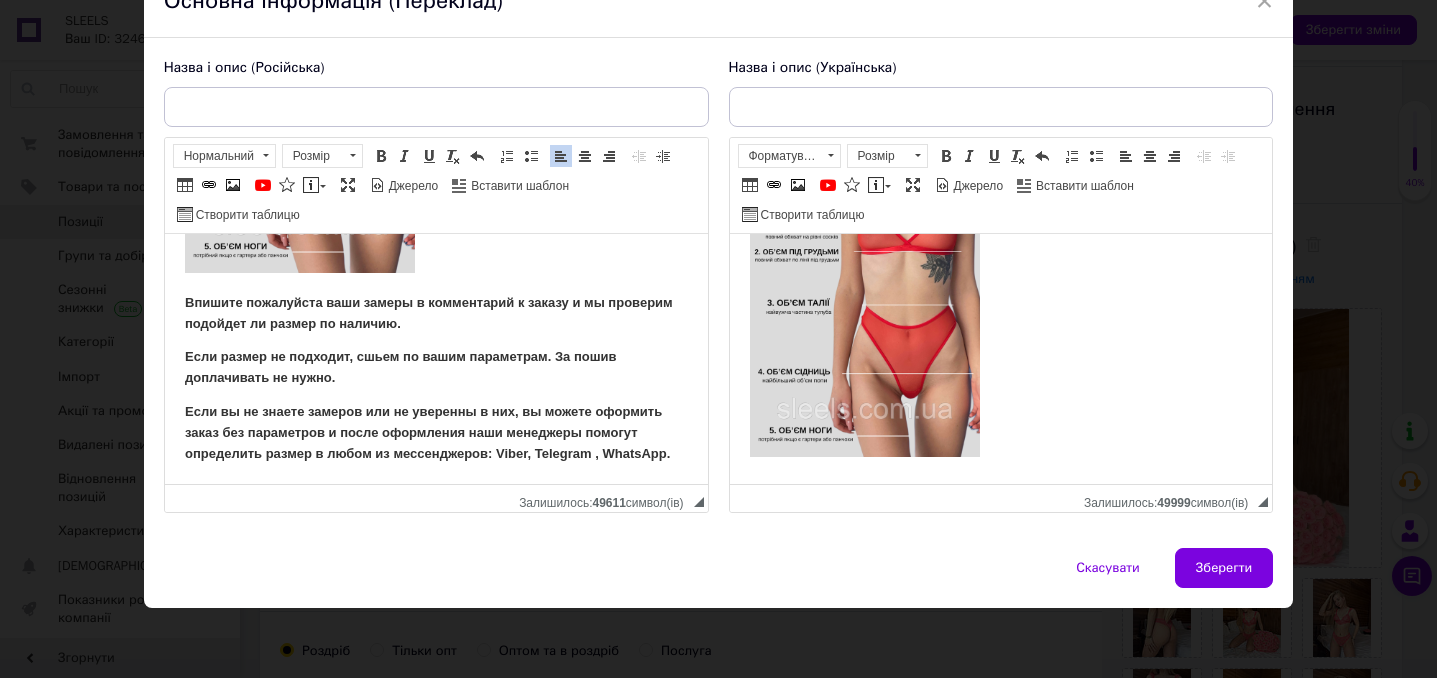 click at bounding box center (1000, 256) 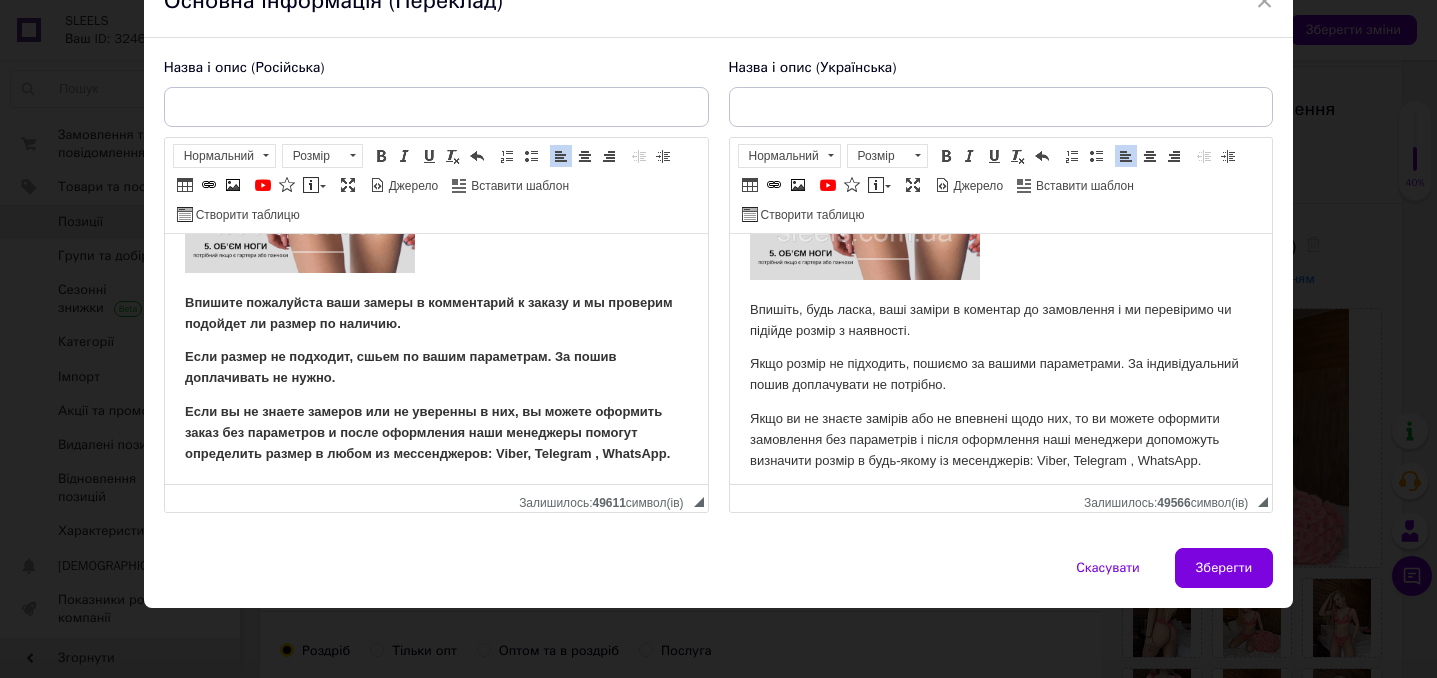 scroll, scrollTop: 390, scrollLeft: 0, axis: vertical 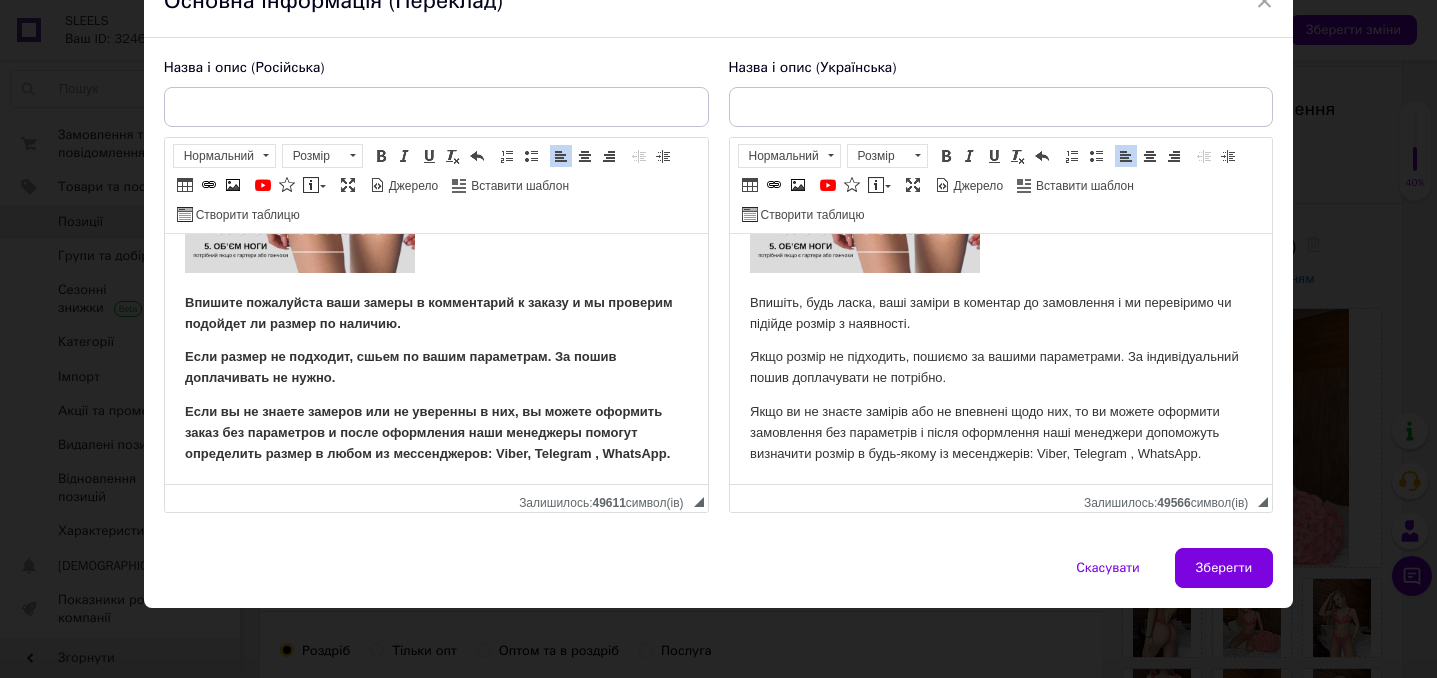 drag, startPoint x: 700, startPoint y: 432, endPoint x: 856, endPoint y: 720, distance: 327.53625 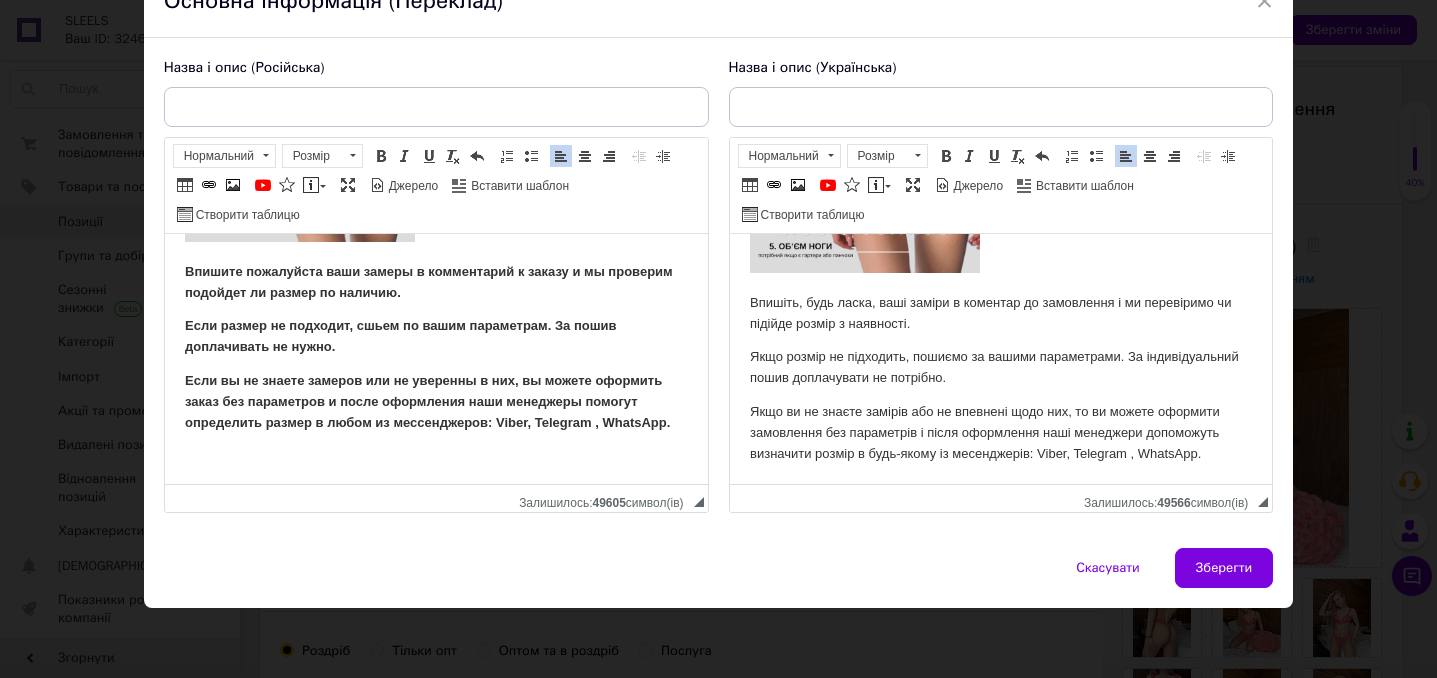 scroll, scrollTop: 455, scrollLeft: 0, axis: vertical 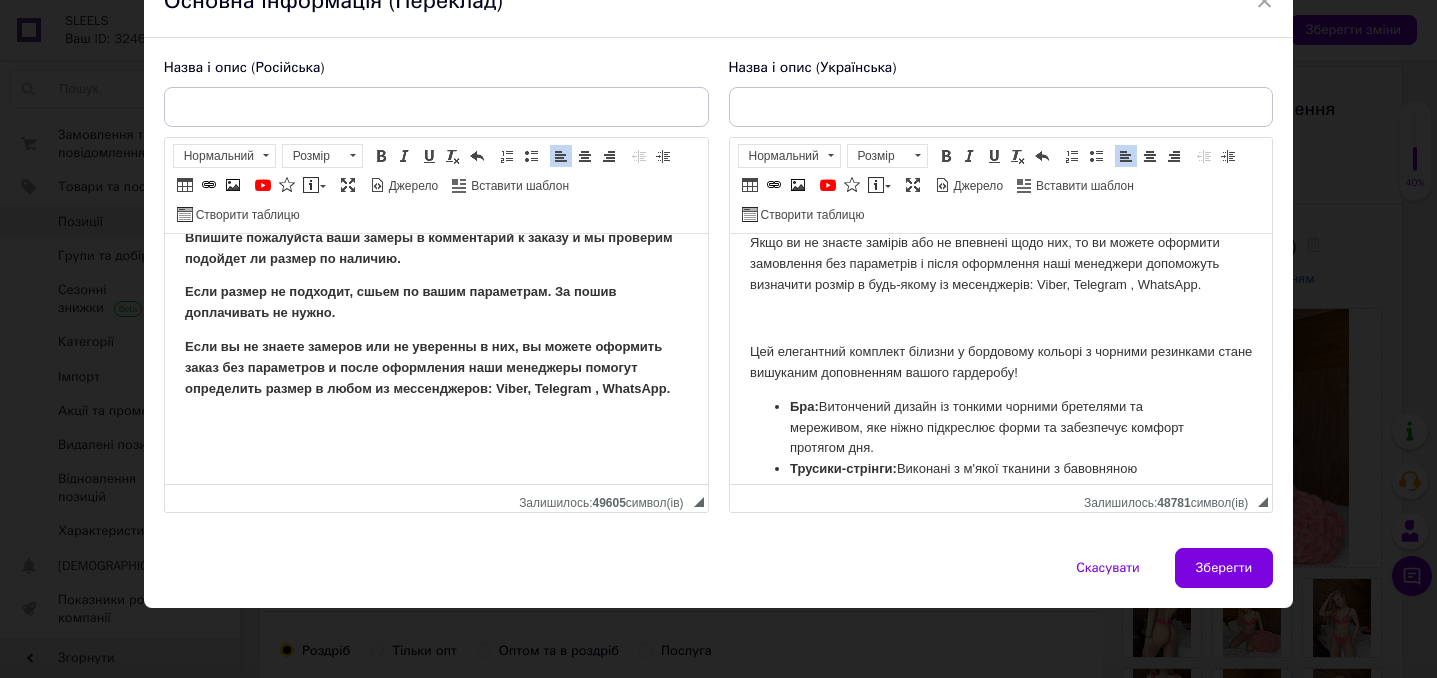 click at bounding box center [1000, 318] 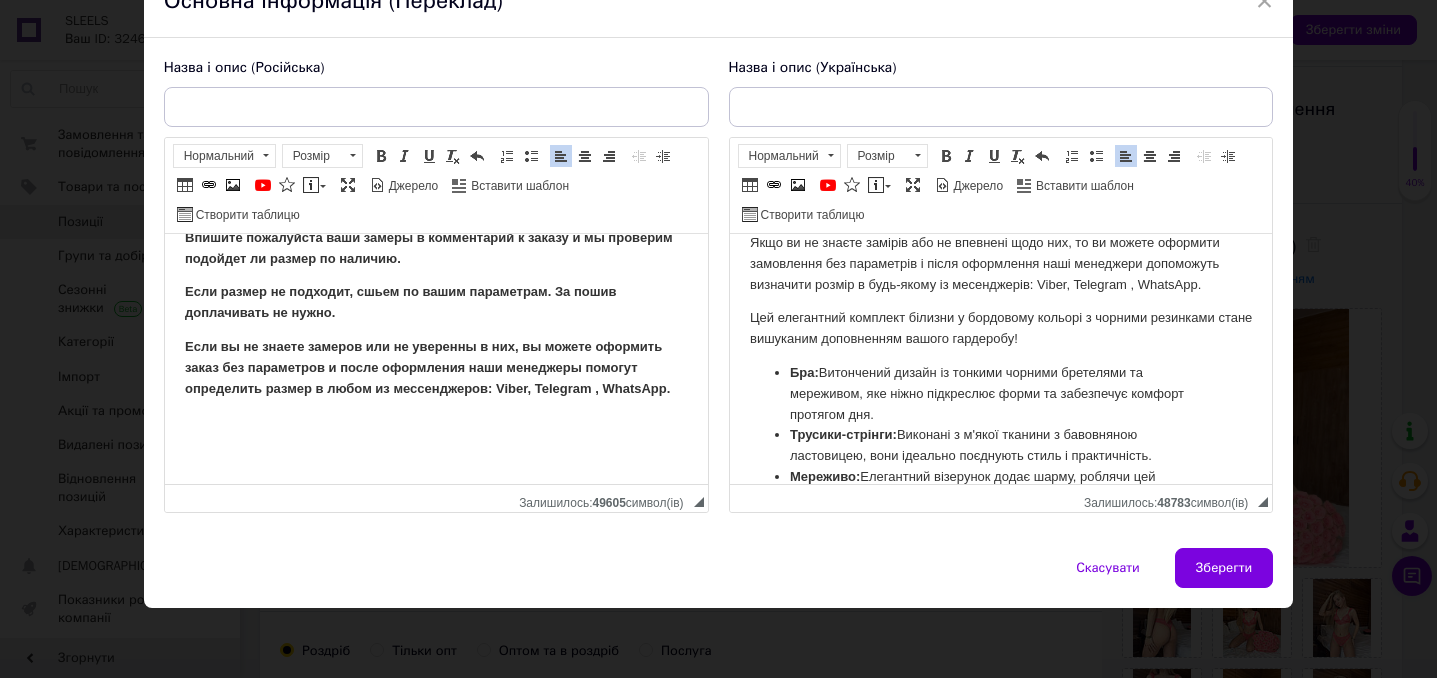click on "Цей елегантний комплект білизни у бордовому кольорі з чорними резинками стане вишуканим доповненням вашого гардеробу!" at bounding box center (1000, 329) 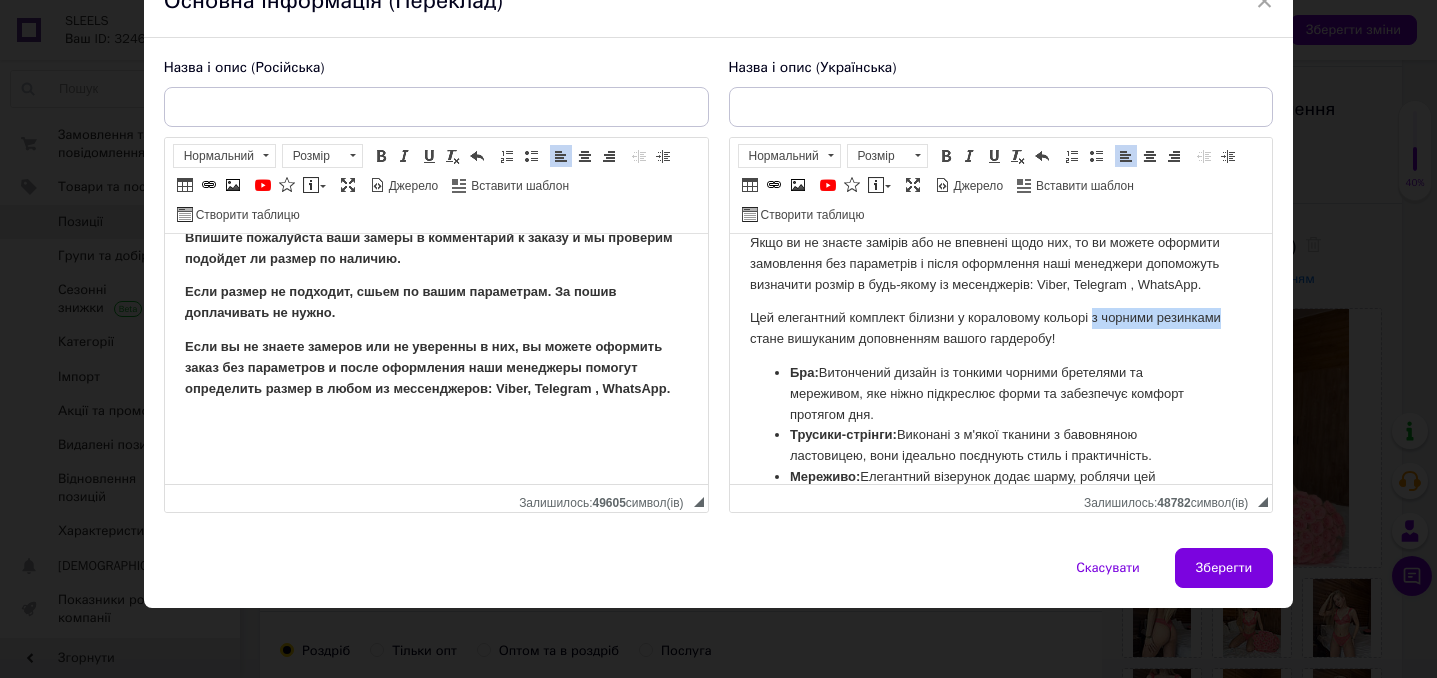drag, startPoint x: 1100, startPoint y: 321, endPoint x: 1236, endPoint y: 312, distance: 136.29747 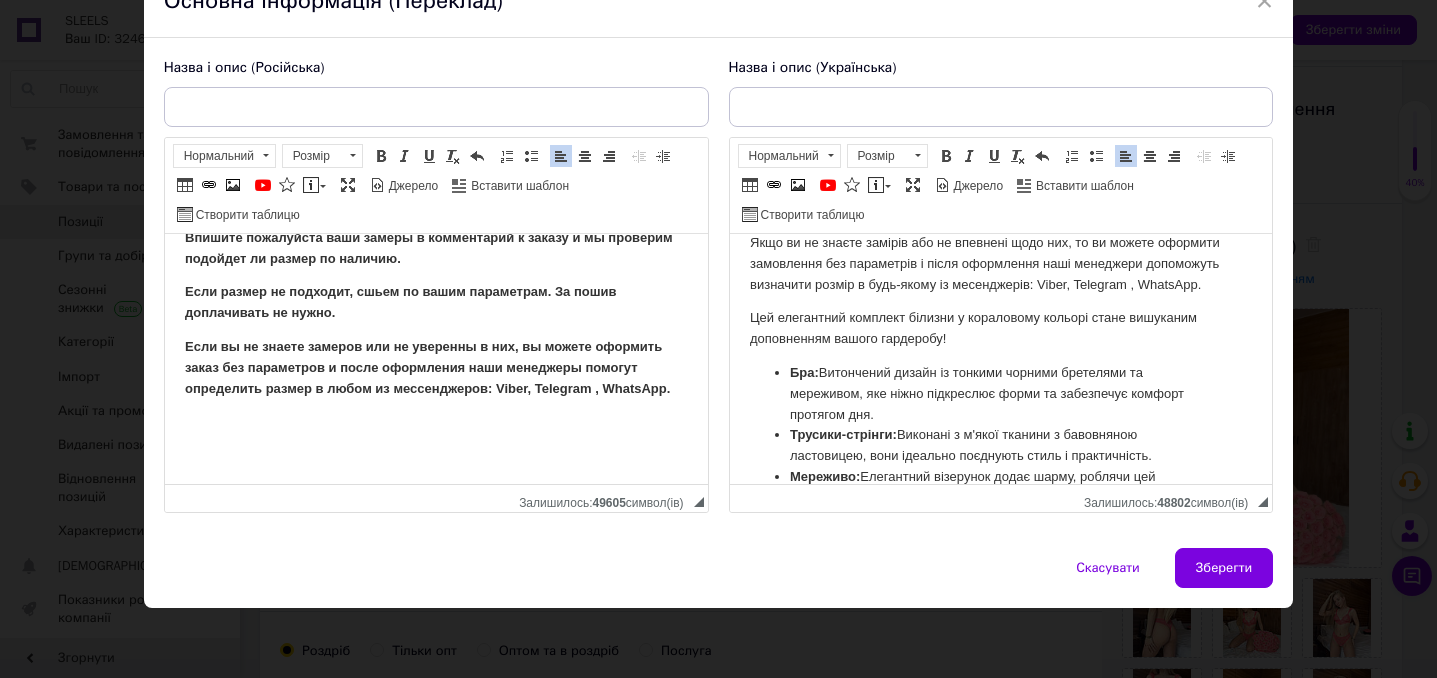 click on "Цей елегантний комплект білизни у кораловому кольорі стане вишуканим доповненням вашого гардеробу!" at bounding box center (1000, 329) 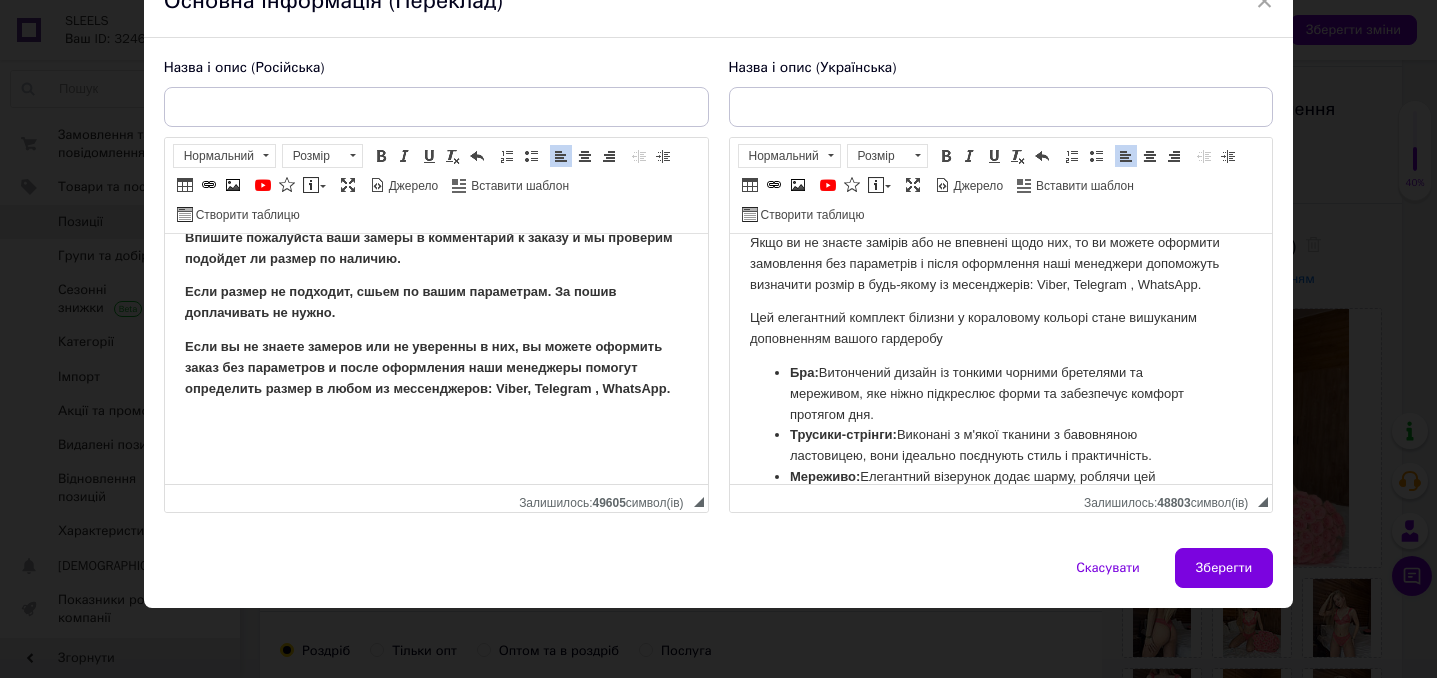 click on "Бра:  Витончений дизайн із тонкими чорними бретелями та мереживом, яке ніжно підкреслює форми та забезпечує комфорт протягом дня." at bounding box center (1000, 394) 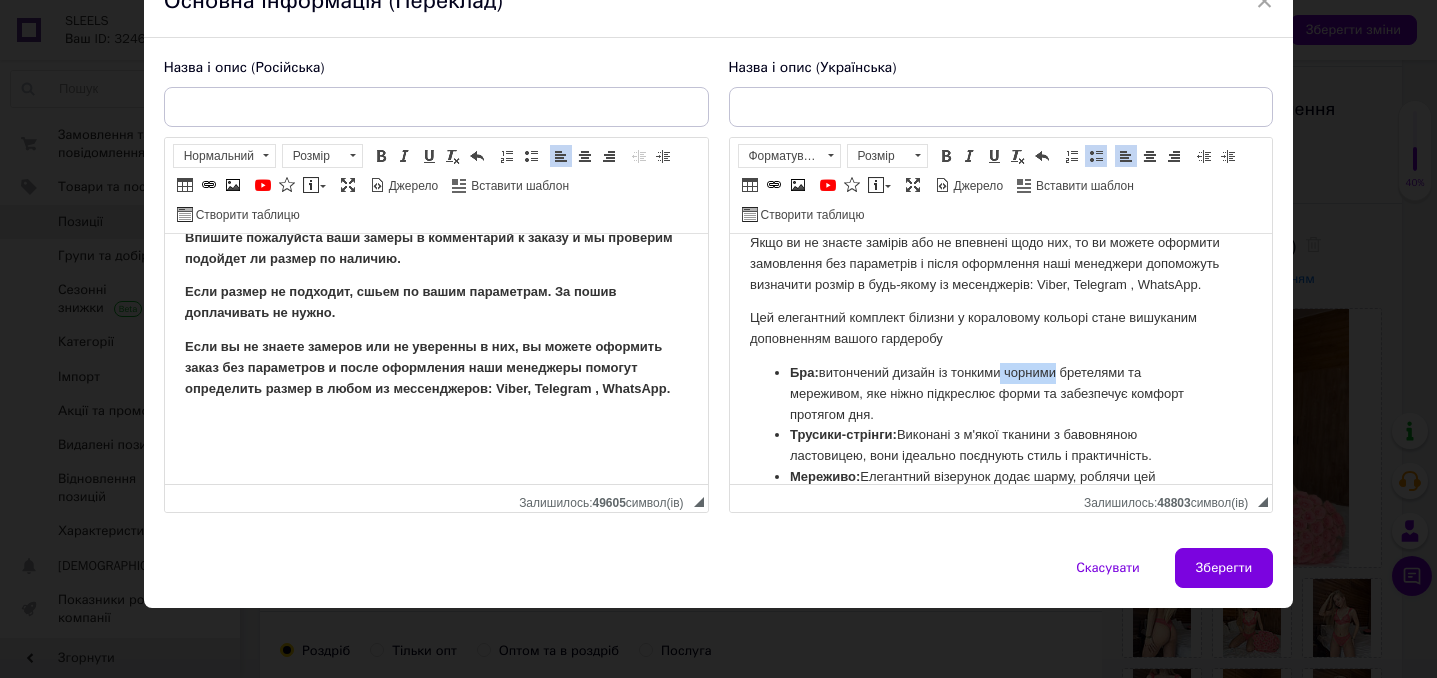 drag, startPoint x: 1064, startPoint y: 374, endPoint x: 1011, endPoint y: 374, distance: 53 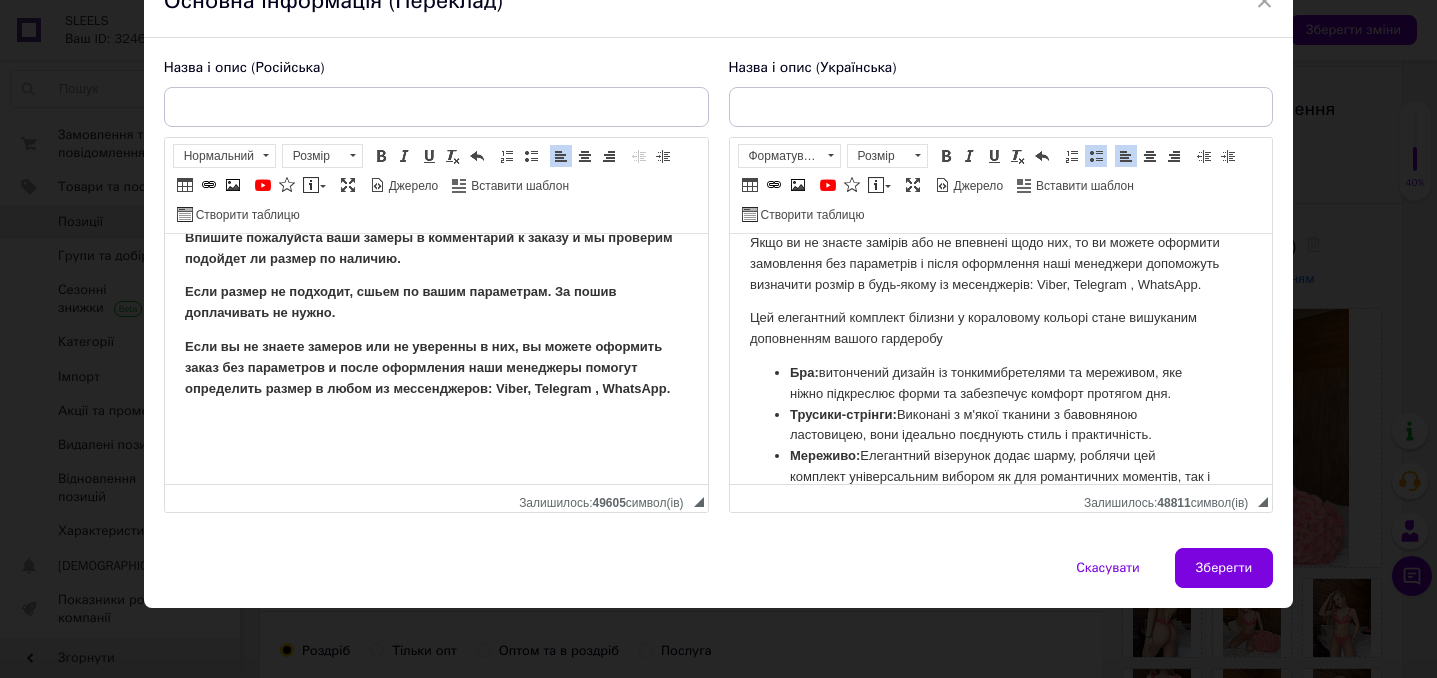 click on "Бра:  в итончений дизайн із тонкими  бретелями та мереживом, яке ніжно підкреслює форми та забезпечує комфорт протягом дня." at bounding box center (1000, 384) 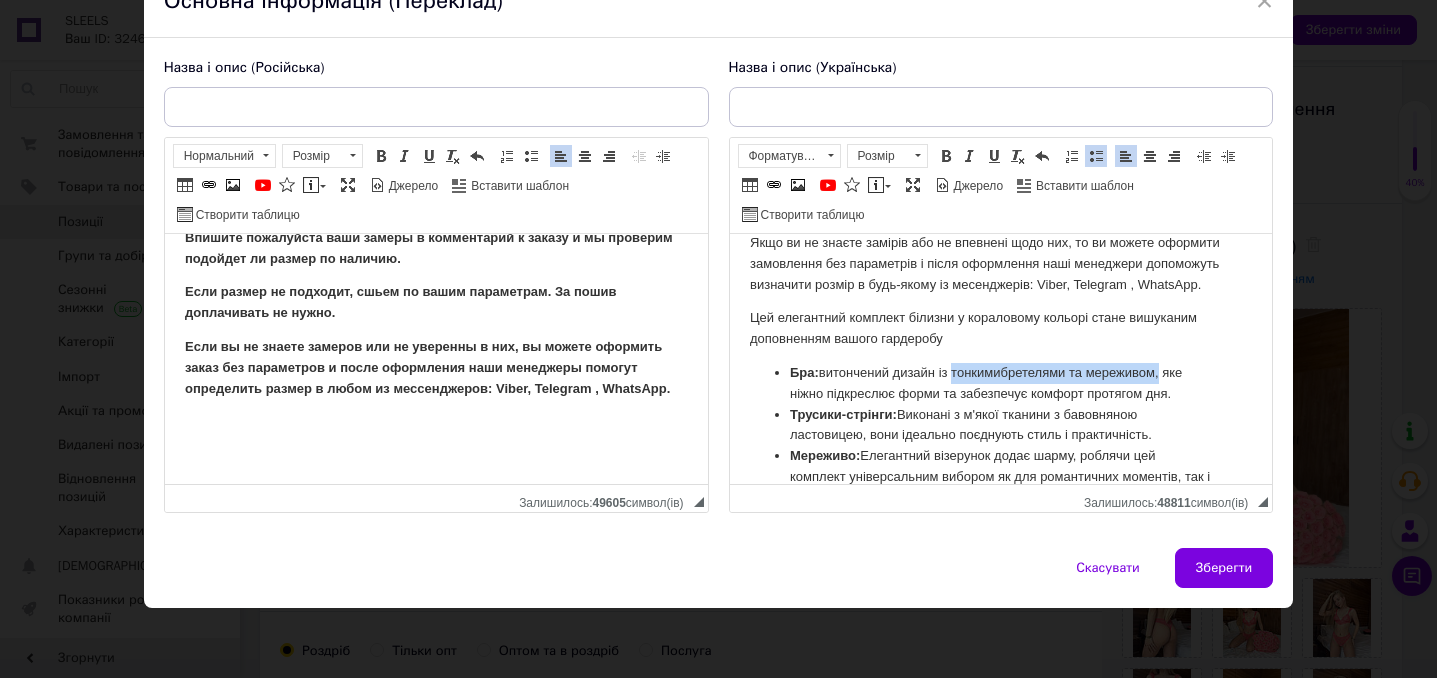 drag, startPoint x: 958, startPoint y: 373, endPoint x: 1170, endPoint y: 368, distance: 212.05896 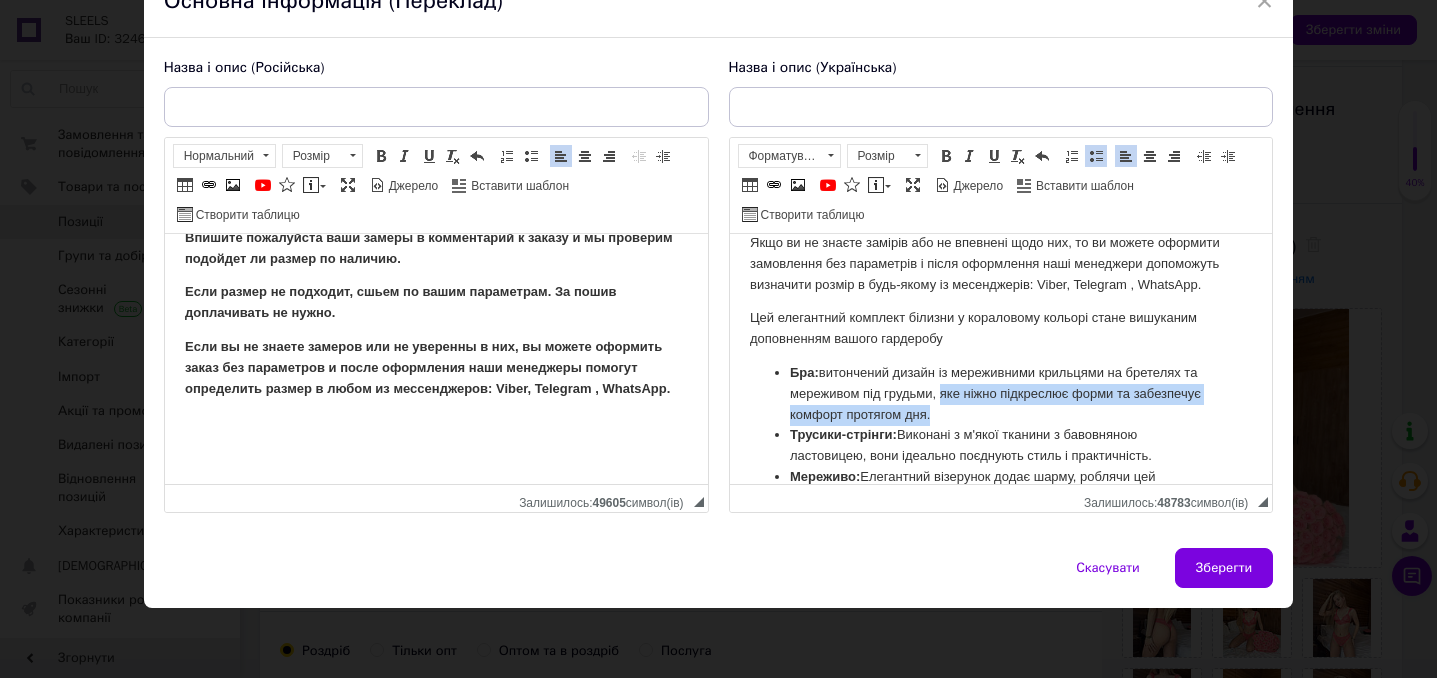 drag, startPoint x: 959, startPoint y: 390, endPoint x: 1018, endPoint y: 408, distance: 61.68468 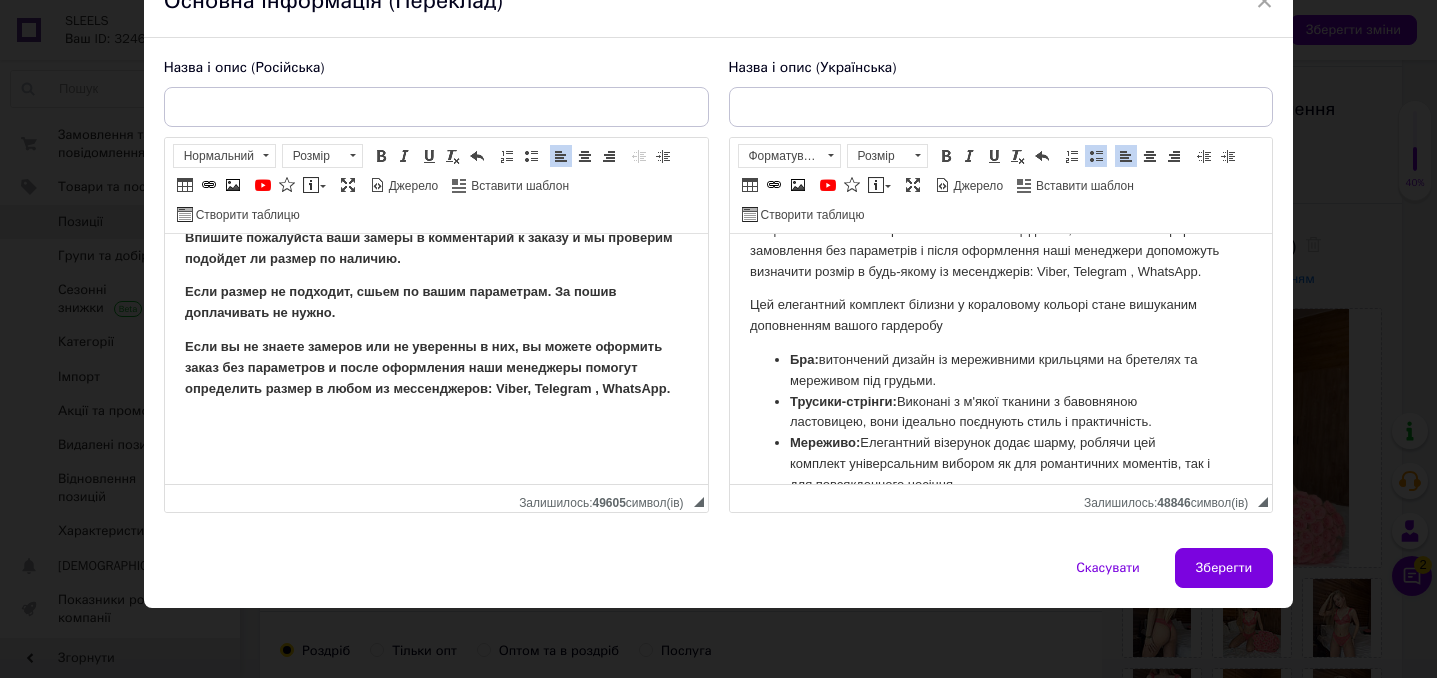 scroll, scrollTop: 576, scrollLeft: 0, axis: vertical 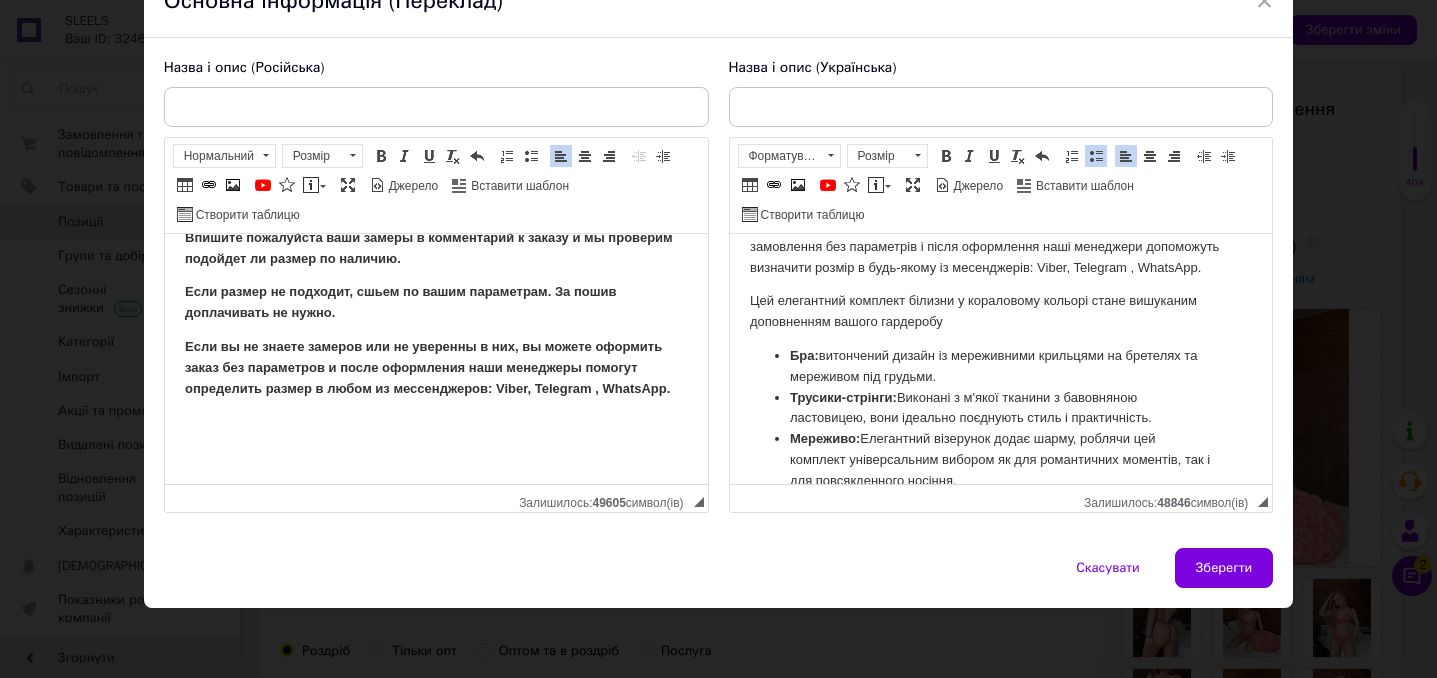 drag, startPoint x: 891, startPoint y: 403, endPoint x: 913, endPoint y: 479, distance: 79.12016 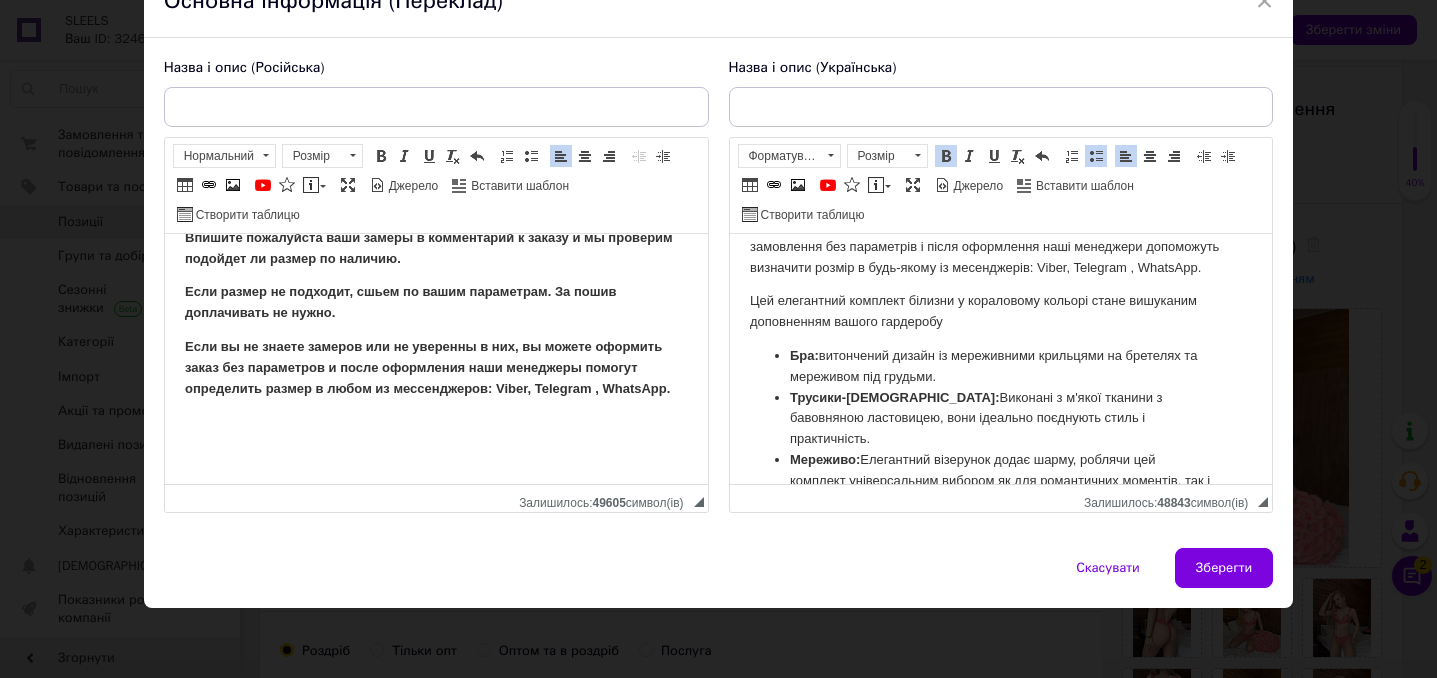 click on "Трусики-американки :  Виконані з м'якої тканини з бавовняною ластовицею, вони ідеально поєднують стиль і практичність." at bounding box center (1000, 419) 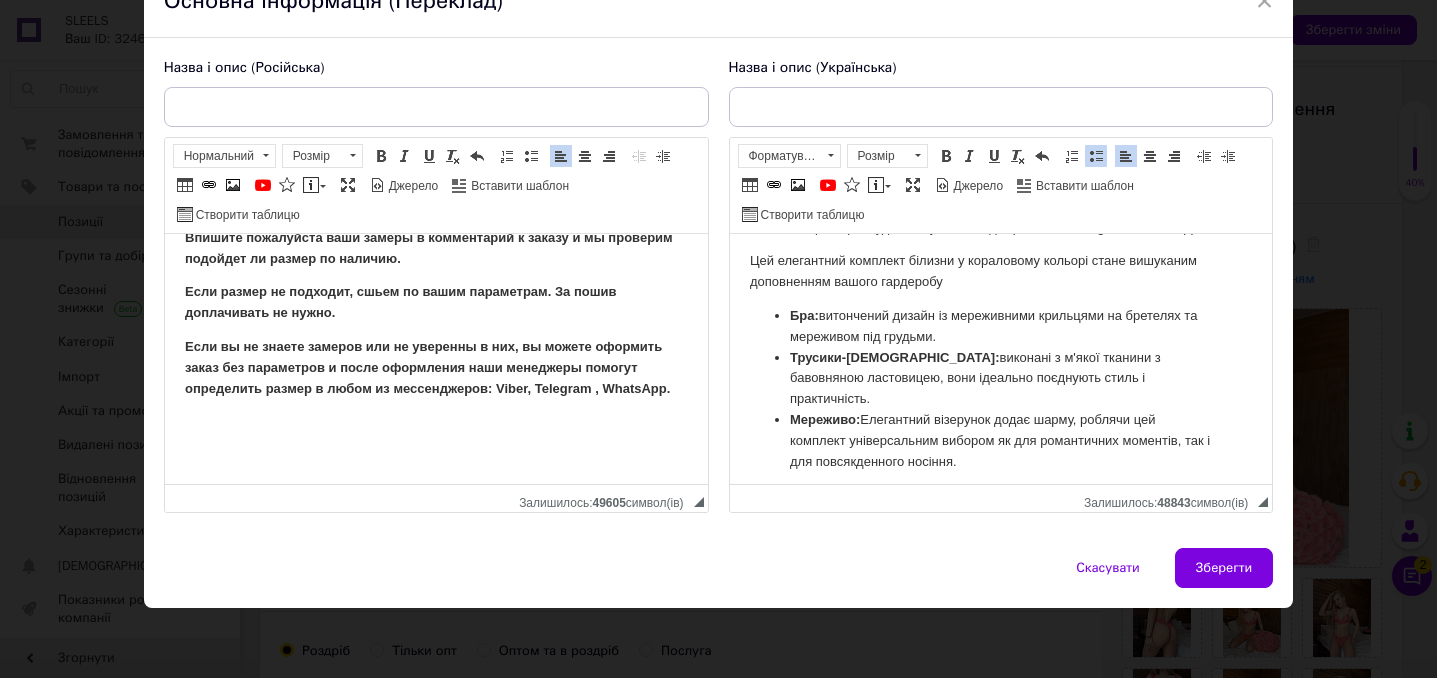 scroll, scrollTop: 637, scrollLeft: 0, axis: vertical 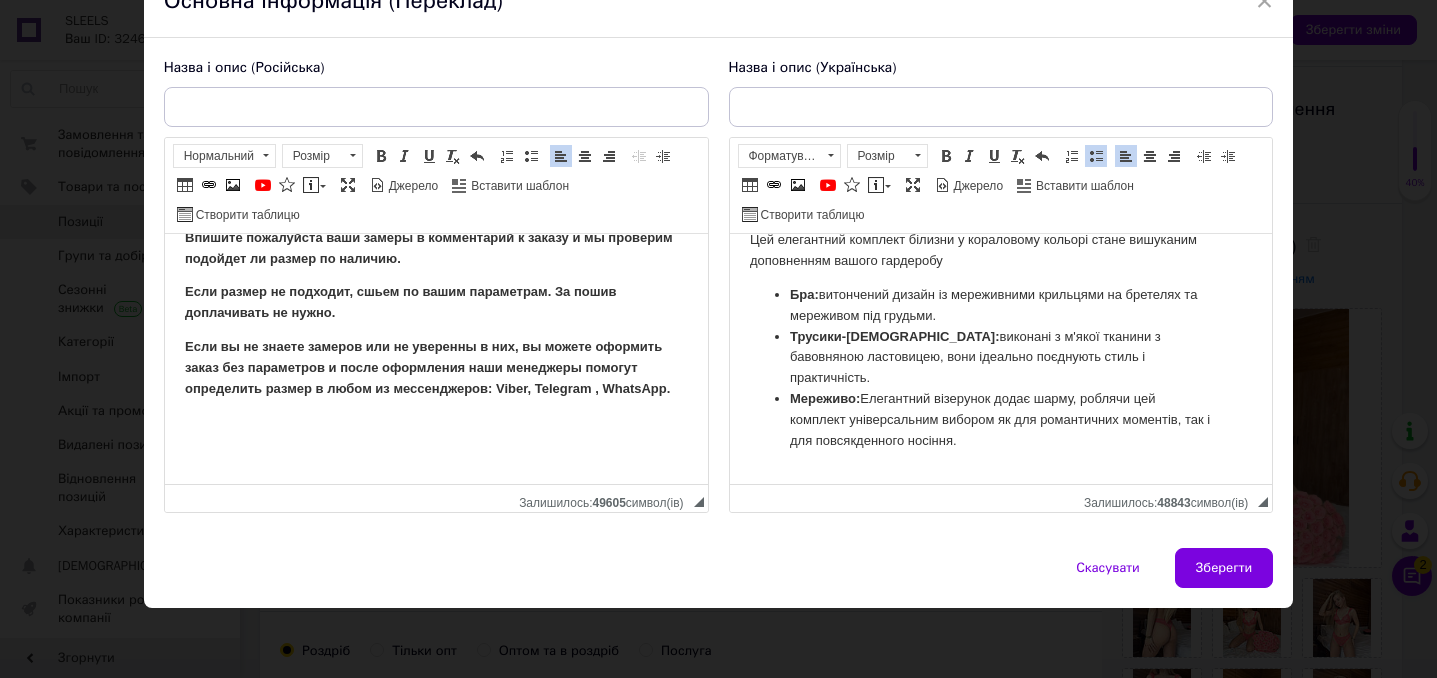 click on "Мереживо:  Елегантний візерунок додає шарму, роблячи цей комплект універсальним вибором як для романтичних моментів, так і для повсякденного носіння." at bounding box center (1000, 420) 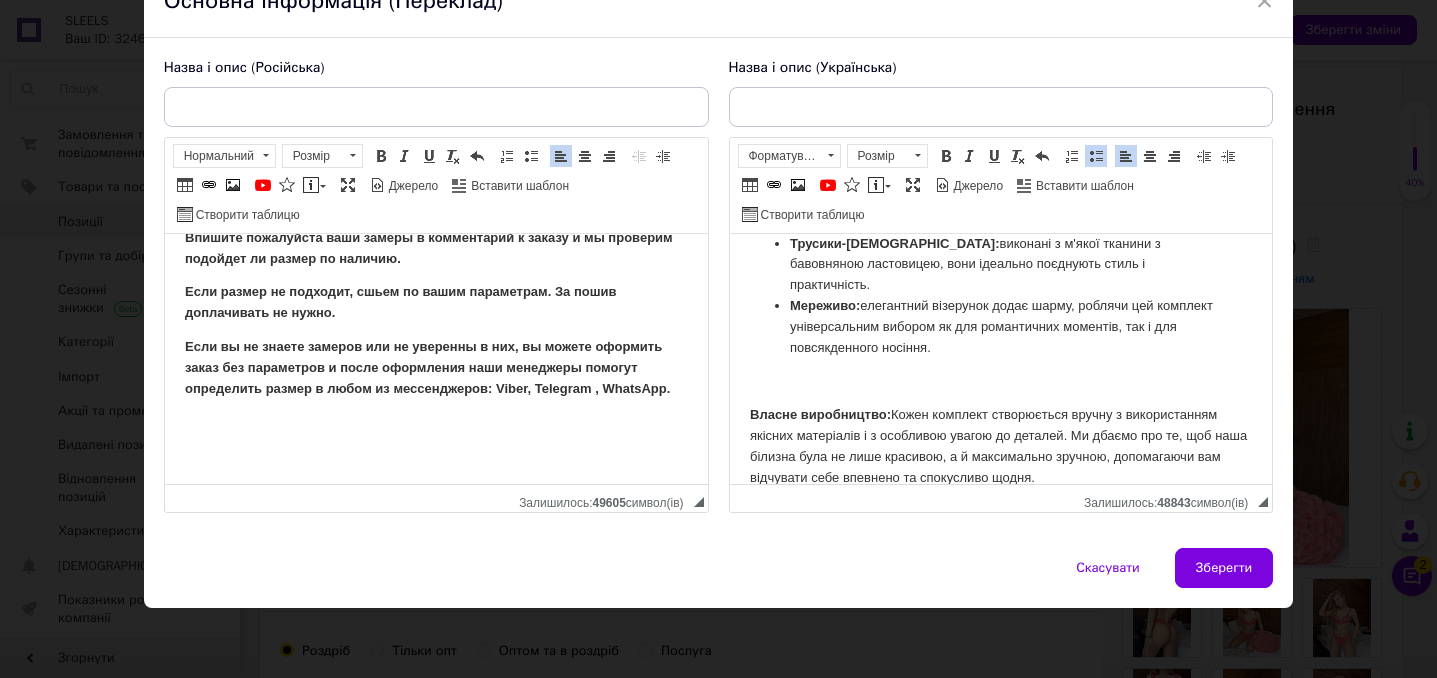 scroll, scrollTop: 734, scrollLeft: 0, axis: vertical 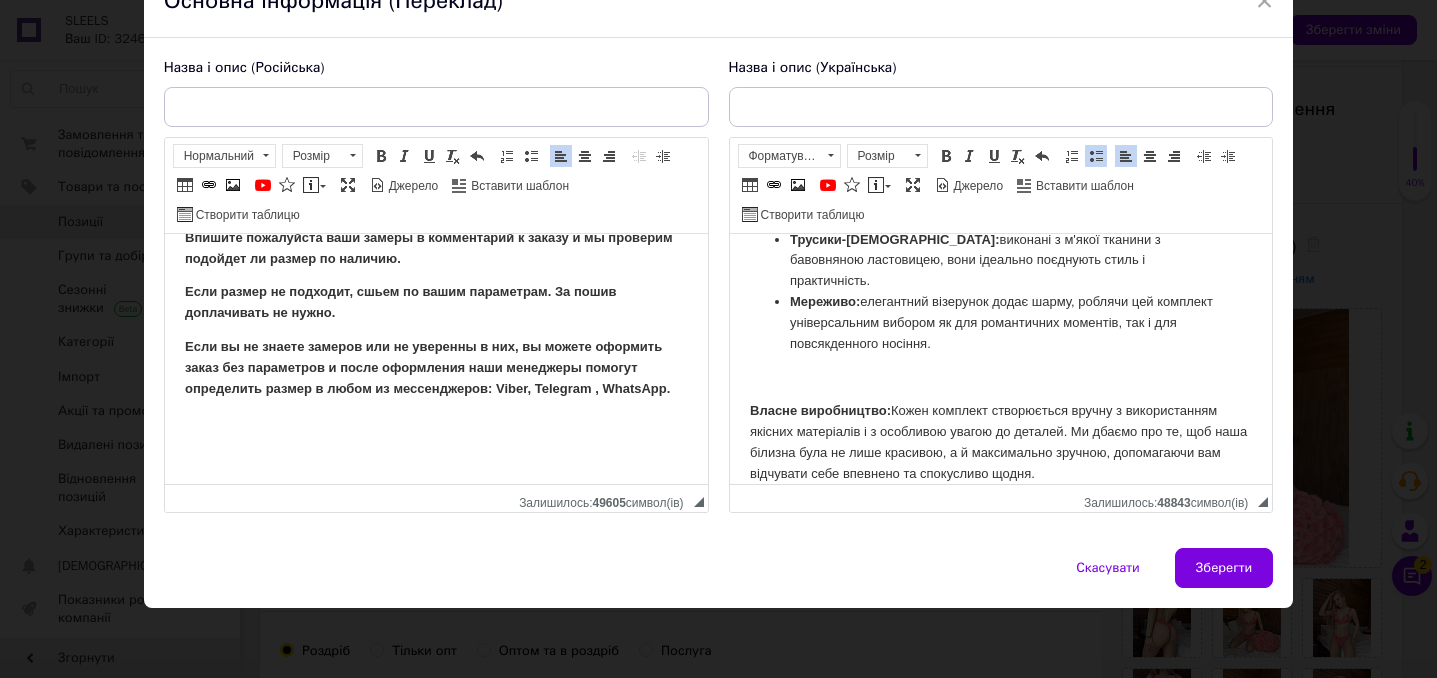 click at bounding box center [1000, 377] 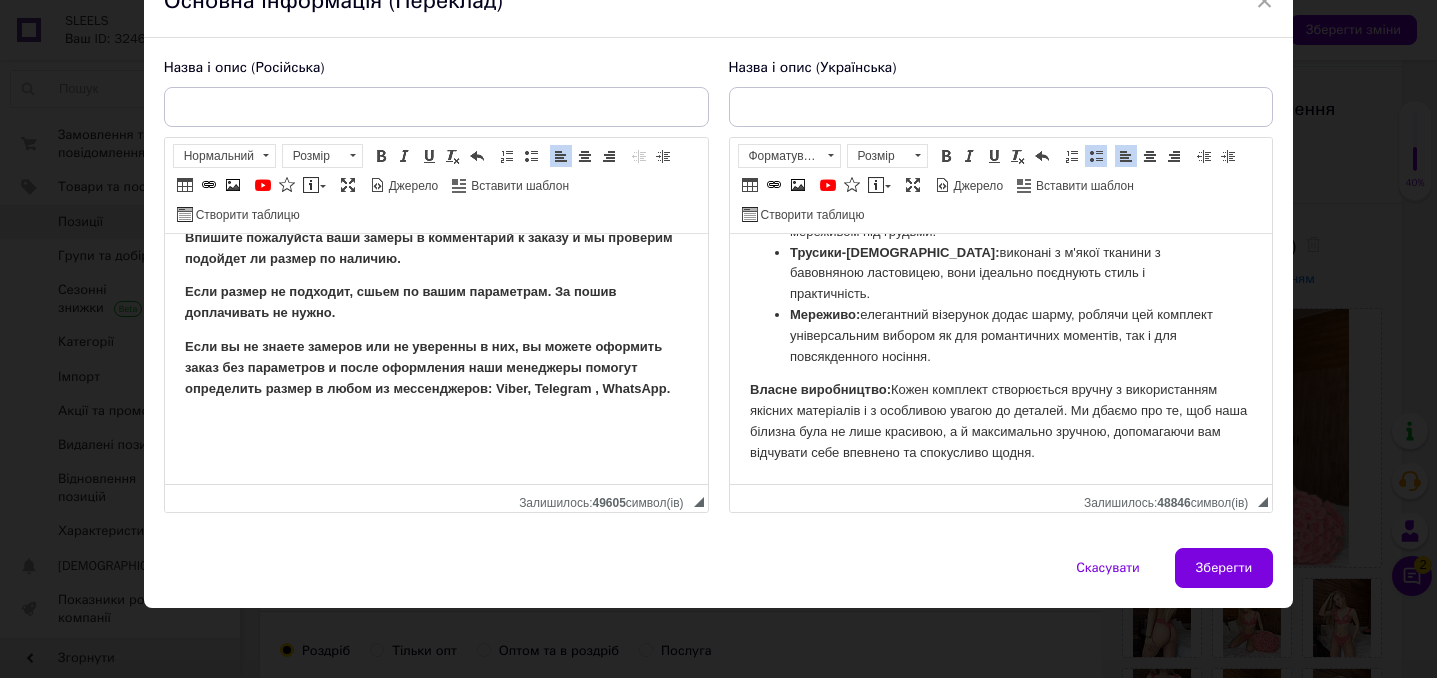 scroll, scrollTop: 700, scrollLeft: 0, axis: vertical 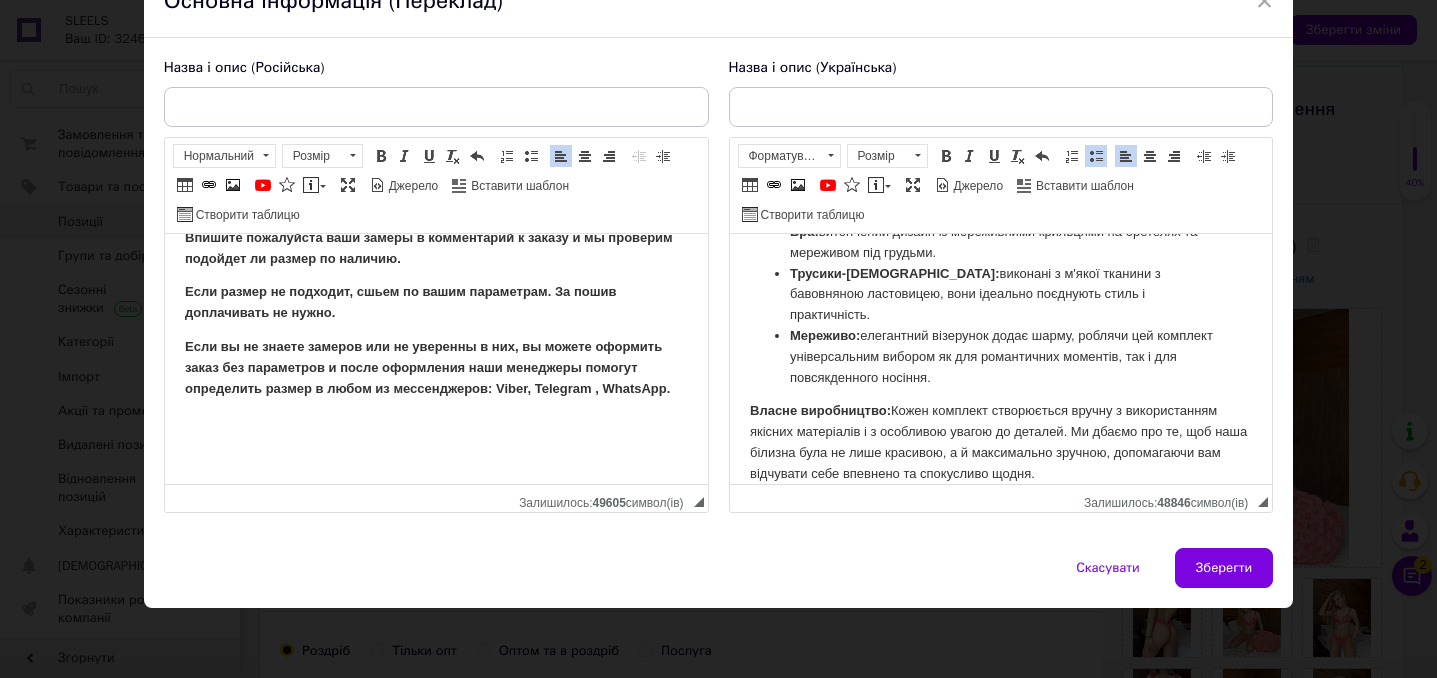 click on "Власне виробництво:  Кожен комплект створюється вручну з використанням якісних матеріалів і з особливою увагою до деталей. Ми дбаємо про те, щоб наша білизна була не лише красивою, а й максимально зручною, допомагаючи вам відчувати себе впевнено та спокусливо щодня." at bounding box center (1000, 442) 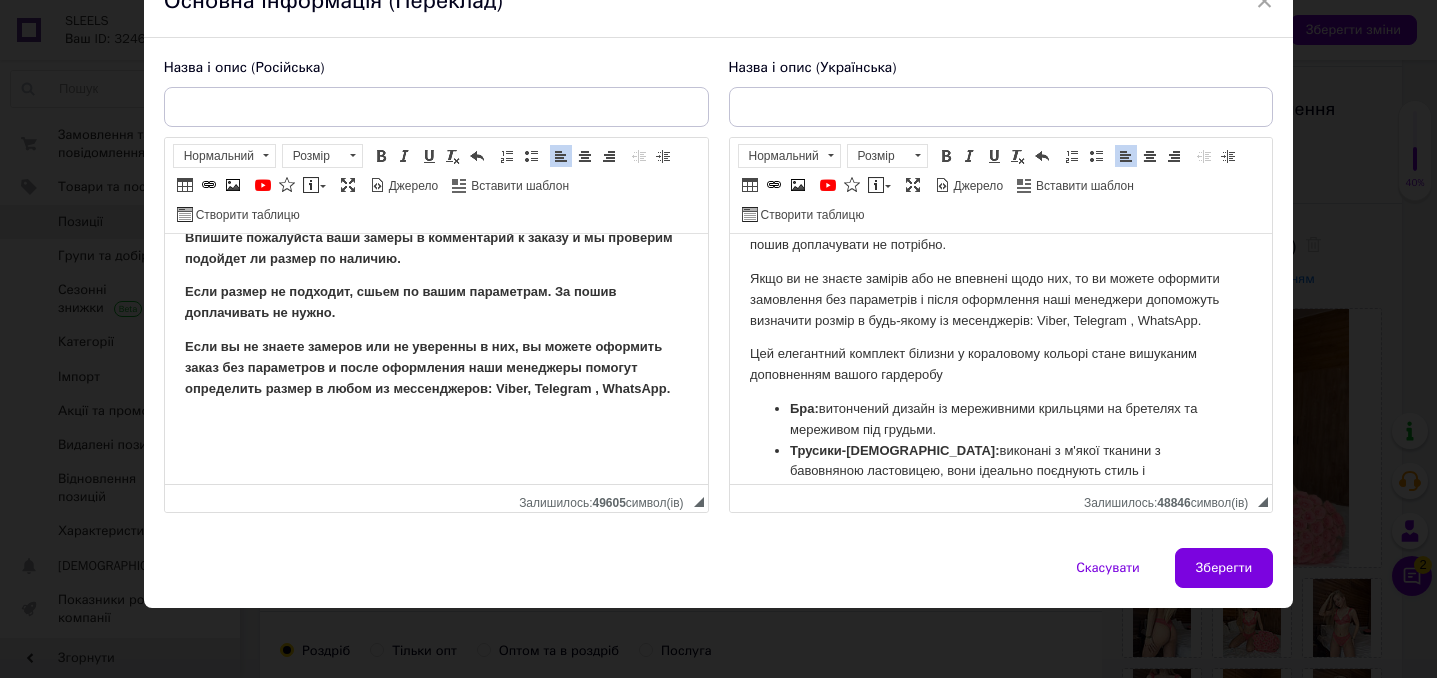 scroll, scrollTop: 524, scrollLeft: 0, axis: vertical 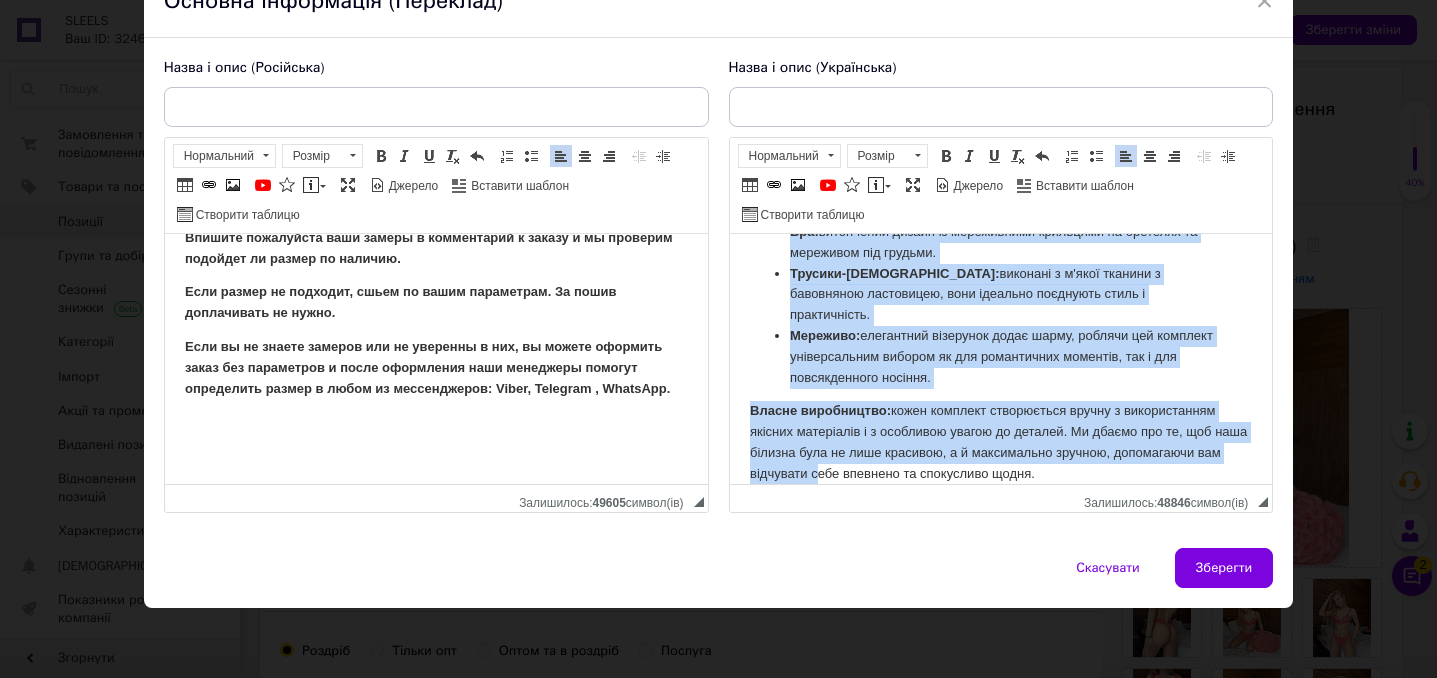 drag, startPoint x: 746, startPoint y: 351, endPoint x: 931, endPoint y: 505, distance: 240.70937 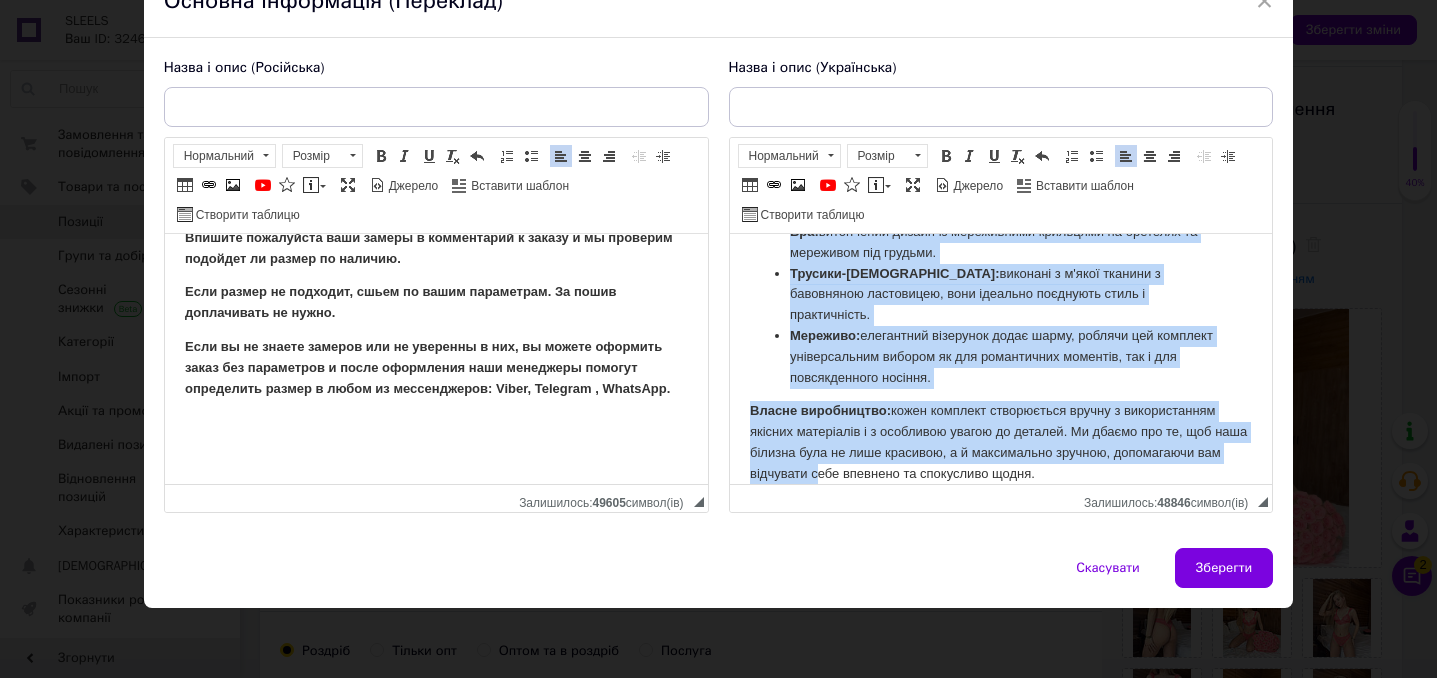 copy on "Lor ipsumdolor sitametc adipisc e seddoeiusm tempori utlab etdolorem aliquaenima minimv quisnostr Exe:  u laborisni aliqui ex eacommodoco duisautei in reprehen vo velitesse cil fugiatn. Pariatu-excepteurs :  o cupidat n p'sunt culpaqu o deseruntmo animidestl, pers undeomni istenatus error v accusantiumd. Laudanti:  t remaperia eaqueipsa quaea illoi, veritat qua architec beataevitaedi explica ne eni ipsamquiavo aspernat, aut o fug consequunturm dolores. Eosrat sequinesciu:  neque porroqui doloremadip numqua e moditemporain magnamq etiamminus s n eligendio cumque ni impedit. Qu placea fac po, ass repe tempori aute qu offi debitisr, n s evenietvolu repudia, recusandaei ear hictenetu sapi delectus re voluptatib maior...." 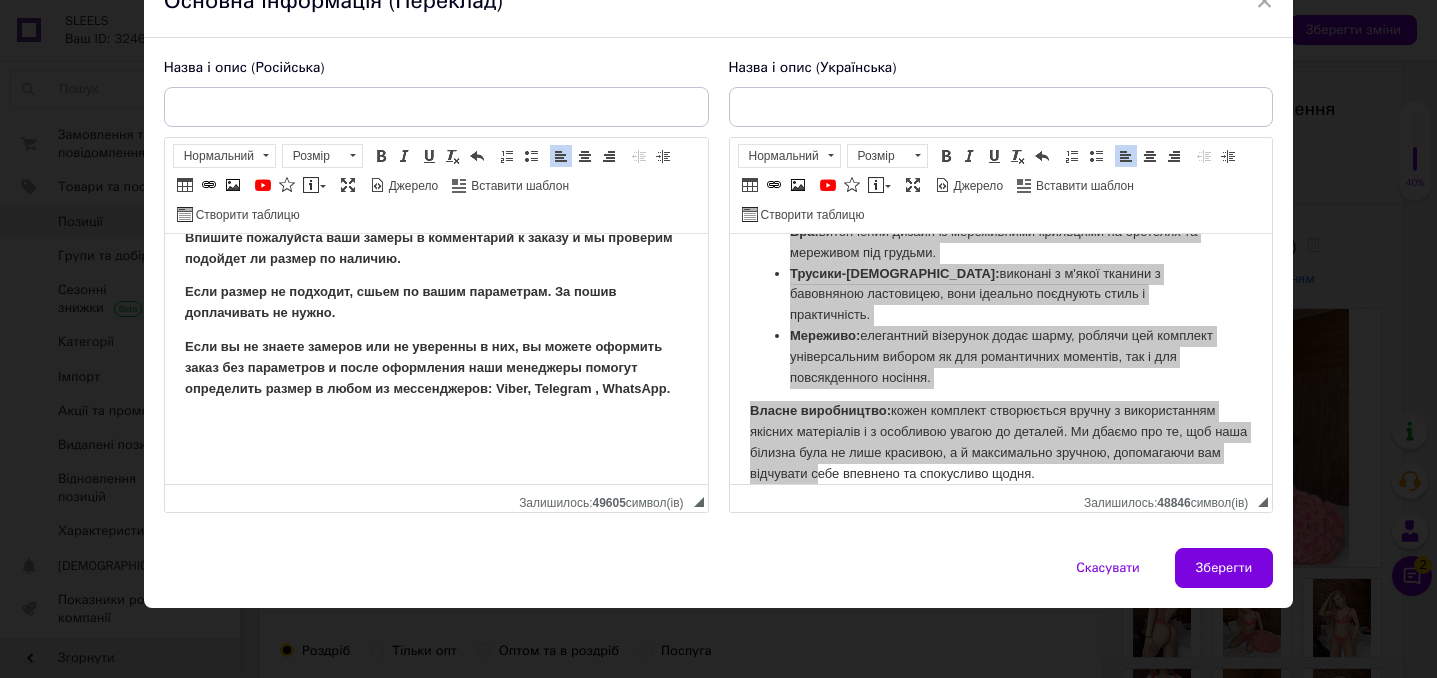 click on "Впишите пожалуйста ваши замеры в комментарий к заказу и мы проверим подойдет ли размер по наличию. Если размер не подходит, сшьем по вашим параметрам. За пошив доплачивать не нужно. Если вы не знаете замеров или не уверенны в них, вы можете оформить заказ без параметров и после оформления наши менеджеры помогут определить размер в любом из мессенджеров: [PERSON_NAME], Telegram , WhatsАpp." at bounding box center [435, 133] 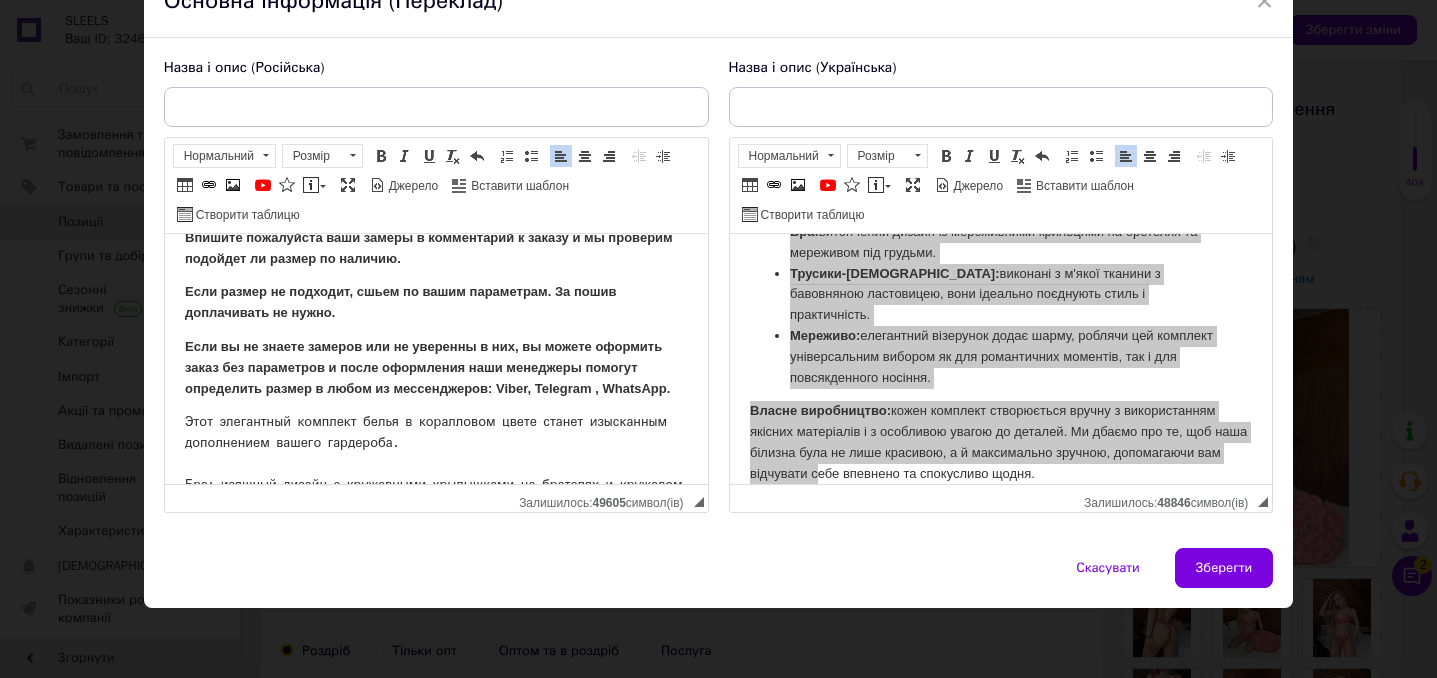 scroll, scrollTop: 567, scrollLeft: 0, axis: vertical 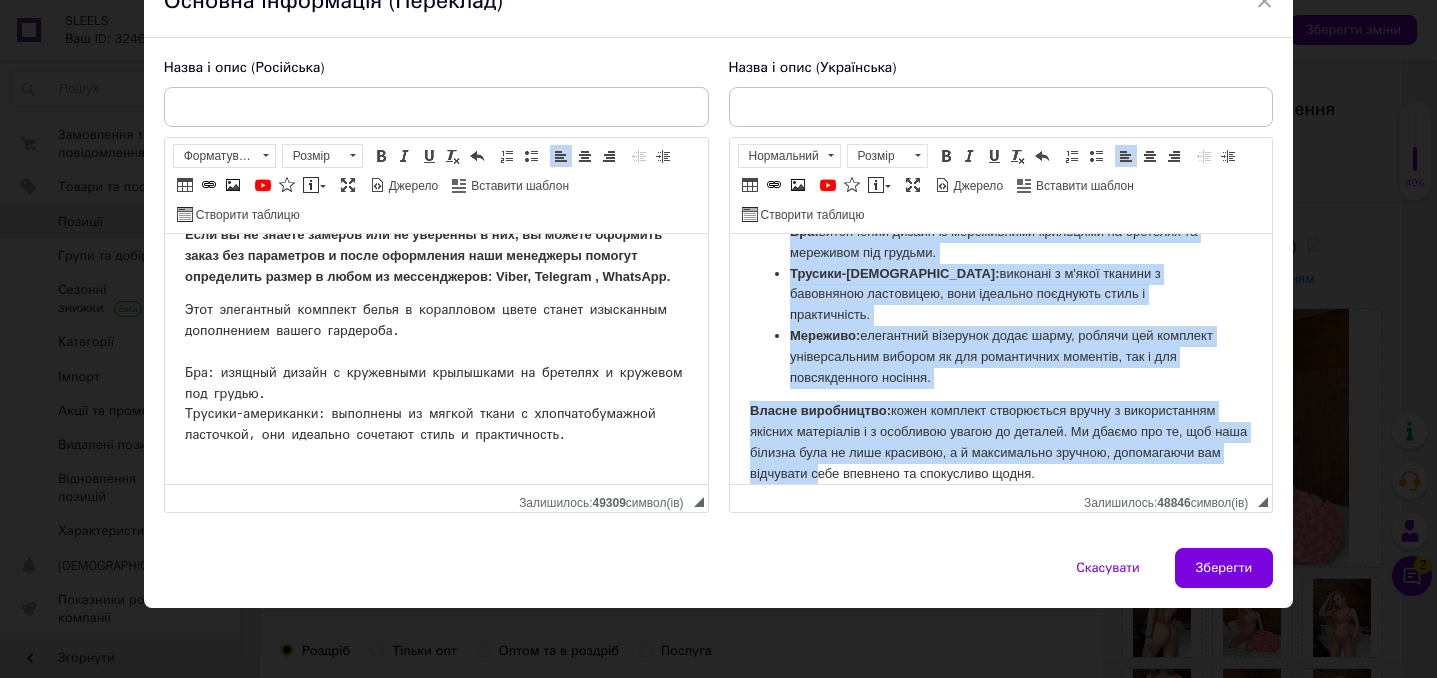 click on "Власне виробництво:  кожен комплект створюється вручну з використанням якісних матеріалів і з особливою увагою до деталей. Ми дбаємо про те, щоб наша білизна була не лише красивою, а й максимально зручною, допомагаючи вам відчувати себе впевнено та спокусливо щодня." at bounding box center (1000, 442) 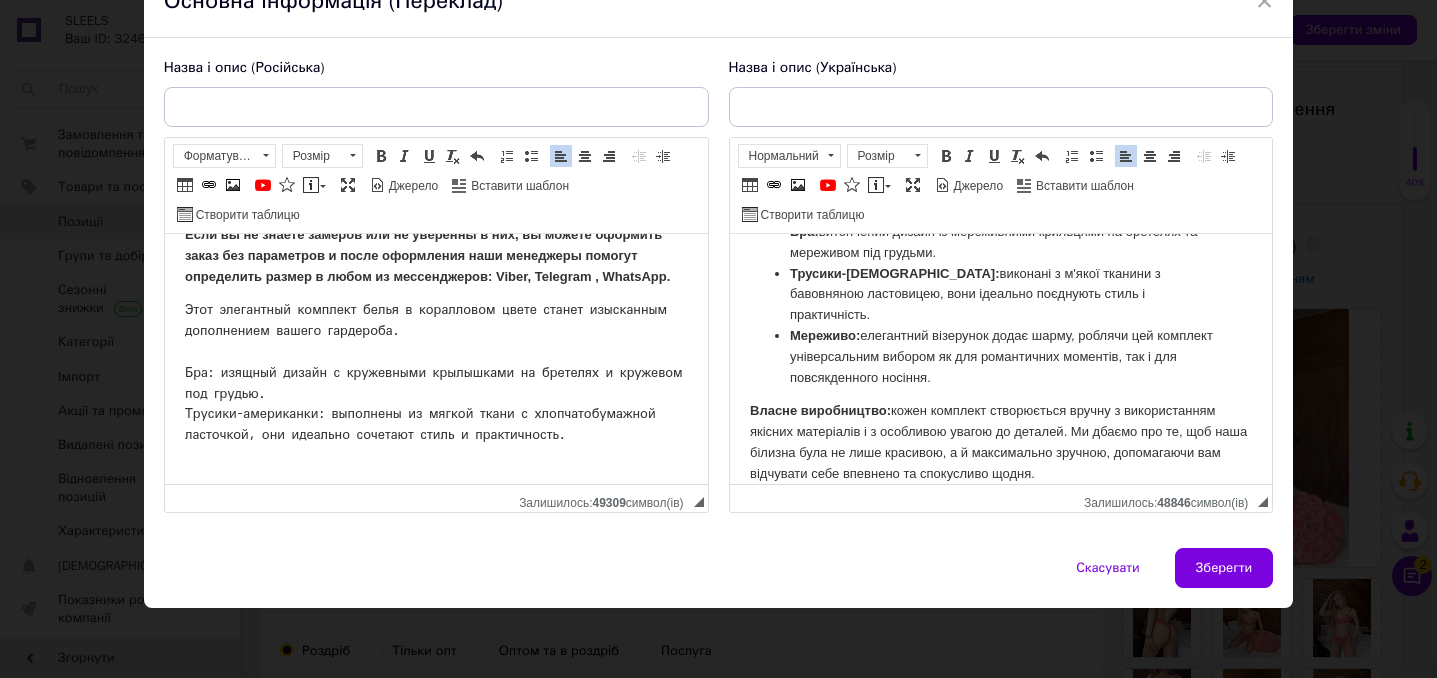 drag, startPoint x: 769, startPoint y: 315, endPoint x: 980, endPoint y: 491, distance: 274.76718 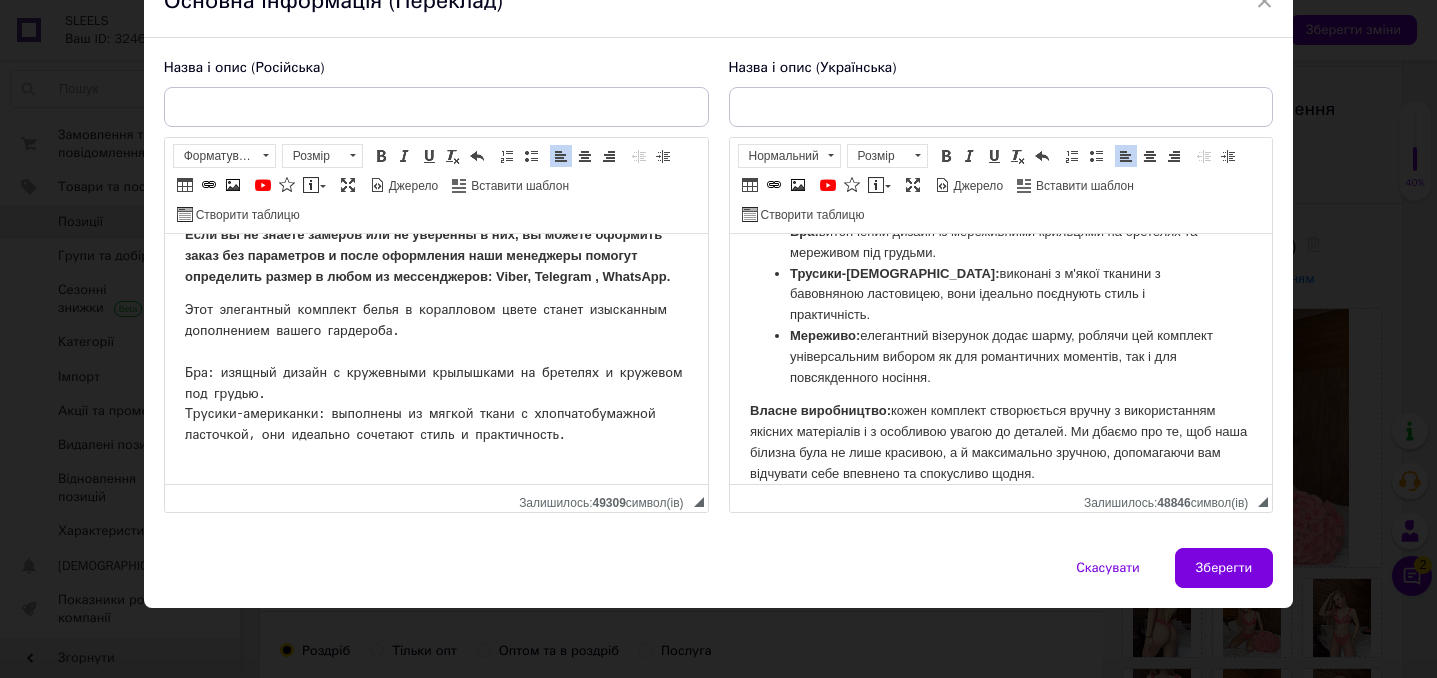 click on "Впишіть, будь ласка, ваші заміри в коментар до замовлення і ми перевіримо чи підійде розмір з наявності. Якщо розмір не підходить, пошиємо за вашими параметрами. За індивідуальний пошив доплачувати не потрібно. Якщо ви не знаєте замірів або не впевнені щодо них, то ви можете оформити замовлення без параметрів і після оформлення наші менеджери допоможуть визначити розмір в будь-якому із месенджерів: Viber, Telegram , WhatsАpp. Цей елегантний комплект білизни у кораловому кольорі стане вишуканим доповненням вашого гардеробу Бра:  в Трусики-[DEMOGRAPHIC_DATA] :  в Мереживо:" at bounding box center [1000, 19] 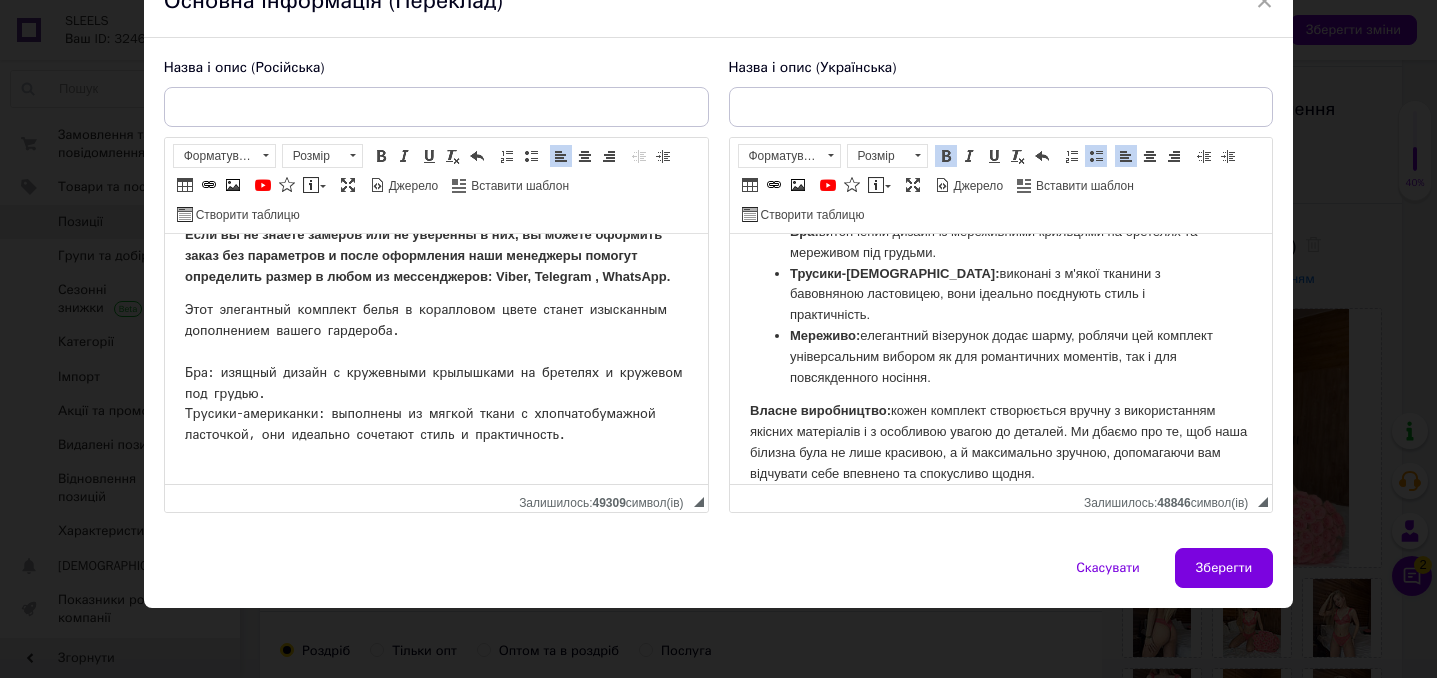 copy on "Мереживо:  е легантний візерунок додає шарму, роблячи цей комплект універсальним вибором як для романтичних моментів, так і для повсякденного носіння. Власне виробництво:  кожен комплект створюється вручну з використанням якісних матеріалів і з особливою увагою до деталей. Ми дбаємо про те, щоб наша білизна була не лише красивою, а й максимально зручною, допомагаючи вам відчувати себе впевнено та спокусливо щодня." 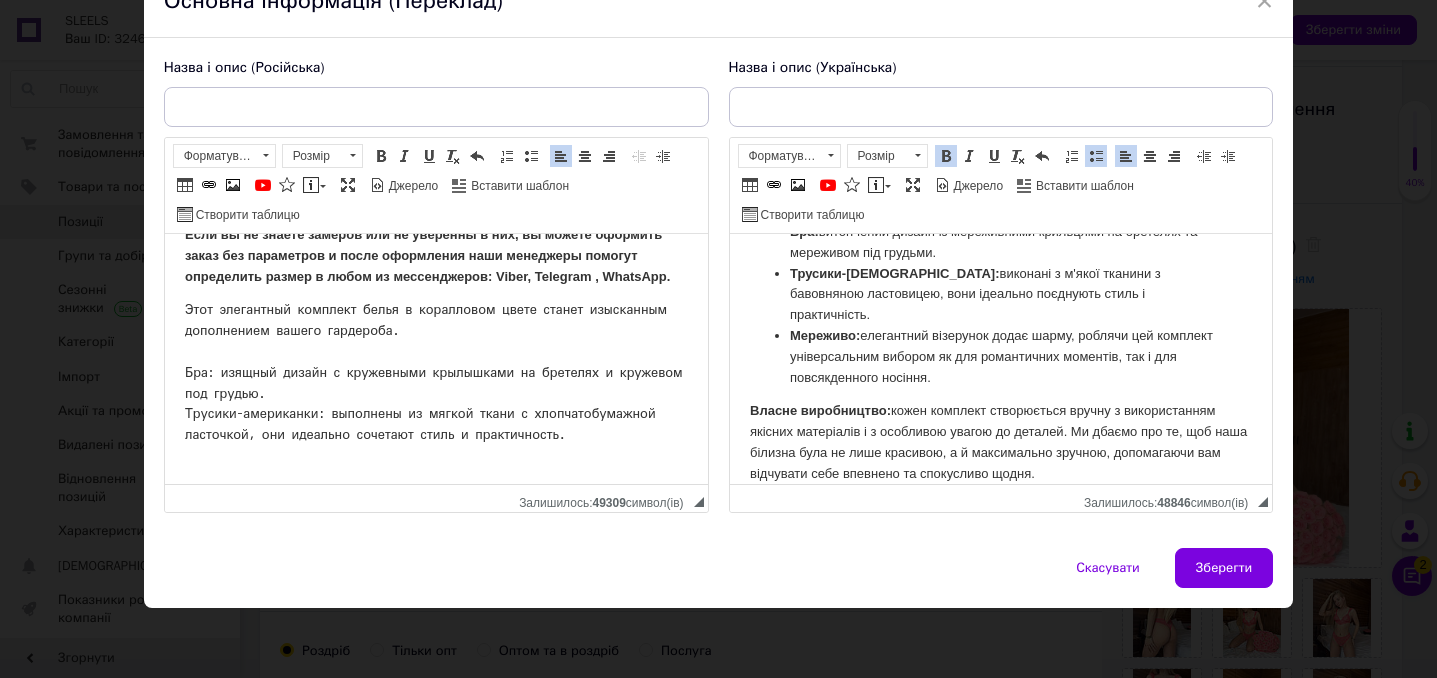 scroll, scrollTop: 624, scrollLeft: 0, axis: vertical 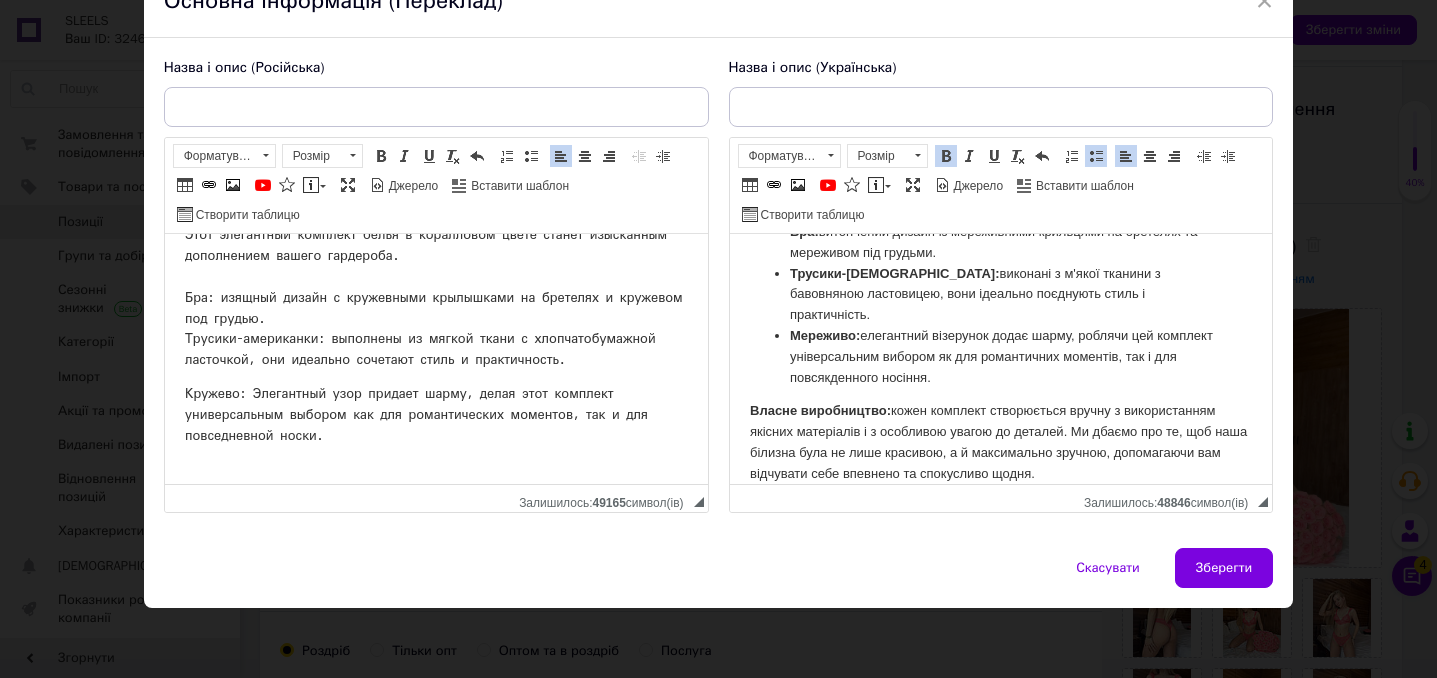 click on "Мереживо:  е легантний візерунок додає шарму, роблячи цей комплект універсальним вибором як для романтичних моментів, так і для повсякденного носіння." at bounding box center (1000, 357) 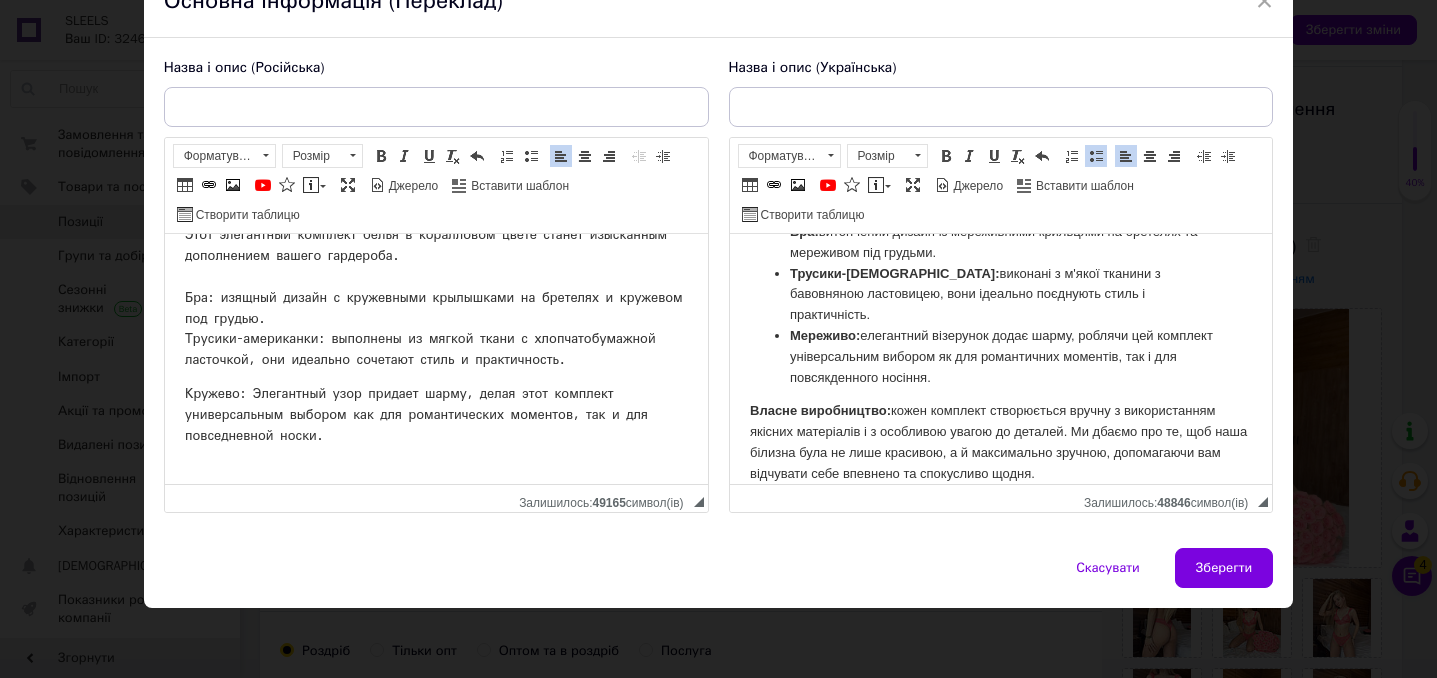 drag, startPoint x: 750, startPoint y: 386, endPoint x: 1175, endPoint y: 462, distance: 431.74182 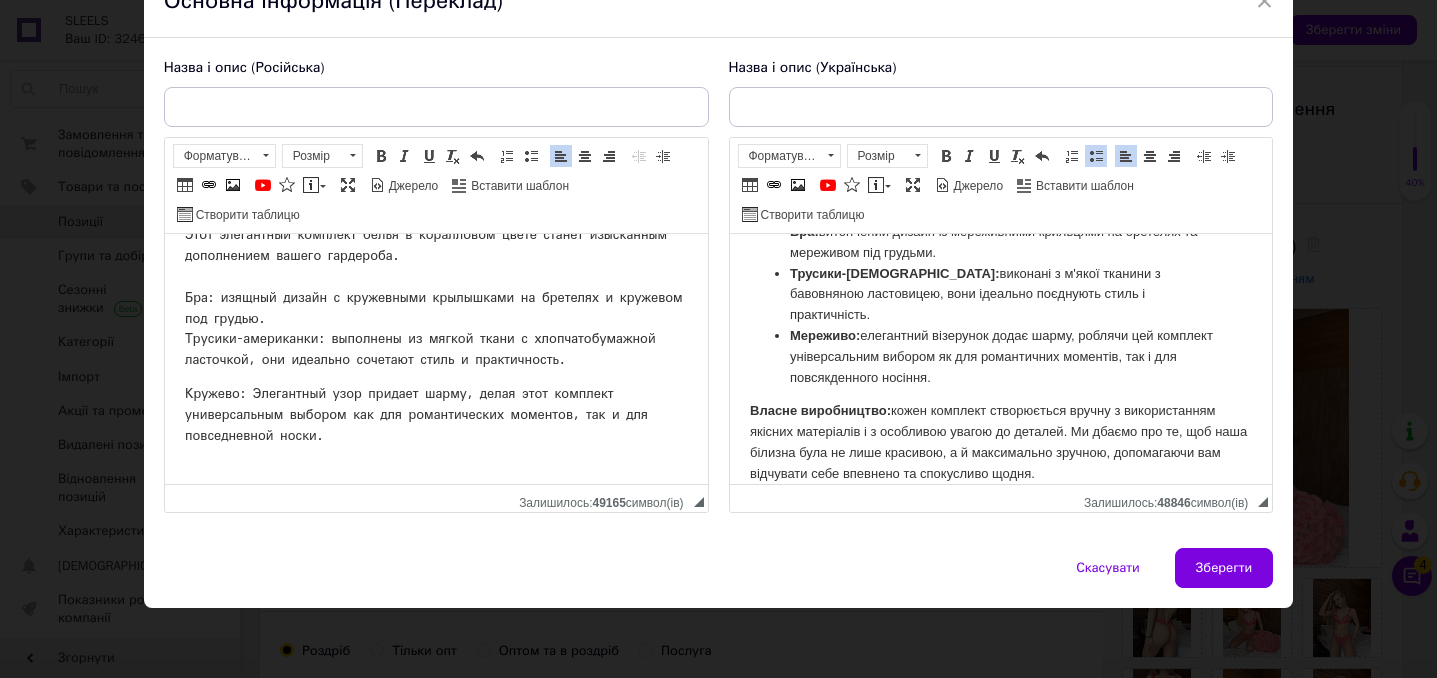 click on "Власне виробництво:  кожен комплект створюється вручну з використанням якісних матеріалів і з особливою увагою до деталей. Ми дбаємо про те, щоб наша білизна була не лише красивою, а й максимально зручною, допомагаючи вам відчувати себе впевнено та спокусливо щодня." at bounding box center (1000, 442) 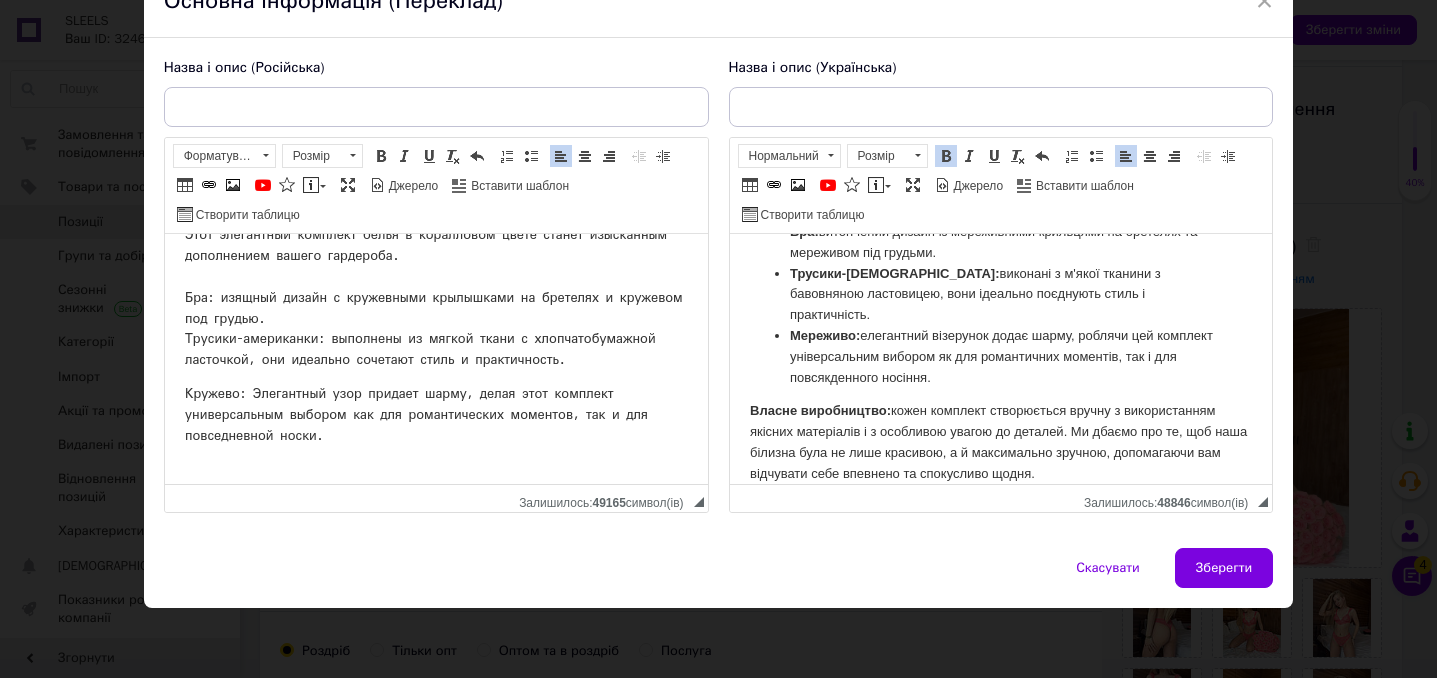 copy on "Власне виробництво:  кожен комплект створюється вручну з використанням якісних матеріалів і з особливою увагою до деталей. Ми дбаємо про те, щоб наша білизна була не лише красивою, а й максимально зручною, допомагаючи вам відчувати себе впевнено та спокусливо щодня." 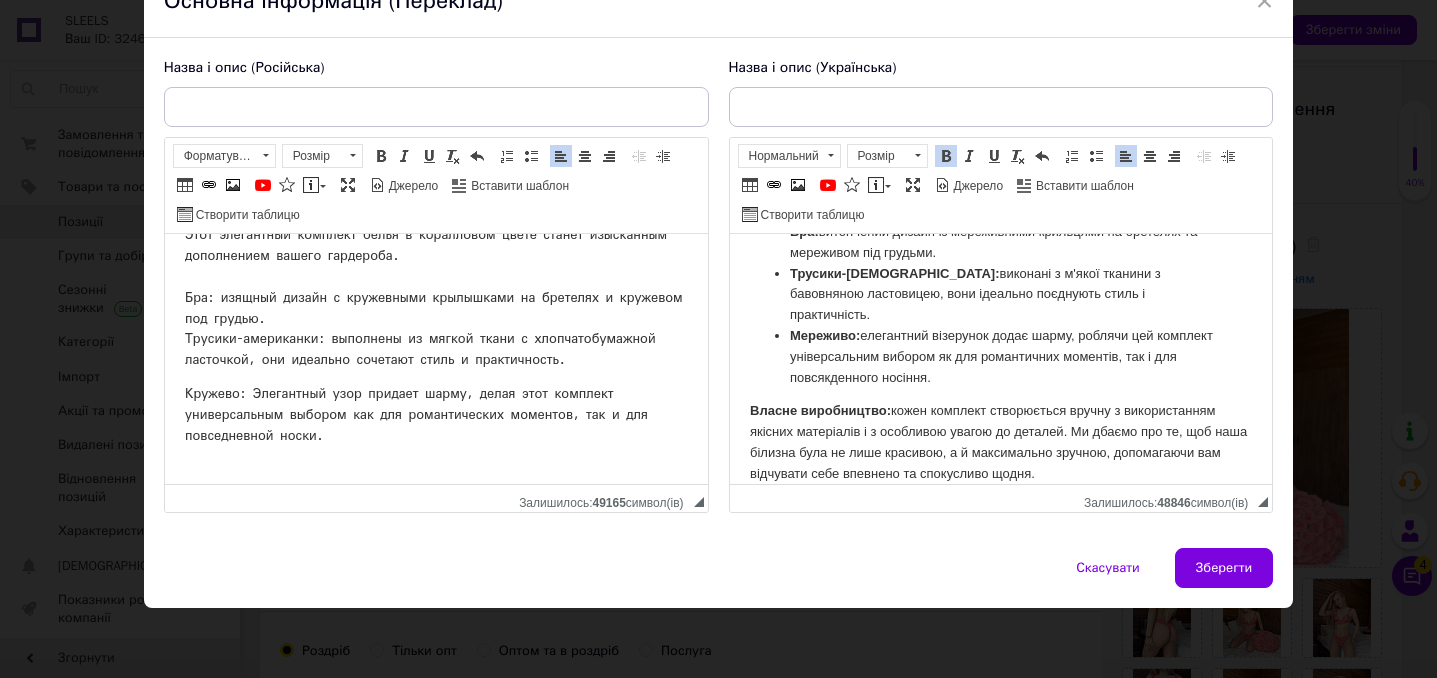 scroll, scrollTop: 700, scrollLeft: 0, axis: vertical 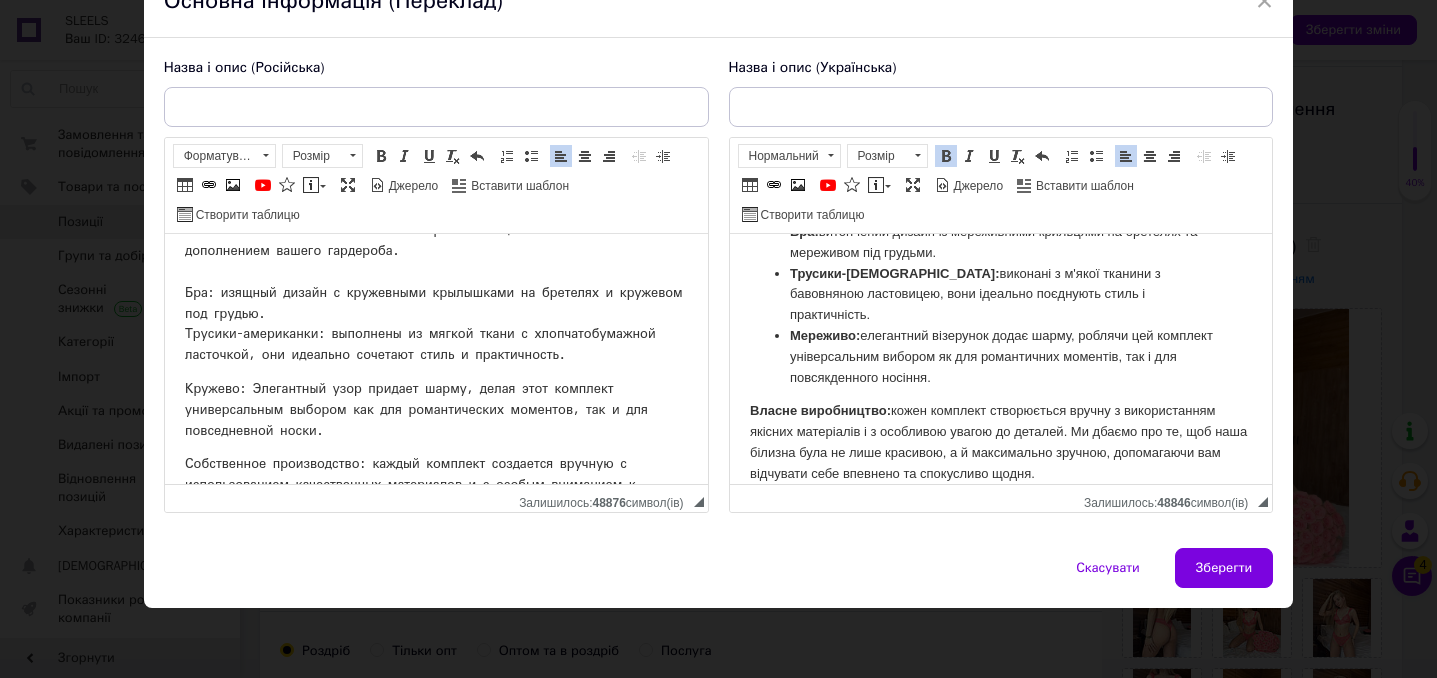 click on "Этот элегантный комплект белья в коралловом цвете станет изысканным дополнением вашего гардероба.
Бра: изящный дизайн с кружевными крылышками на бретелях и кружевом под грудью.
Трусики-американки: выполнены из мягкой ткани с хлопчатобумажной ласточкой, они идеально сочетают стиль и практичность." at bounding box center [435, 293] 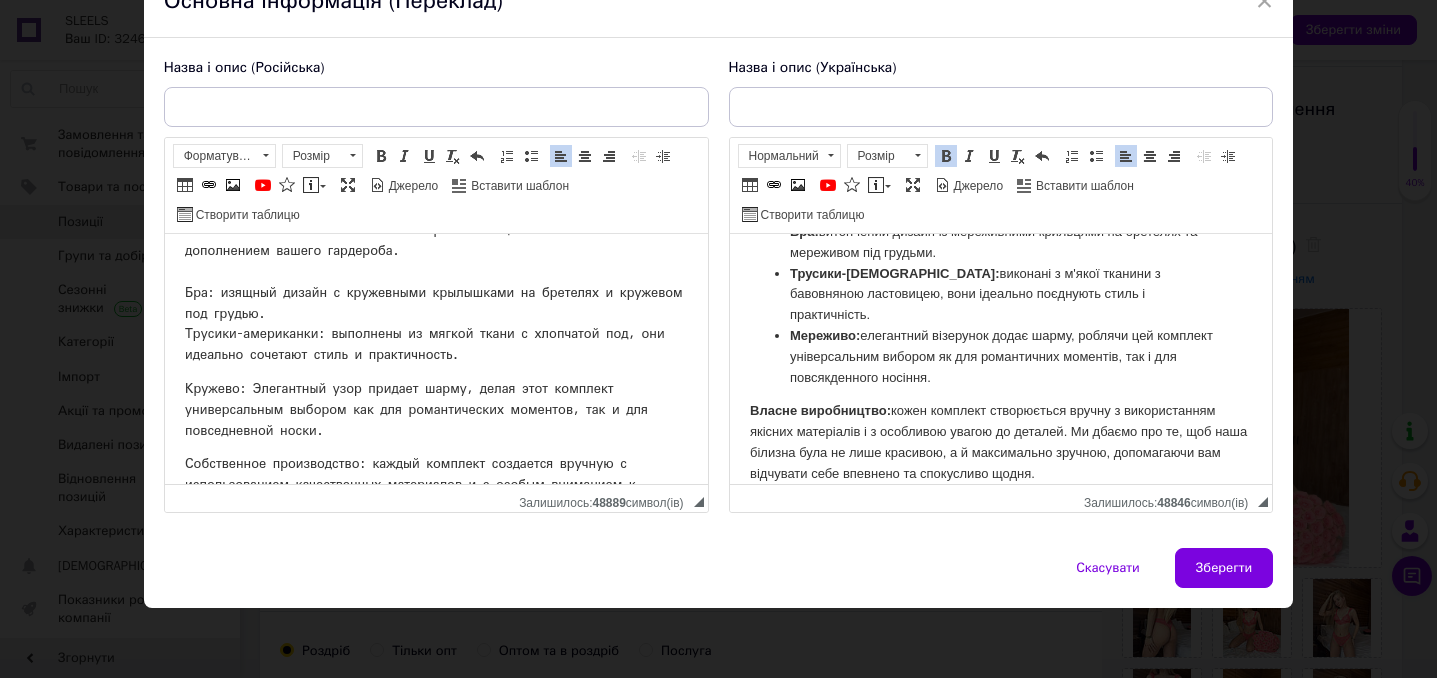 drag, startPoint x: 608, startPoint y: 355, endPoint x: 624, endPoint y: 393, distance: 41.231056 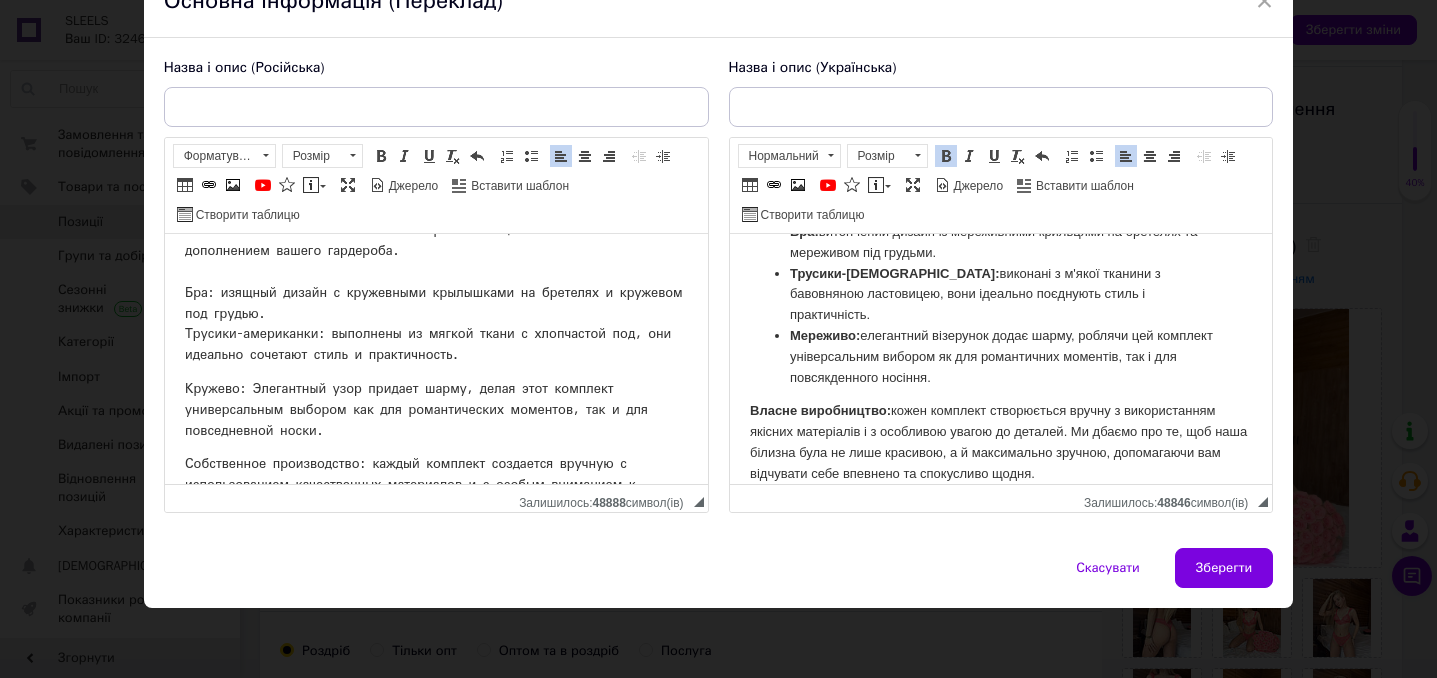 click on "Этот элегантный комплект белья в коралловом цвете станет изысканным дополнением вашего гардероба.
Бра: изящный дизайн с кружевными крылышками на бретелях и кружевом под грудью.
Трусики-американки: выполнены из мягкой ткани с хлопчастой под, они идеально сочетают стиль и практичность." at bounding box center [435, 293] 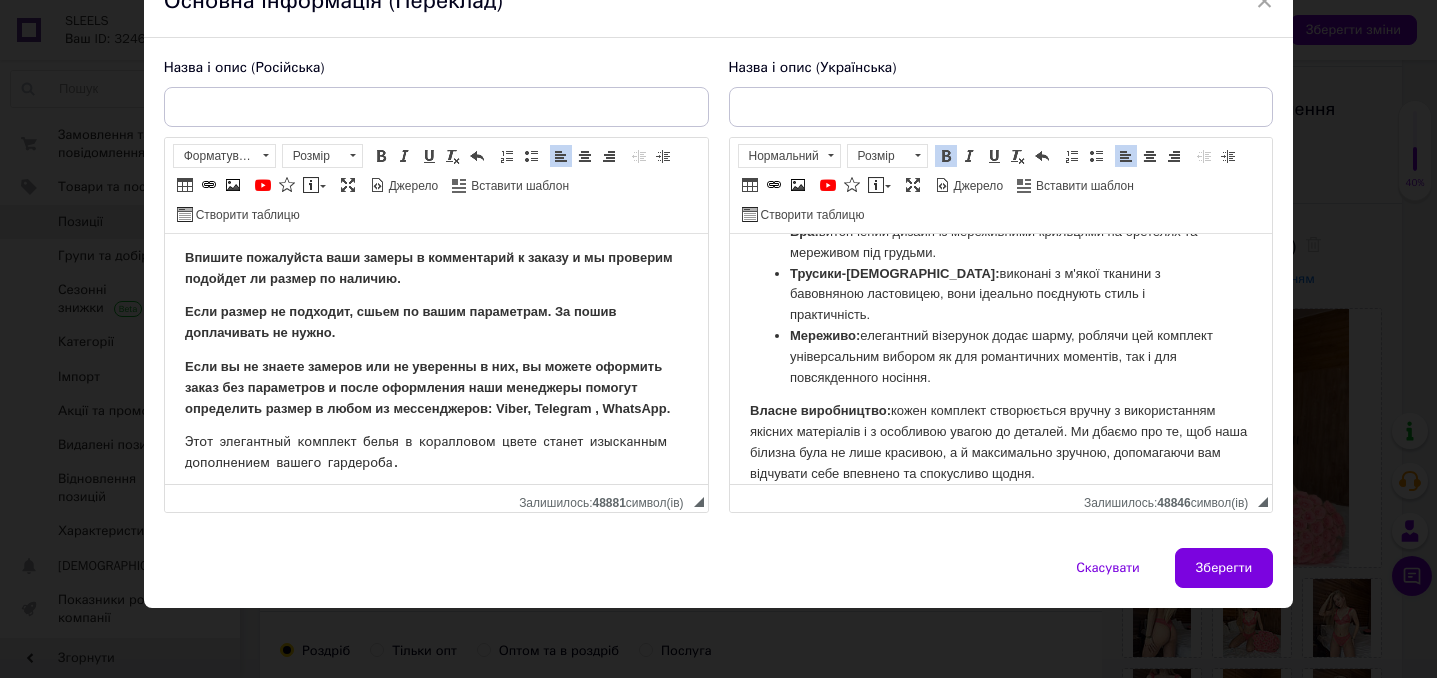 scroll, scrollTop: 534, scrollLeft: 0, axis: vertical 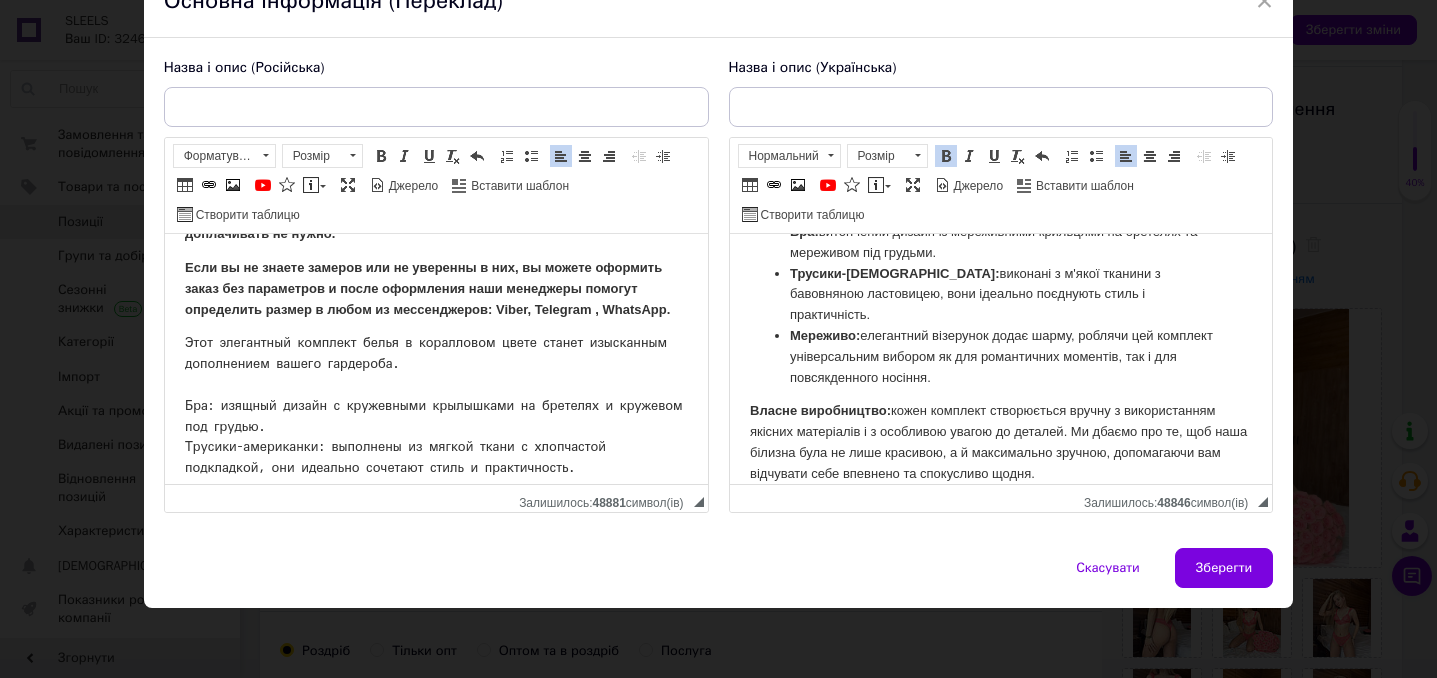 click on "Если вы не знаете замеров или не уверенны в них, вы можете оформить заказ без параметров и после оформления наши менеджеры помогут определить размер в любом из мессенджеров: Viber, Telegram , WhatsАpp." at bounding box center [435, 289] 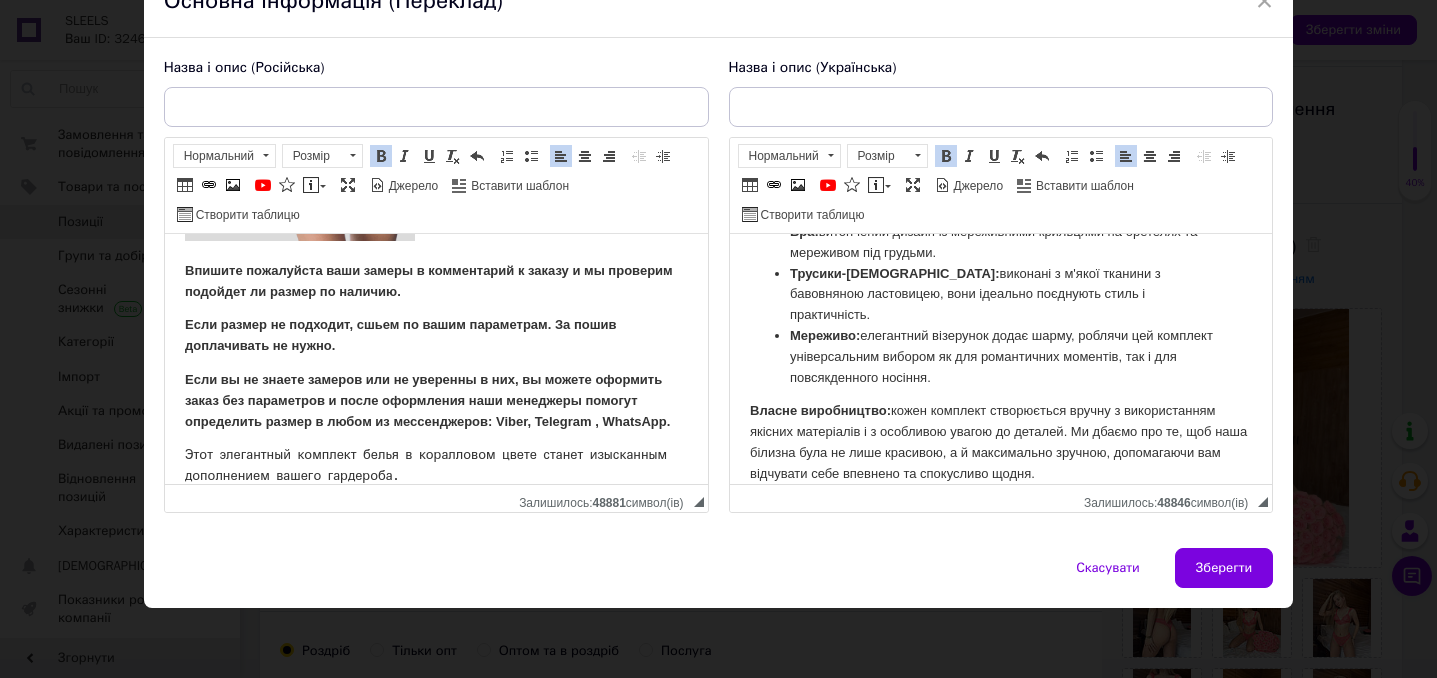 scroll, scrollTop: 419, scrollLeft: 0, axis: vertical 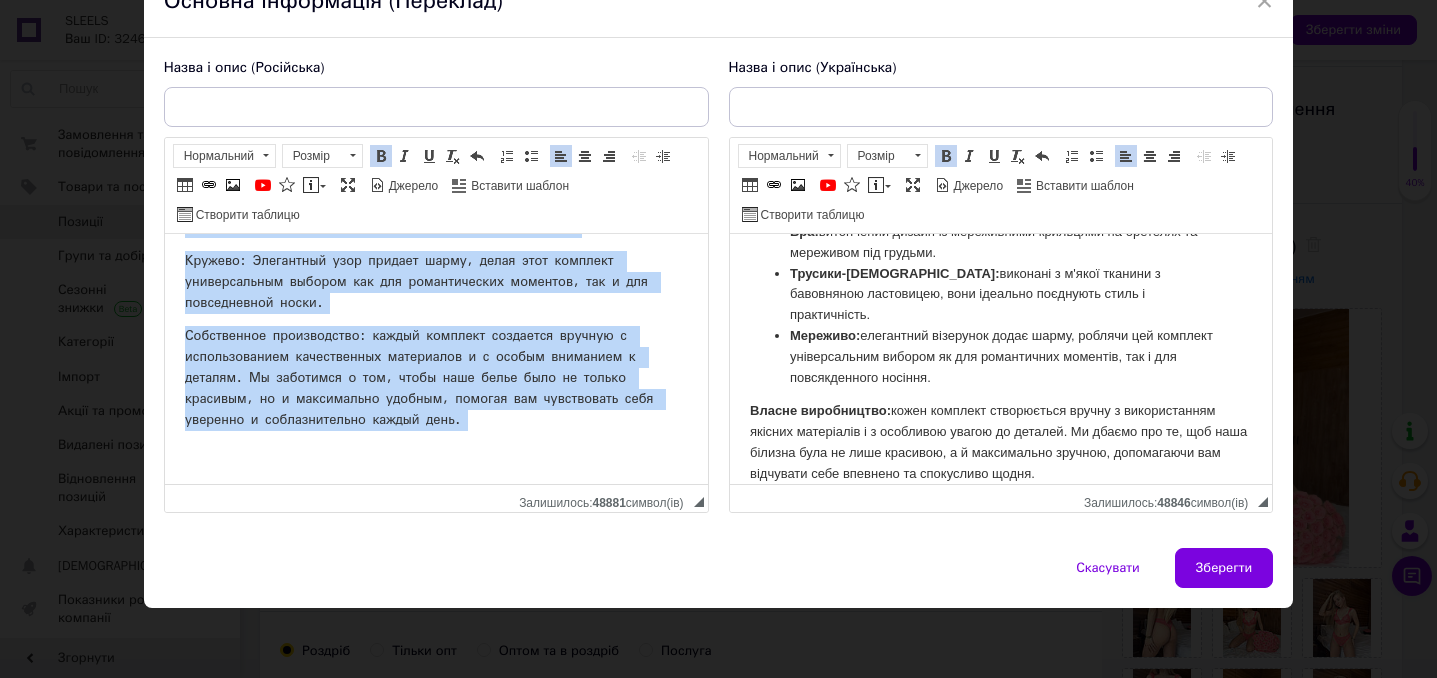 drag, startPoint x: 182, startPoint y: 268, endPoint x: 717, endPoint y: 875, distance: 809.11926 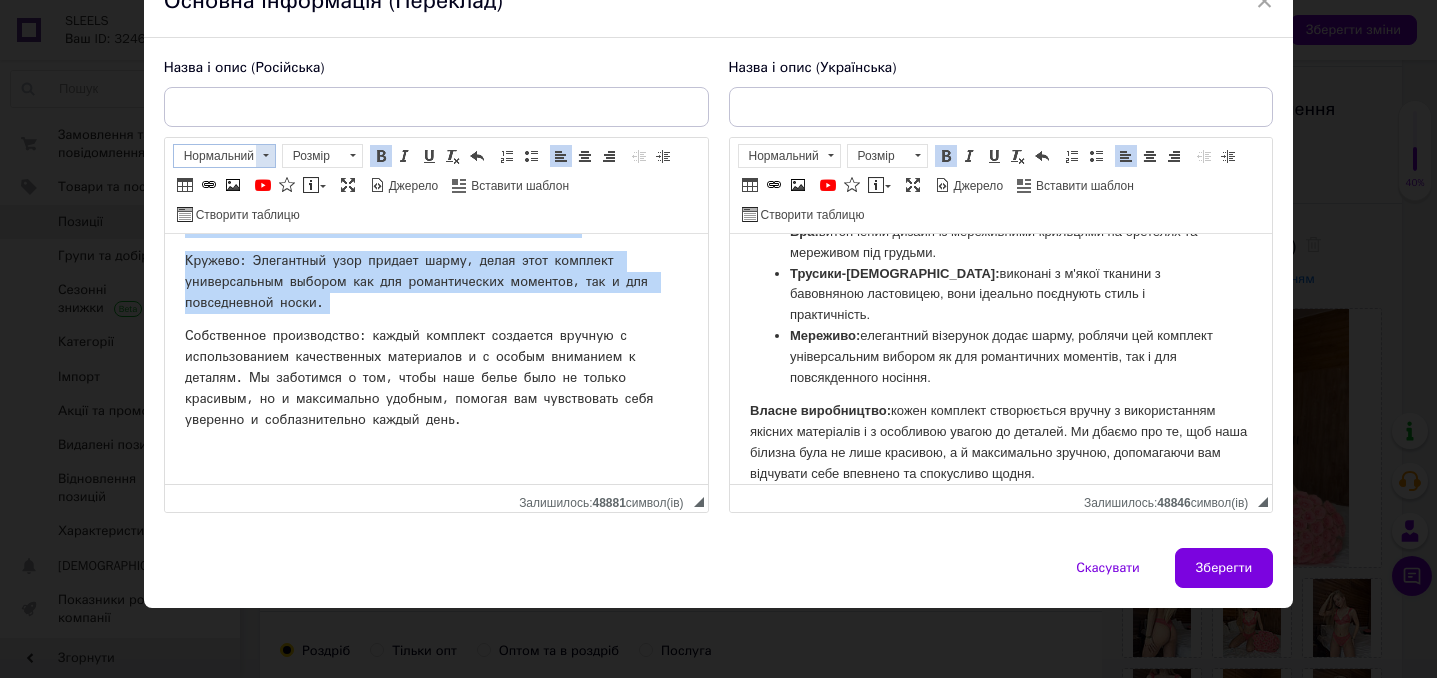 click at bounding box center (265, 156) 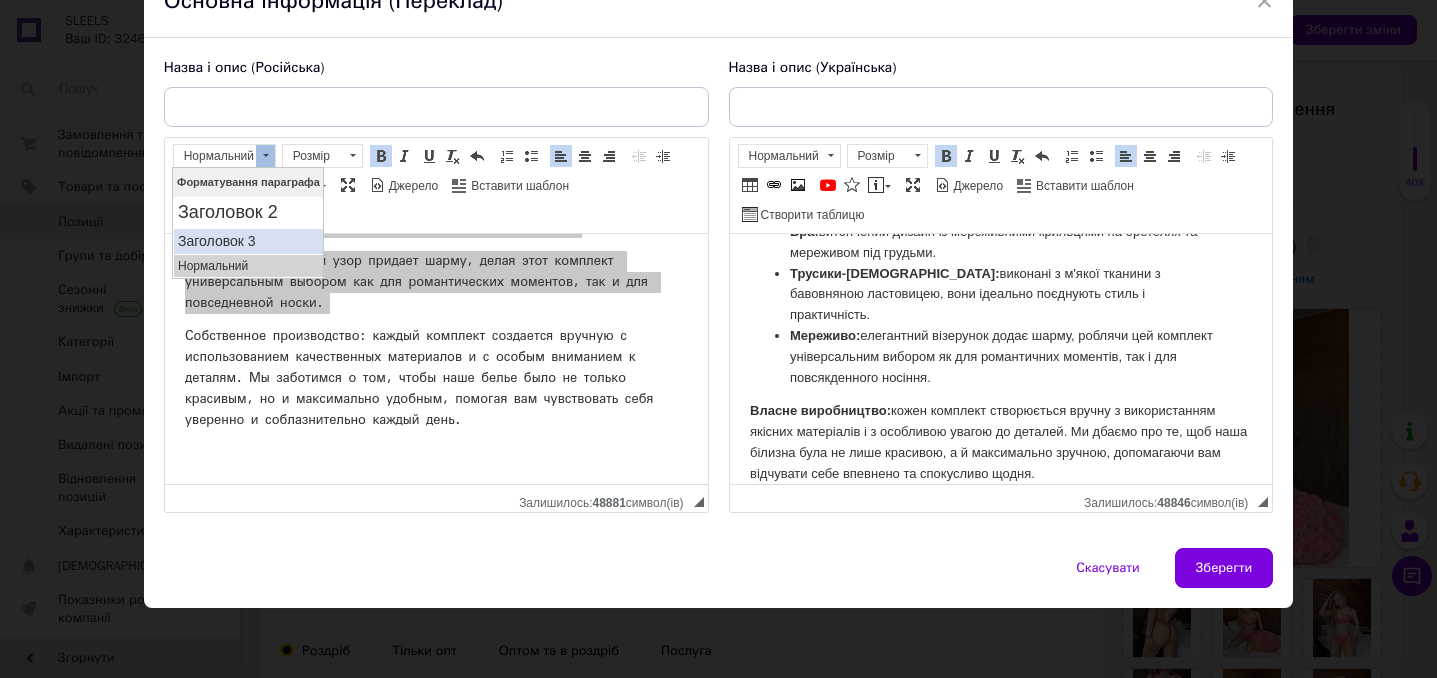 scroll, scrollTop: 0, scrollLeft: 0, axis: both 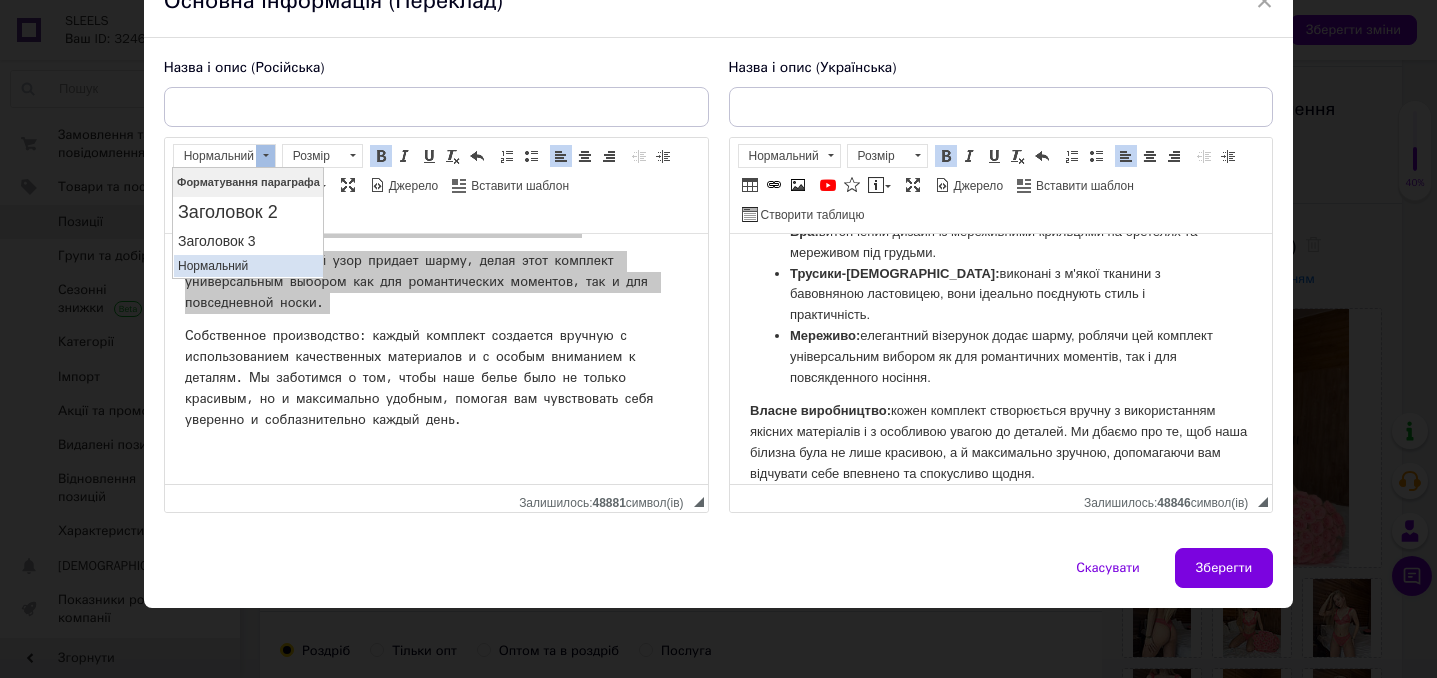 click on "Нормальний" at bounding box center [248, 266] 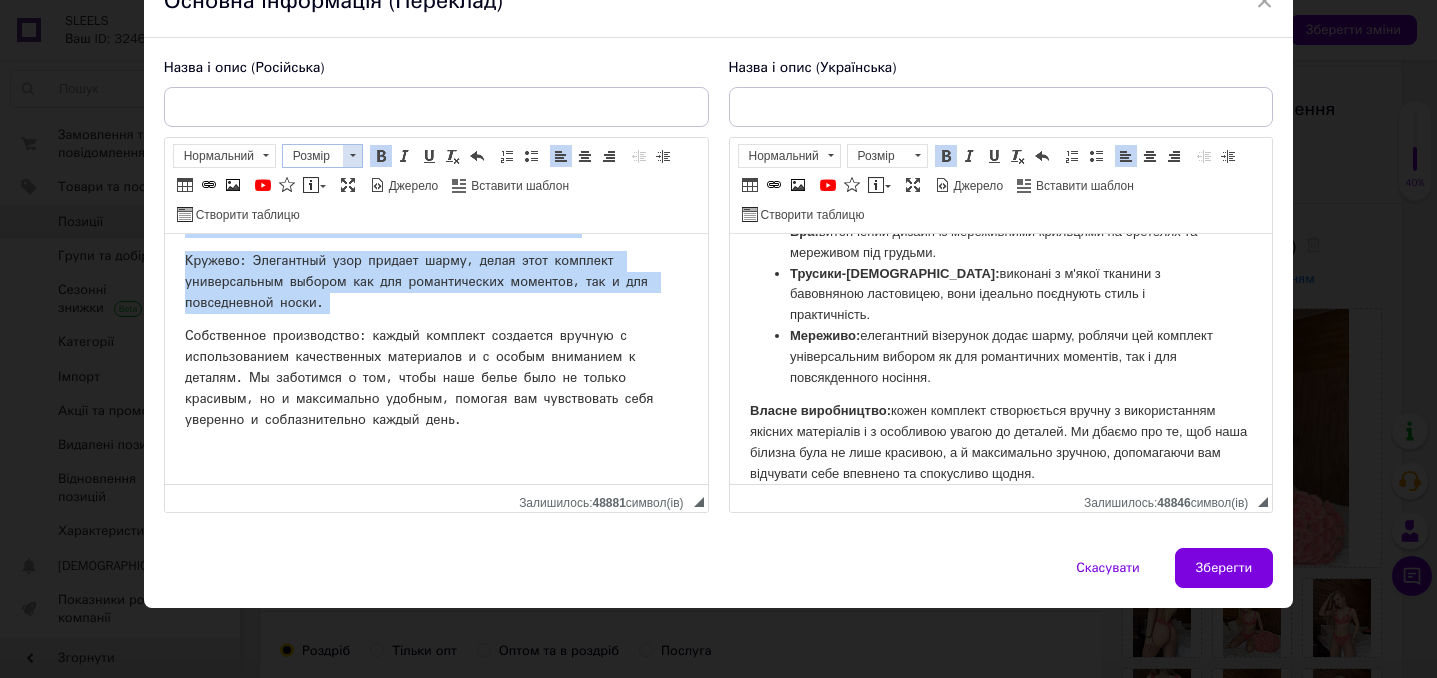 click on "Розмір" at bounding box center (313, 156) 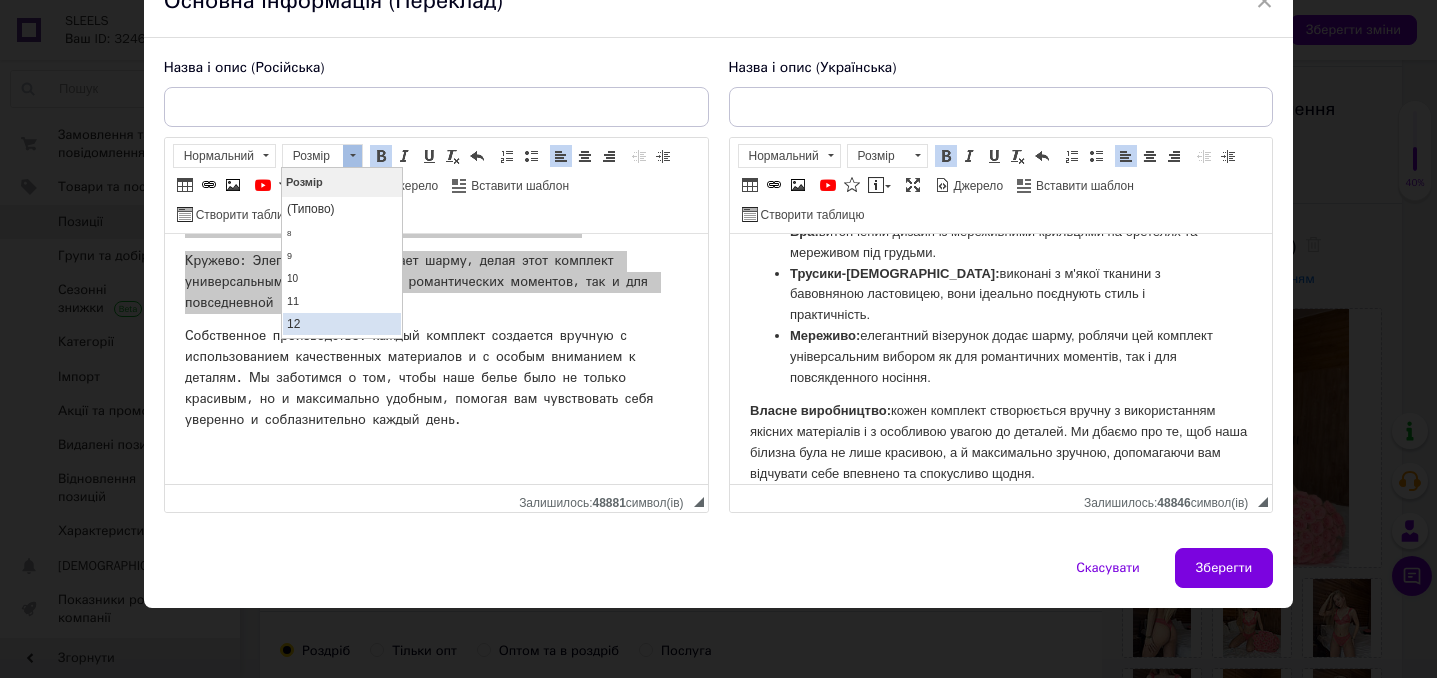 click on "12" at bounding box center (342, 324) 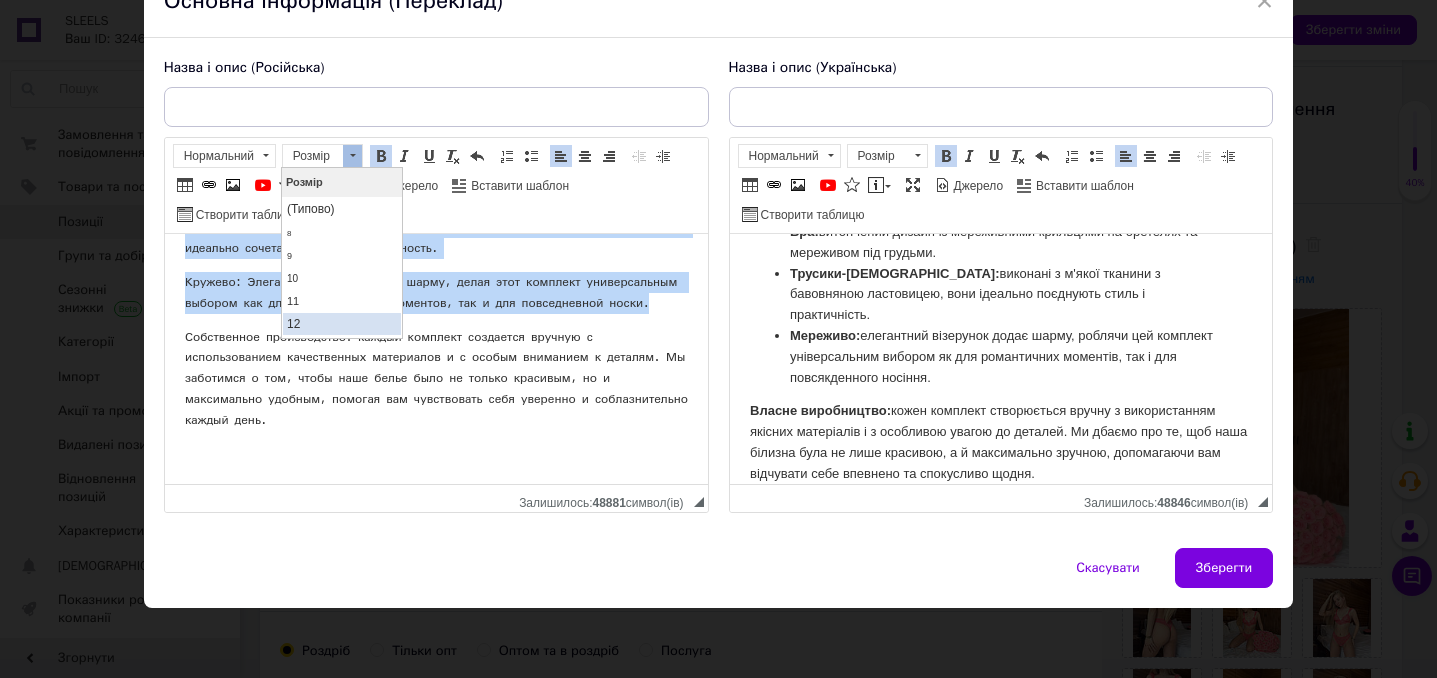 scroll, scrollTop: 775, scrollLeft: 0, axis: vertical 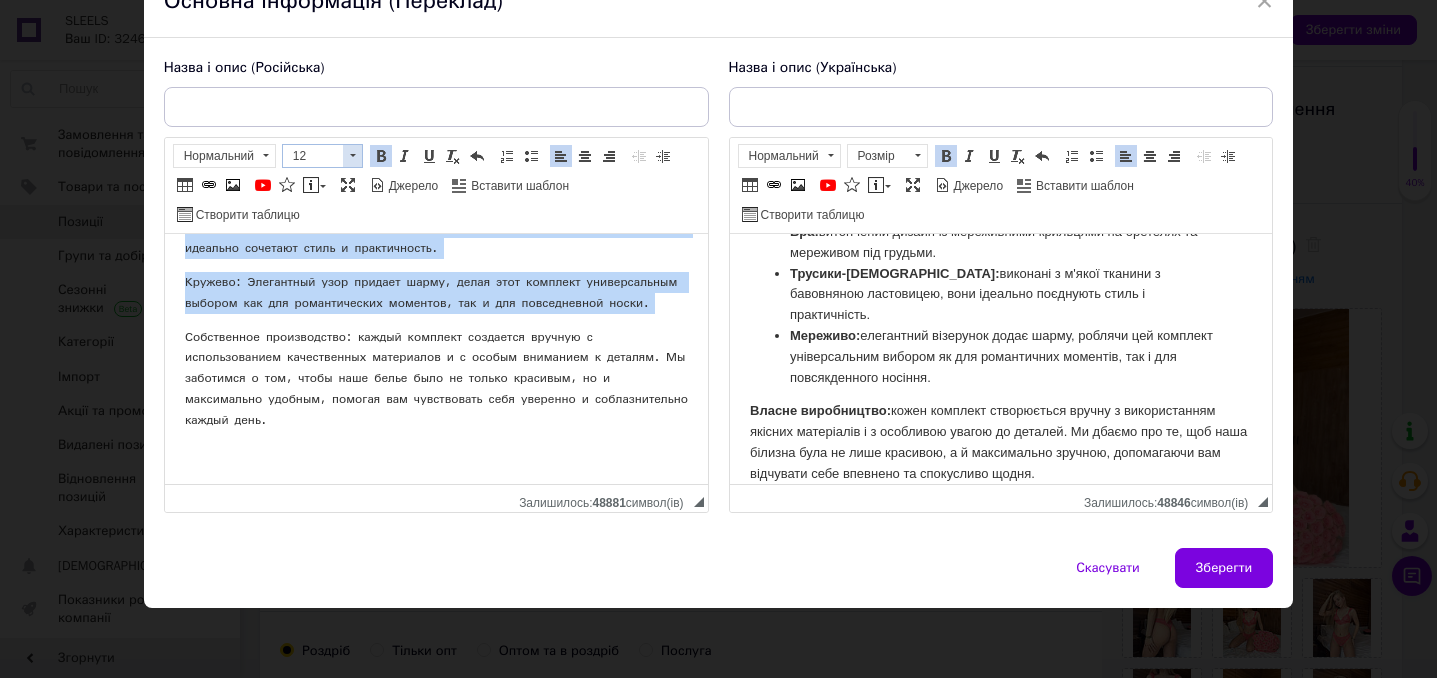 click on "12" at bounding box center [313, 156] 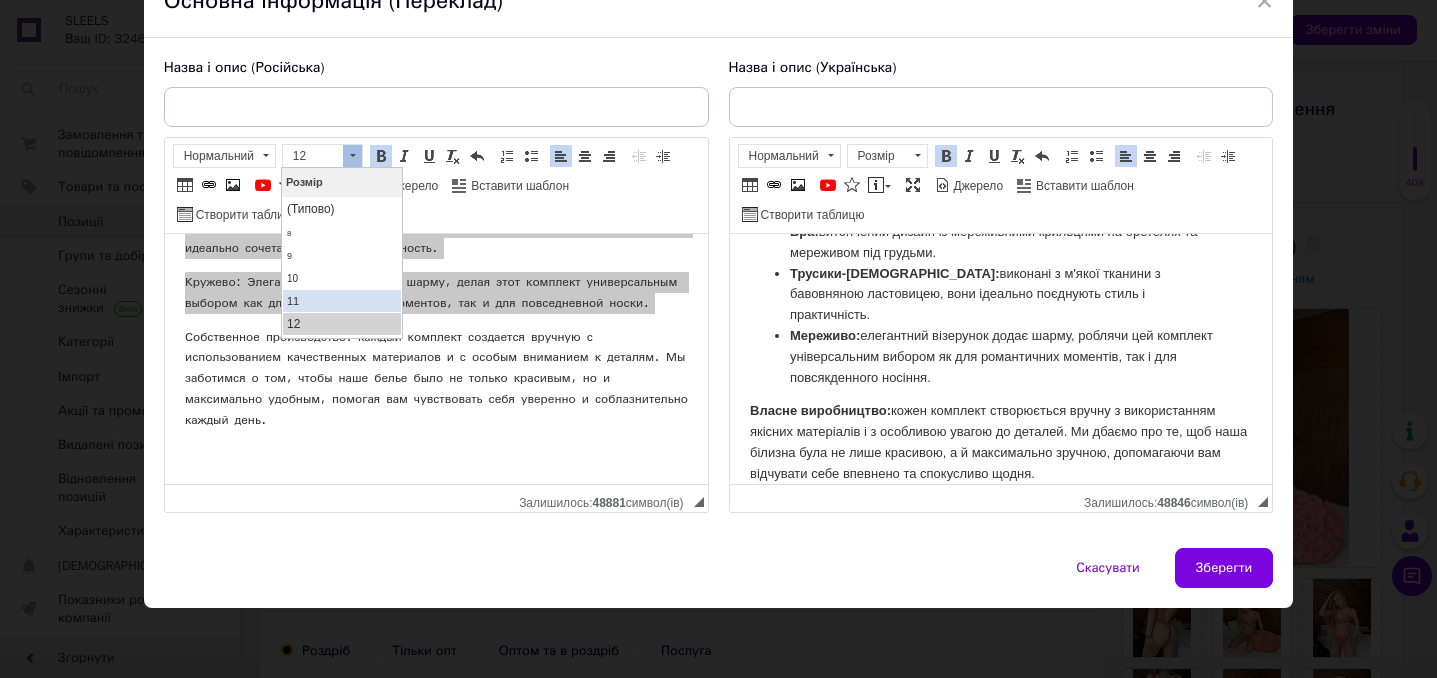 click on "11" at bounding box center [342, 301] 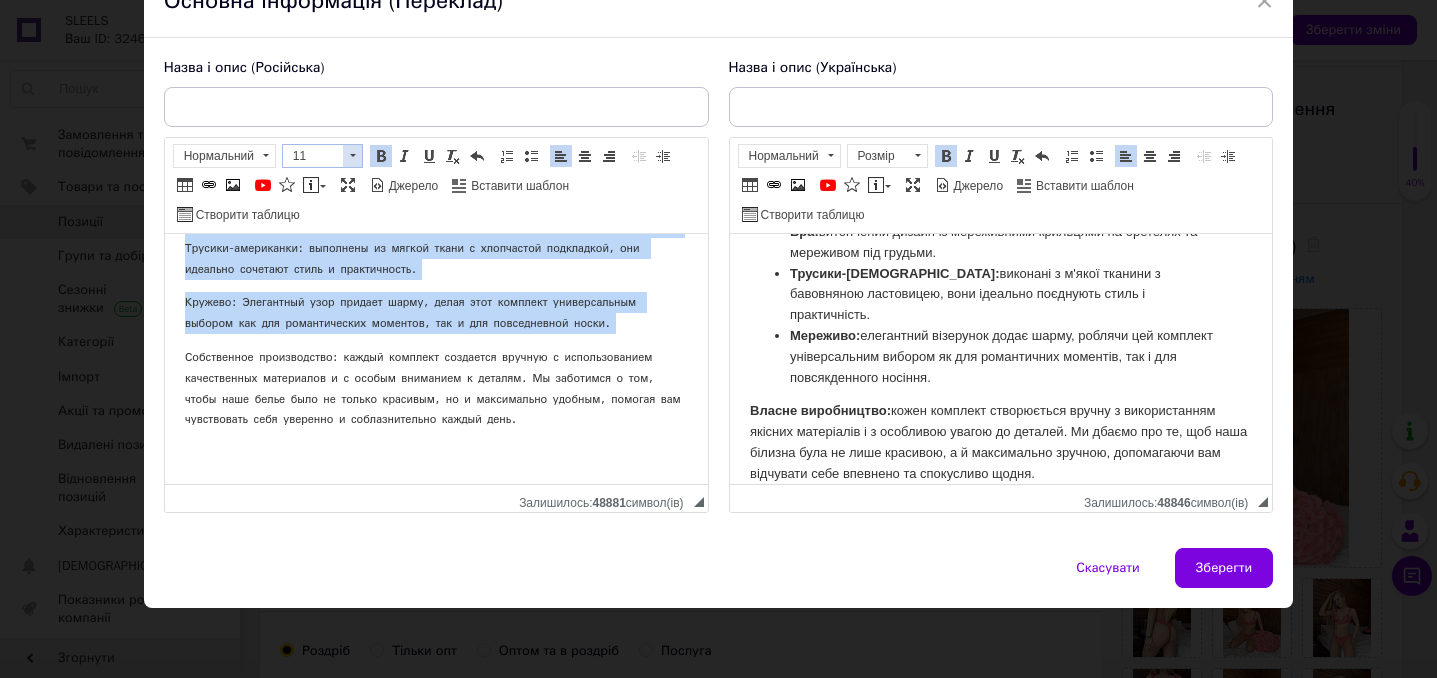 click on "11" at bounding box center (313, 156) 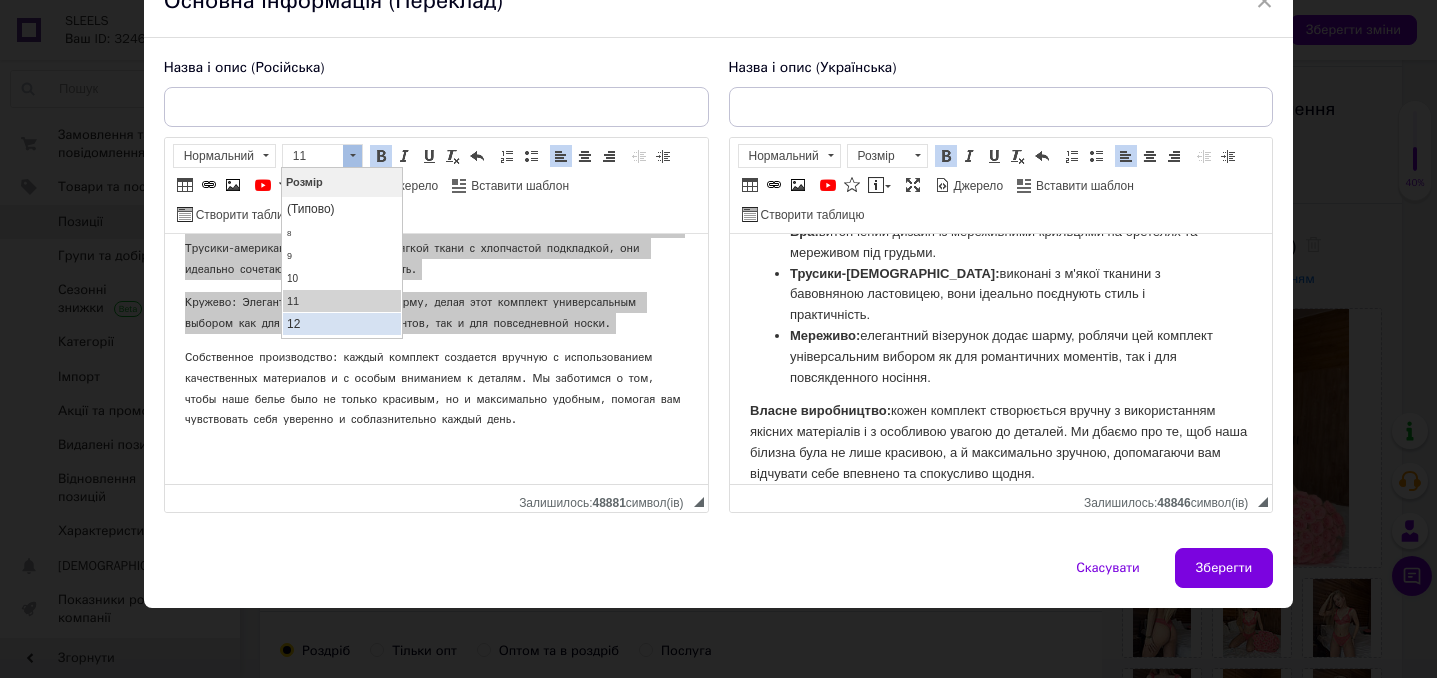 click on "12" at bounding box center [342, 324] 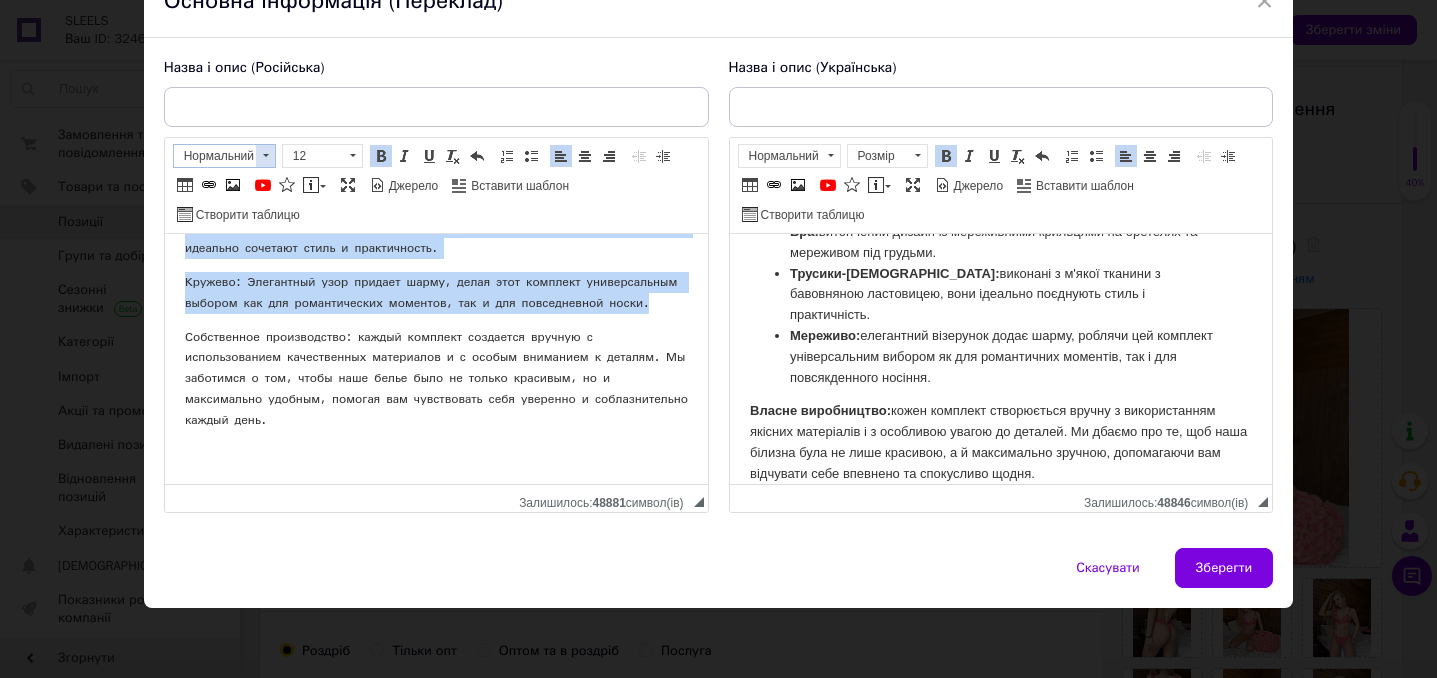 click on "Нормальний" at bounding box center [215, 156] 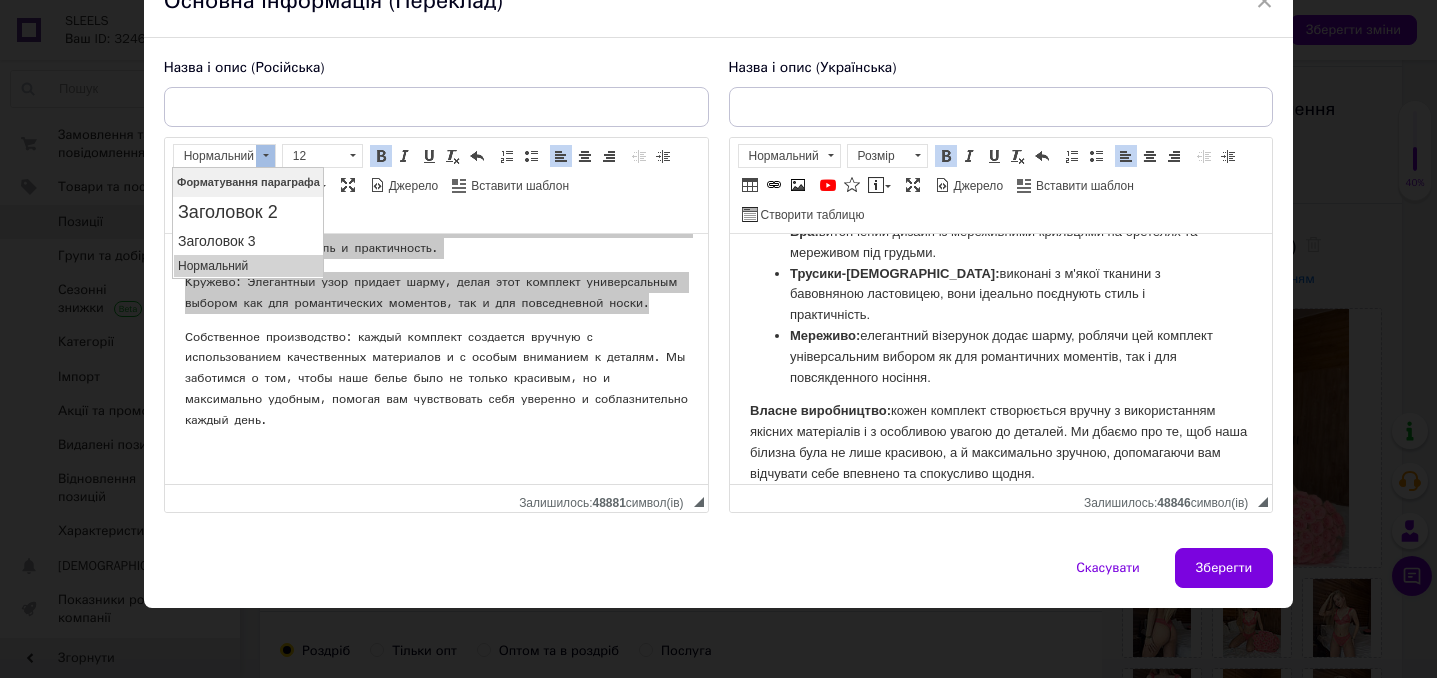 click on "Форматування параграфа" at bounding box center [248, 182] 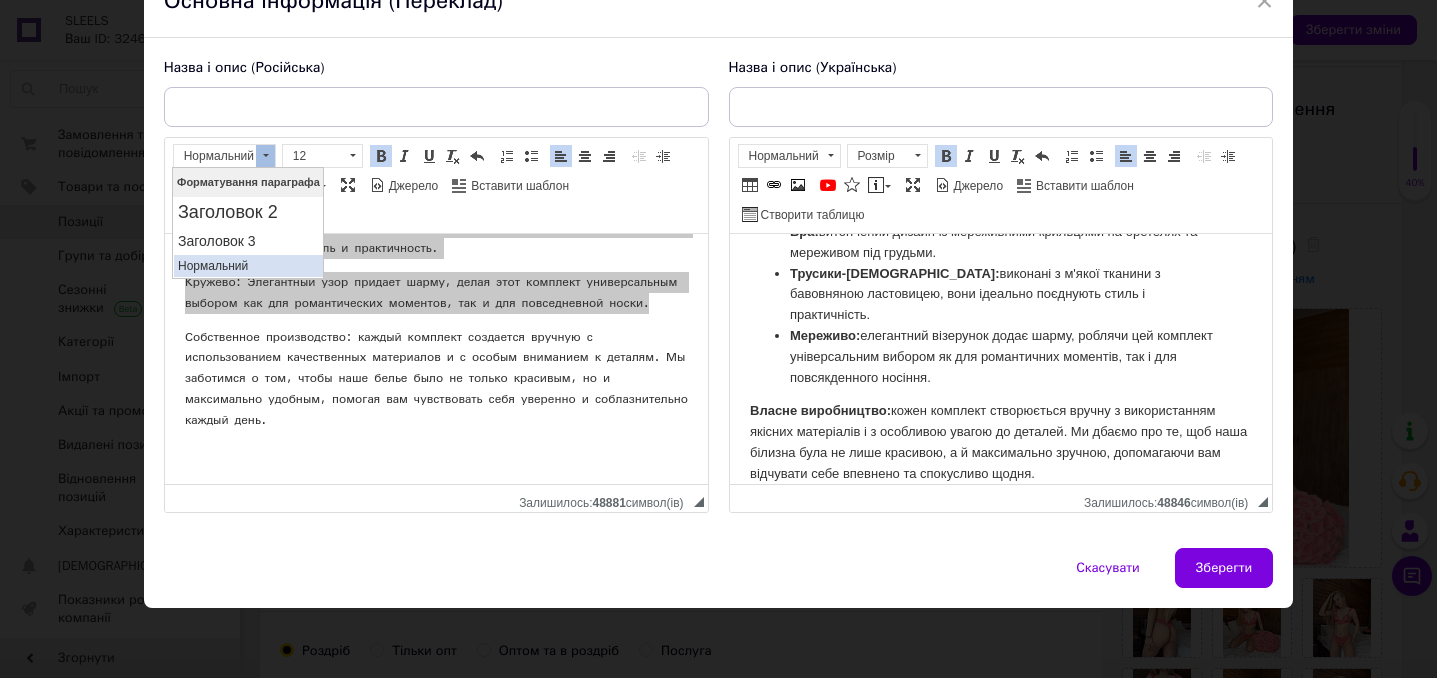 click on "Нормальний" at bounding box center (248, 266) 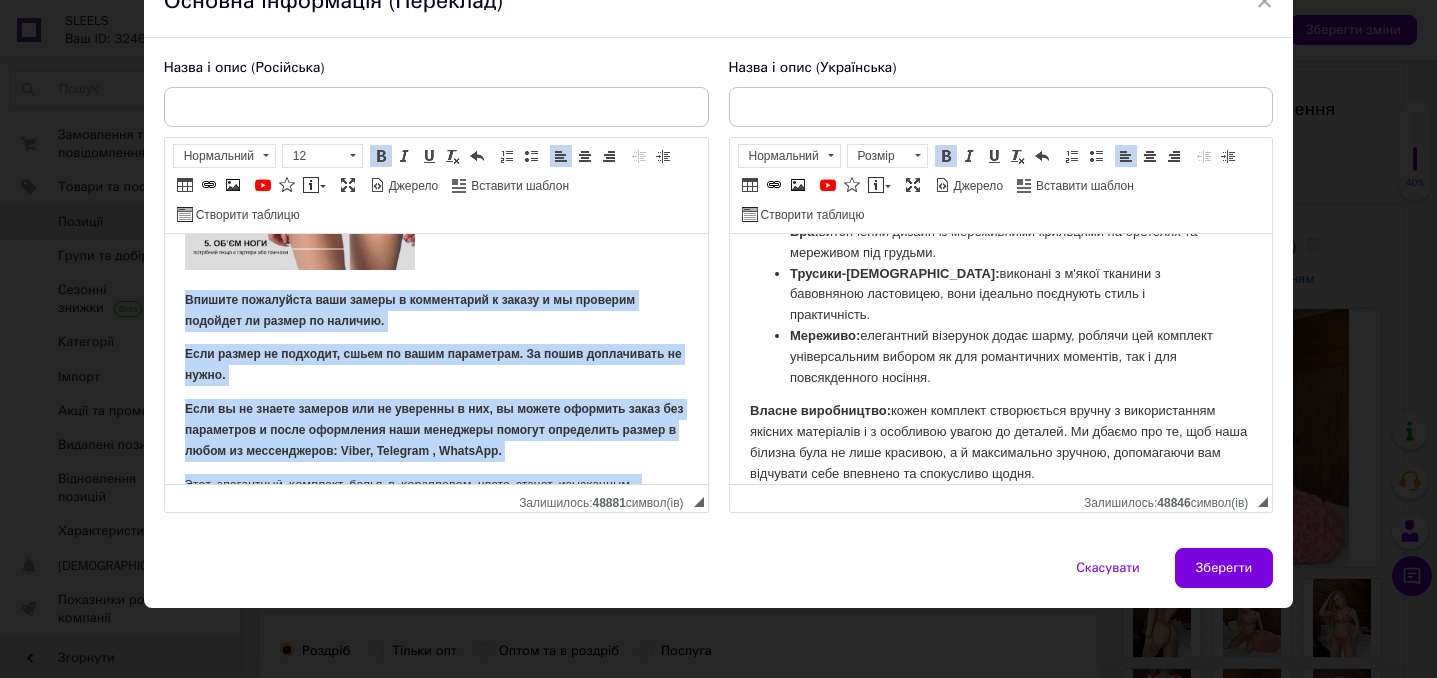 scroll, scrollTop: 383, scrollLeft: 0, axis: vertical 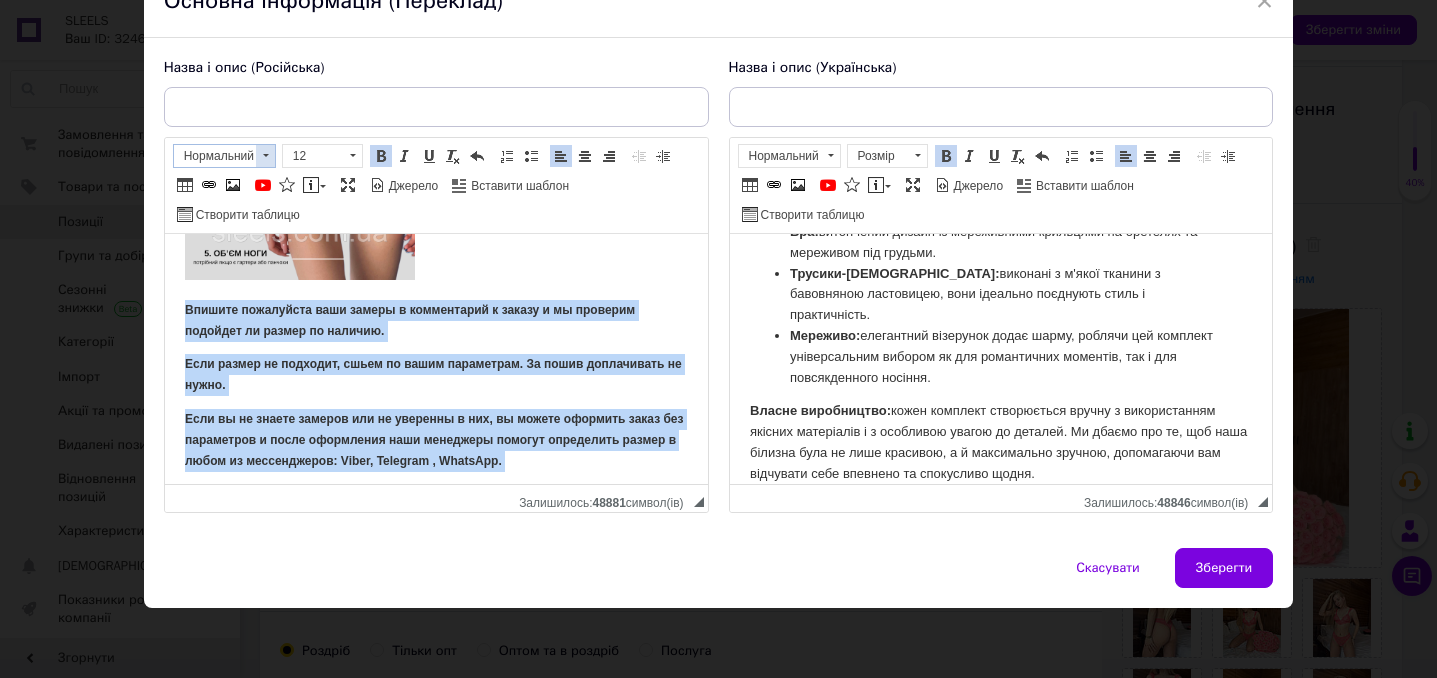 click at bounding box center (265, 156) 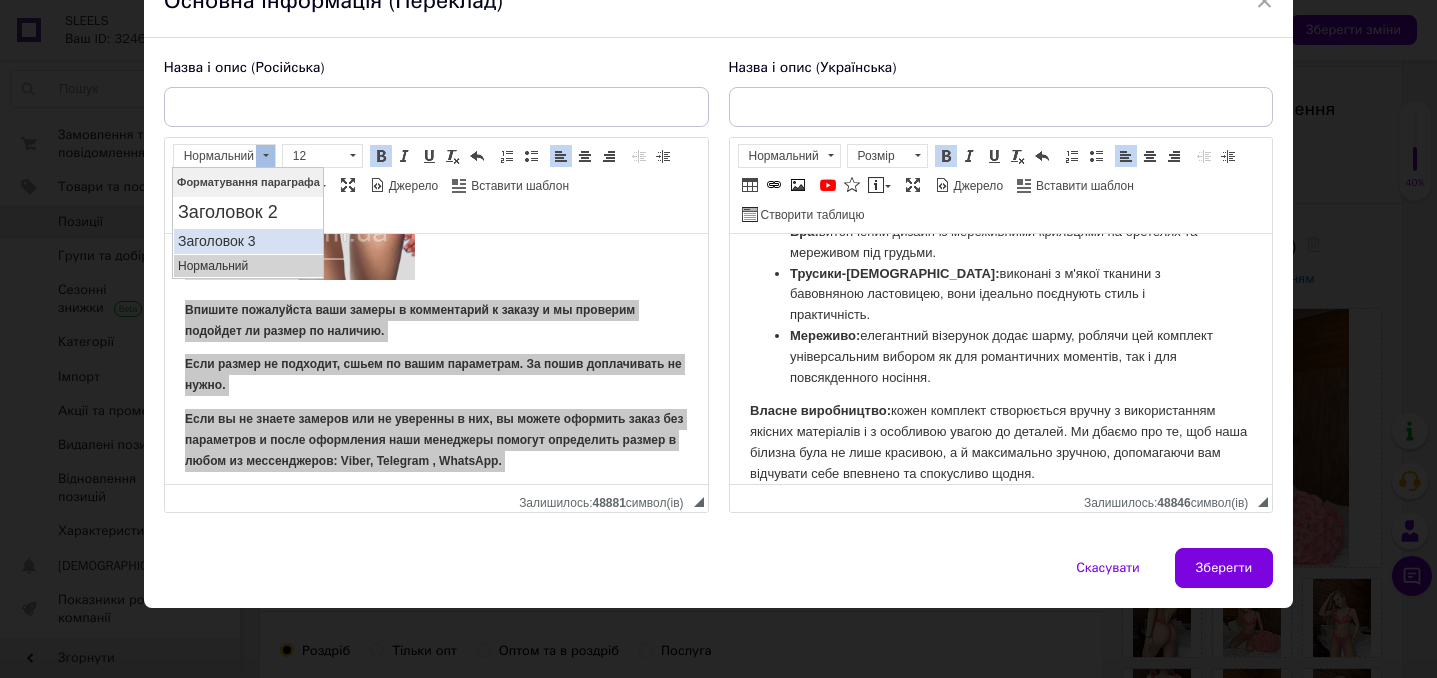 click on "Заголовок 3" at bounding box center (248, 241) 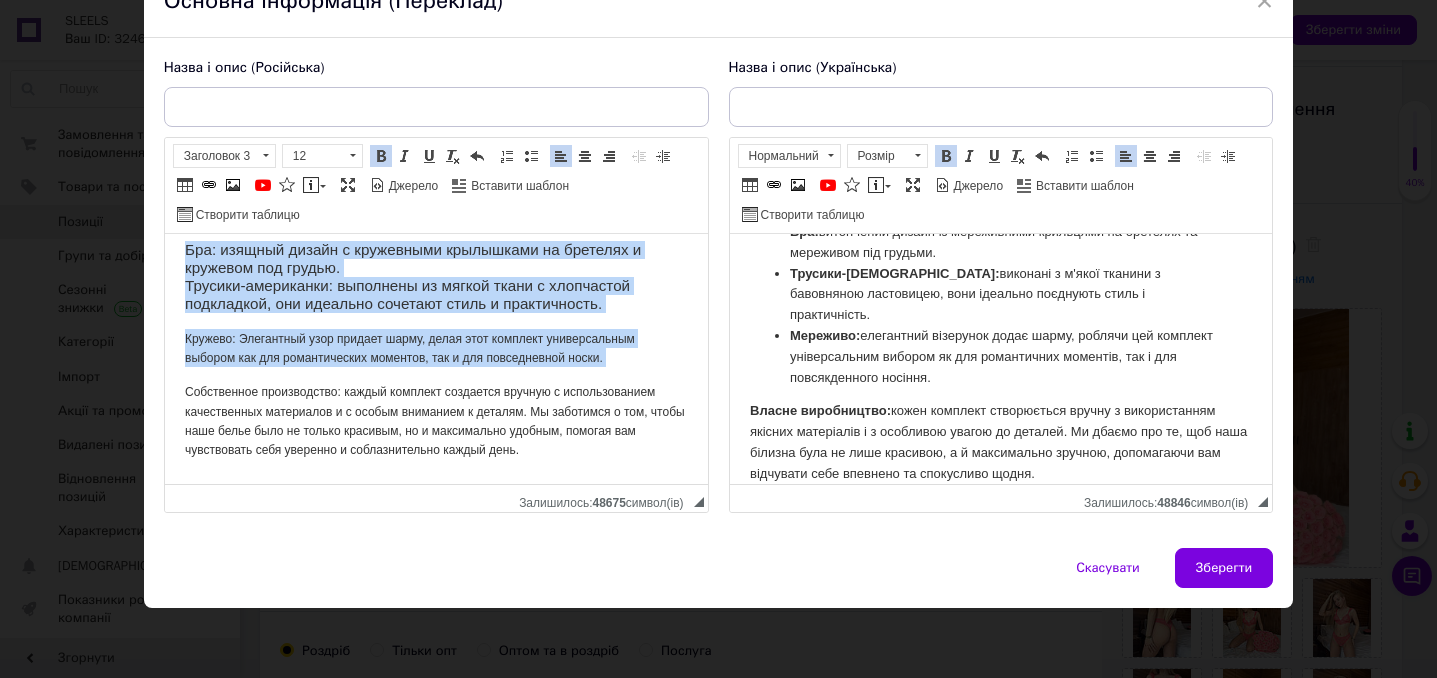 scroll, scrollTop: 816, scrollLeft: 0, axis: vertical 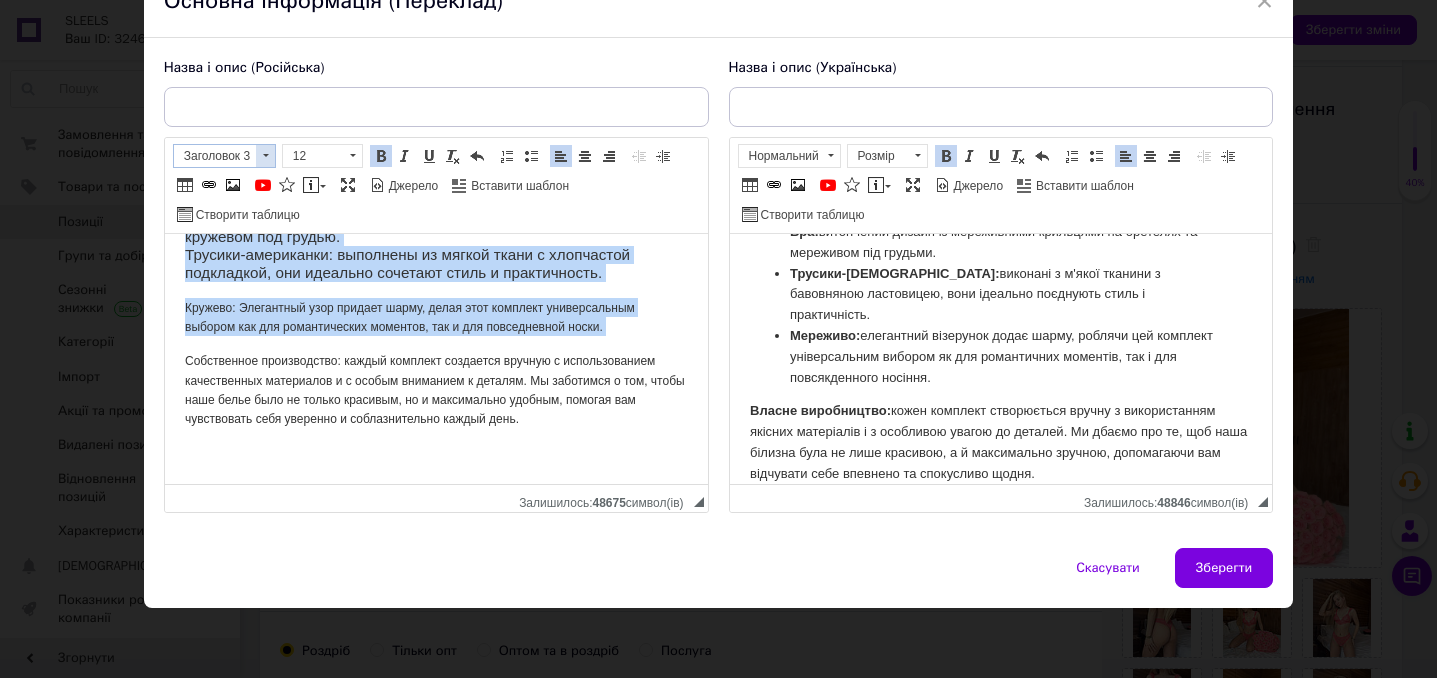 click at bounding box center [265, 156] 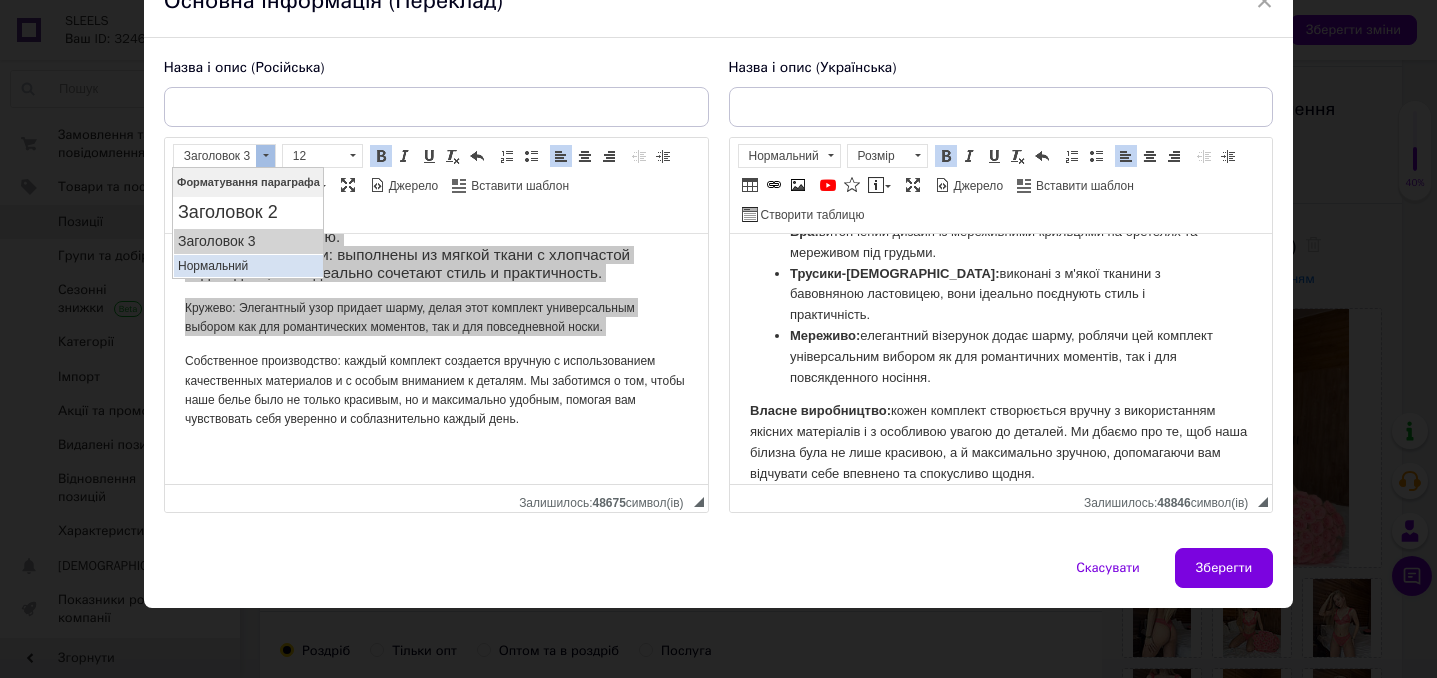 click on "Нормальний" at bounding box center (248, 266) 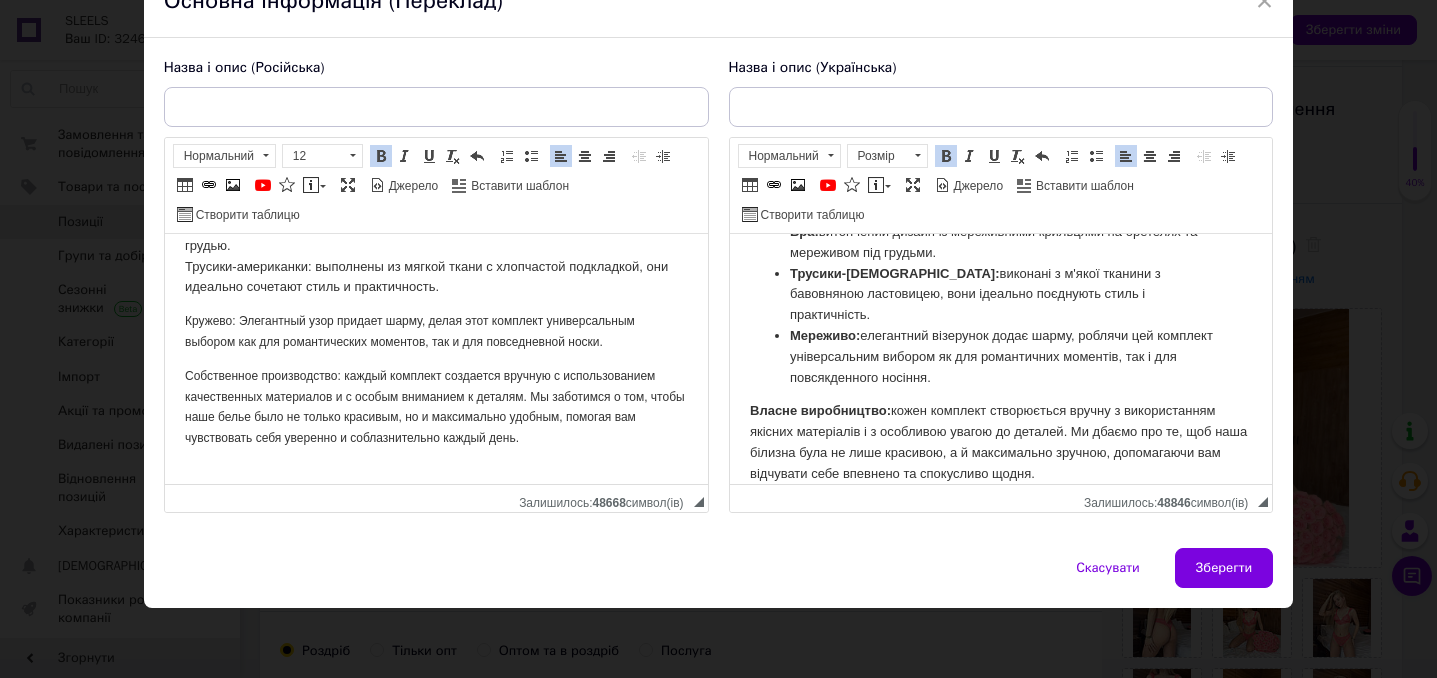 click on "Собственное производство: каждый комплект создается вручную с использованием качественных материалов и с особым вниманием к деталям. Мы заботимся о том, чтобы наше белье было не только красивым, но и максимально удобным, помогая вам чувствовать себя уверенно и соблазнительно каждый день." at bounding box center [435, 407] 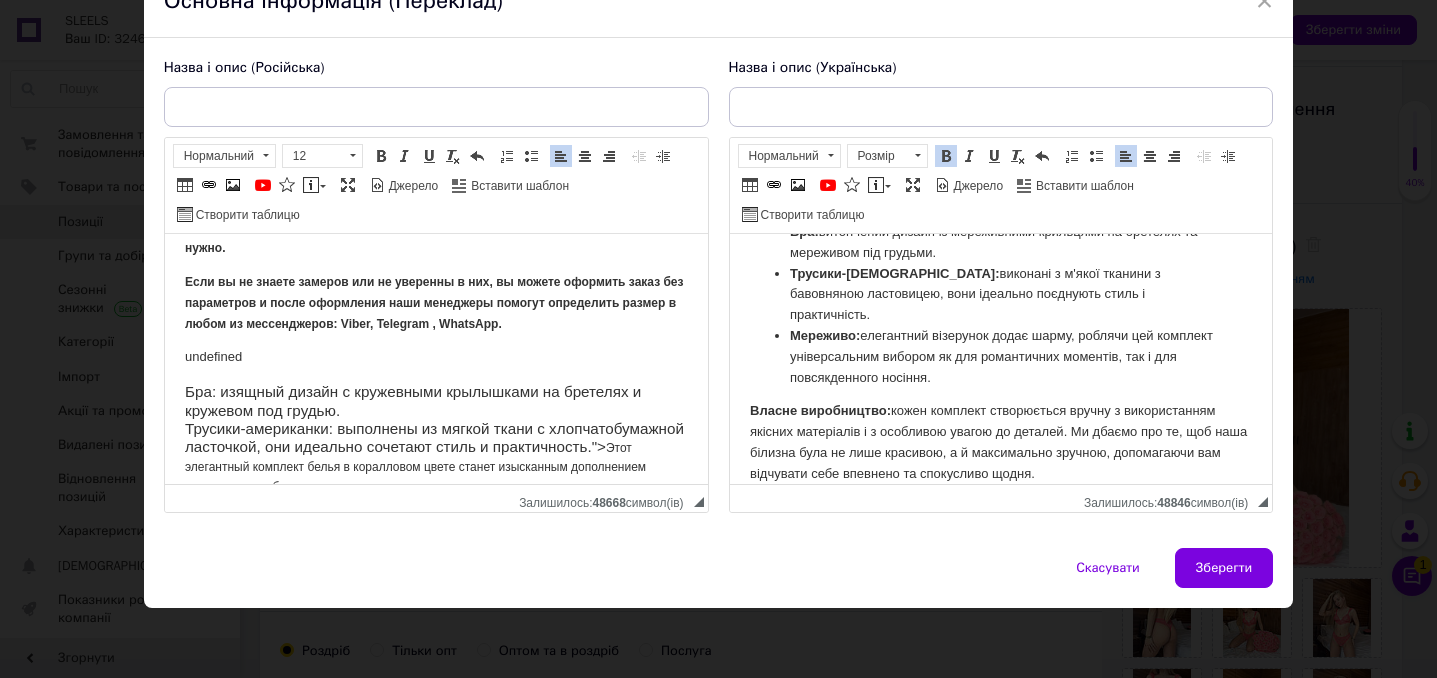 scroll, scrollTop: 523, scrollLeft: 0, axis: vertical 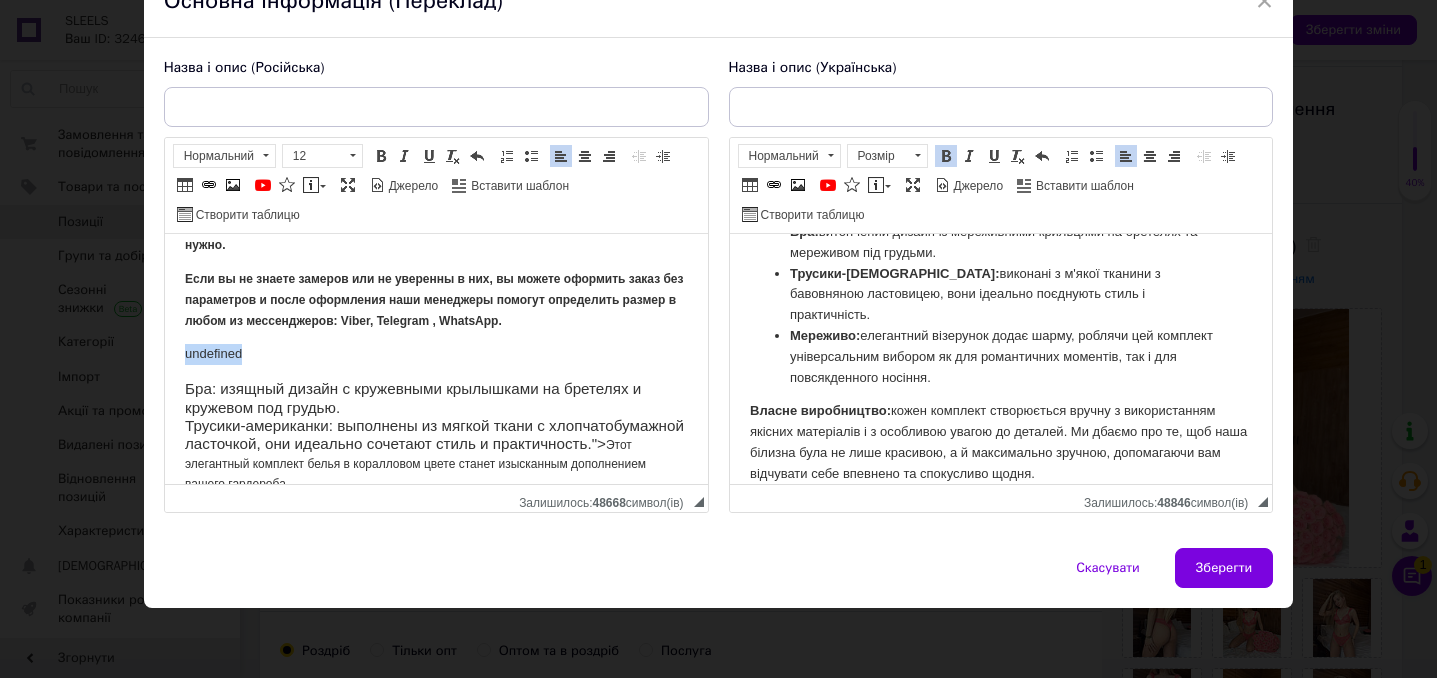 drag, startPoint x: 285, startPoint y: 355, endPoint x: 184, endPoint y: 354, distance: 101.00495 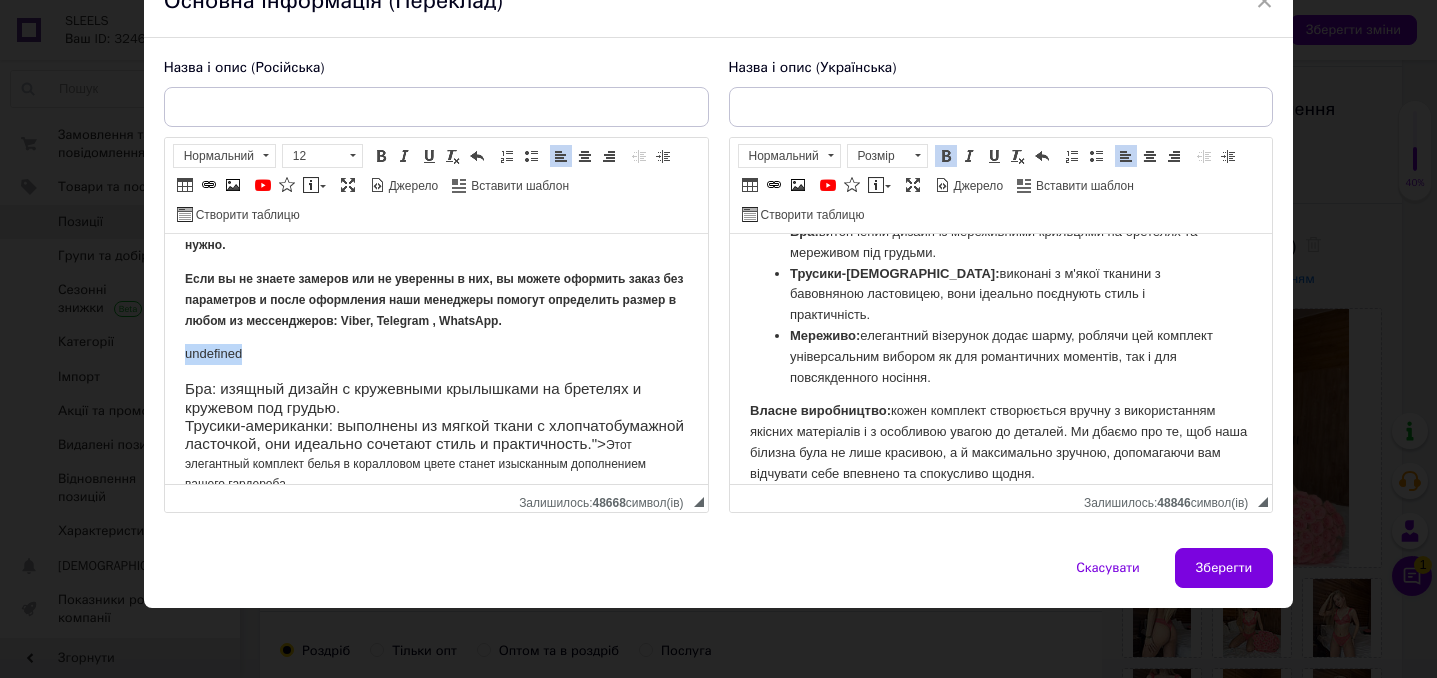 click on "undefined" at bounding box center (435, 354) 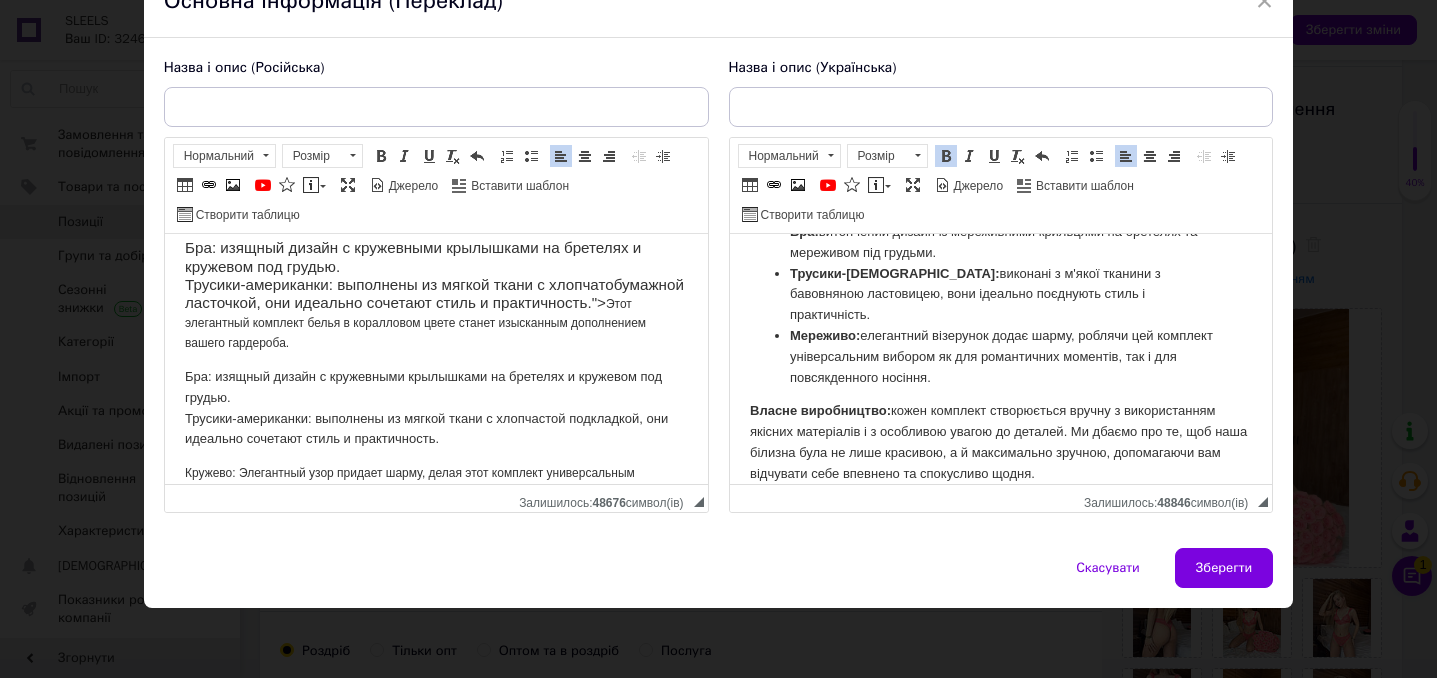 scroll, scrollTop: 663, scrollLeft: 0, axis: vertical 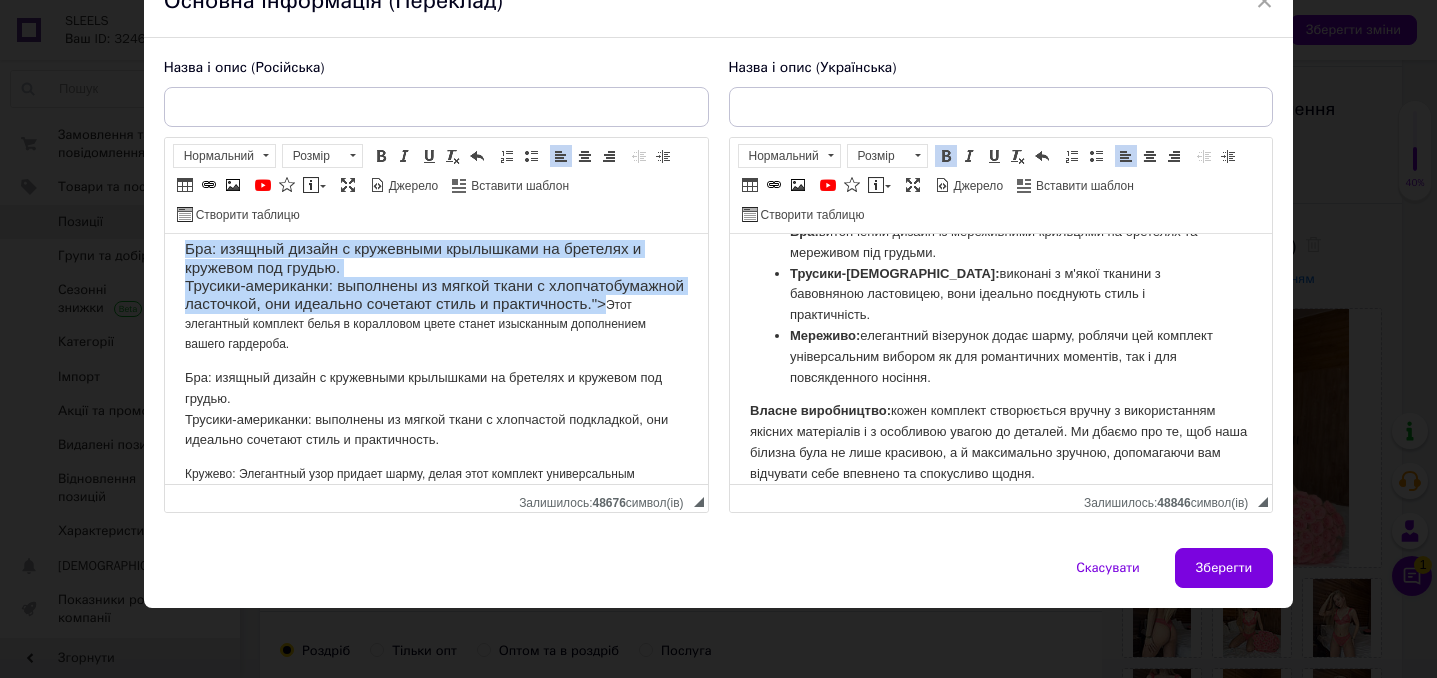 drag, startPoint x: 302, startPoint y: 322, endPoint x: 171, endPoint y: 257, distance: 146.23953 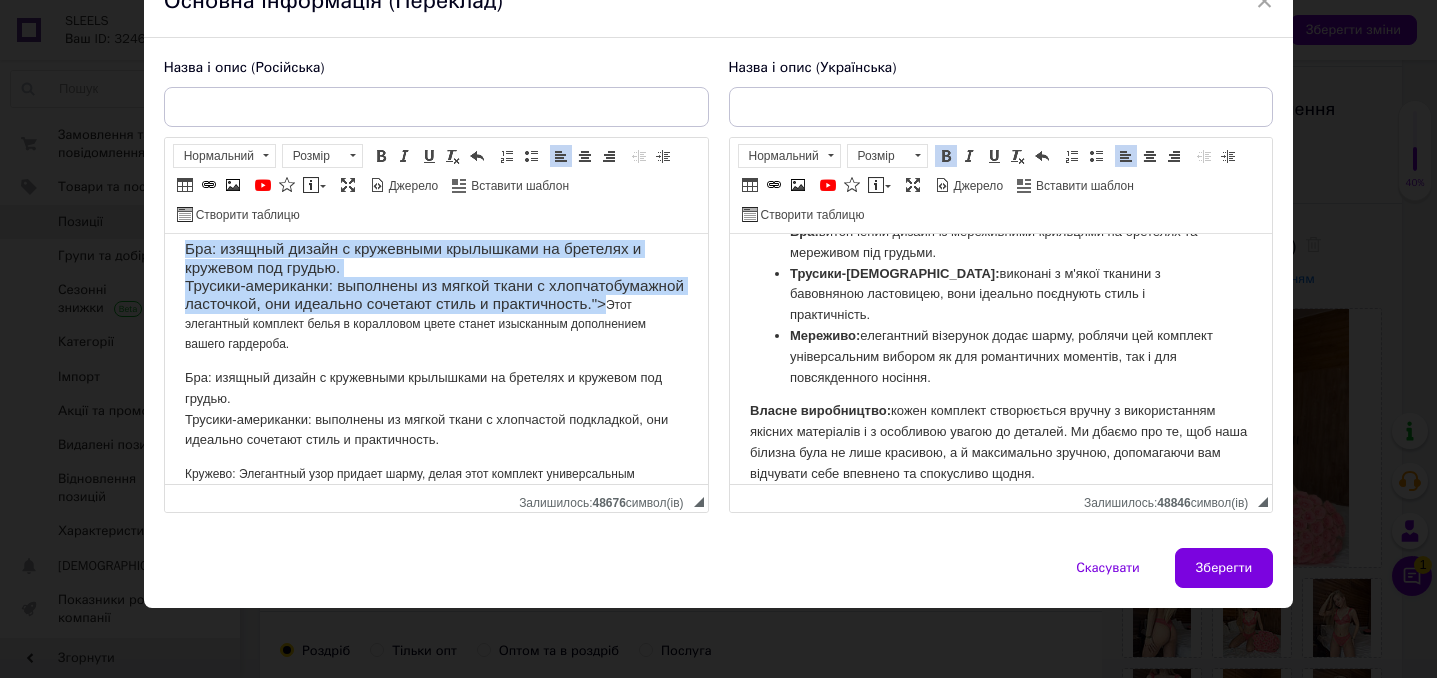 click on "Впишите пожалуйста ваши замеры в комментарий к заказу и мы проверим подойдет ли размер по наличию. Если размер не подходит, сшьем по вашим параметрам. За пошив доплачивать не нужно. Если вы не знаете замеров или не уверенны в них, вы можете оформить заказ без параметров и после оформления наши менеджеры помогут определить размер в любом из мессенджеров: [PERSON_NAME], Telegram , WhatsАpp. Бра: изящный дизайн с кружевными крылышками на бретелях и кружевом под грудью. Этот элегантный комплект белья в коралловом цвете станет изысканным дополнением вашего гардероба." at bounding box center [435, 113] 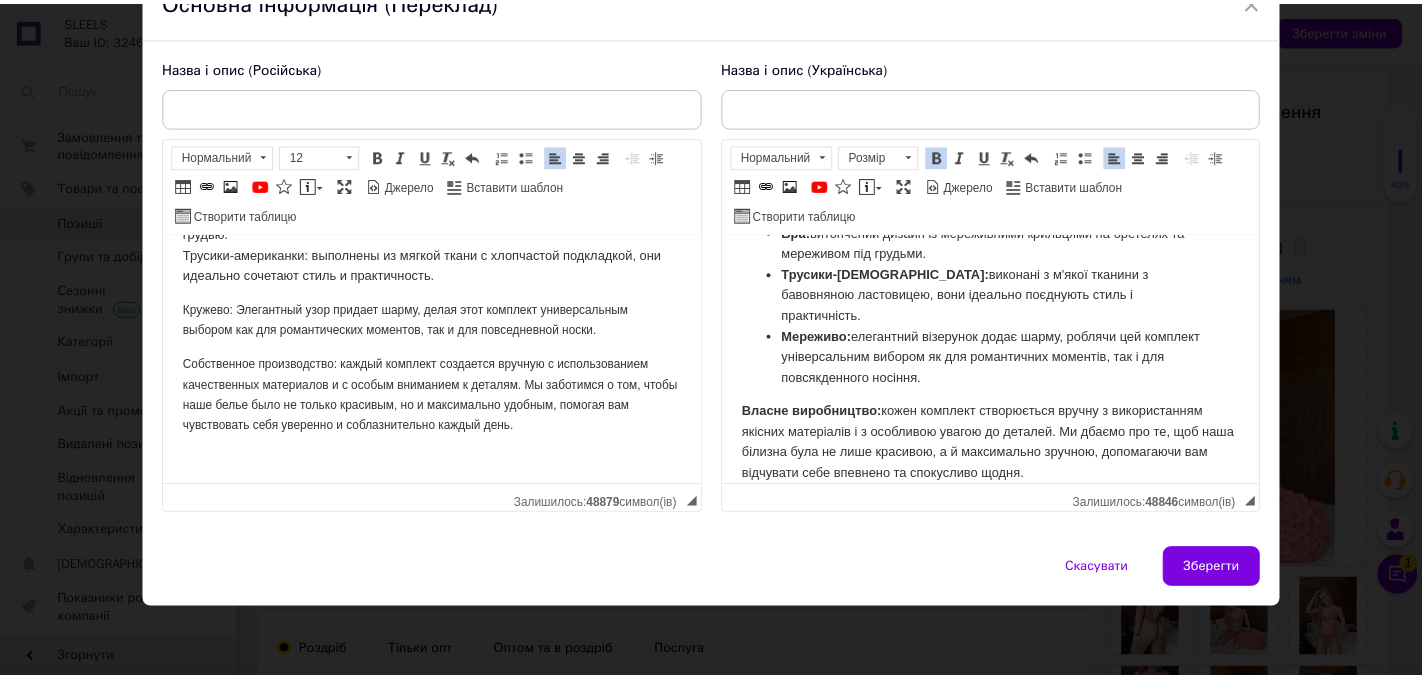 scroll, scrollTop: 726, scrollLeft: 0, axis: vertical 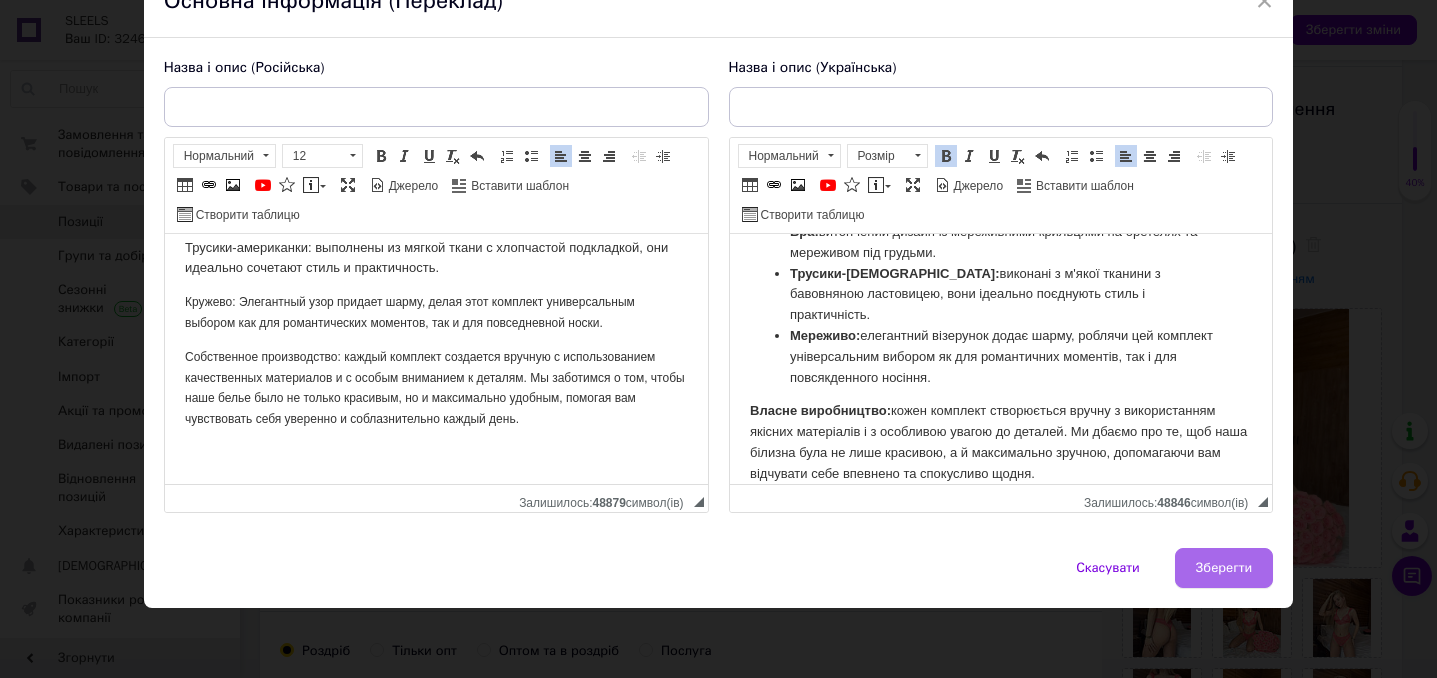 click on "Зберегти" at bounding box center [1224, 568] 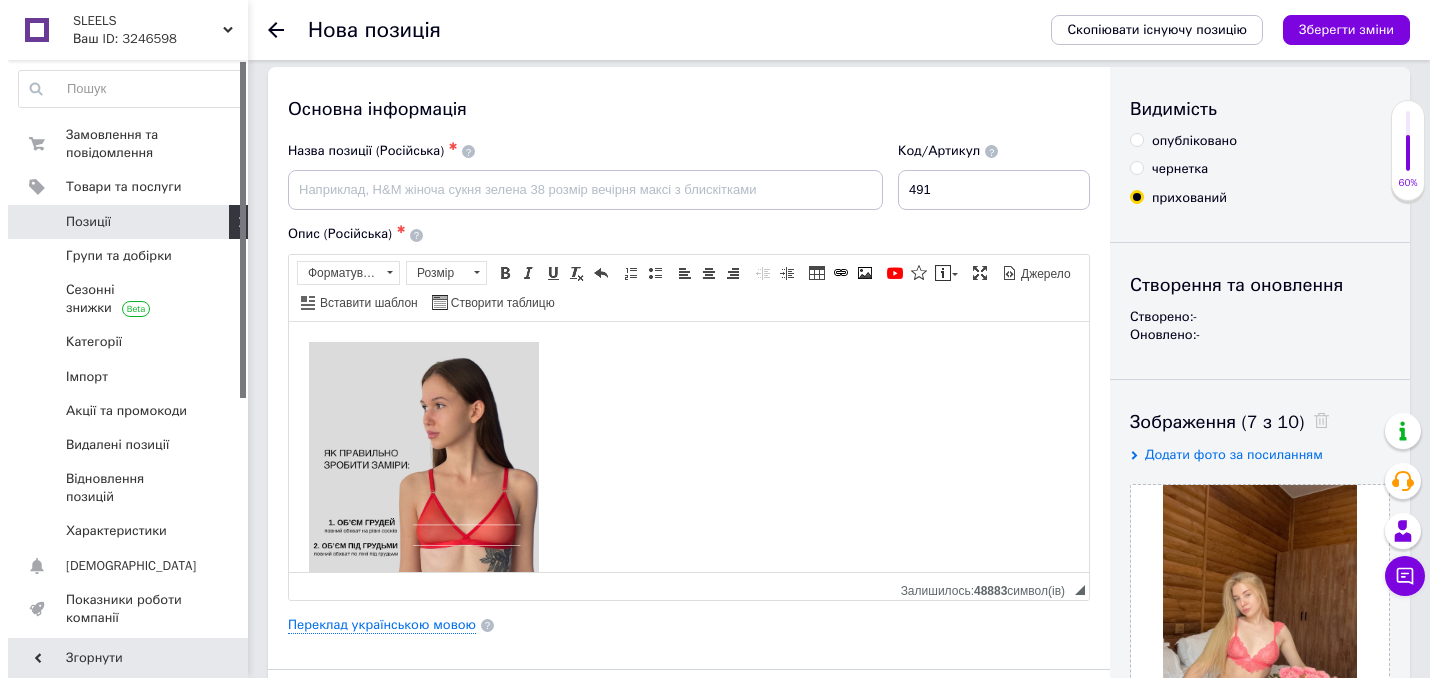 scroll, scrollTop: 0, scrollLeft: 0, axis: both 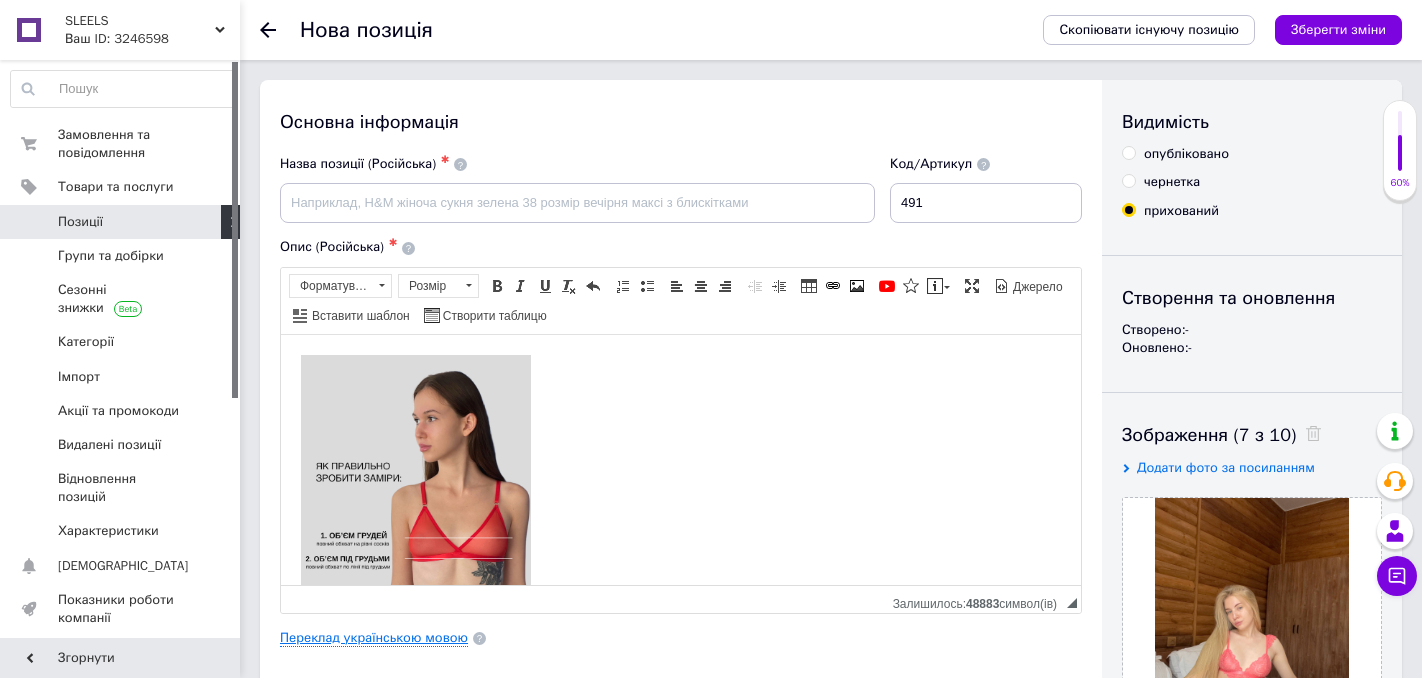 click on "Переклад українською мовою" at bounding box center (374, 638) 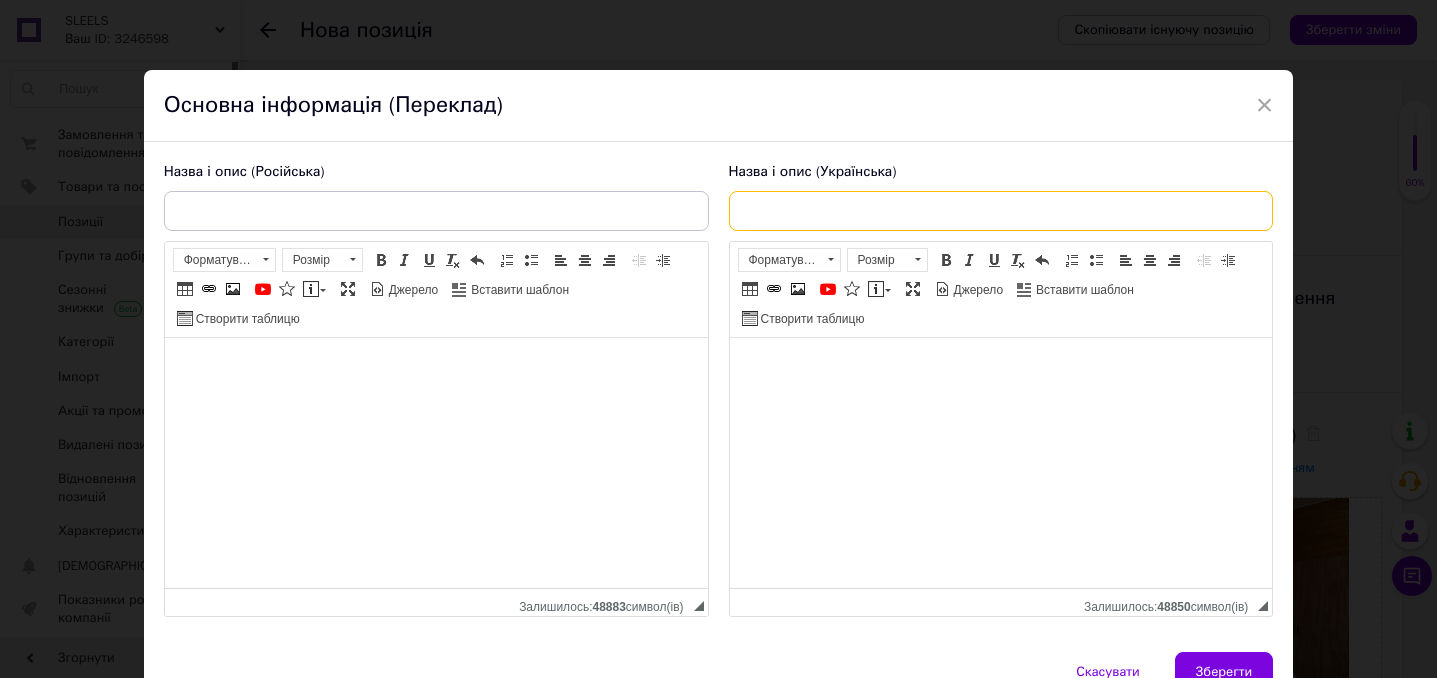 click at bounding box center [1001, 211] 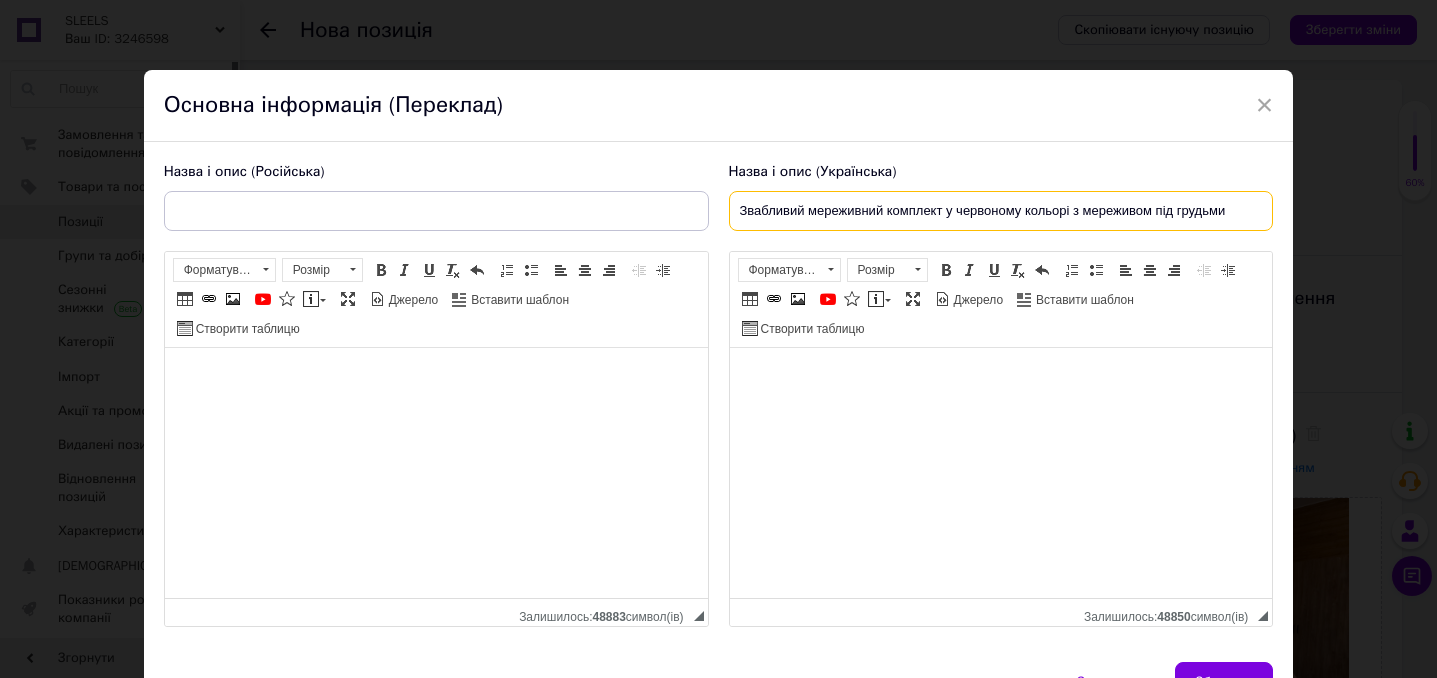 drag, startPoint x: 803, startPoint y: 209, endPoint x: 687, endPoint y: 205, distance: 116.06895 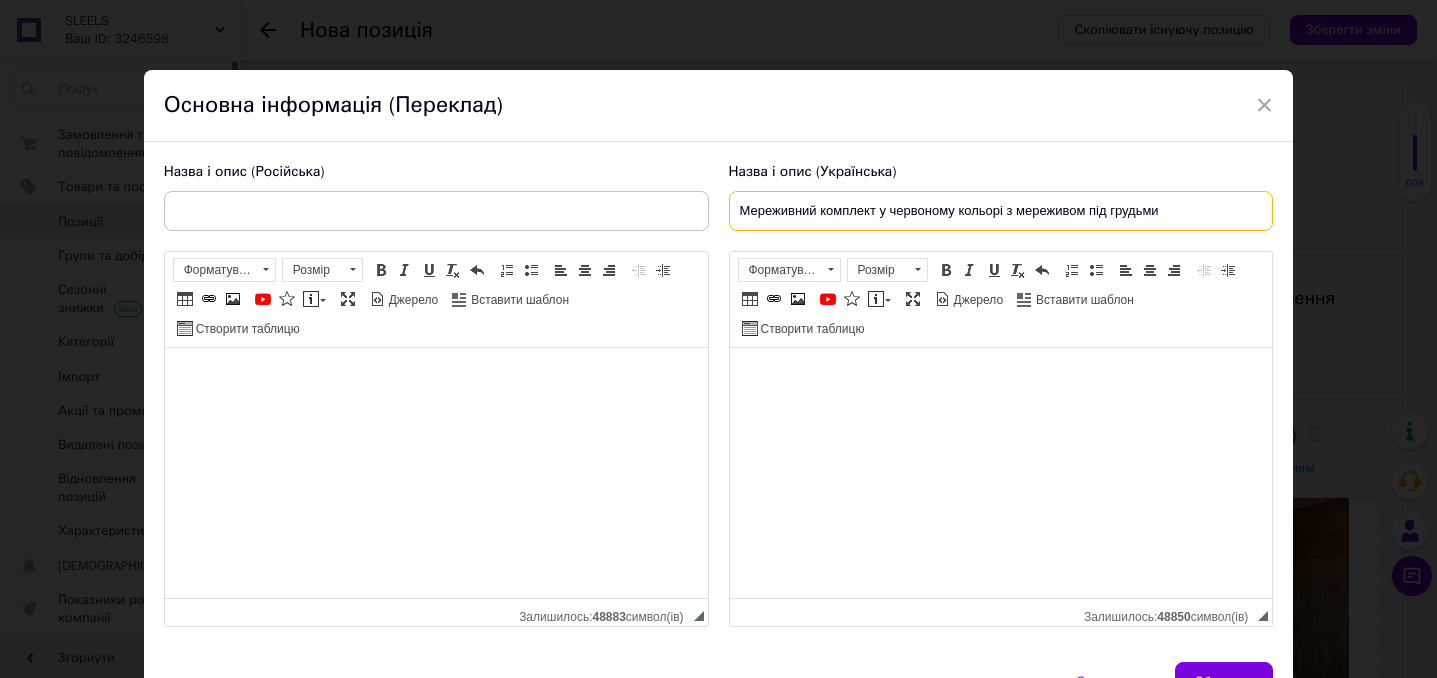 click on "Мереживний комплект у червоному кольорі з мереживом під грудьми" at bounding box center [1001, 211] 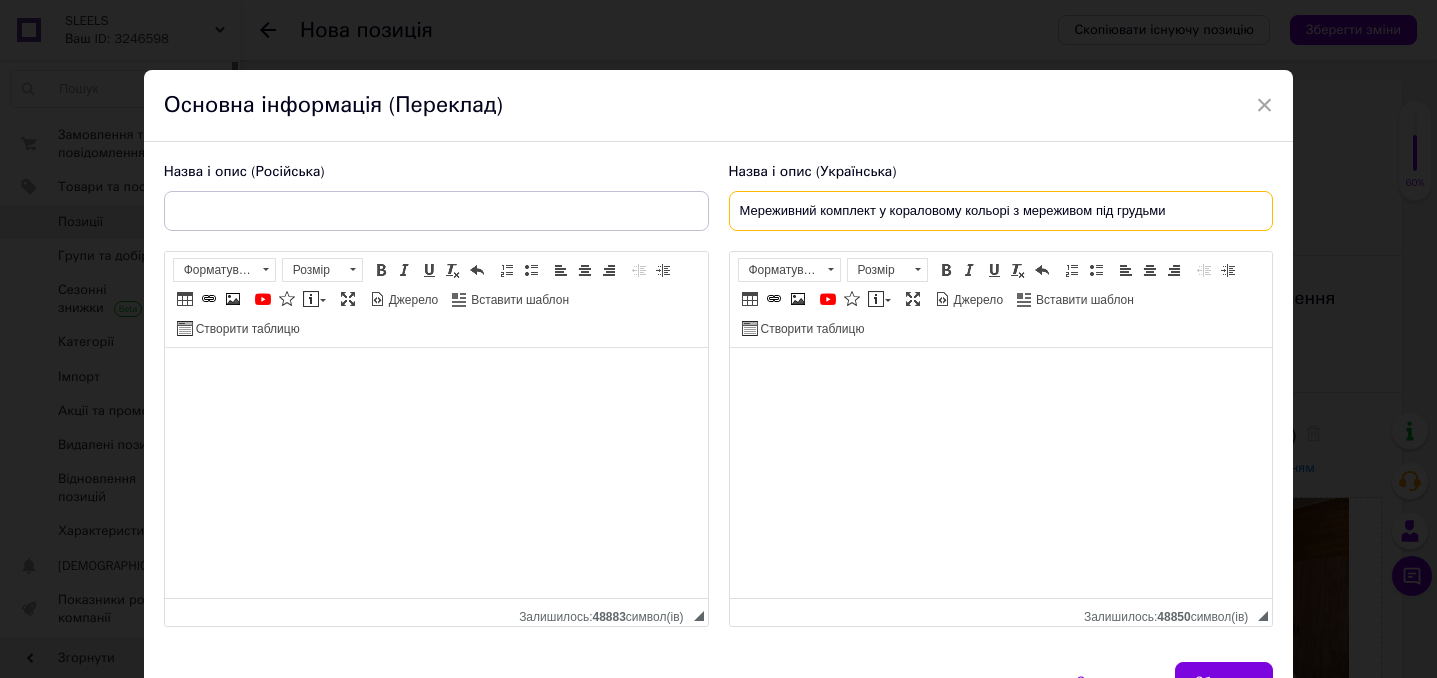 click on "Мереживний комплект у кораловому кольорі з мереживом під грудьми" at bounding box center (1001, 211) 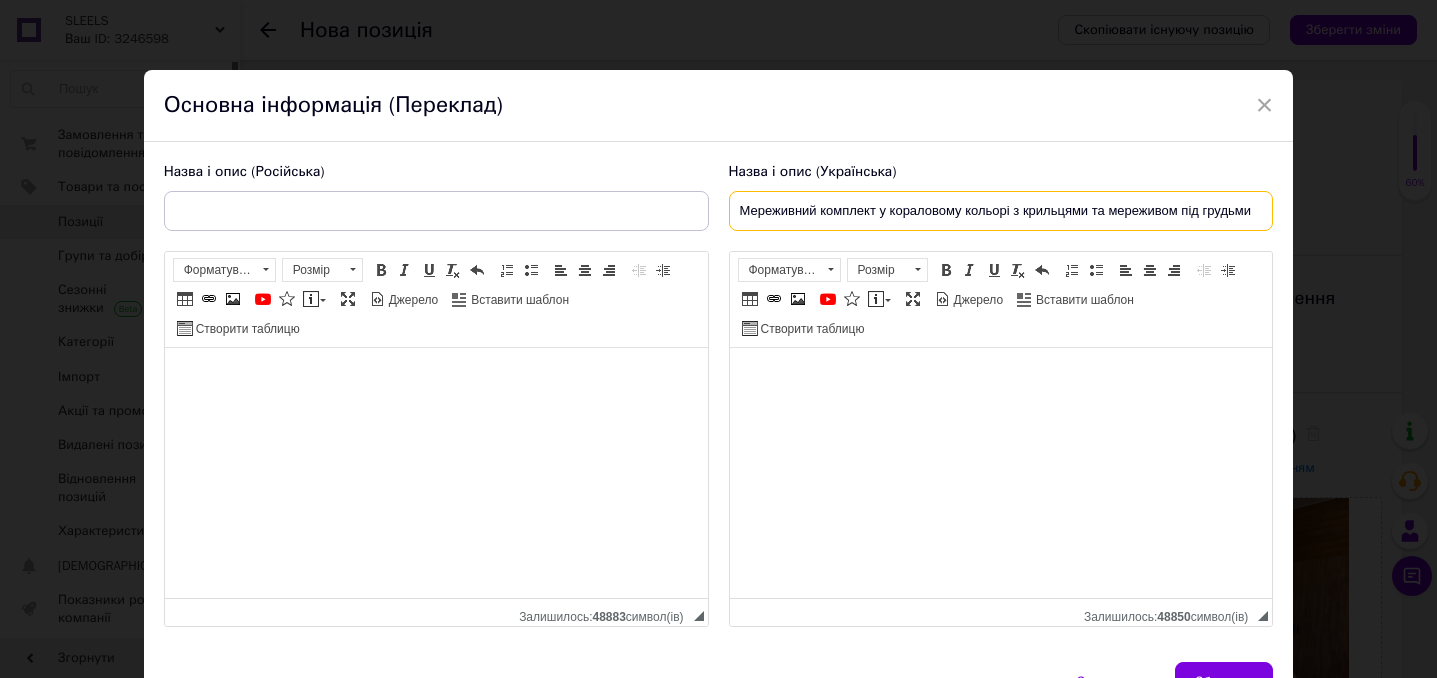 drag, startPoint x: 732, startPoint y: 210, endPoint x: 1255, endPoint y: 264, distance: 525.7804 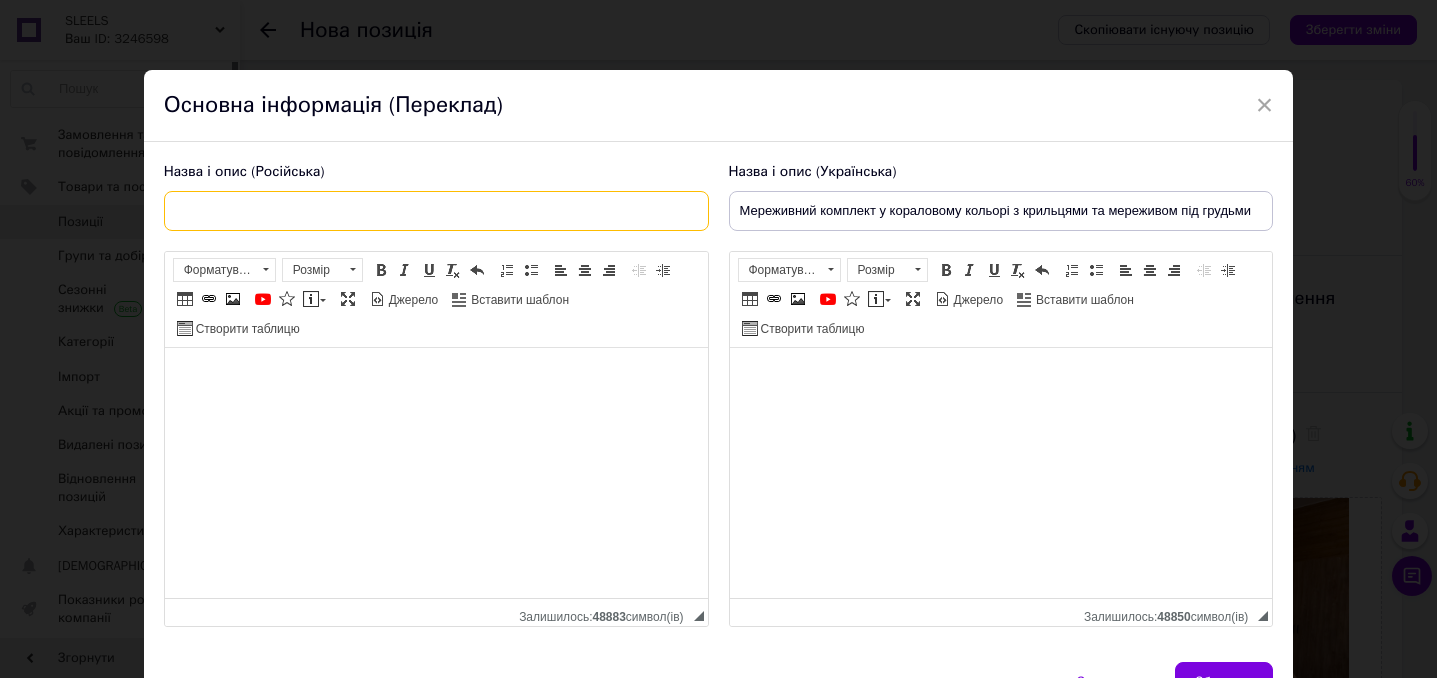 click at bounding box center (436, 211) 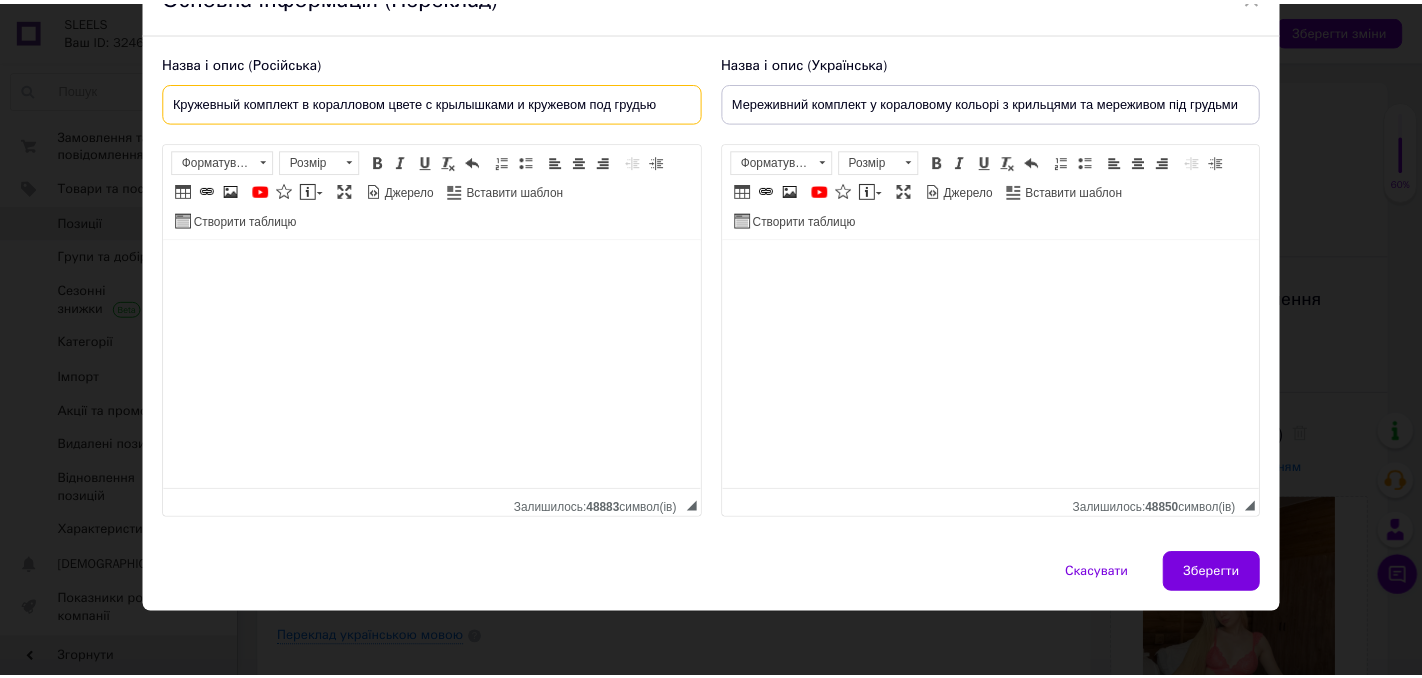 scroll, scrollTop: 114, scrollLeft: 0, axis: vertical 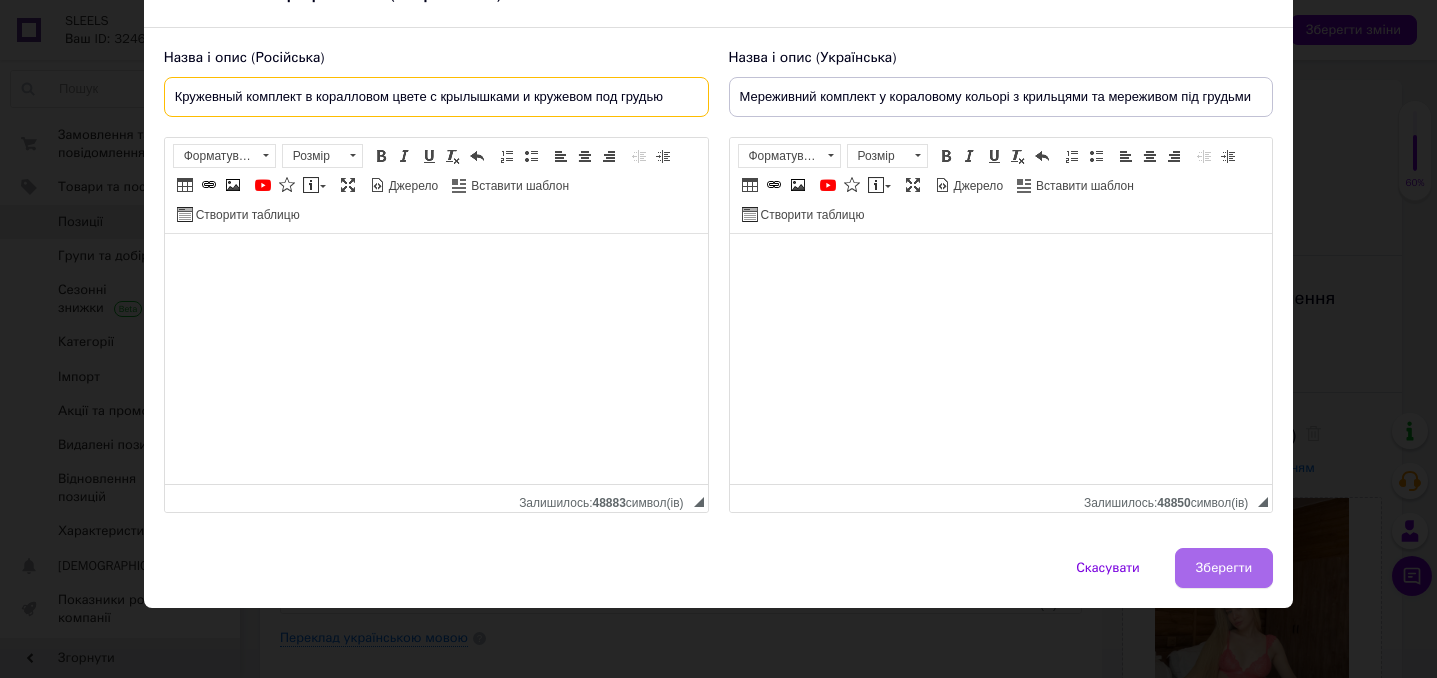type on "Кружевный комплект в коралловом цвете с крылышками и кружевом под грудью" 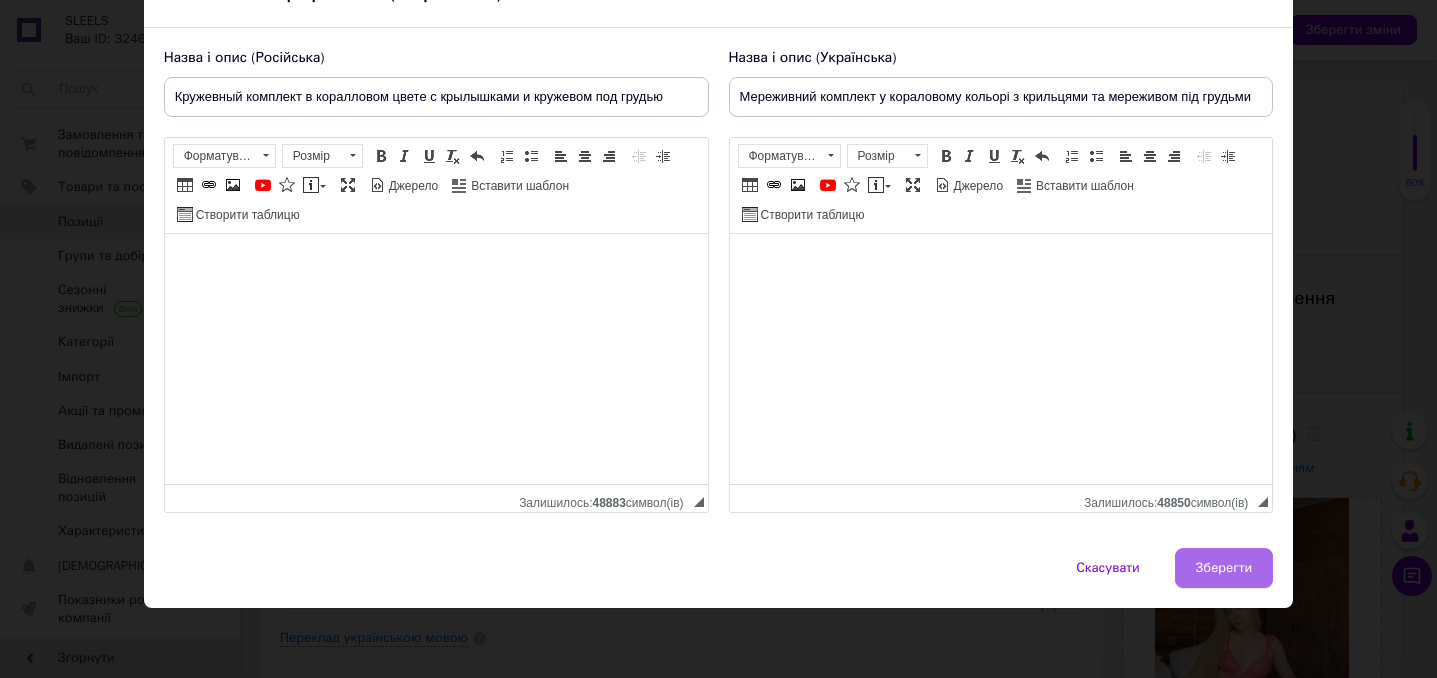 click on "Зберегти" at bounding box center (1224, 568) 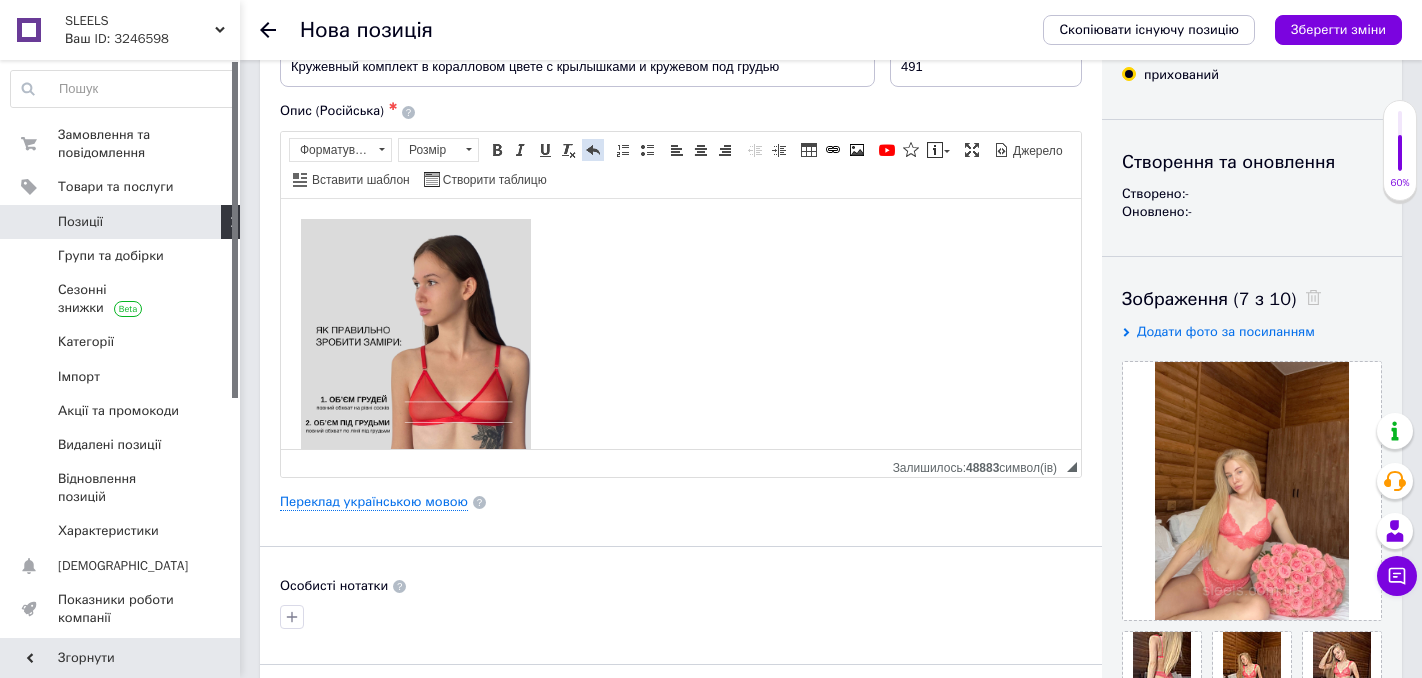 scroll, scrollTop: 150, scrollLeft: 0, axis: vertical 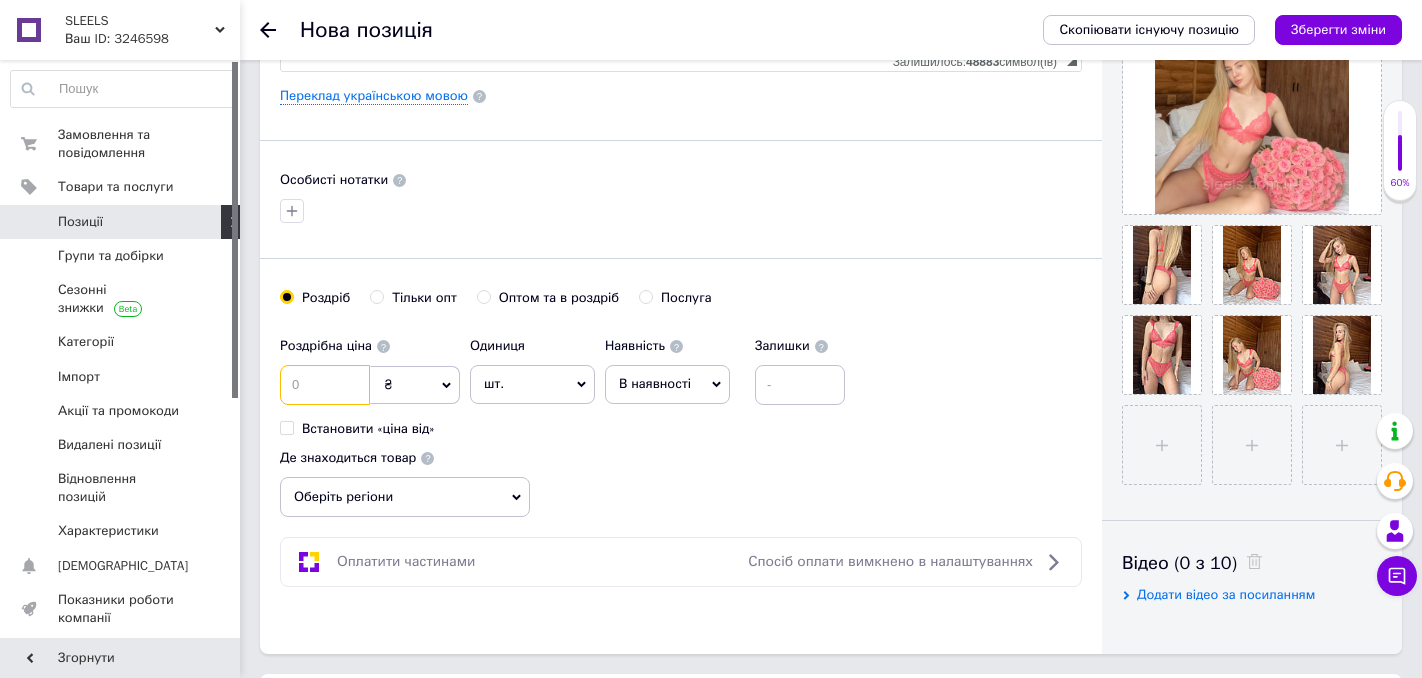 click at bounding box center [325, 385] 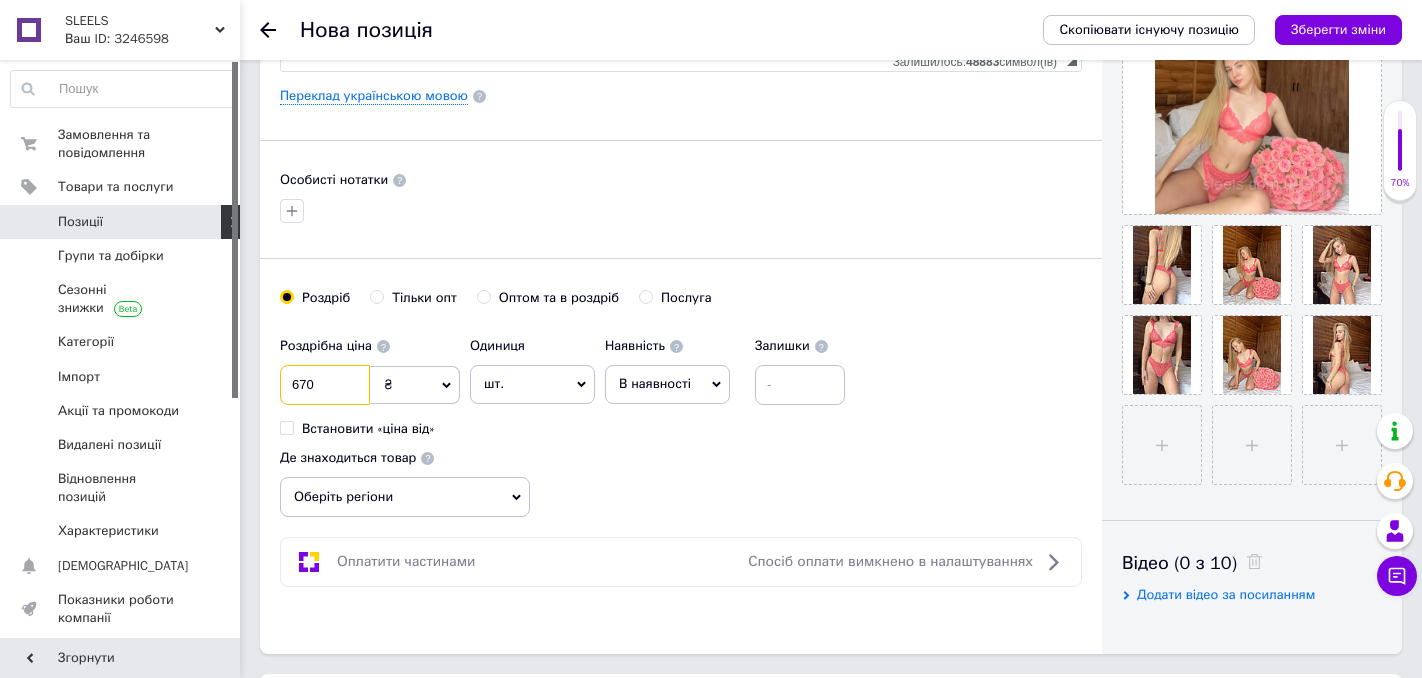 type on "670" 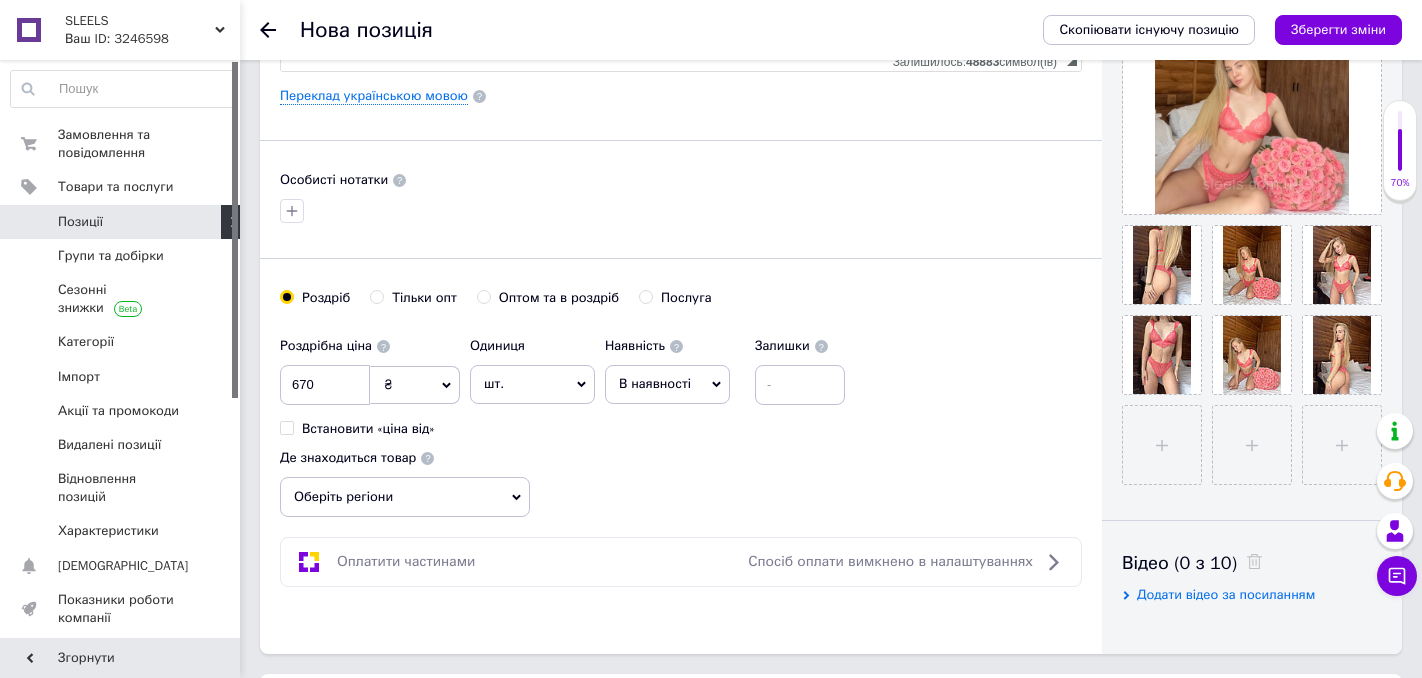 click 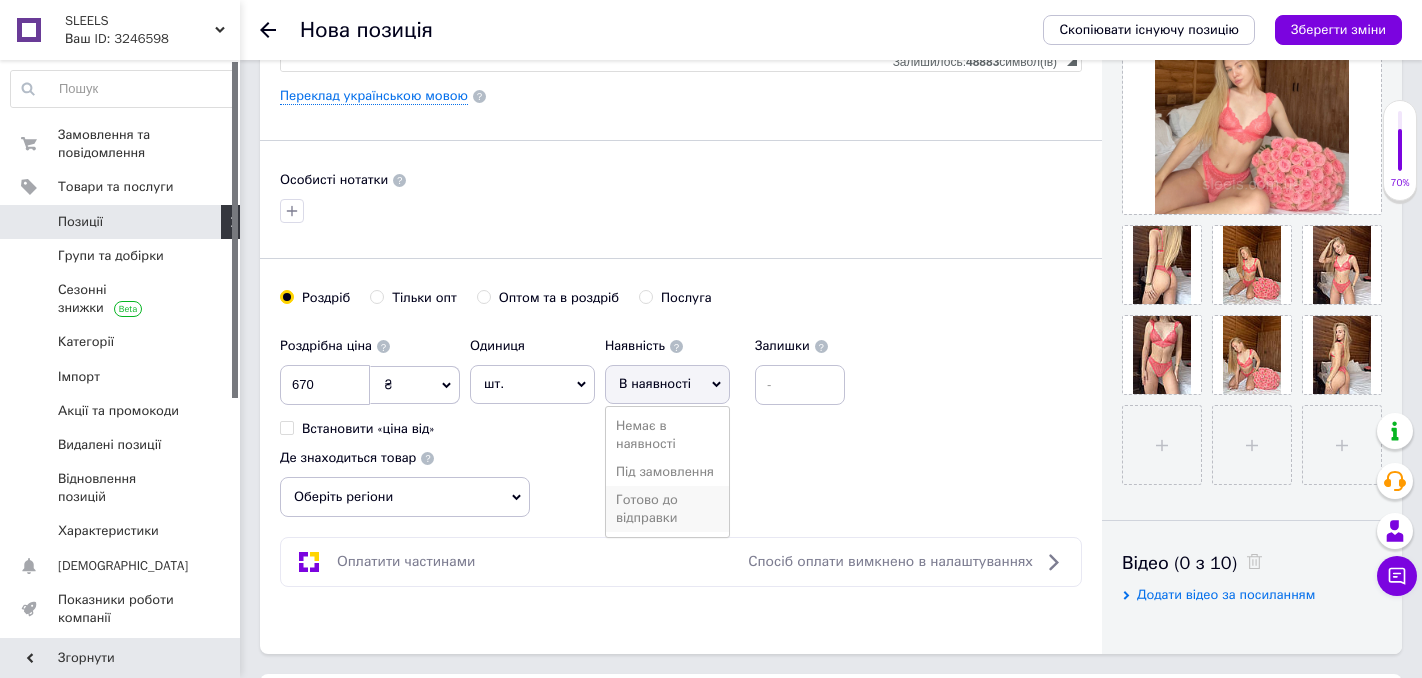 click on "Готово до відправки" at bounding box center (667, 509) 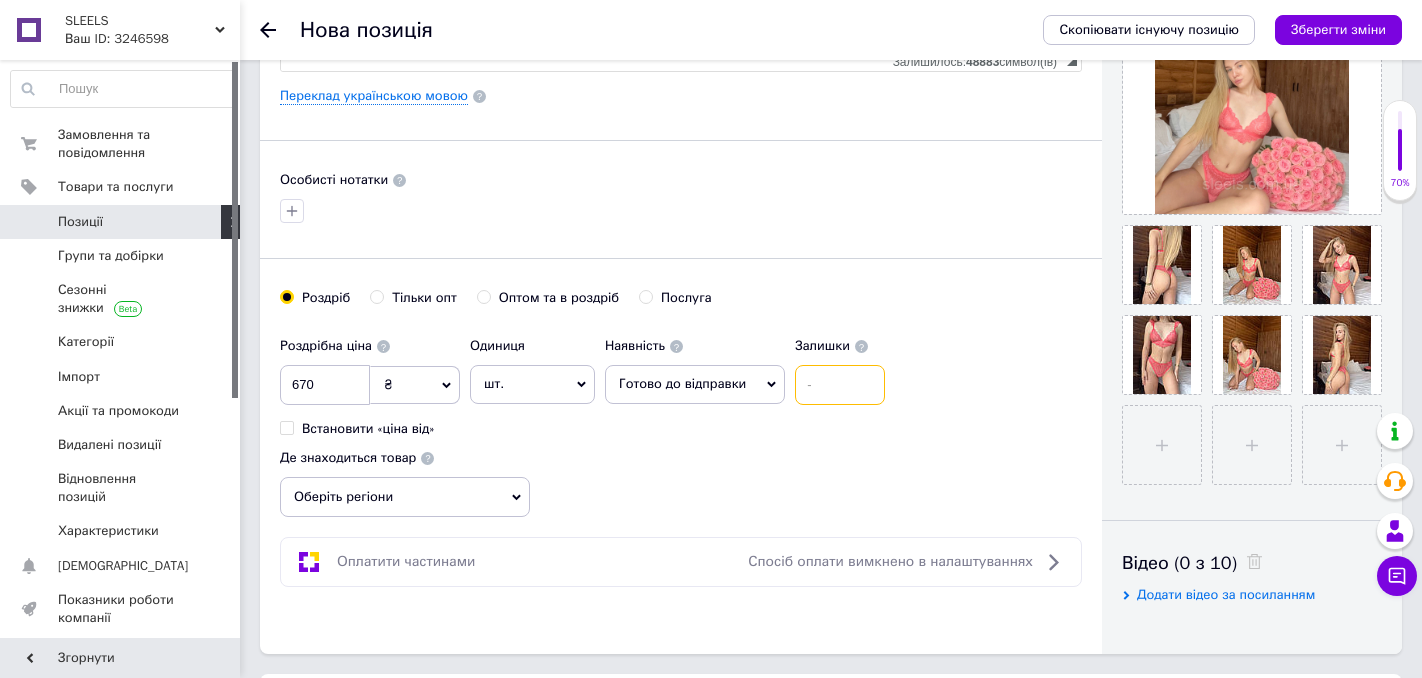 click at bounding box center [840, 385] 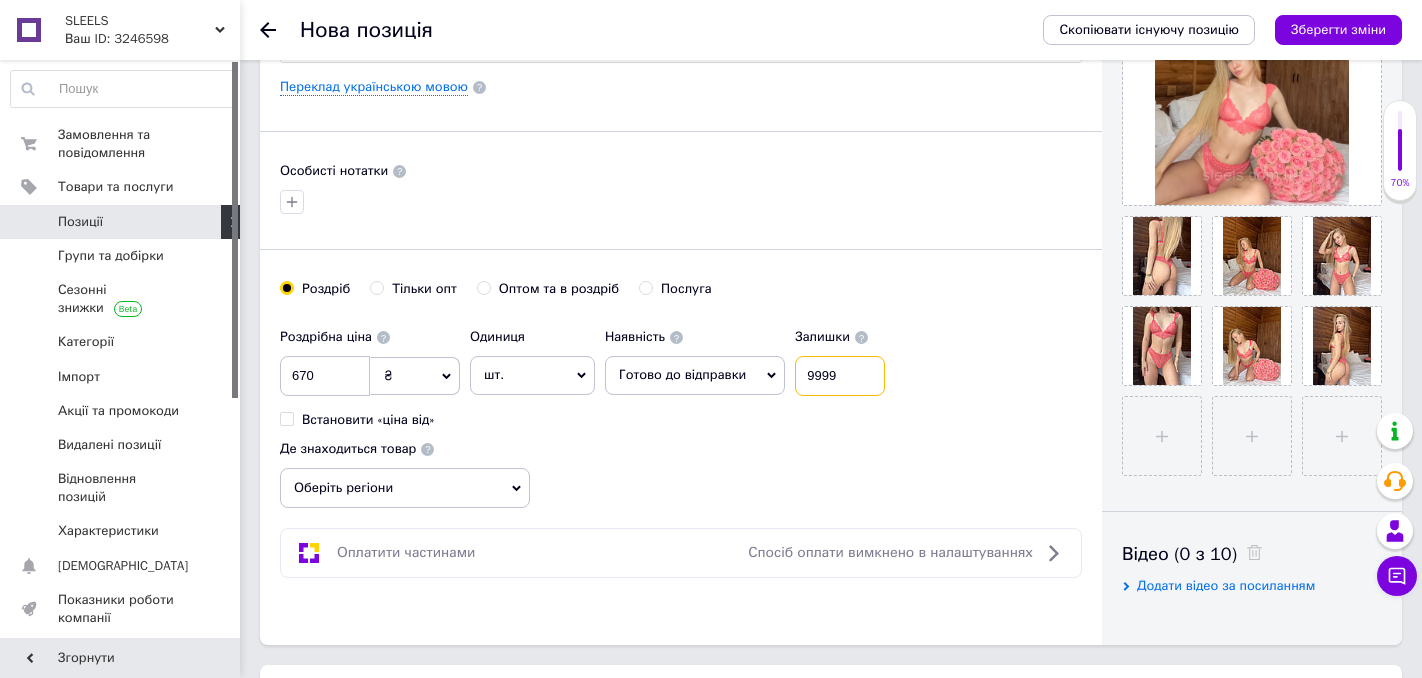 scroll, scrollTop: 554, scrollLeft: 0, axis: vertical 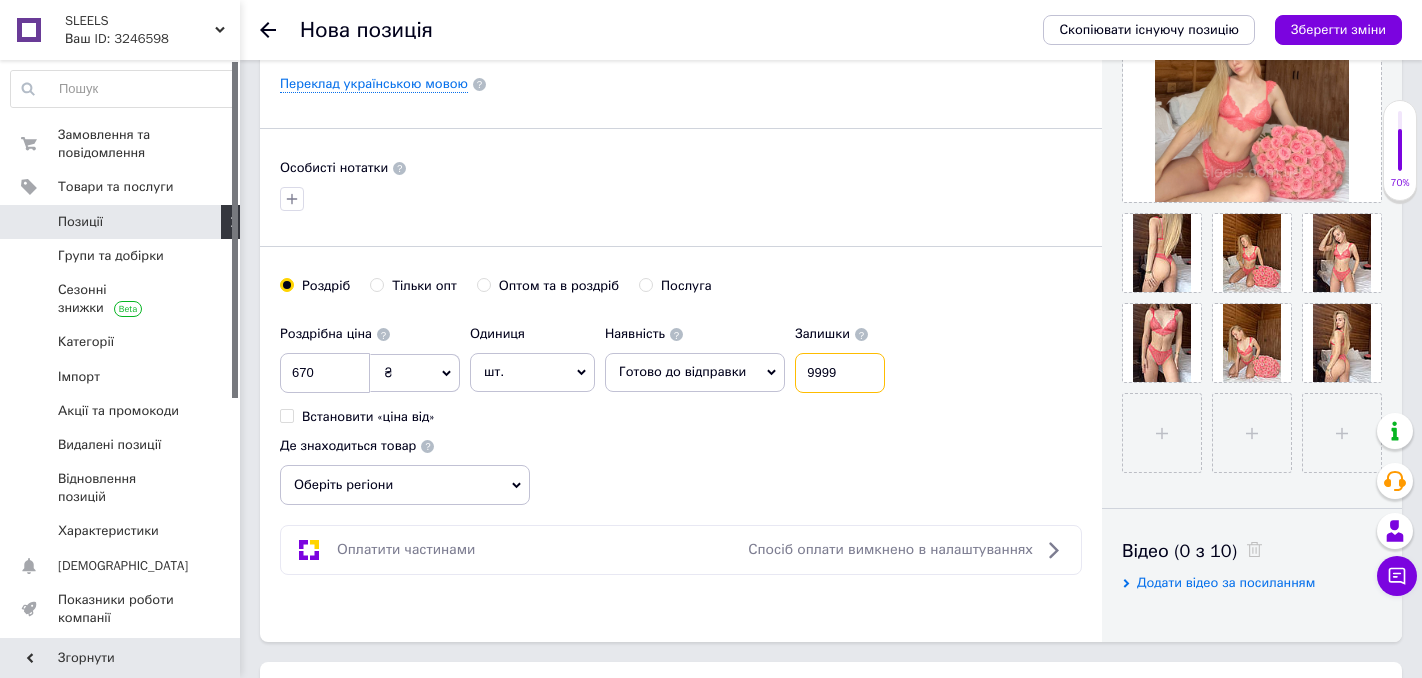 type on "9999" 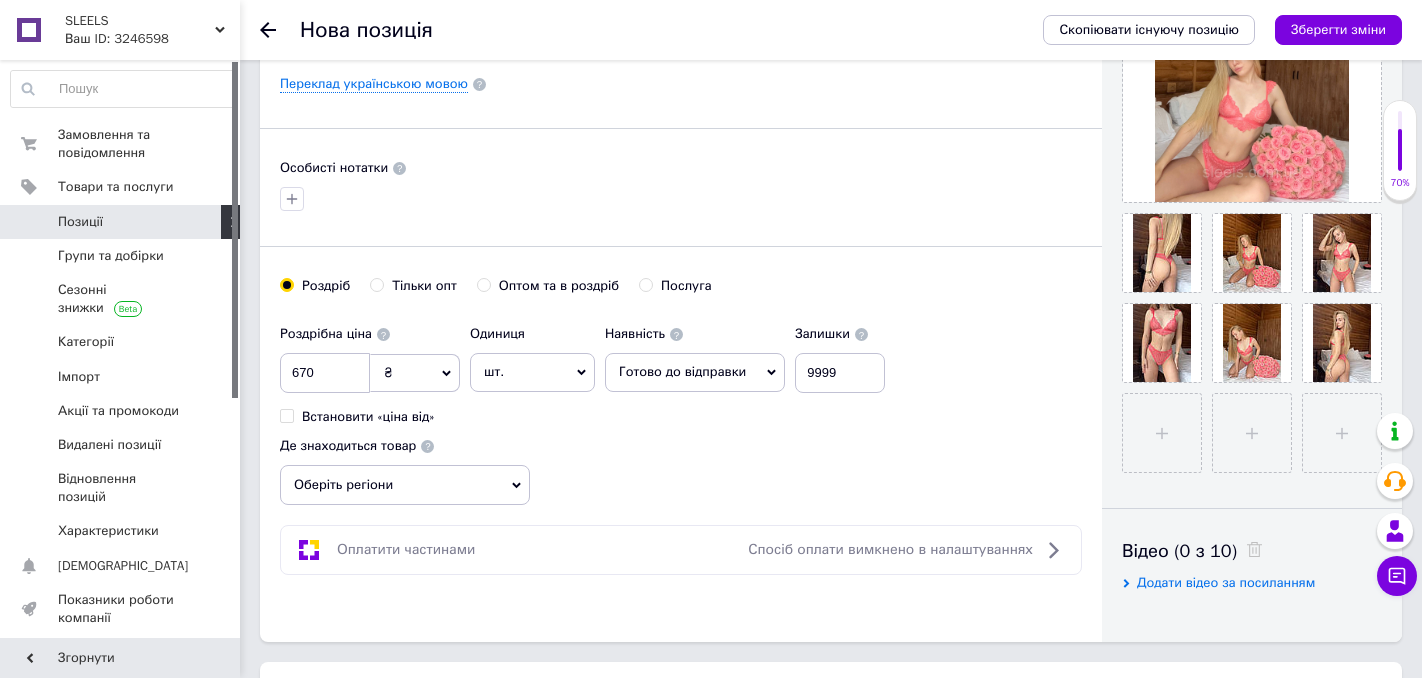 click 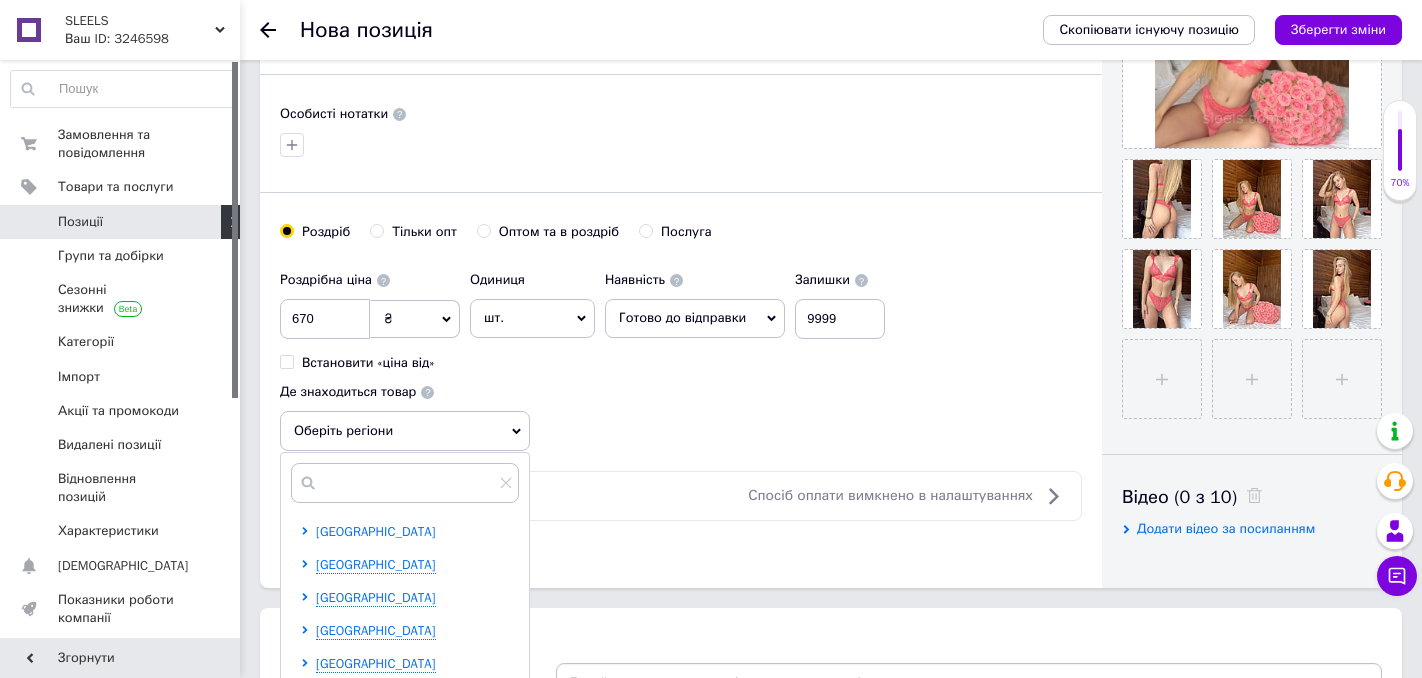 scroll, scrollTop: 659, scrollLeft: 0, axis: vertical 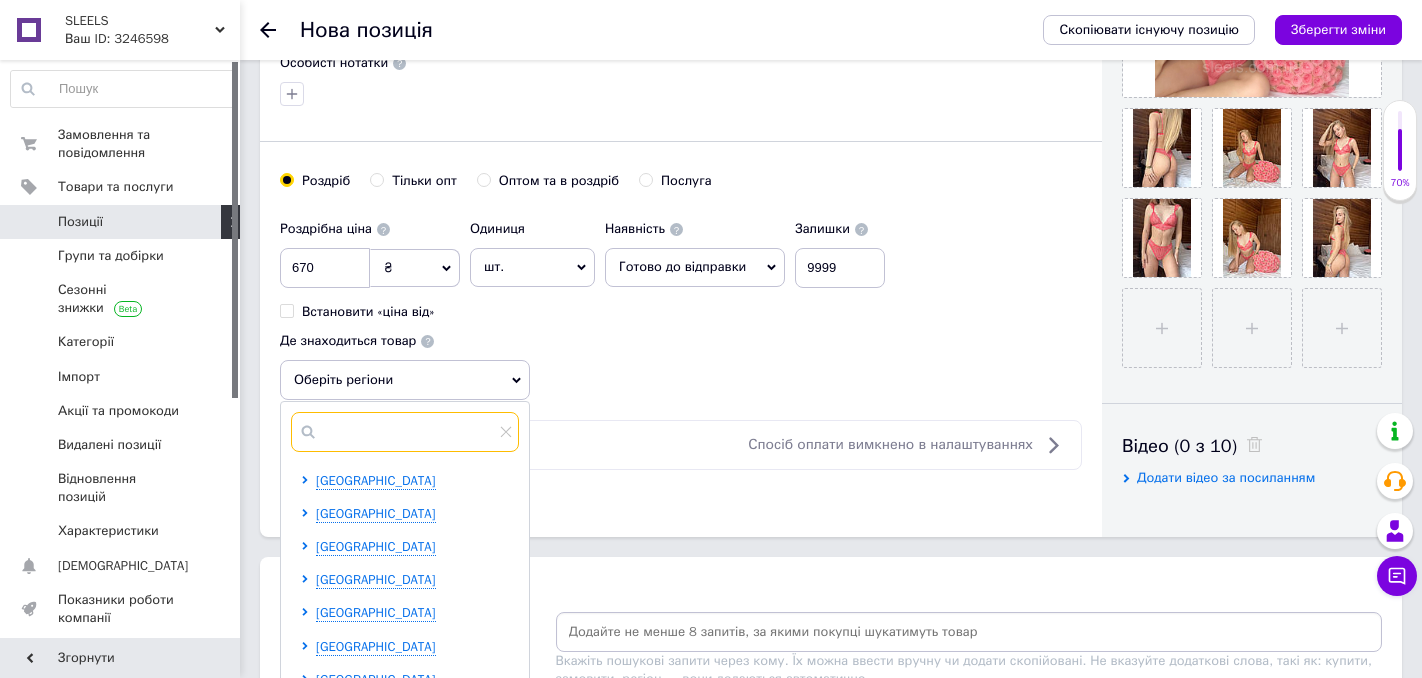 click at bounding box center (405, 432) 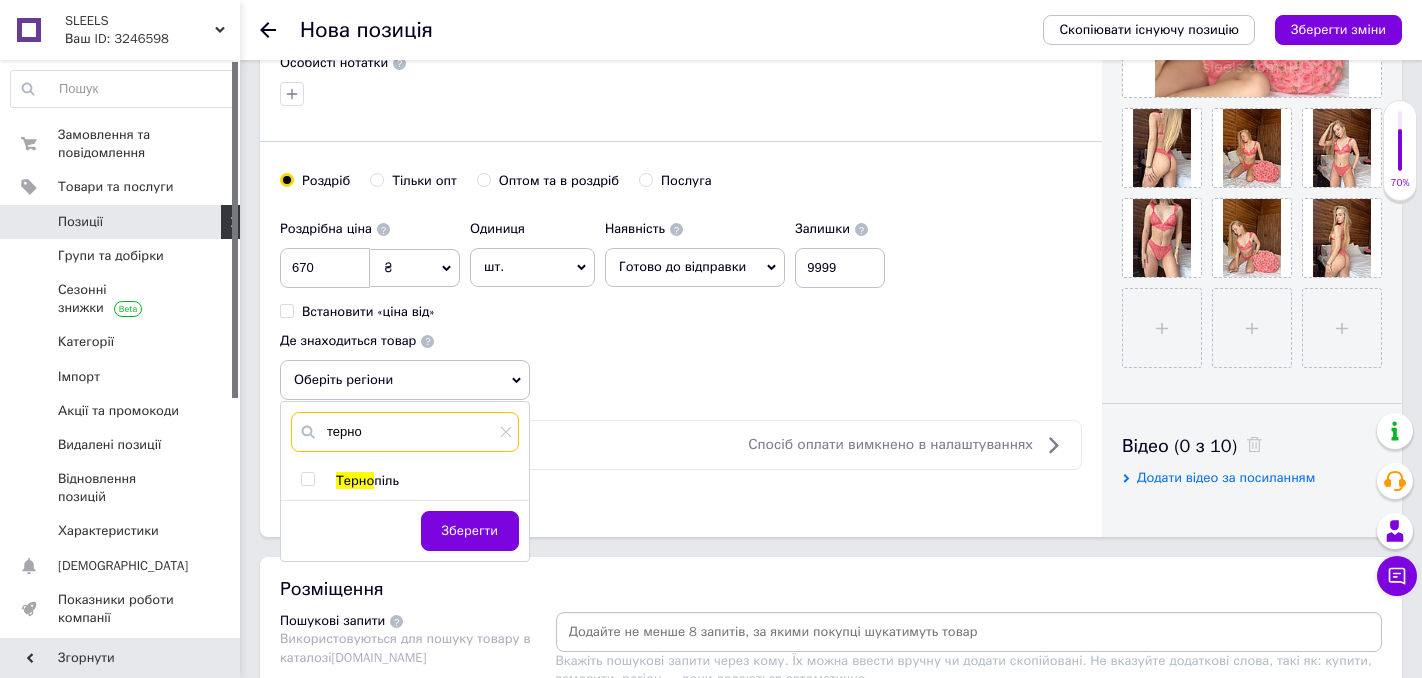type on "терно" 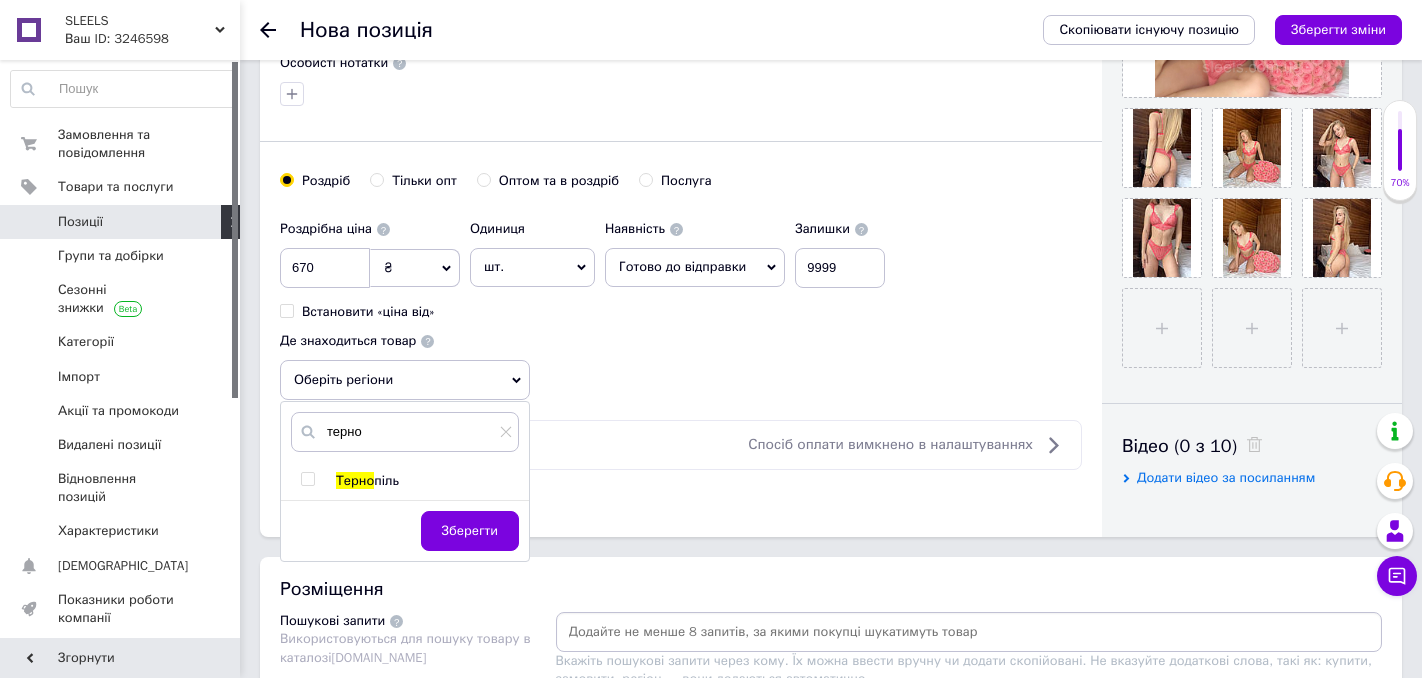click at bounding box center (307, 479) 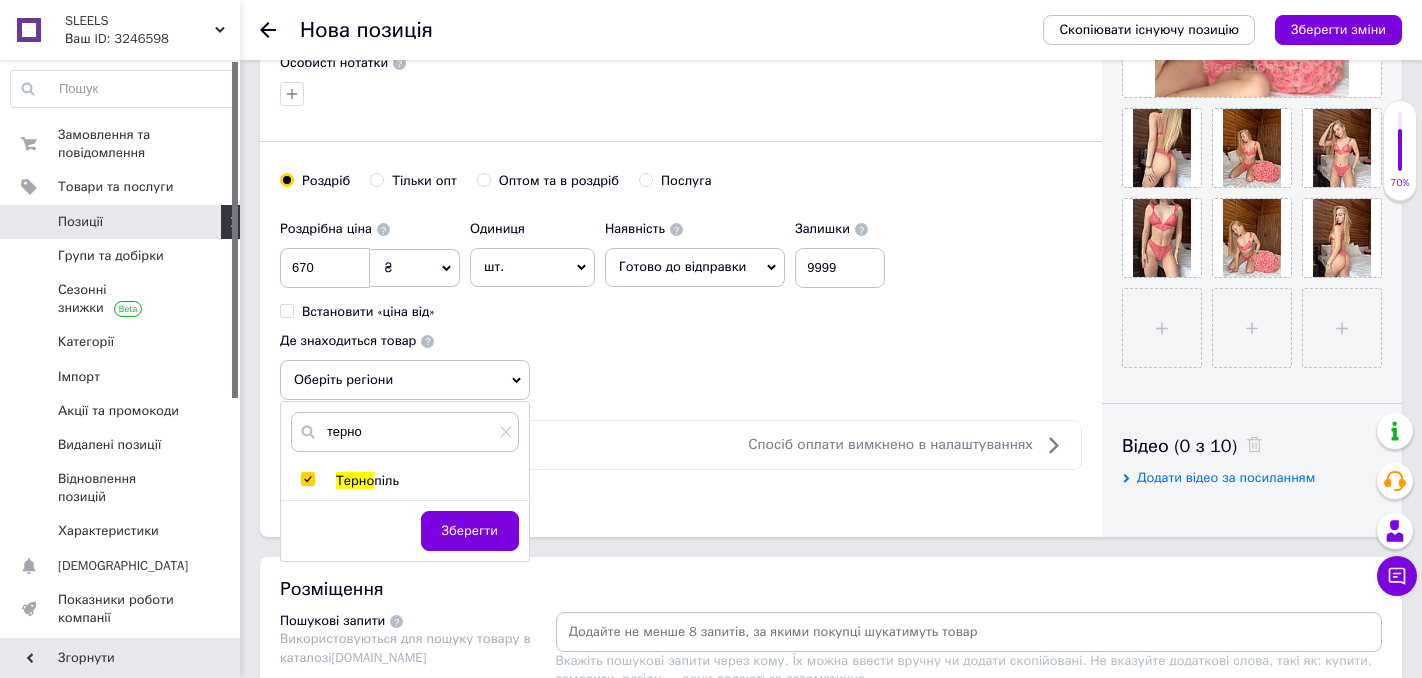 checkbox on "true" 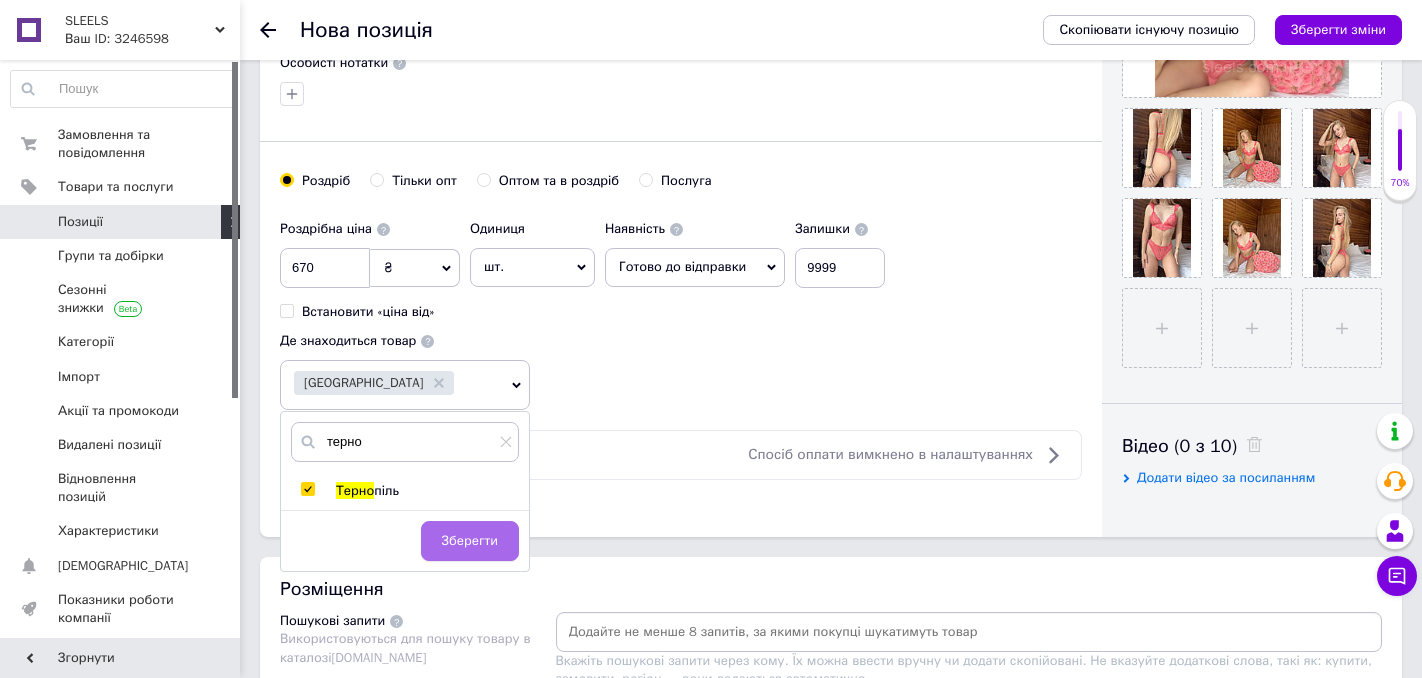click on "Зберегти" at bounding box center [470, 541] 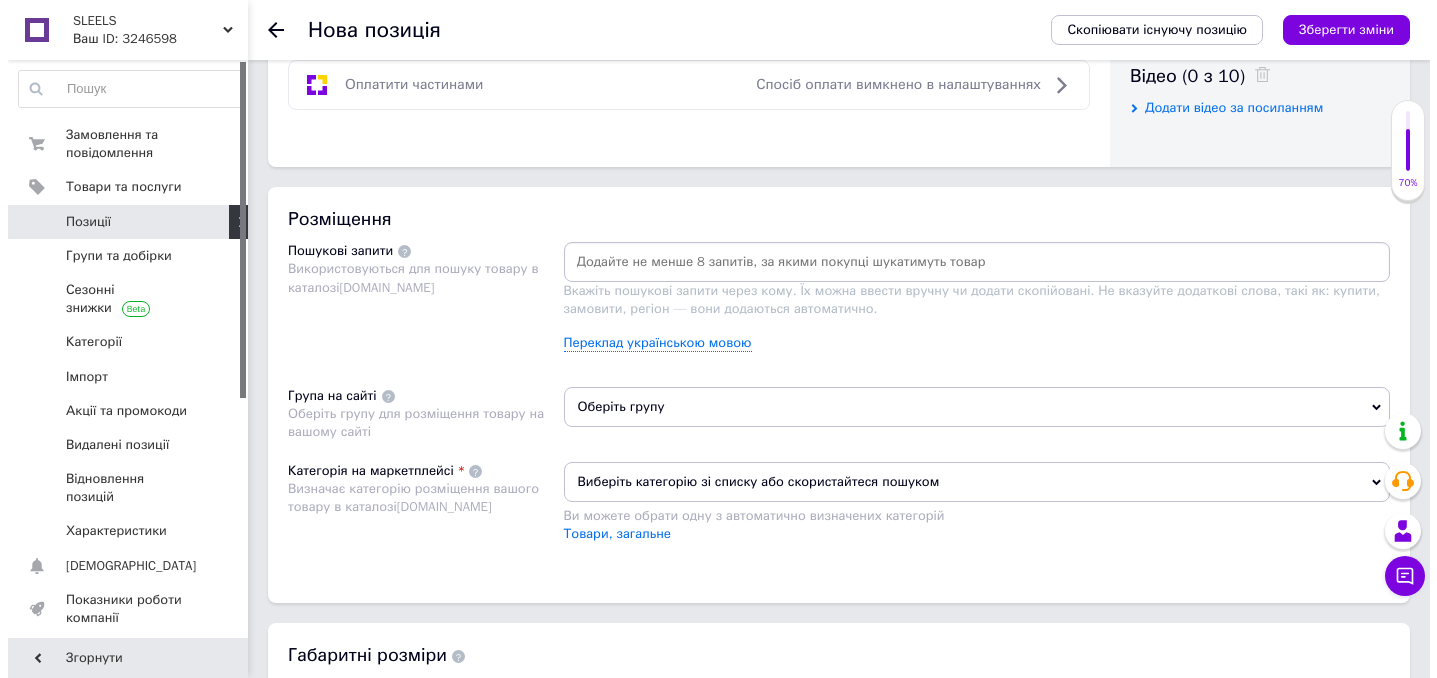 scroll, scrollTop: 1025, scrollLeft: 0, axis: vertical 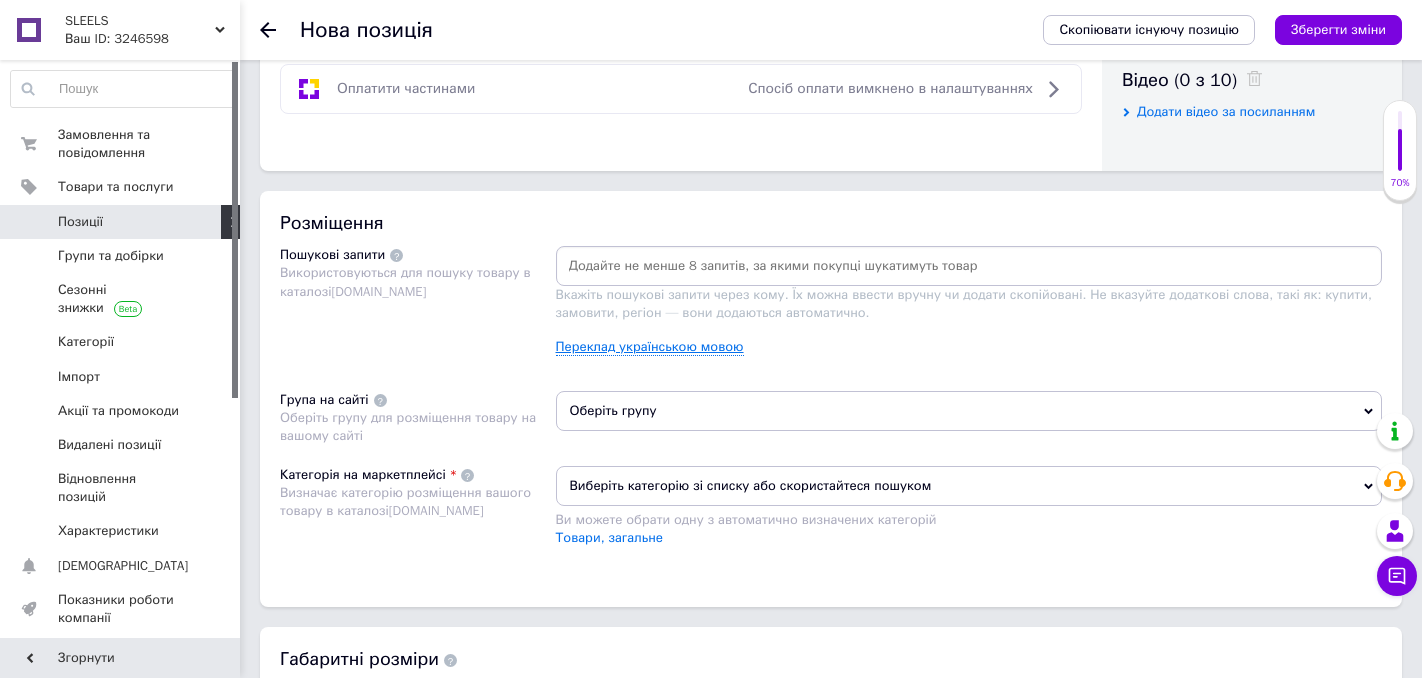click on "Переклад українською мовою" at bounding box center [650, 347] 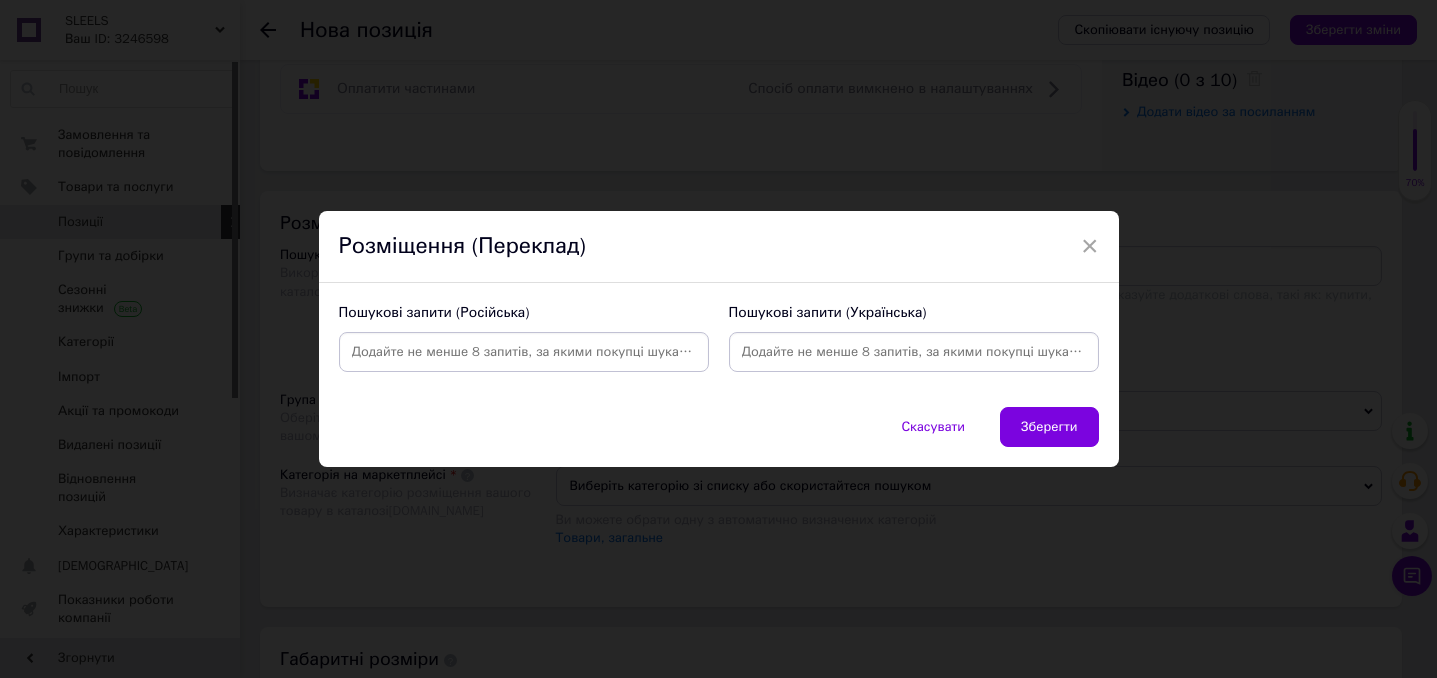 click at bounding box center (524, 352) 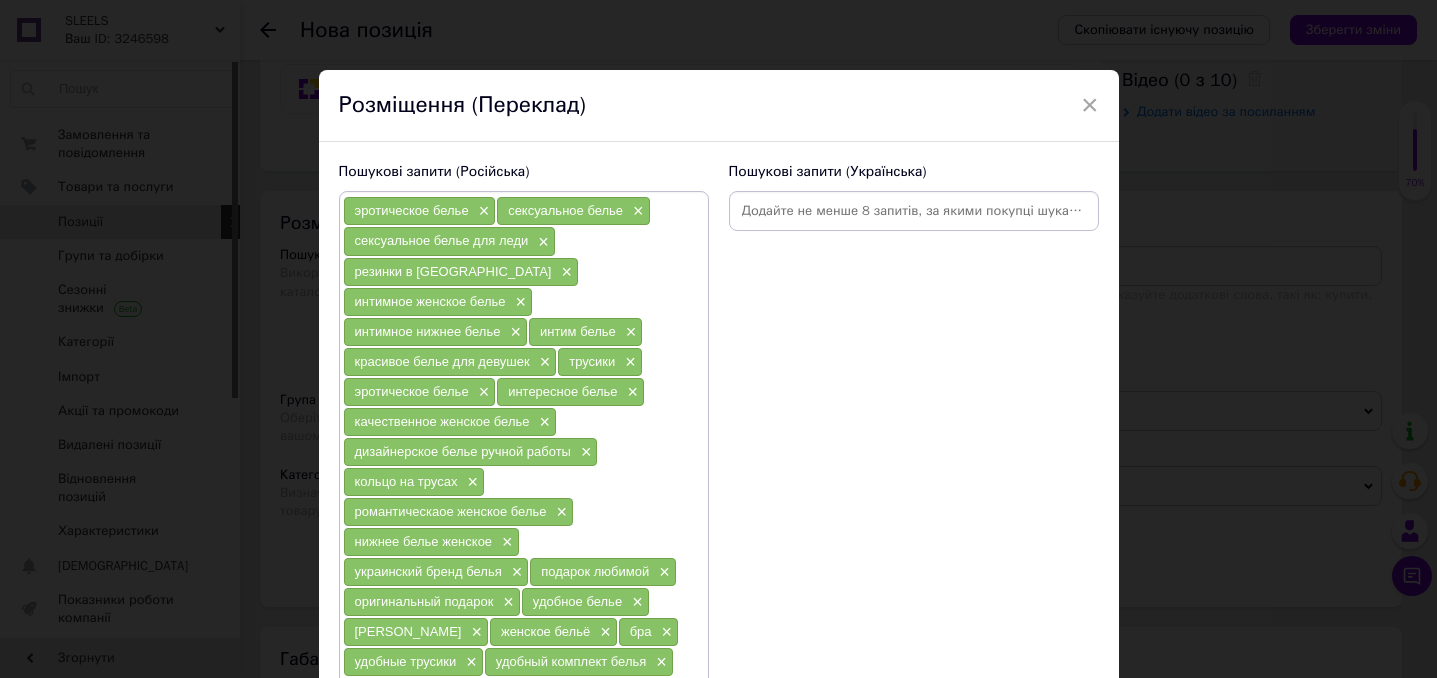 click at bounding box center [914, 211] 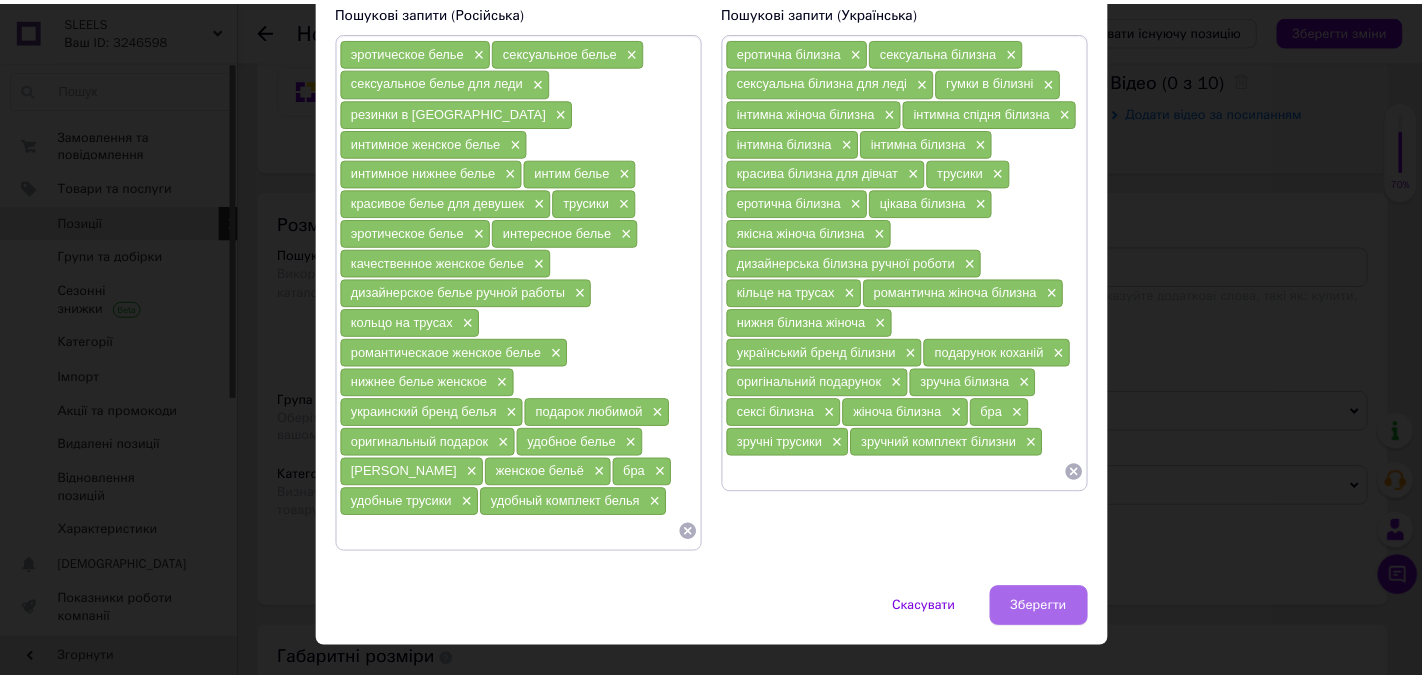 scroll, scrollTop: 170, scrollLeft: 0, axis: vertical 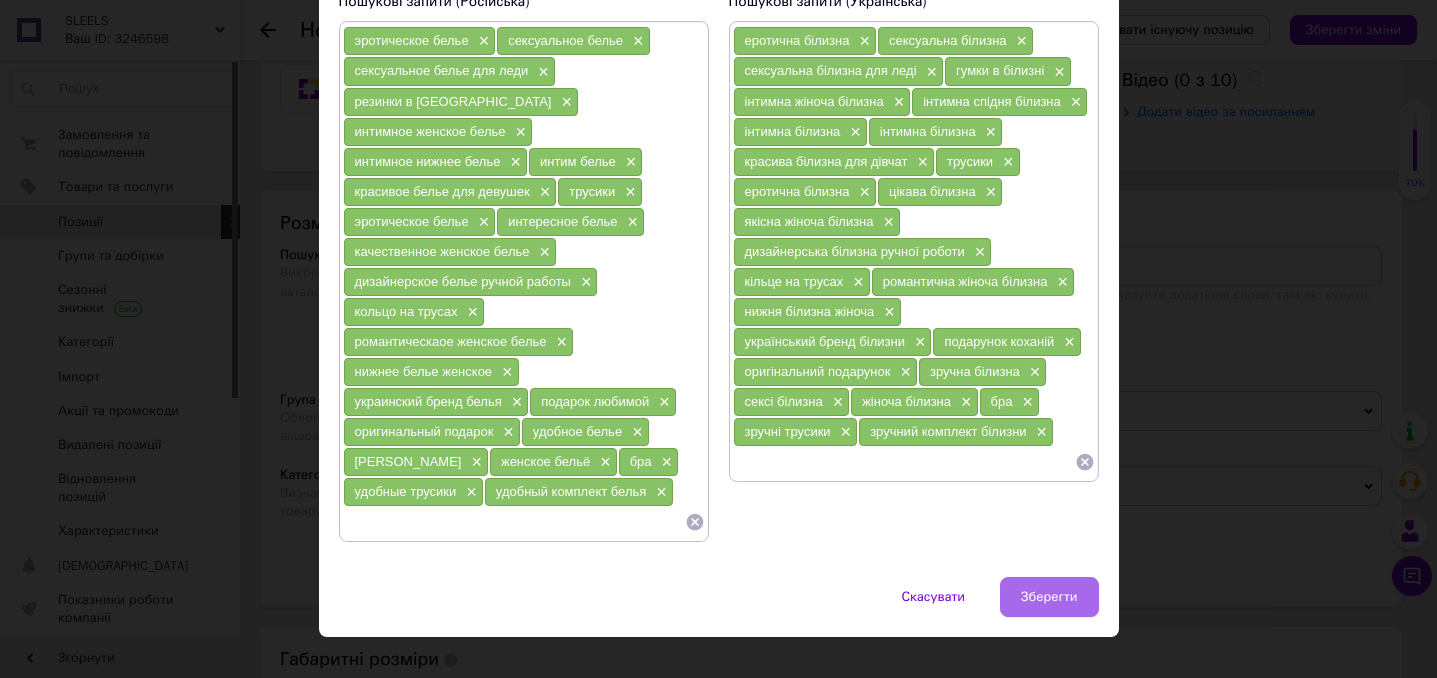click on "Зберегти" at bounding box center (1049, 597) 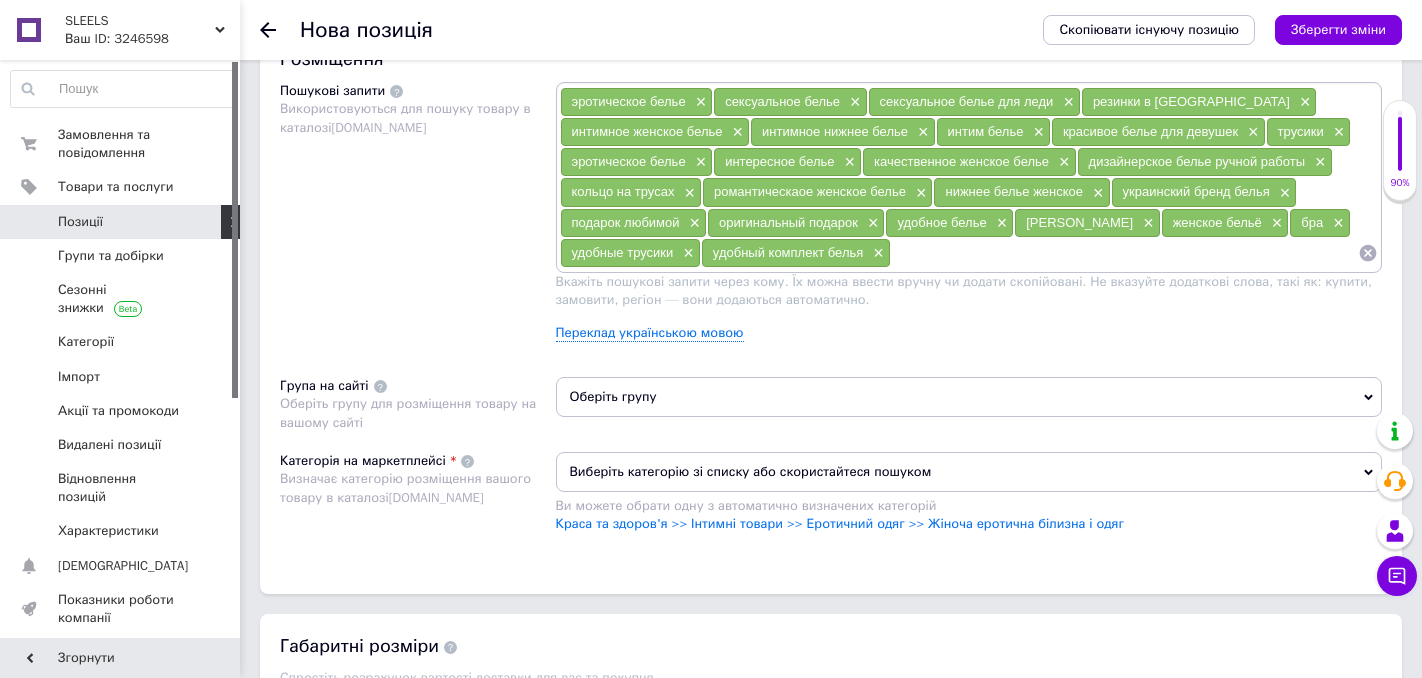 scroll, scrollTop: 1190, scrollLeft: 0, axis: vertical 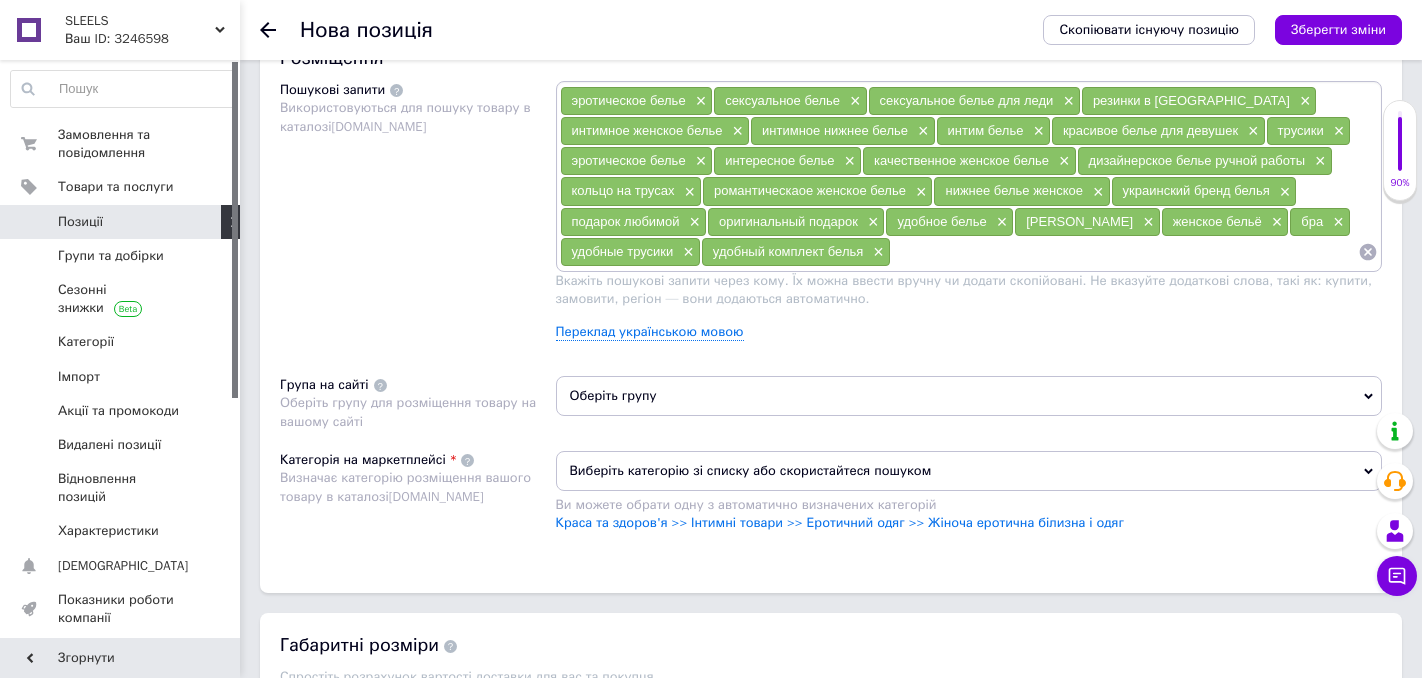 click on "Оберіть групу" at bounding box center (969, 396) 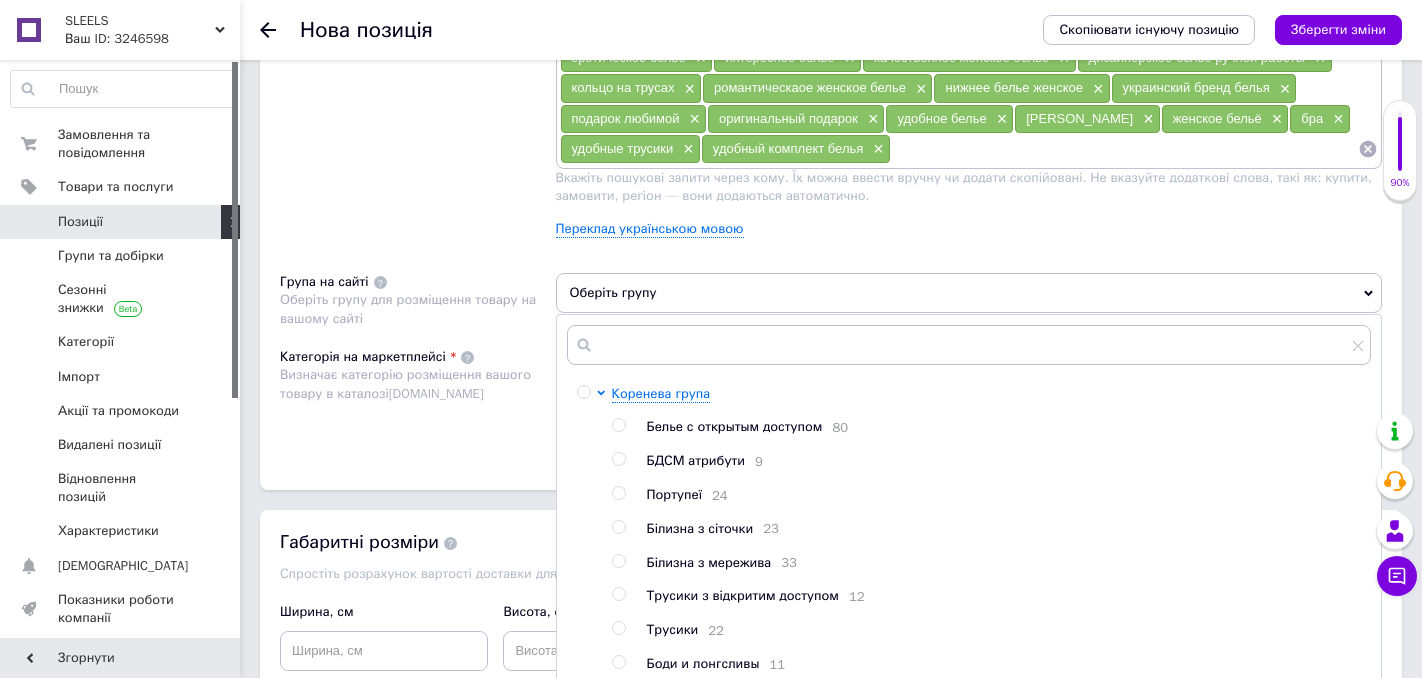 scroll, scrollTop: 1295, scrollLeft: 0, axis: vertical 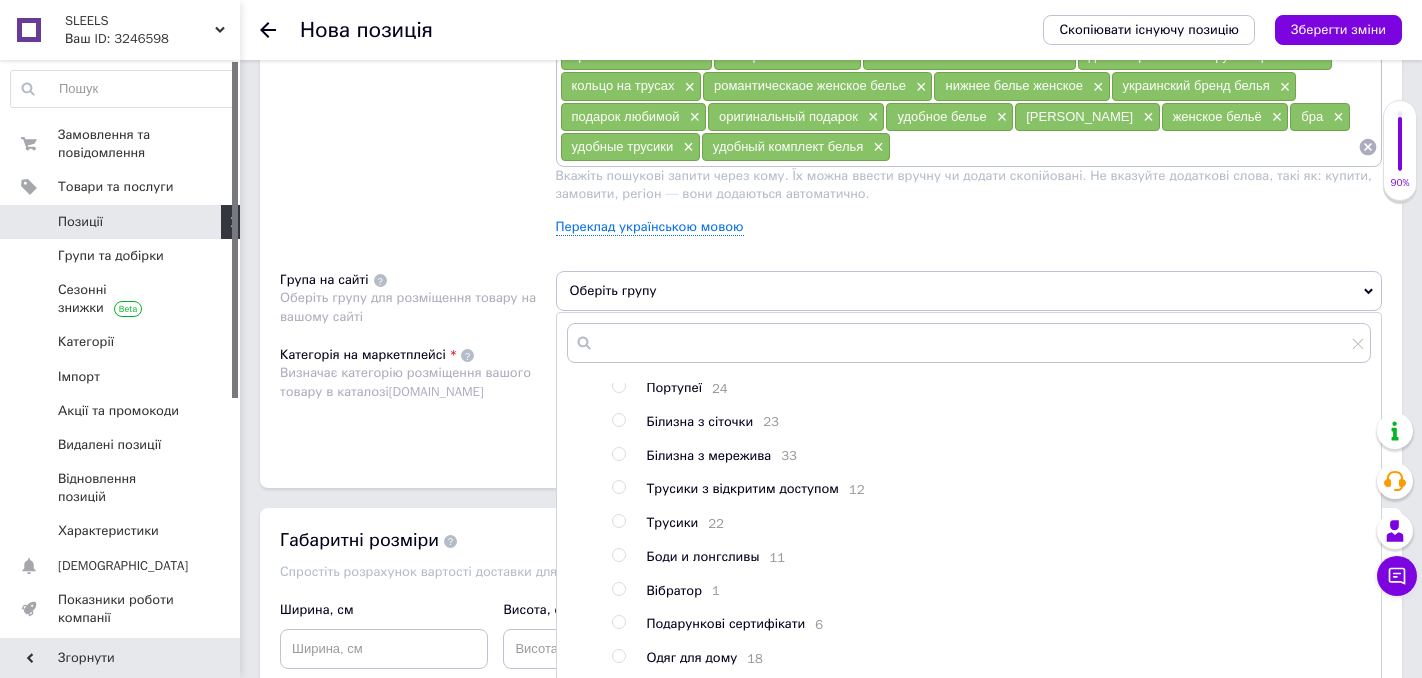 click at bounding box center [618, 454] 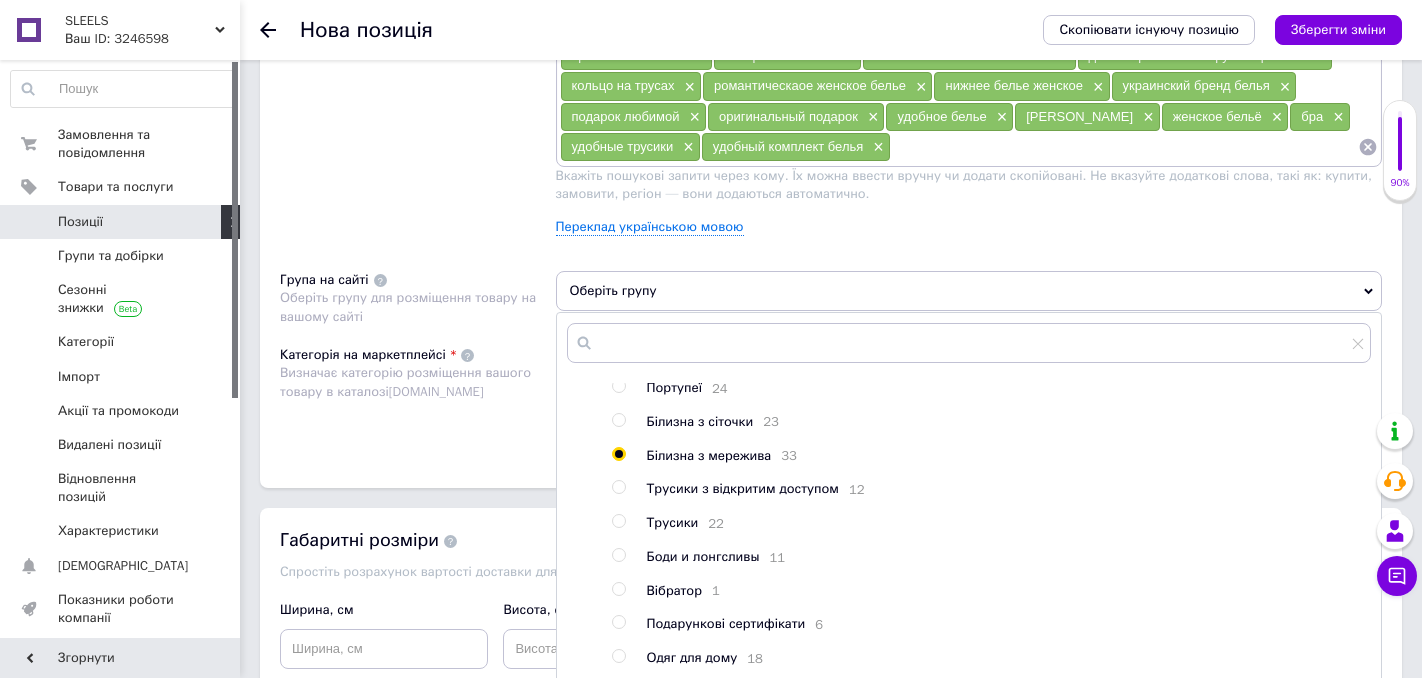 radio on "true" 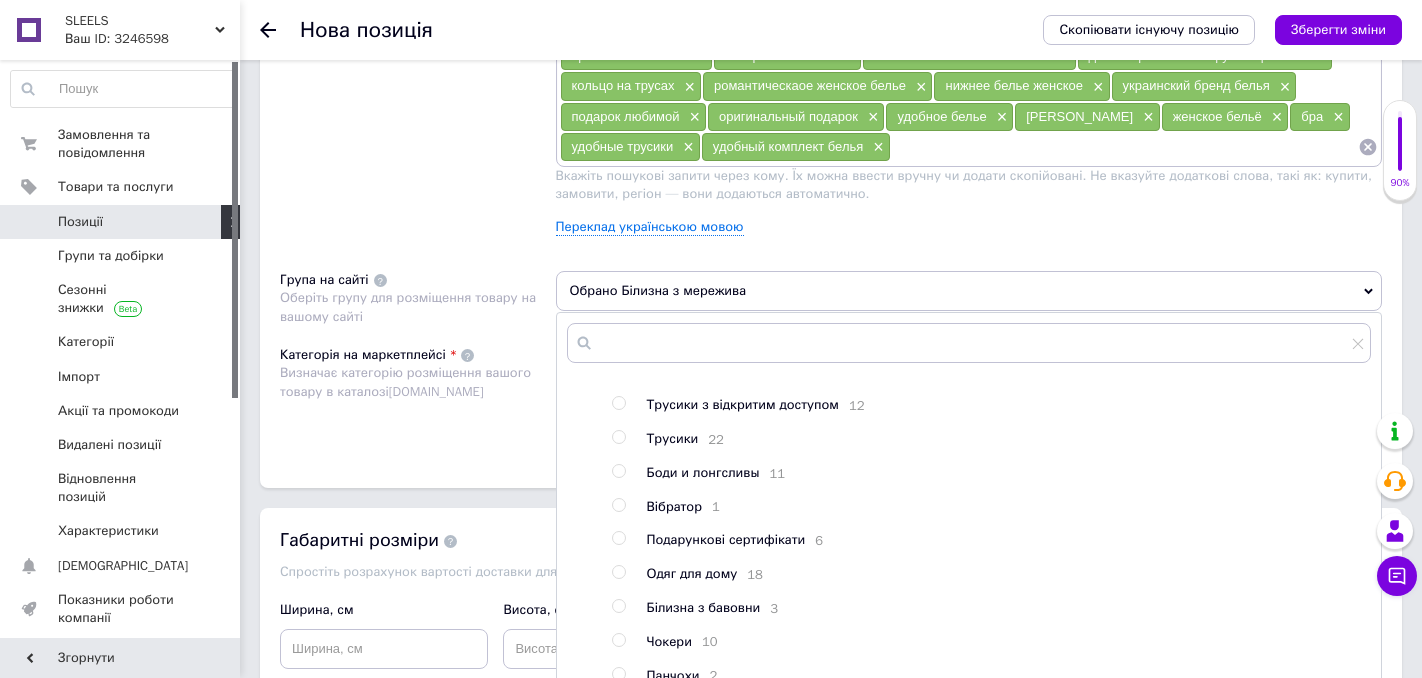 scroll, scrollTop: 203, scrollLeft: 0, axis: vertical 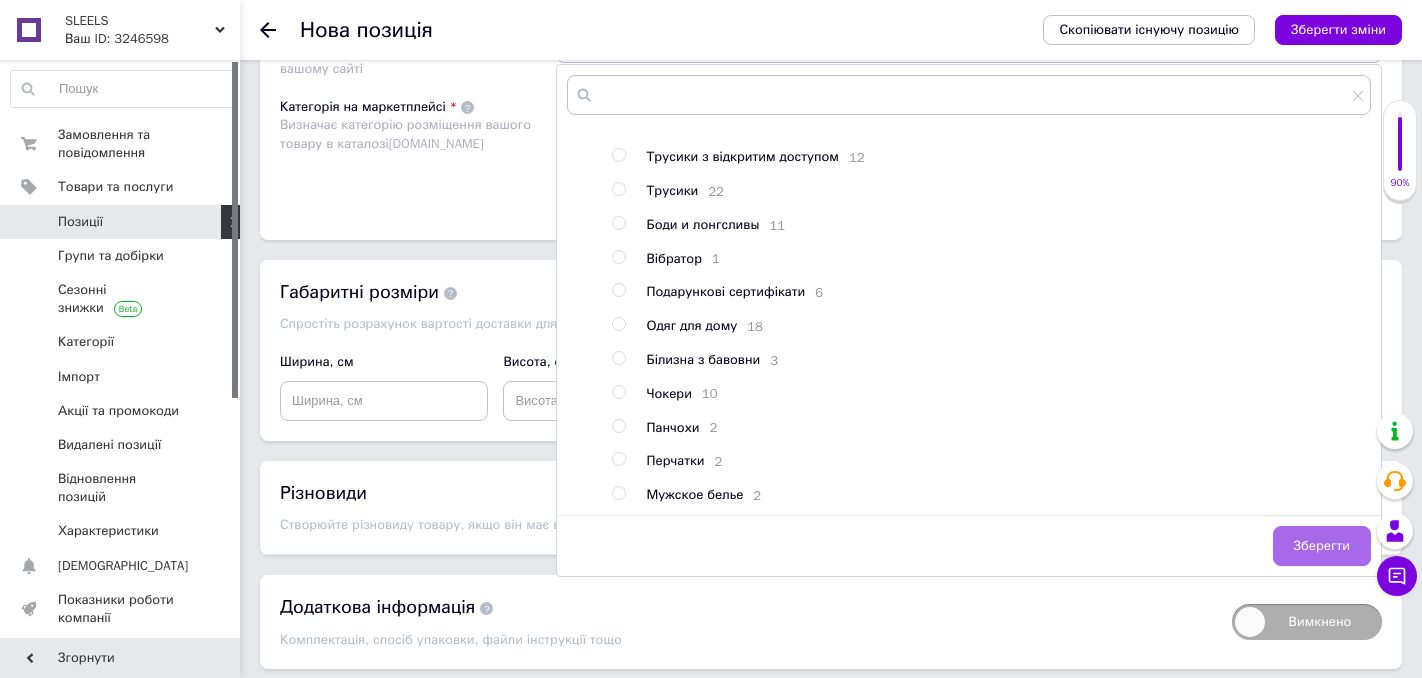 click on "Зберегти" at bounding box center [1322, 546] 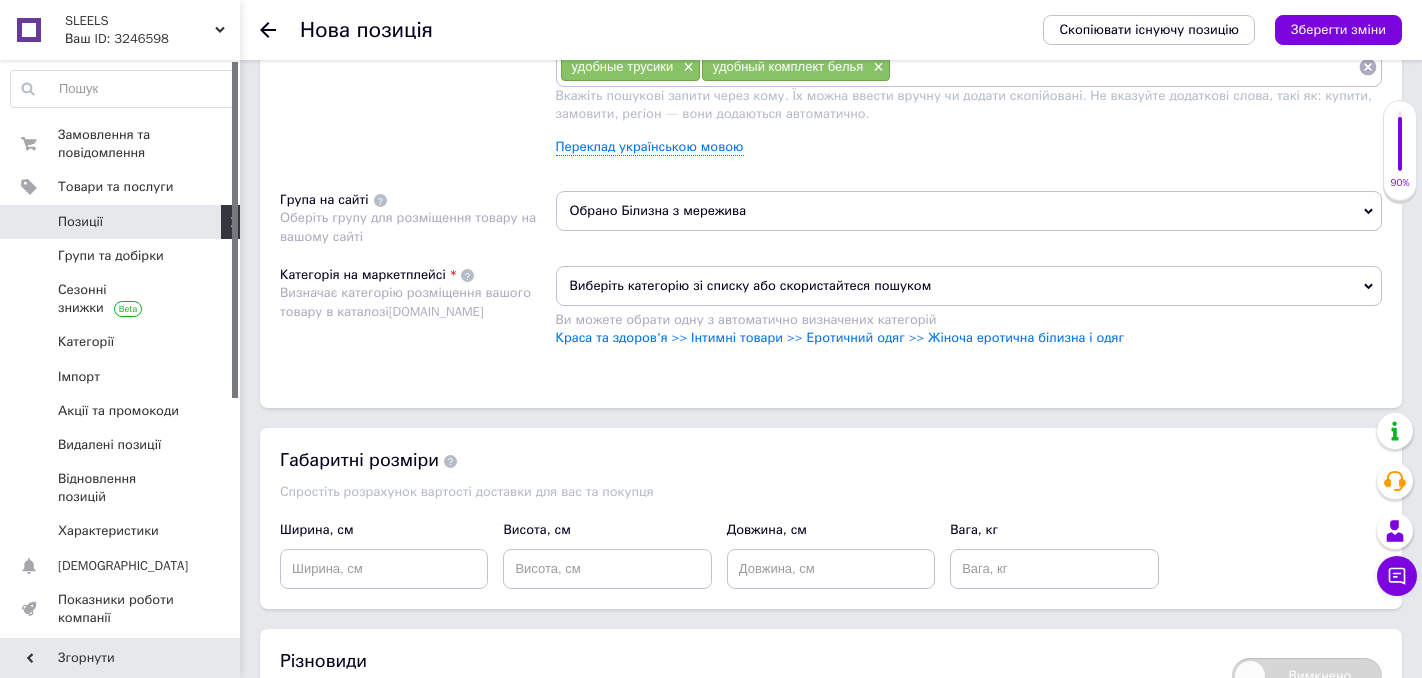 scroll, scrollTop: 1366, scrollLeft: 0, axis: vertical 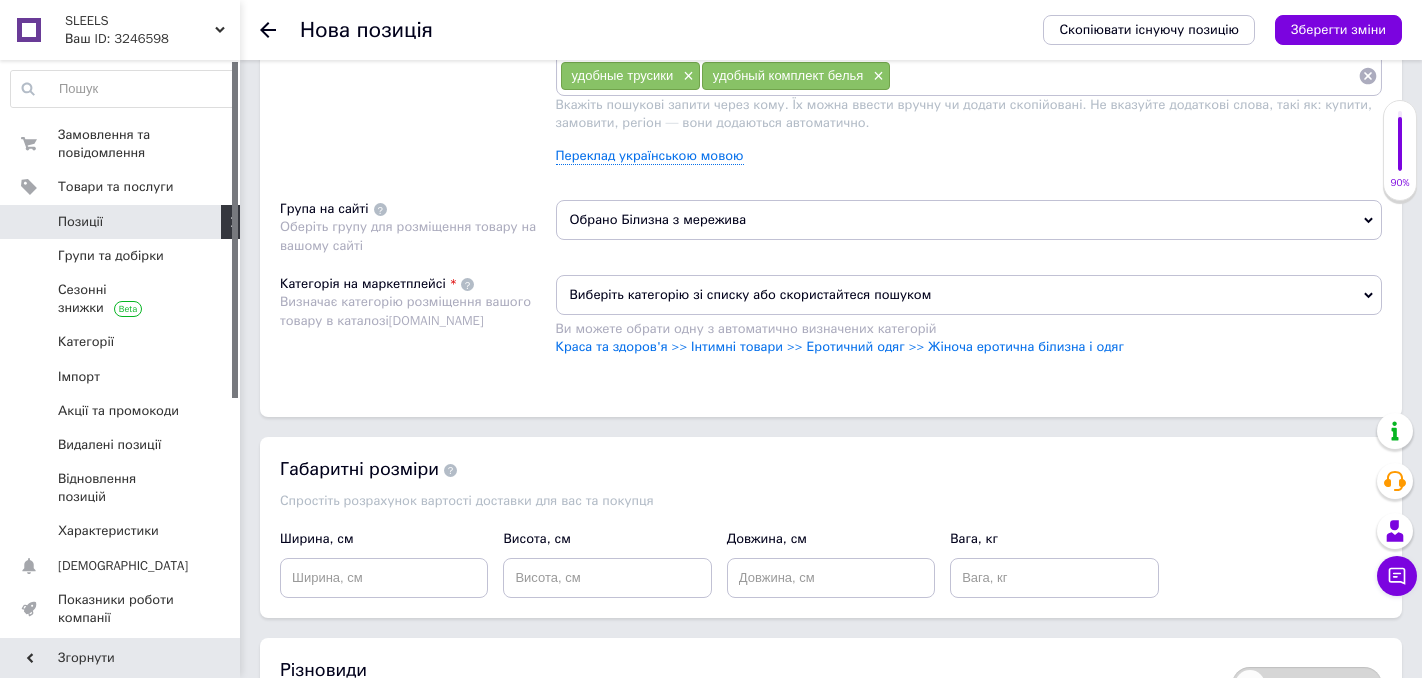 click on "Виберіть категорію зі списку або скористайтеся пошуком" at bounding box center (969, 295) 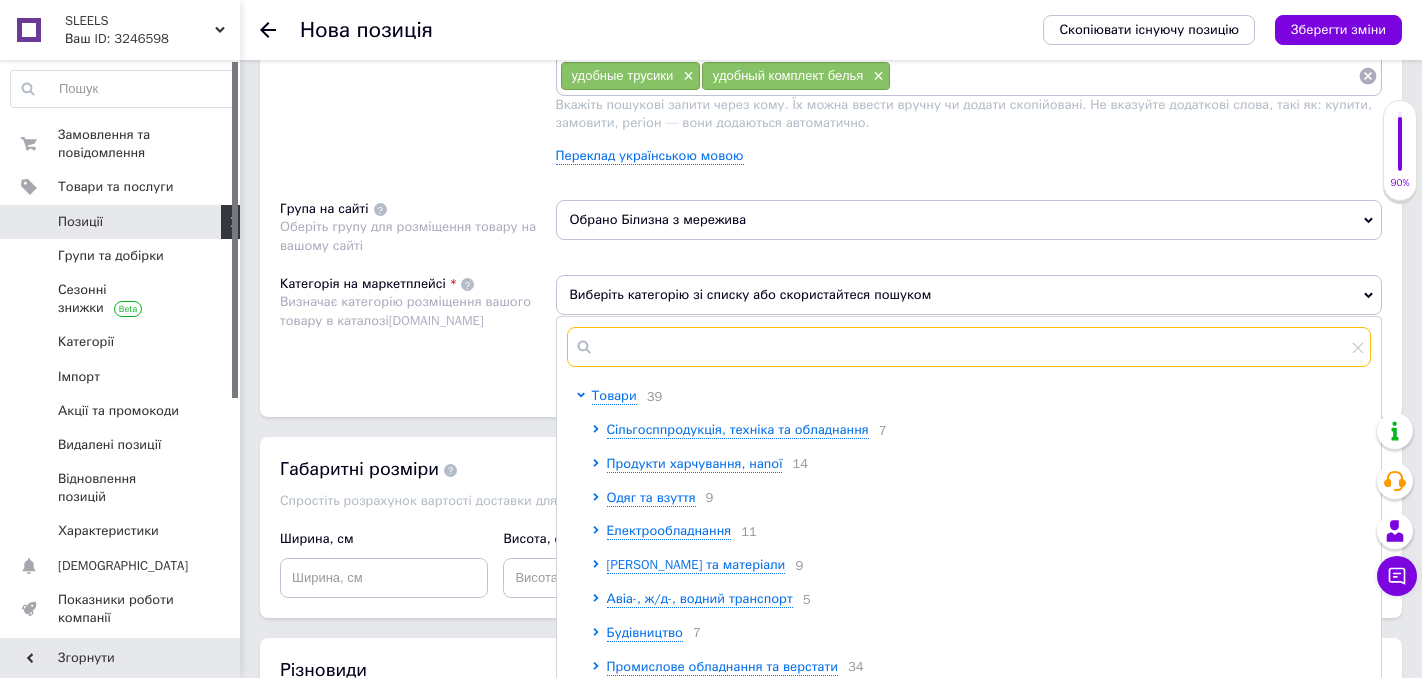 click at bounding box center [969, 347] 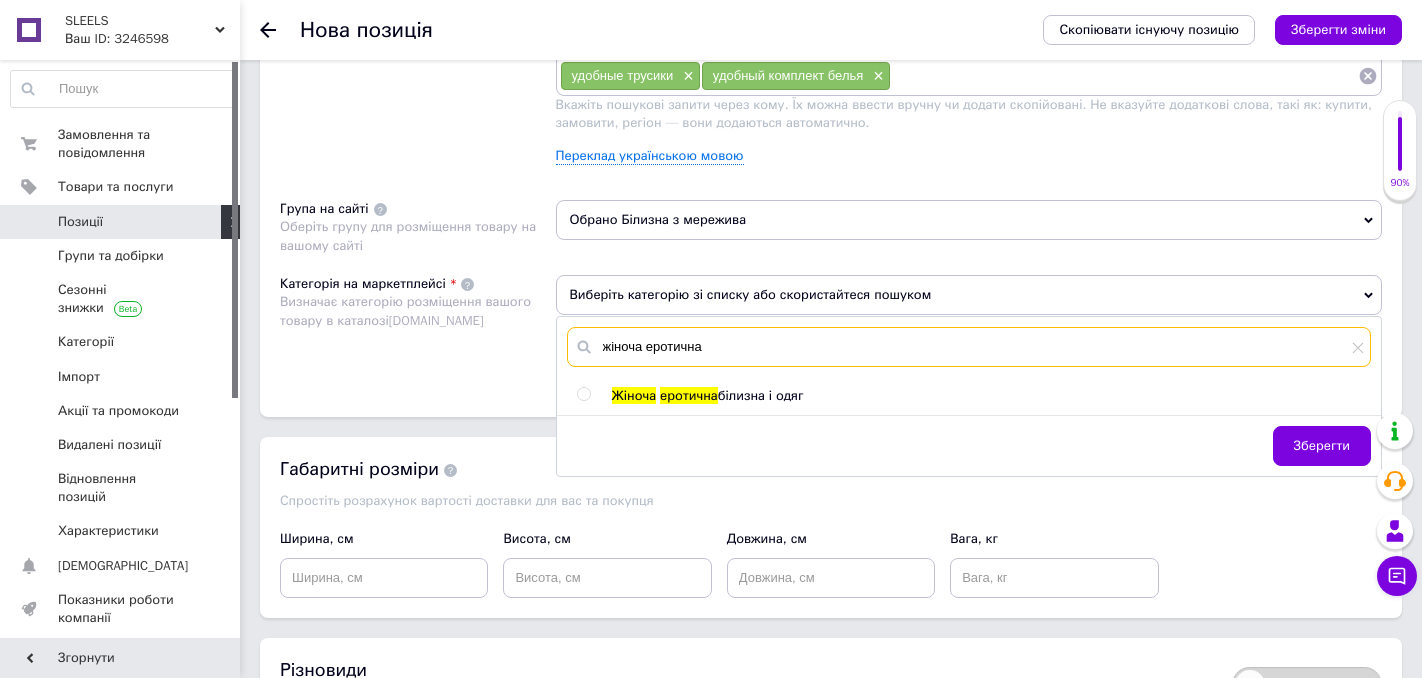 type on "жіноча еротична" 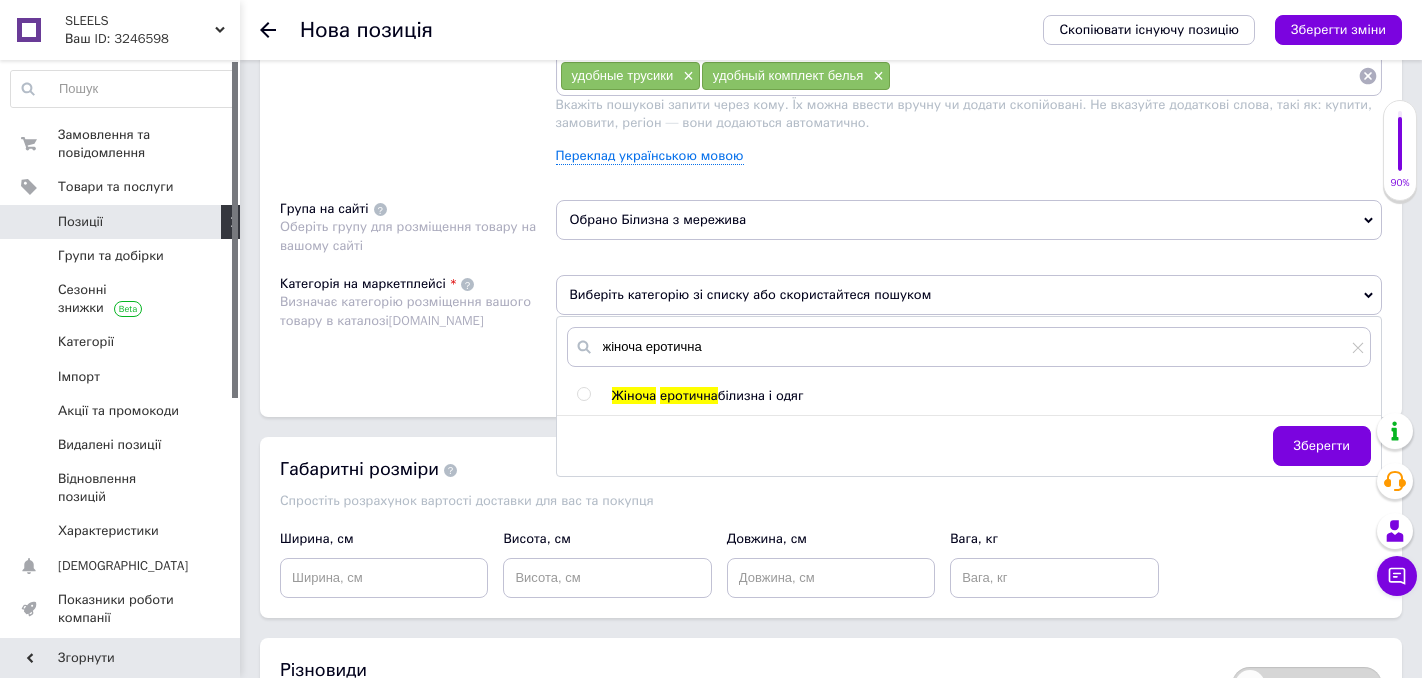 click at bounding box center (583, 394) 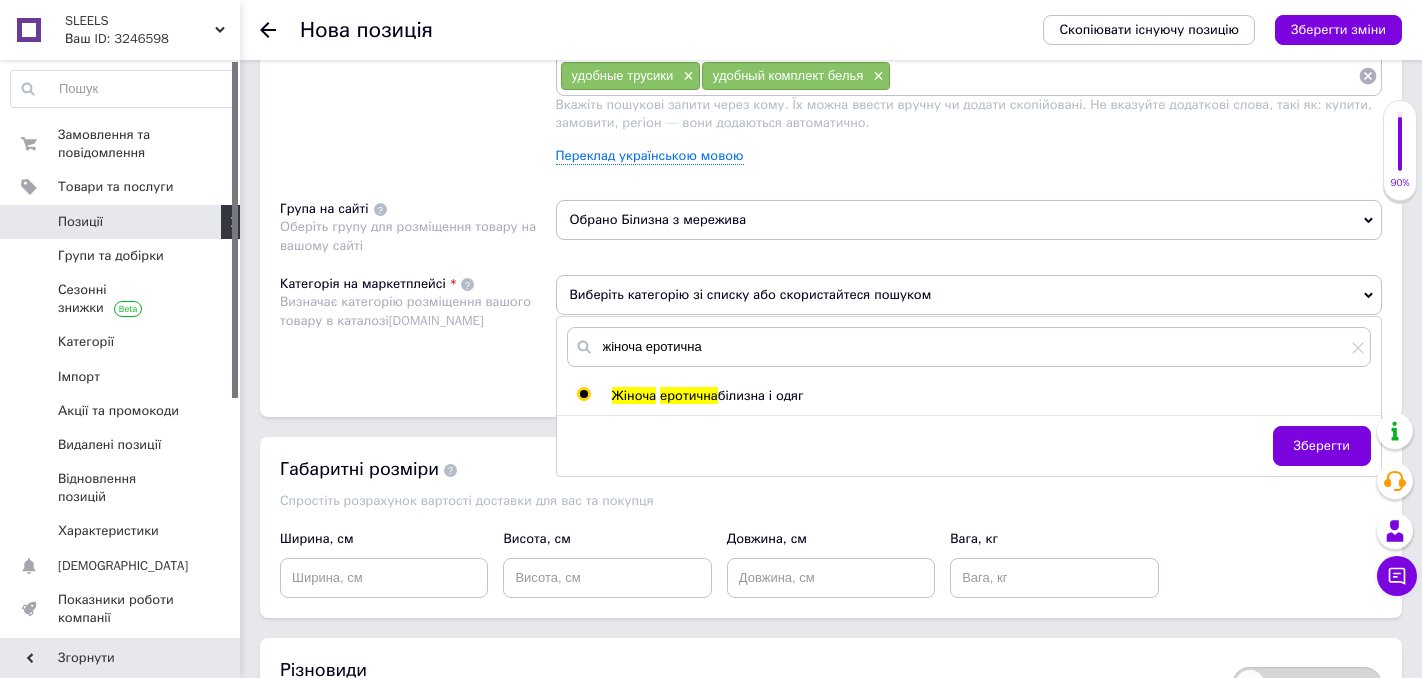 radio on "true" 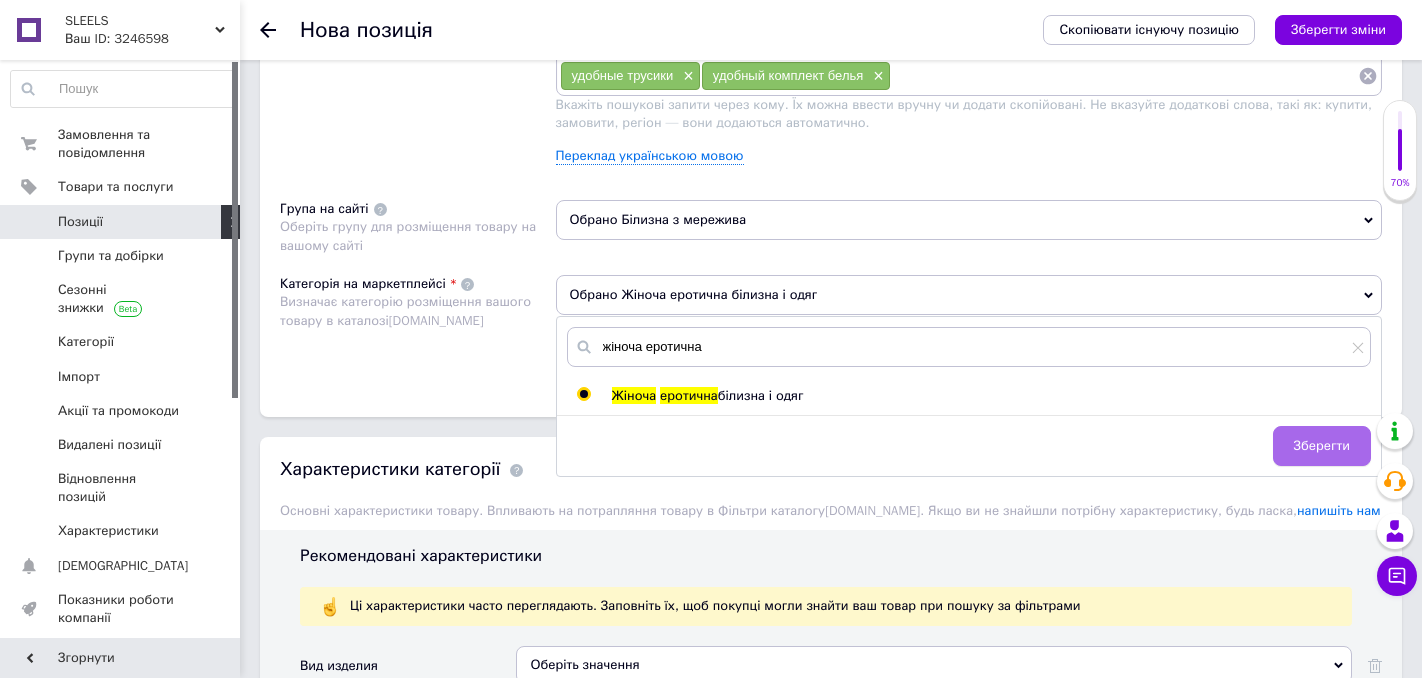 click on "Зберегти" at bounding box center (1322, 446) 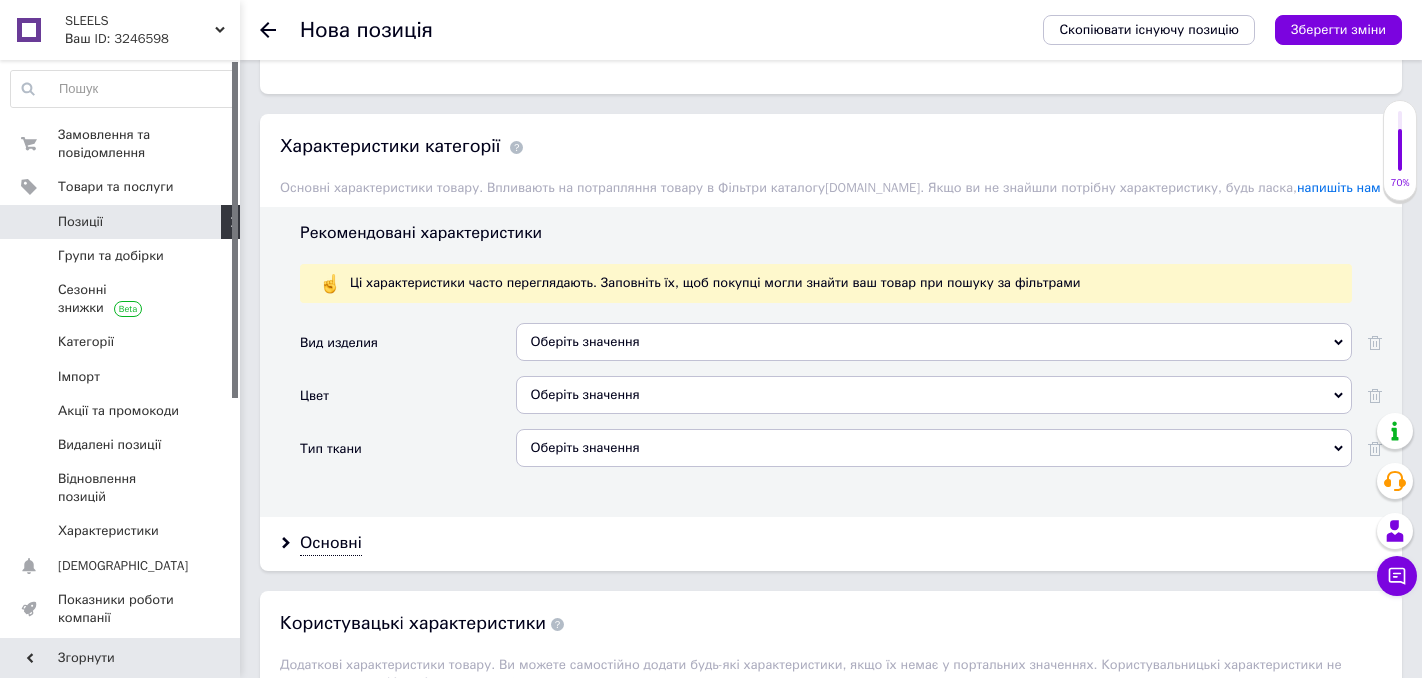 scroll, scrollTop: 1693, scrollLeft: 0, axis: vertical 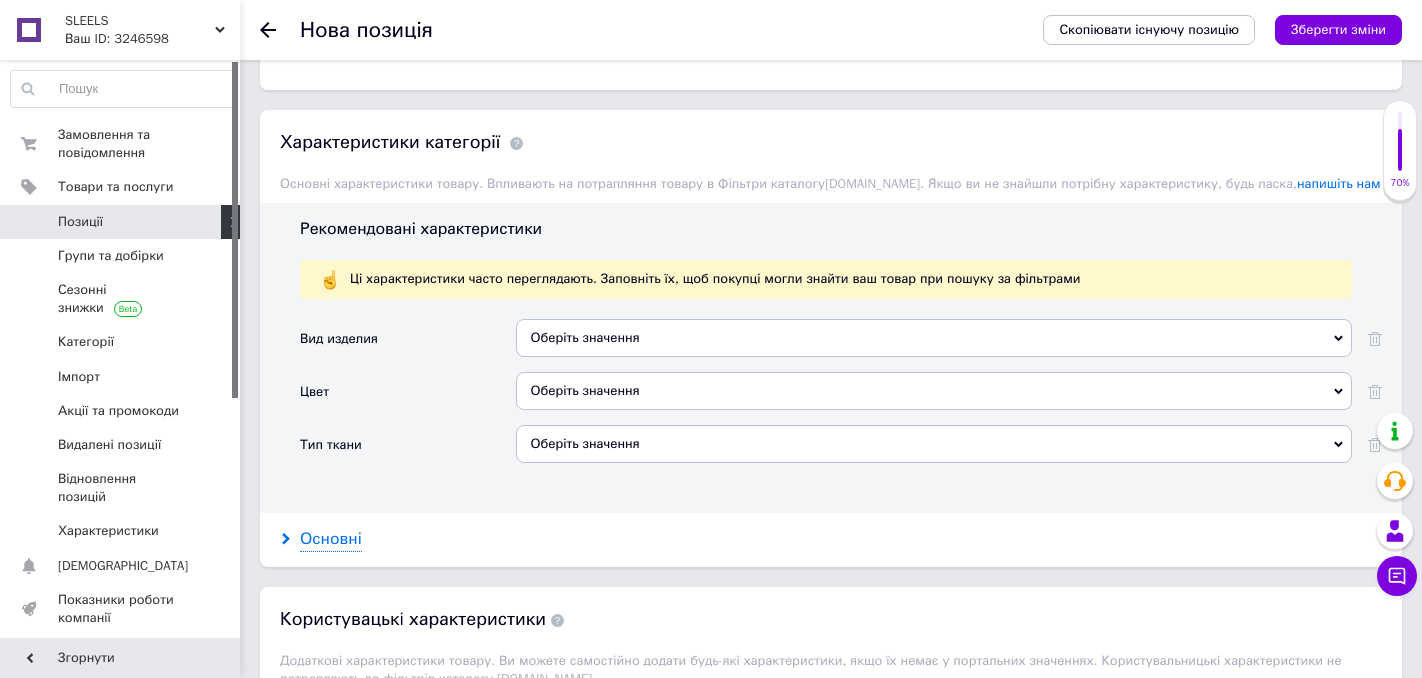 click on "Основні" at bounding box center [331, 539] 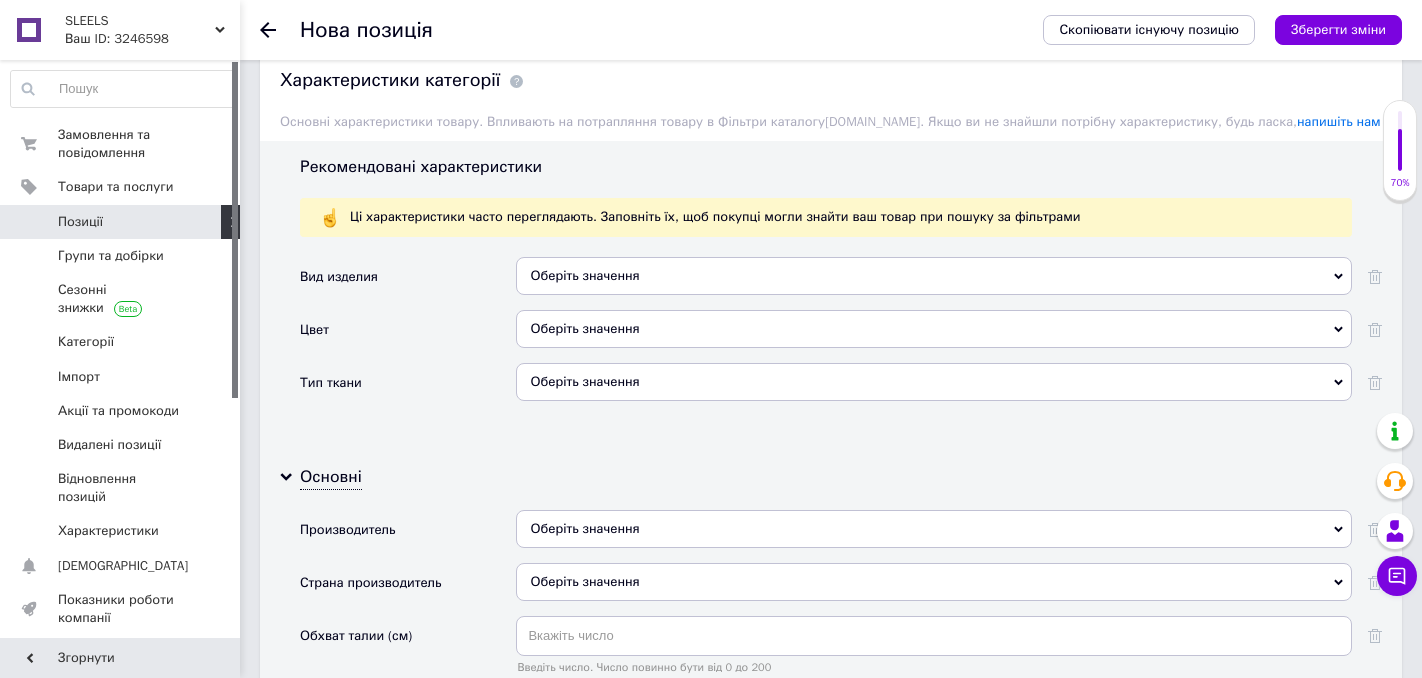 scroll, scrollTop: 1753, scrollLeft: 0, axis: vertical 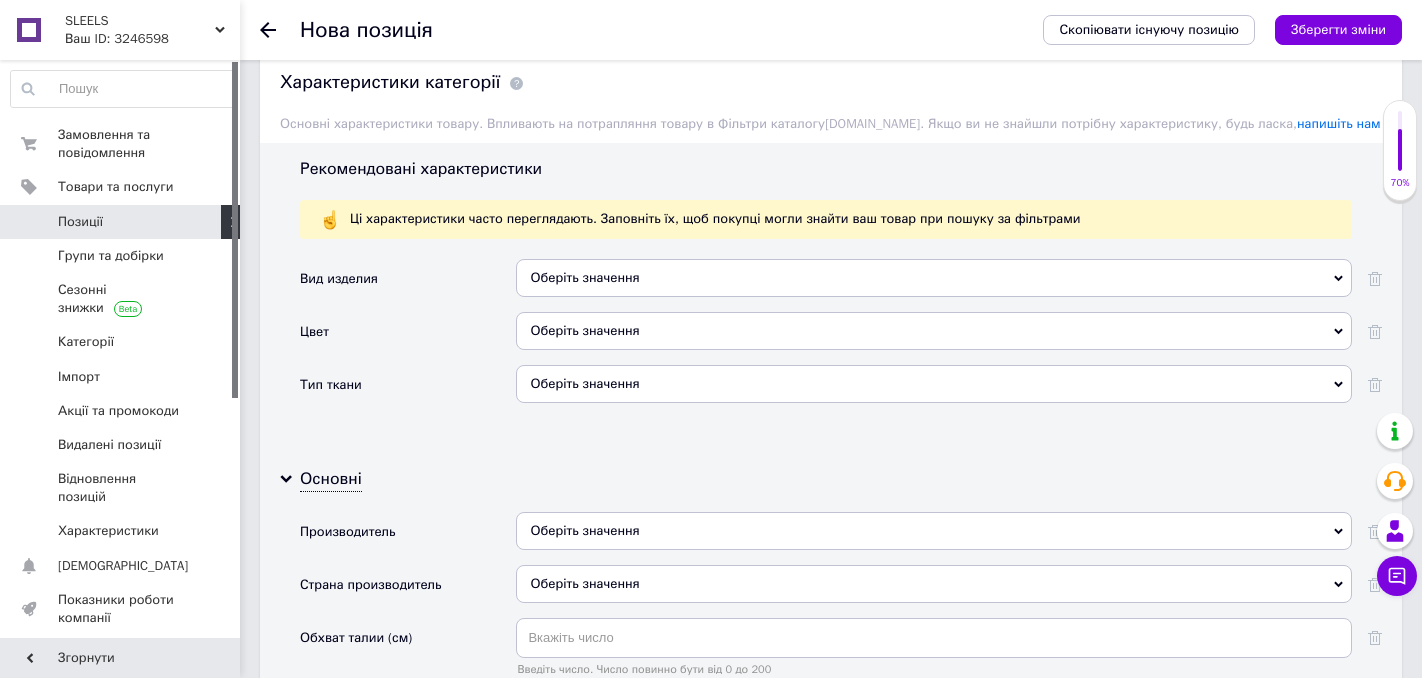 click on "Оберіть значення" at bounding box center [934, 278] 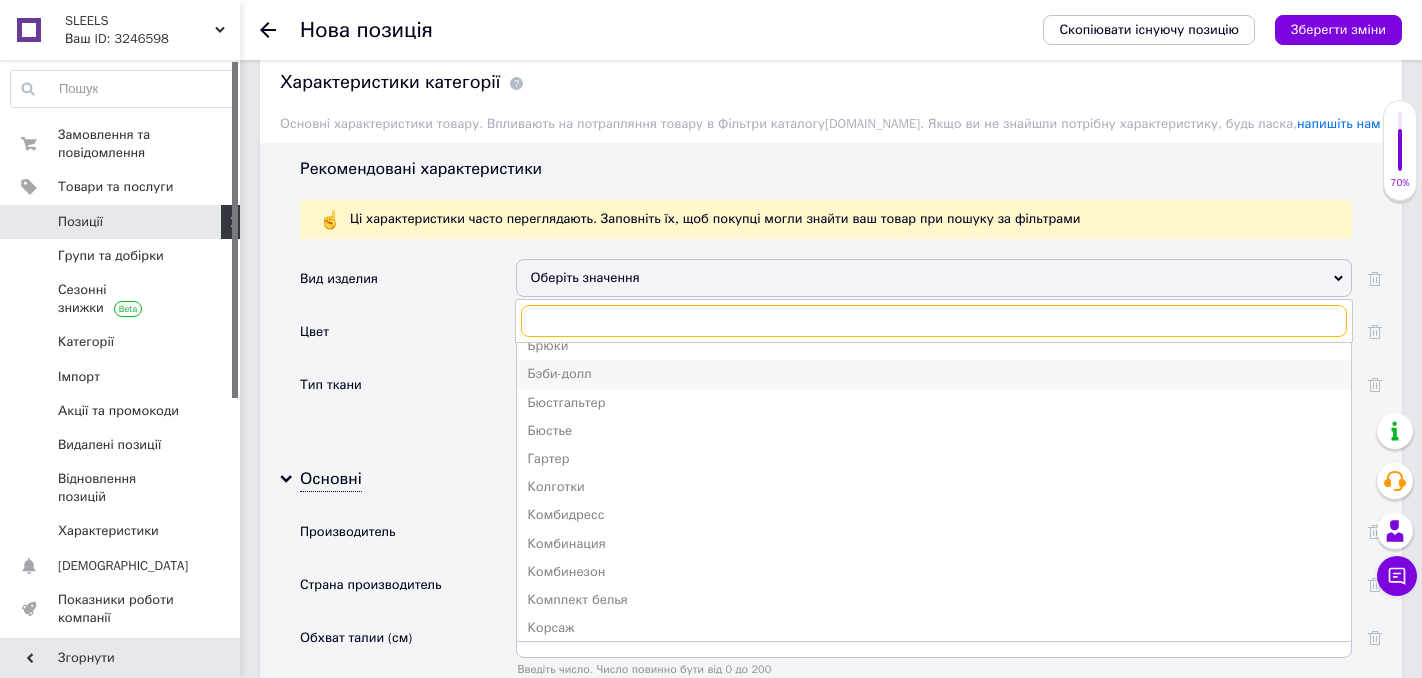 scroll, scrollTop: 120, scrollLeft: 0, axis: vertical 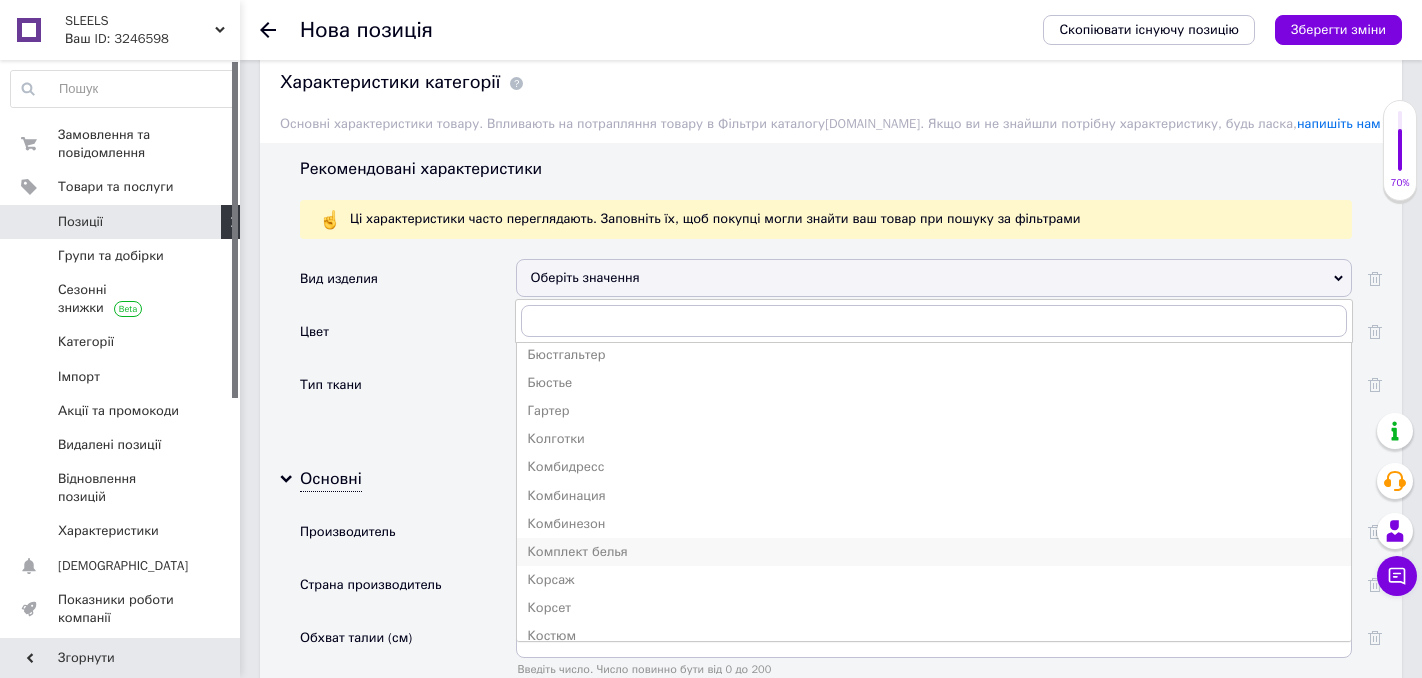 click on "Комплект белья" at bounding box center [934, 552] 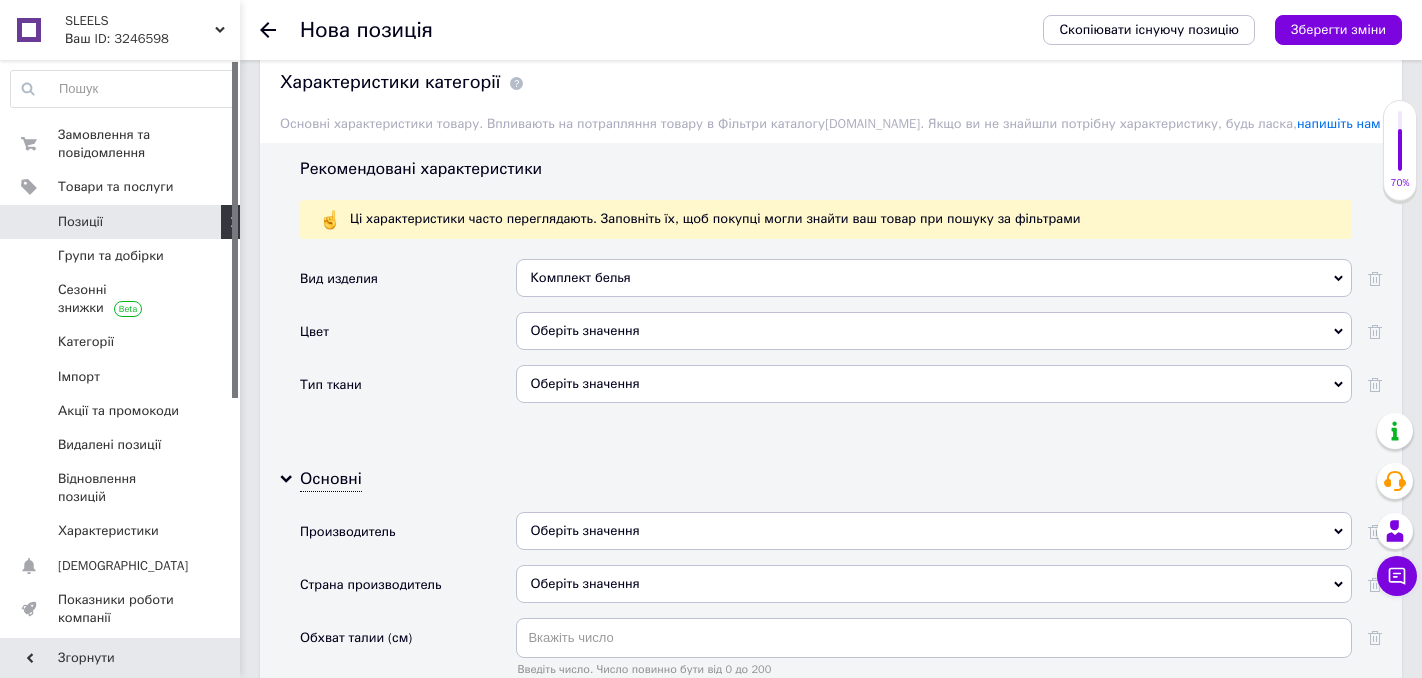 click on "Оберіть значення" at bounding box center [934, 331] 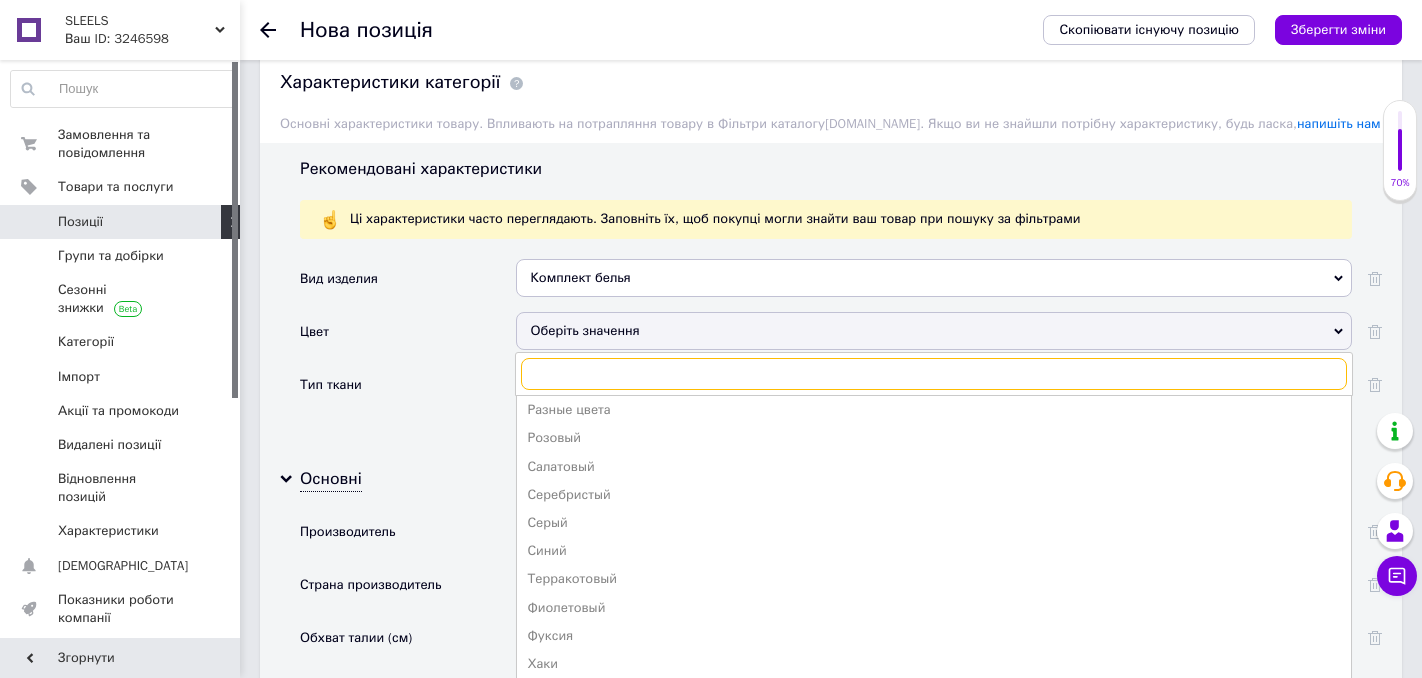 scroll, scrollTop: 360, scrollLeft: 0, axis: vertical 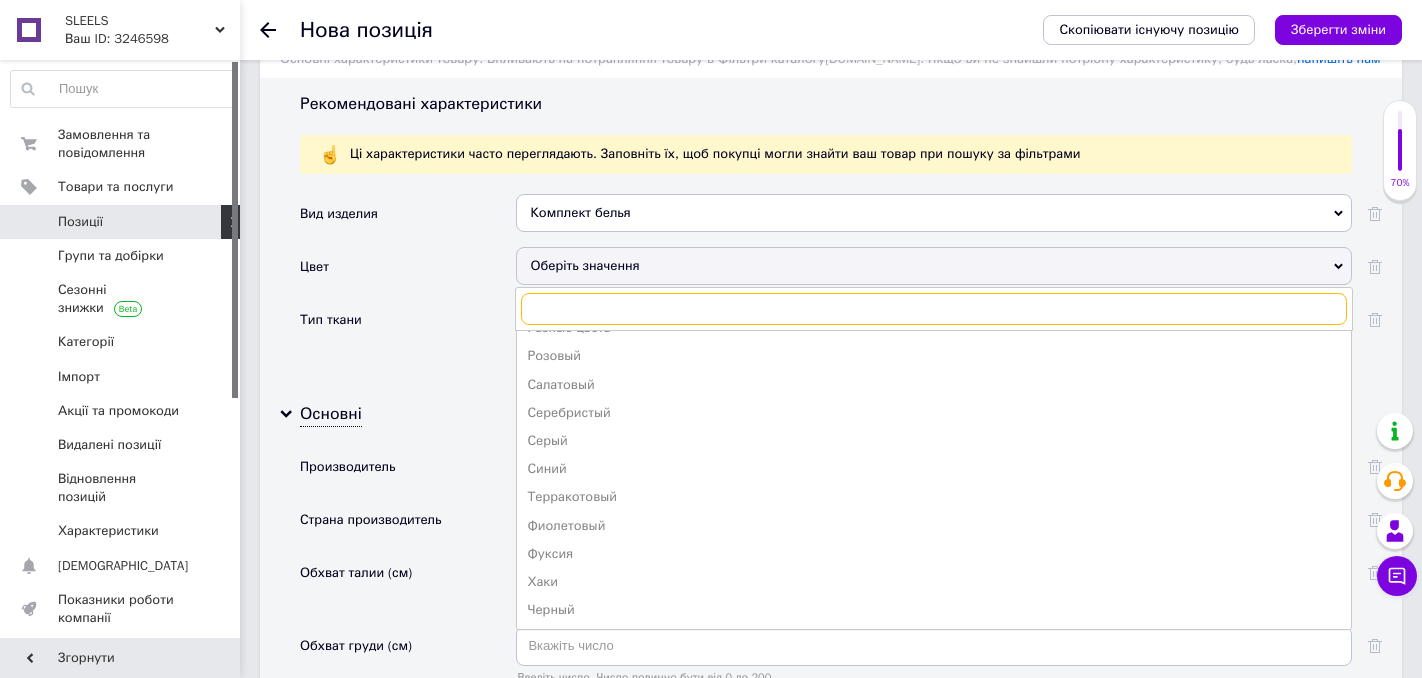 click at bounding box center (934, 309) 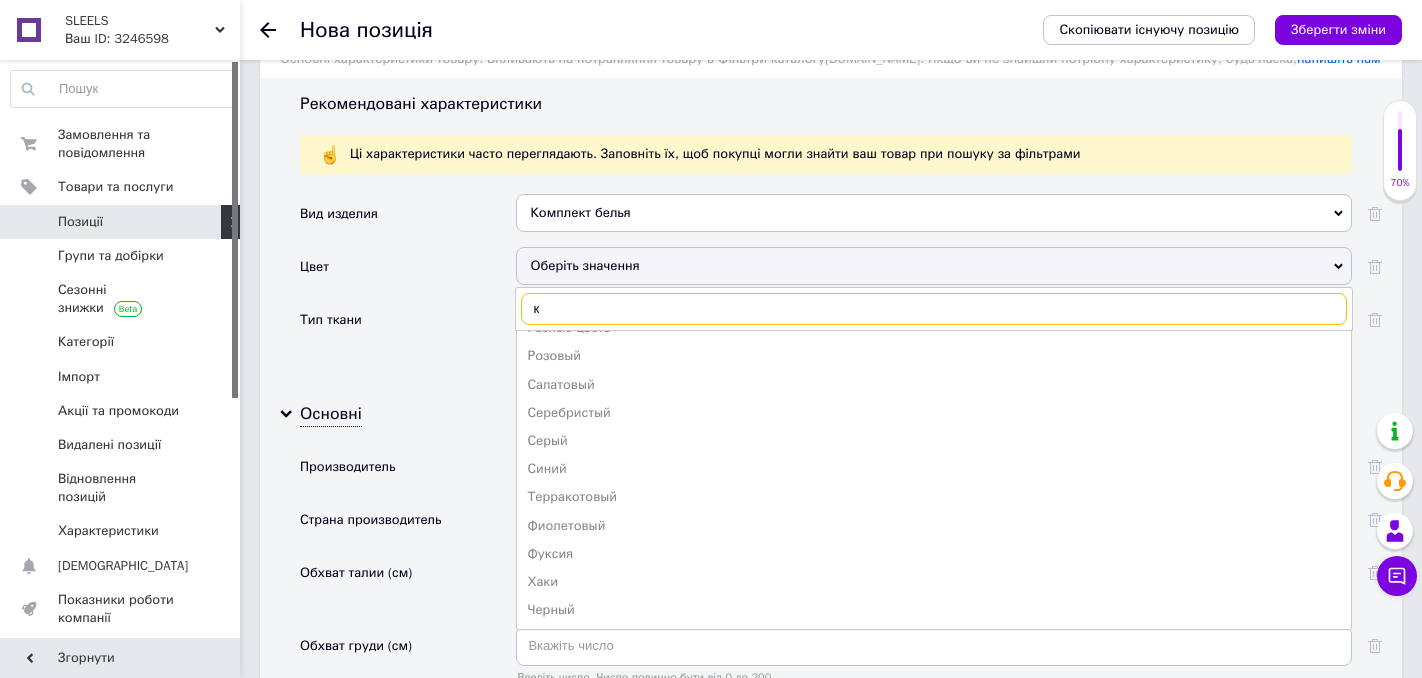 scroll, scrollTop: 0, scrollLeft: 0, axis: both 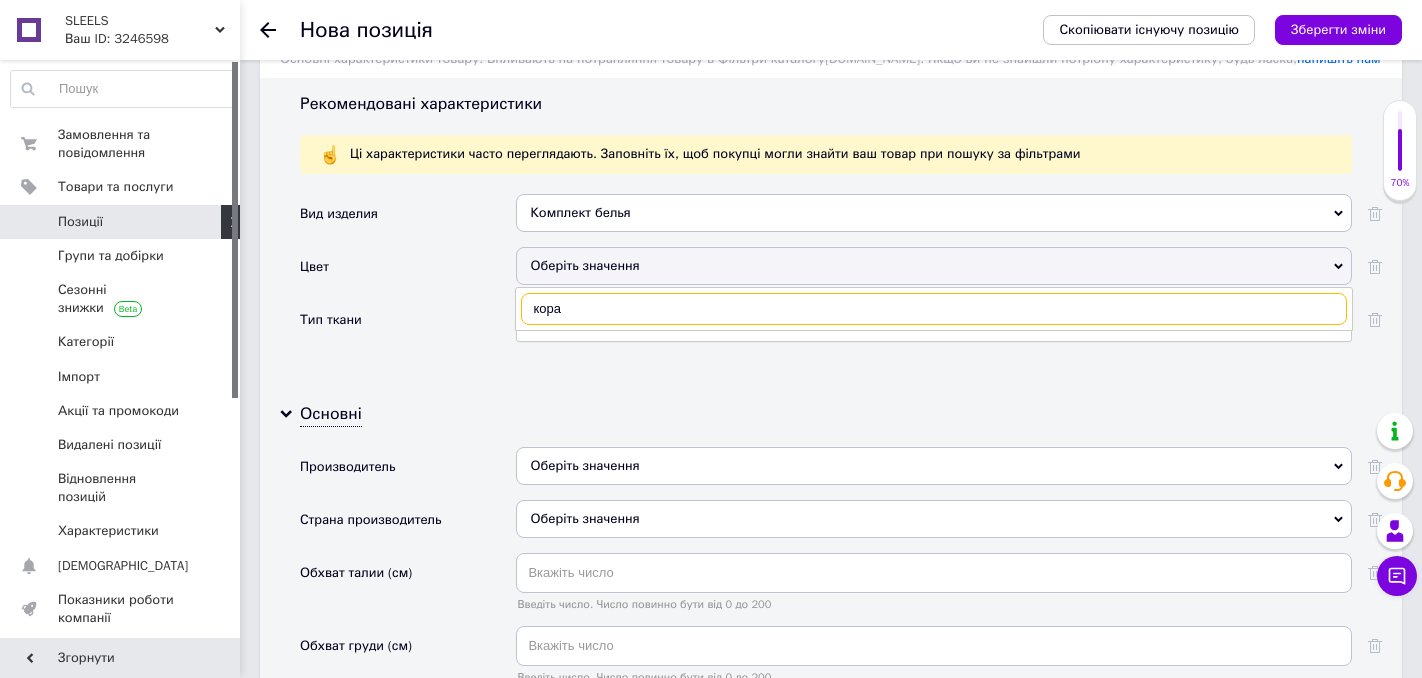 type on "корал" 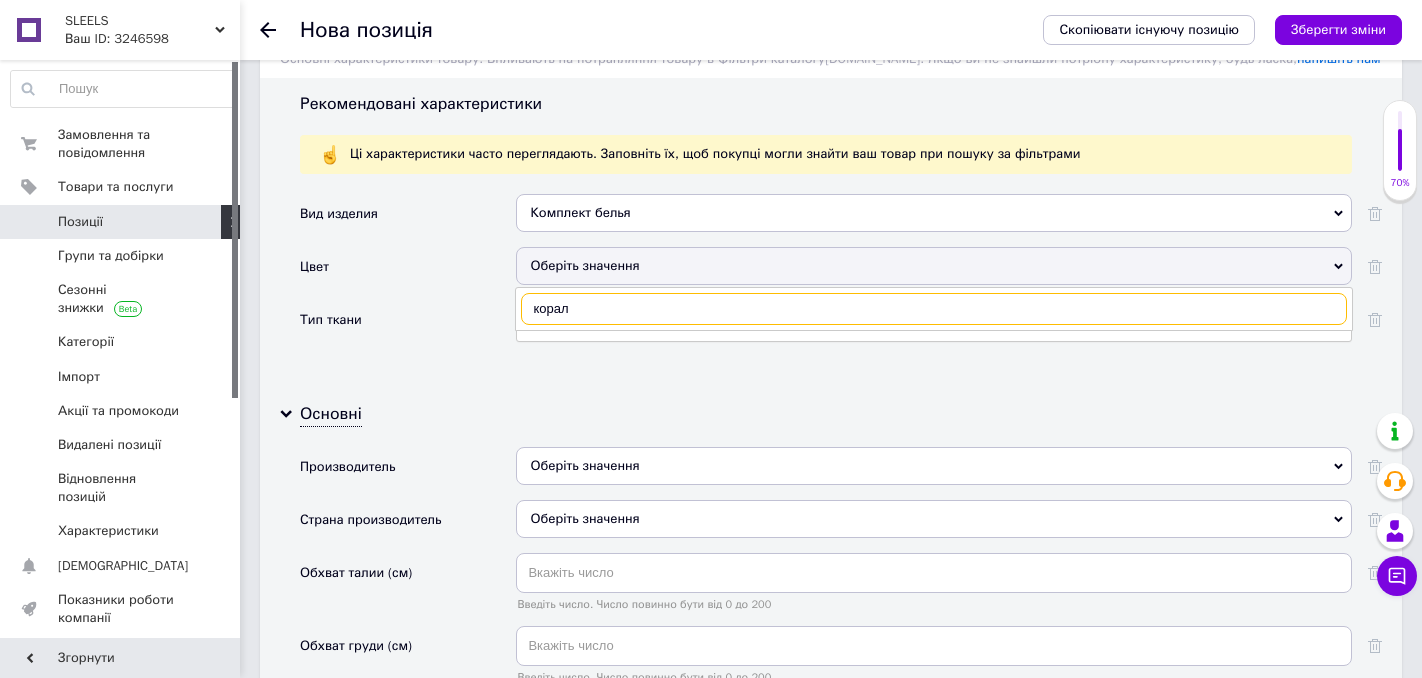 click on "корал" at bounding box center (934, 309) 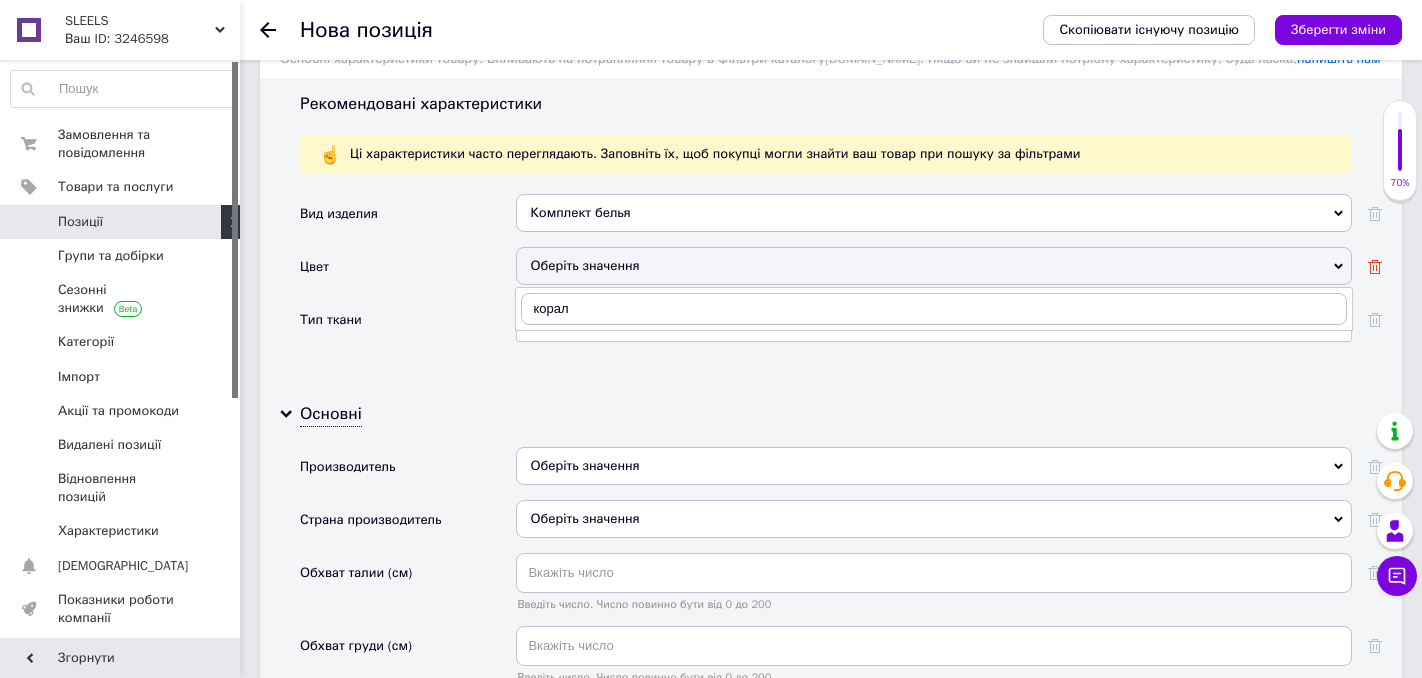 type 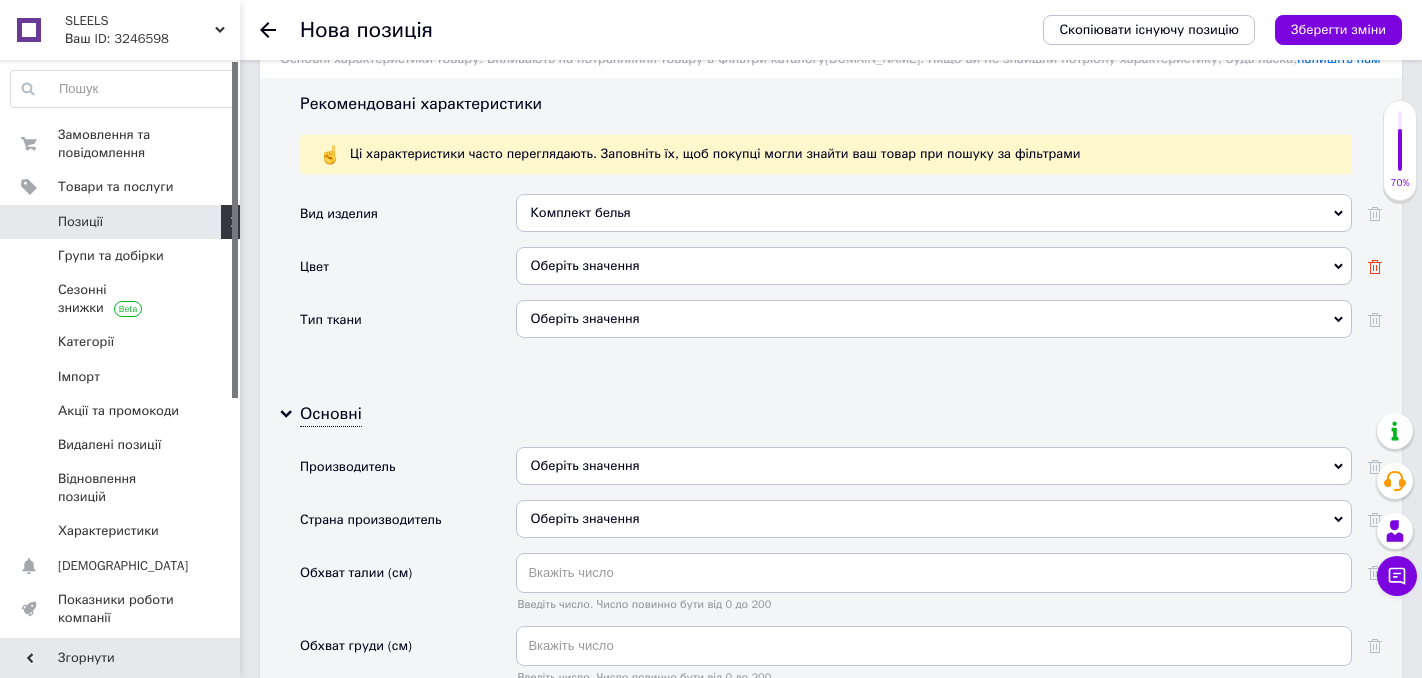 click 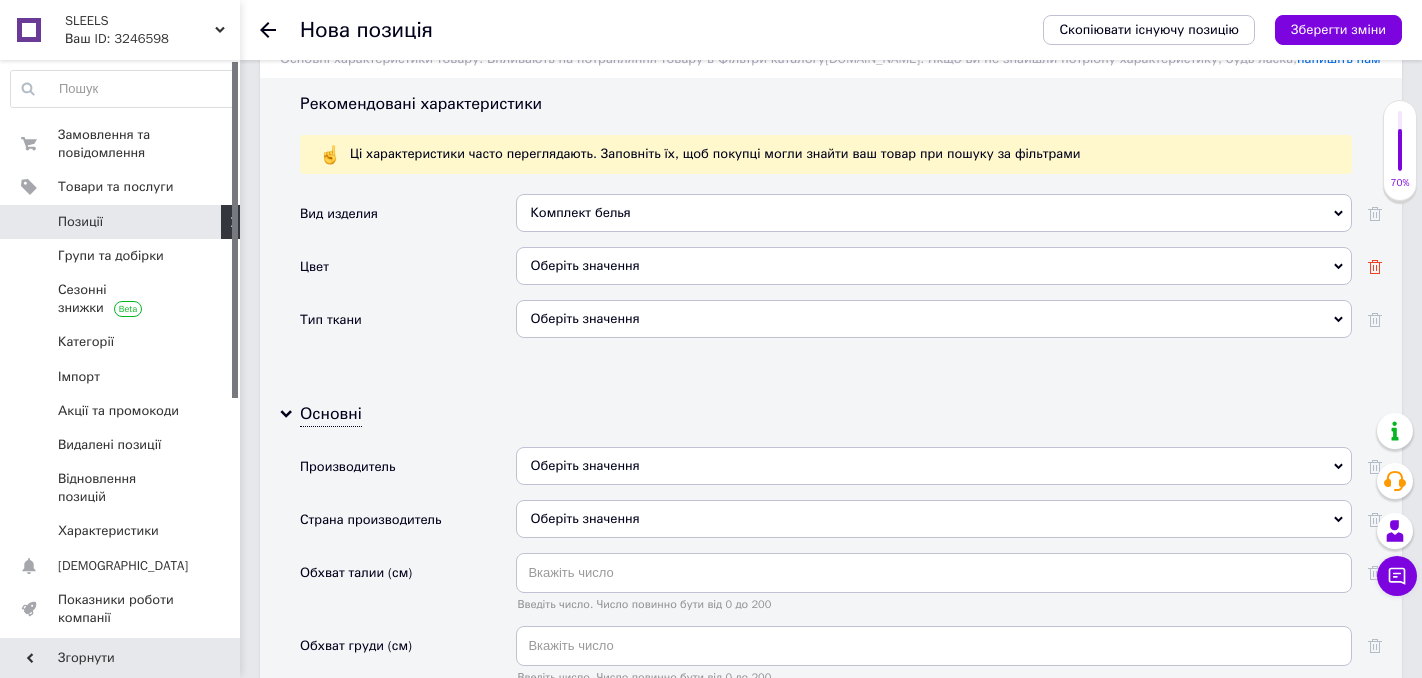 click 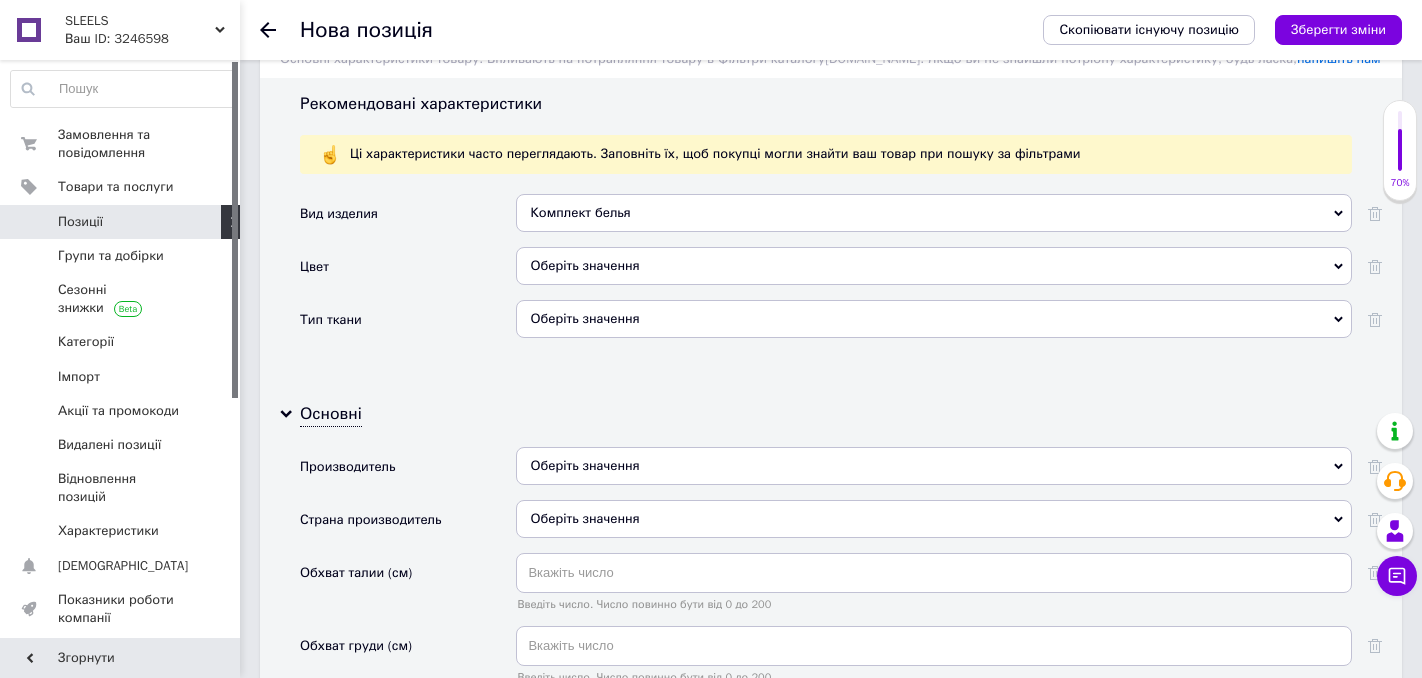 click on "Оберіть значення" at bounding box center (934, 266) 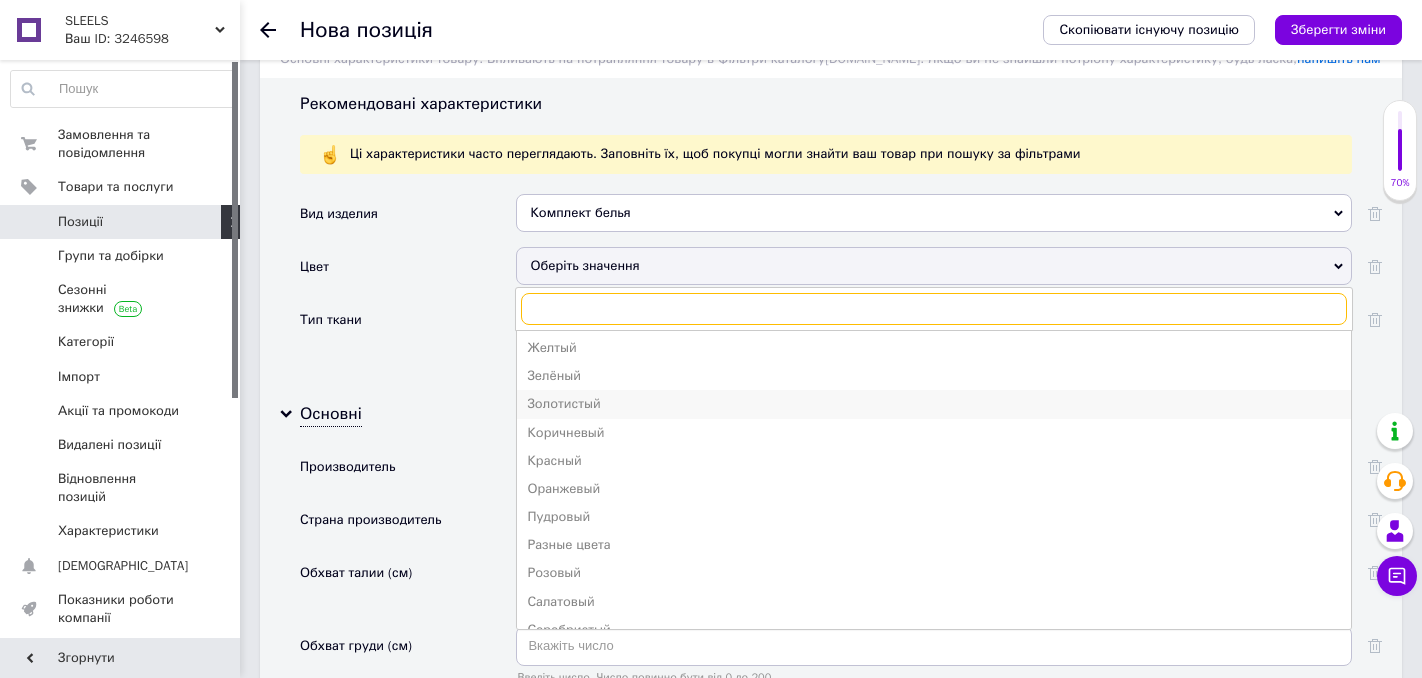 scroll, scrollTop: 156, scrollLeft: 0, axis: vertical 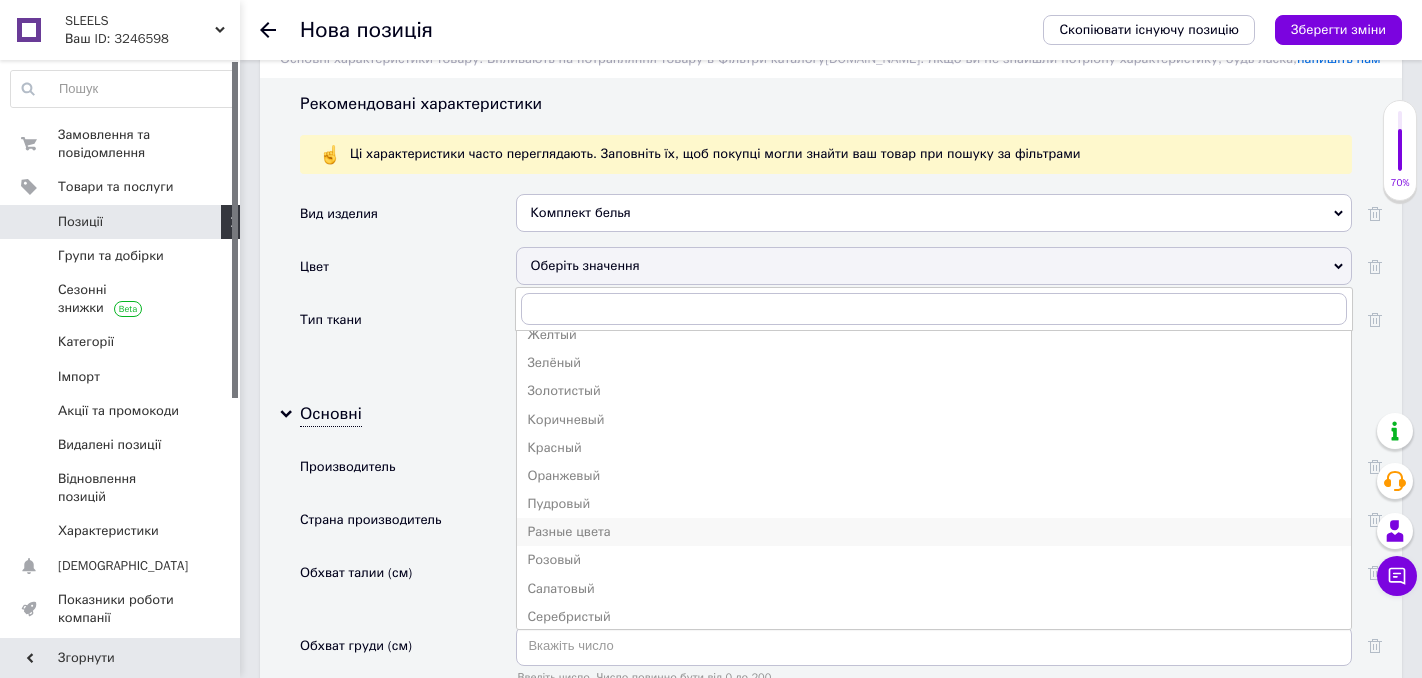 click on "Разные цвета" at bounding box center [934, 532] 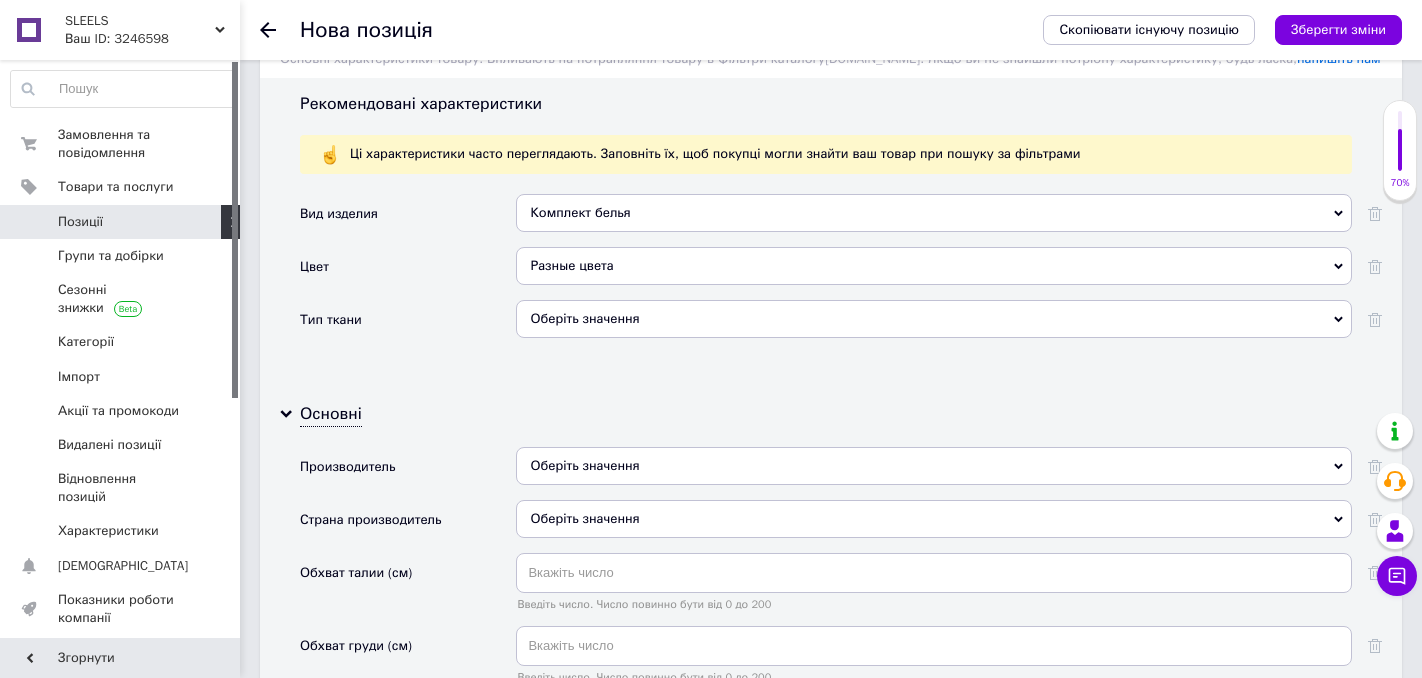 click on "Оберіть значення" at bounding box center (934, 319) 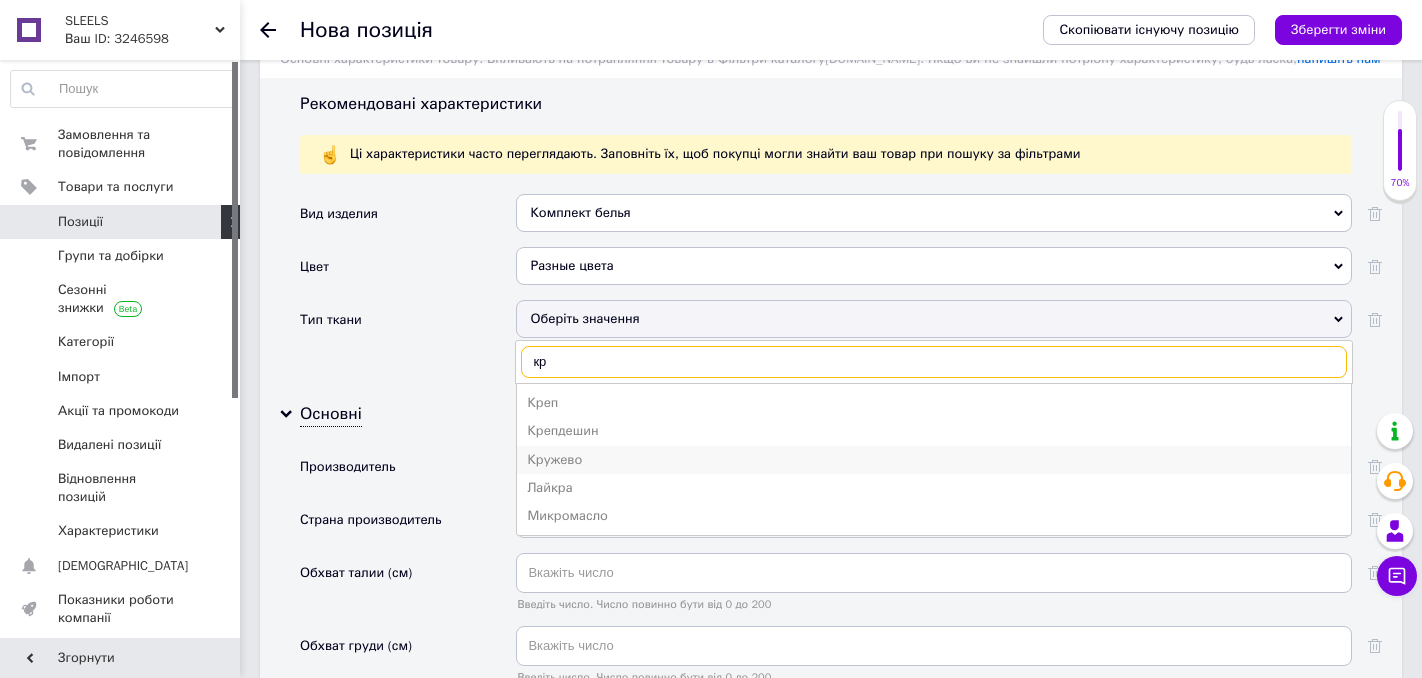 type on "кр" 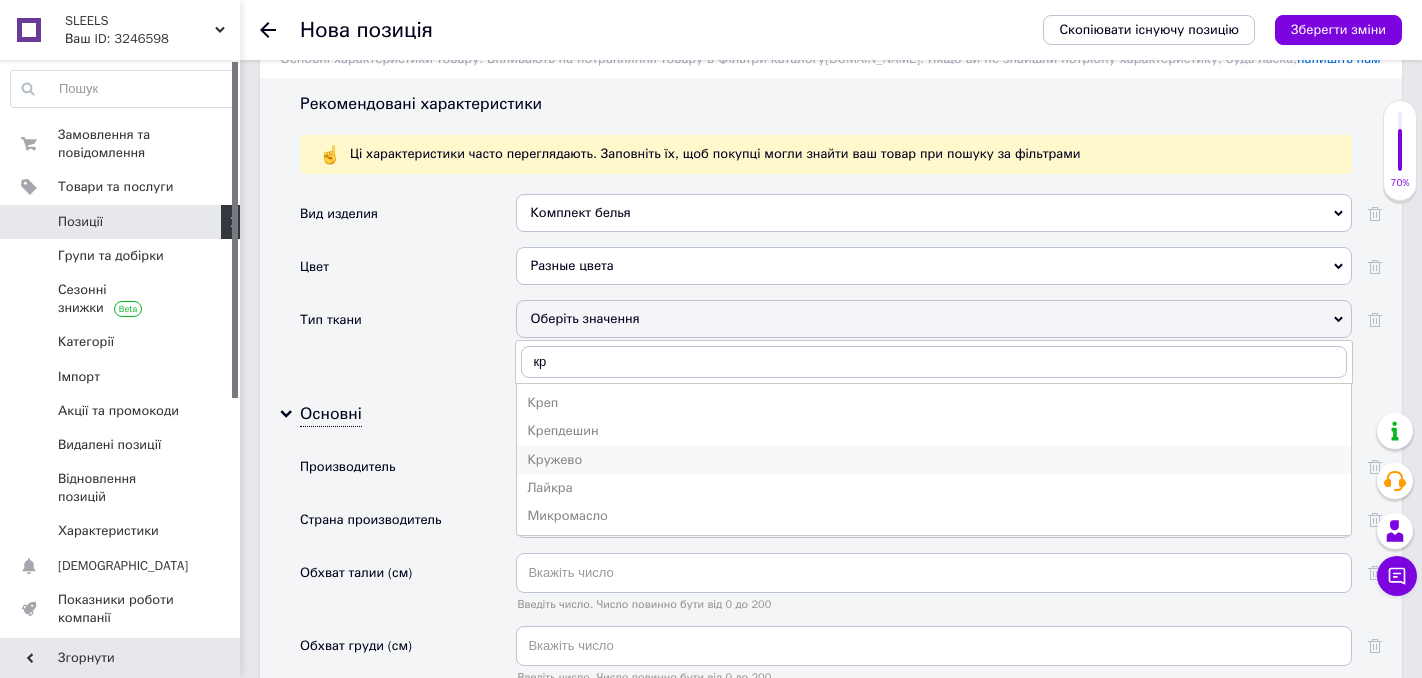 click on "Кружево" at bounding box center [934, 460] 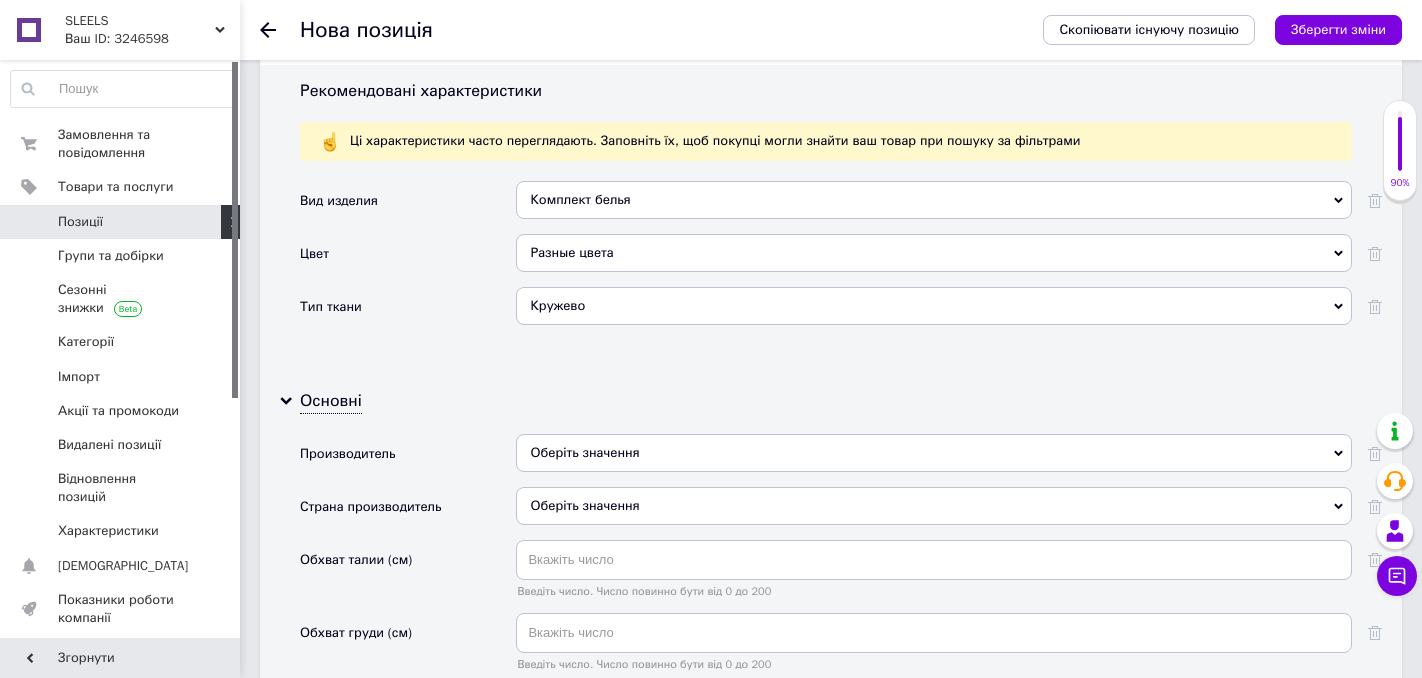 scroll, scrollTop: 2015, scrollLeft: 0, axis: vertical 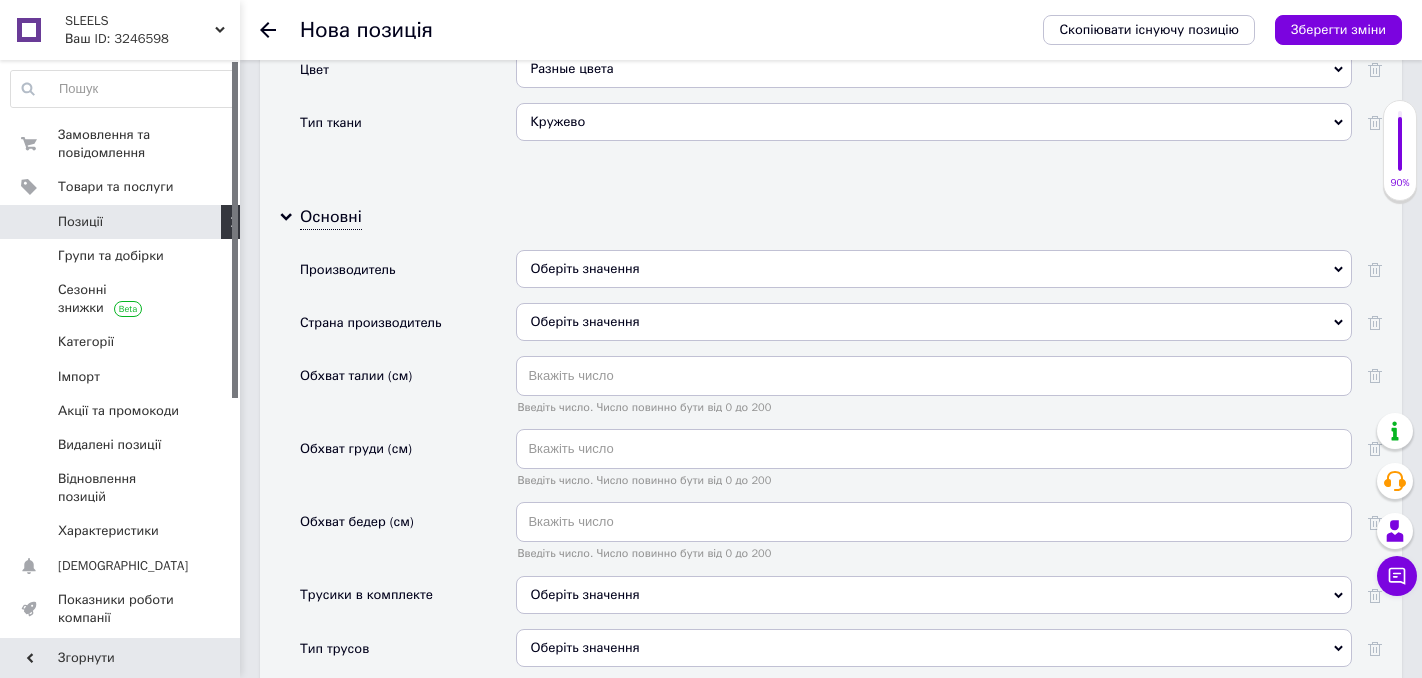 click on "Оберіть значення" at bounding box center (934, 269) 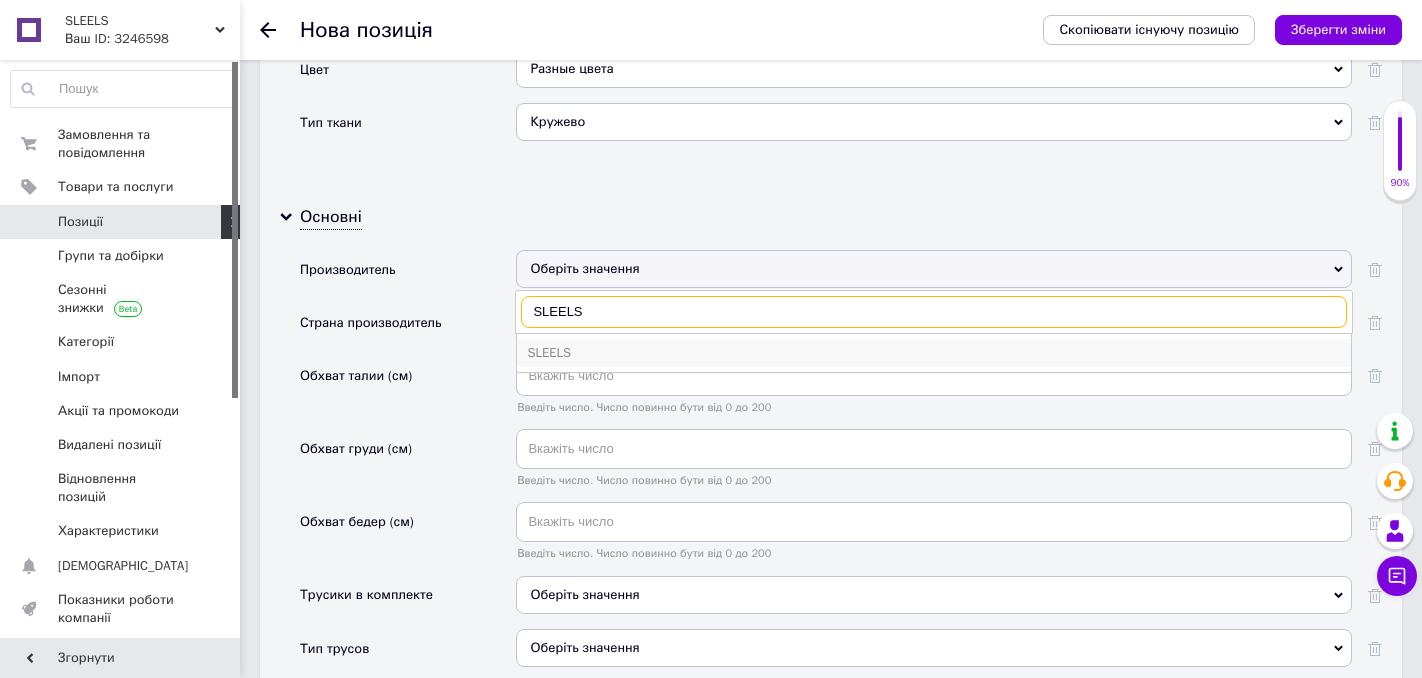 type on "SLEELS" 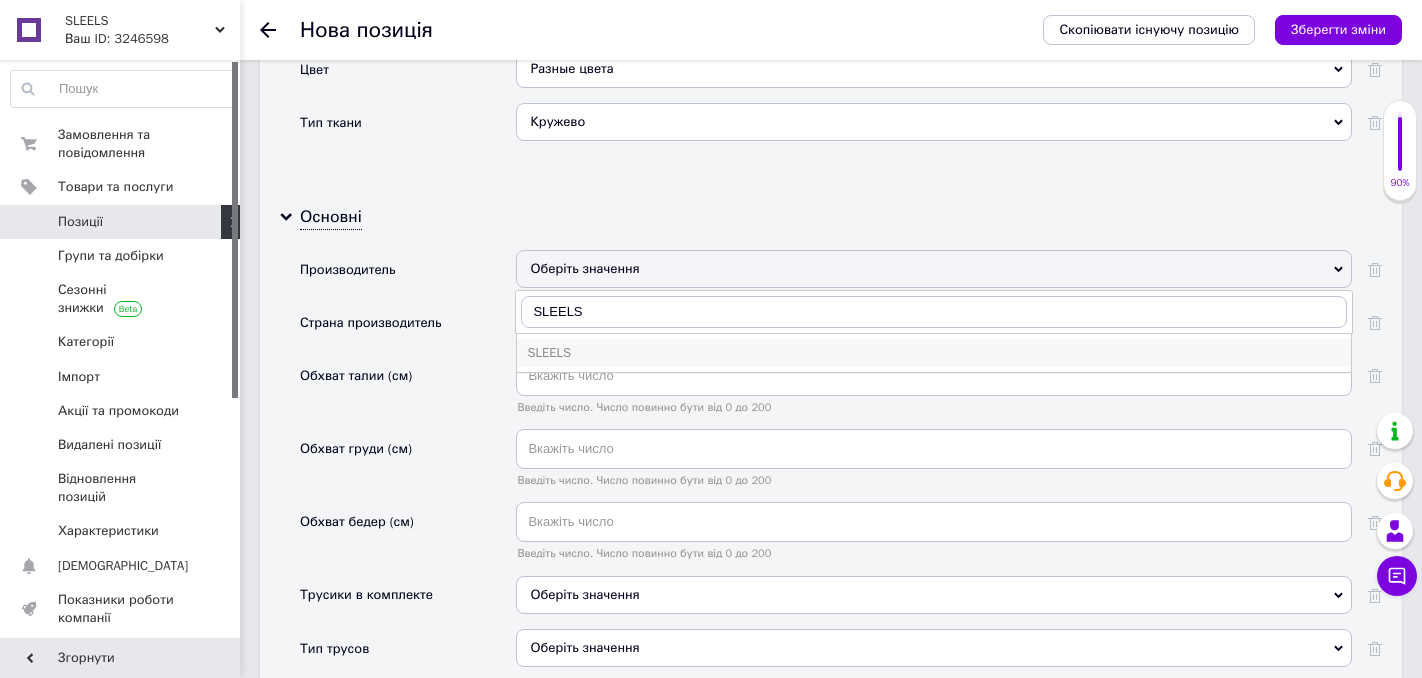 click on "SLEELS" at bounding box center (934, 353) 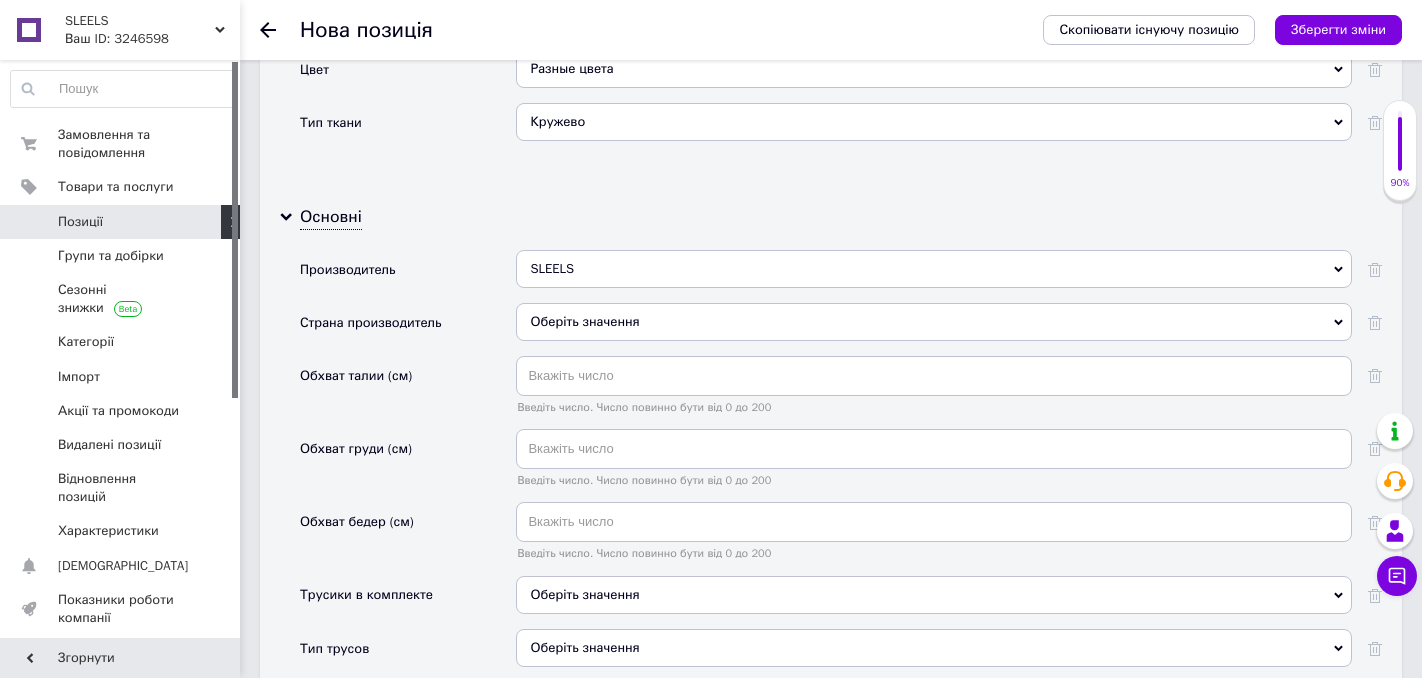 click on "Оберіть значення" at bounding box center (934, 322) 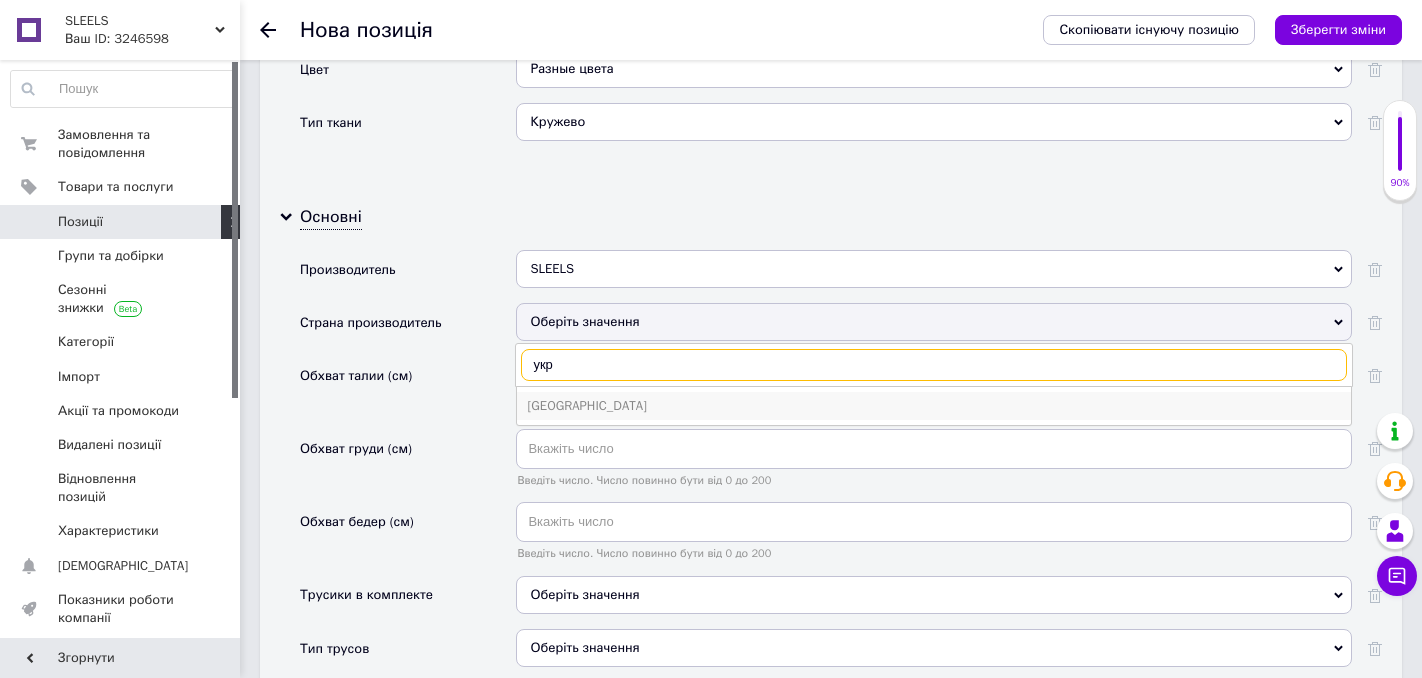 type on "укр" 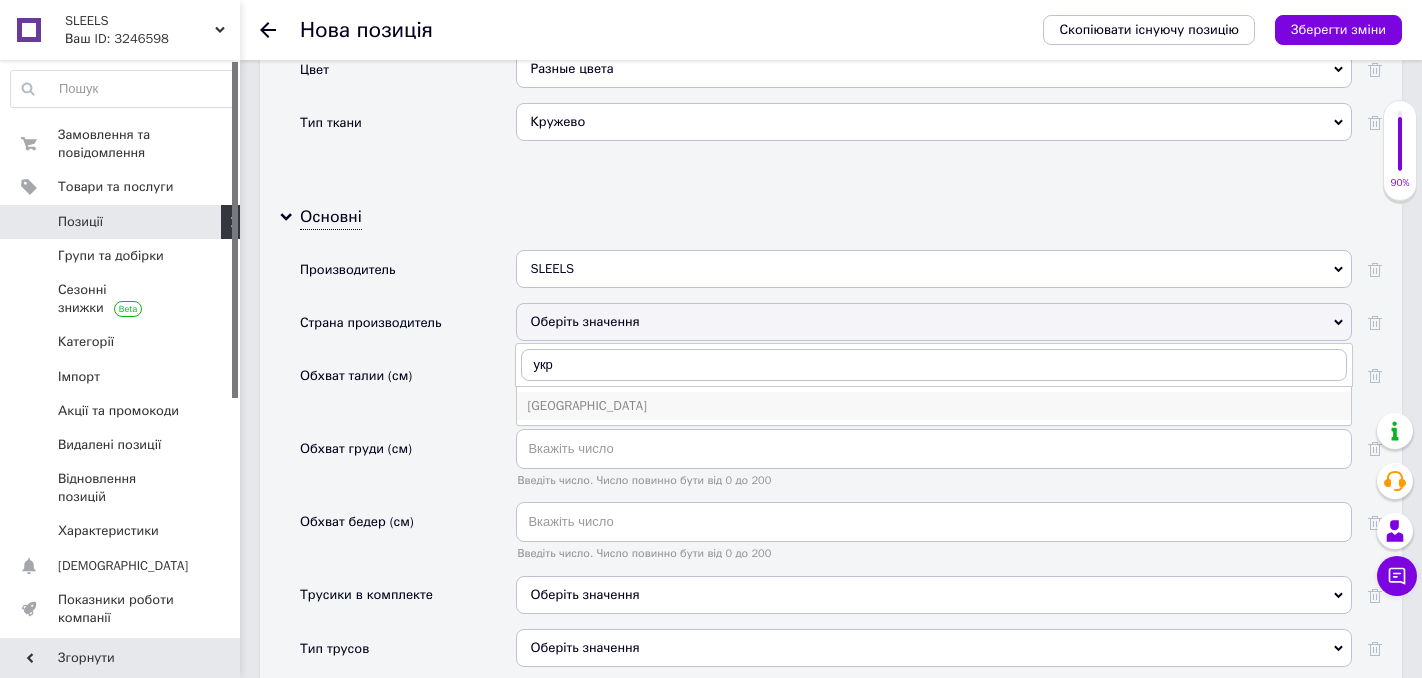 click on "[GEOGRAPHIC_DATA]" at bounding box center (934, 406) 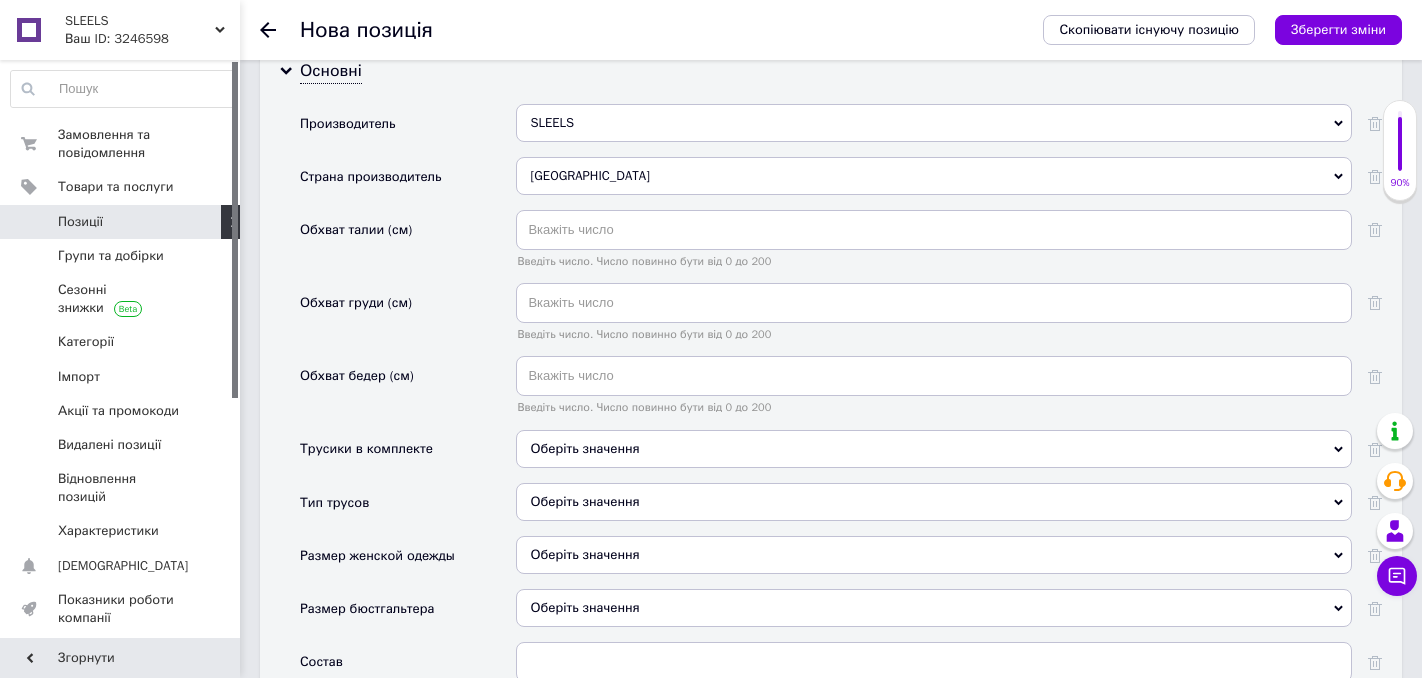 scroll, scrollTop: 2177, scrollLeft: 0, axis: vertical 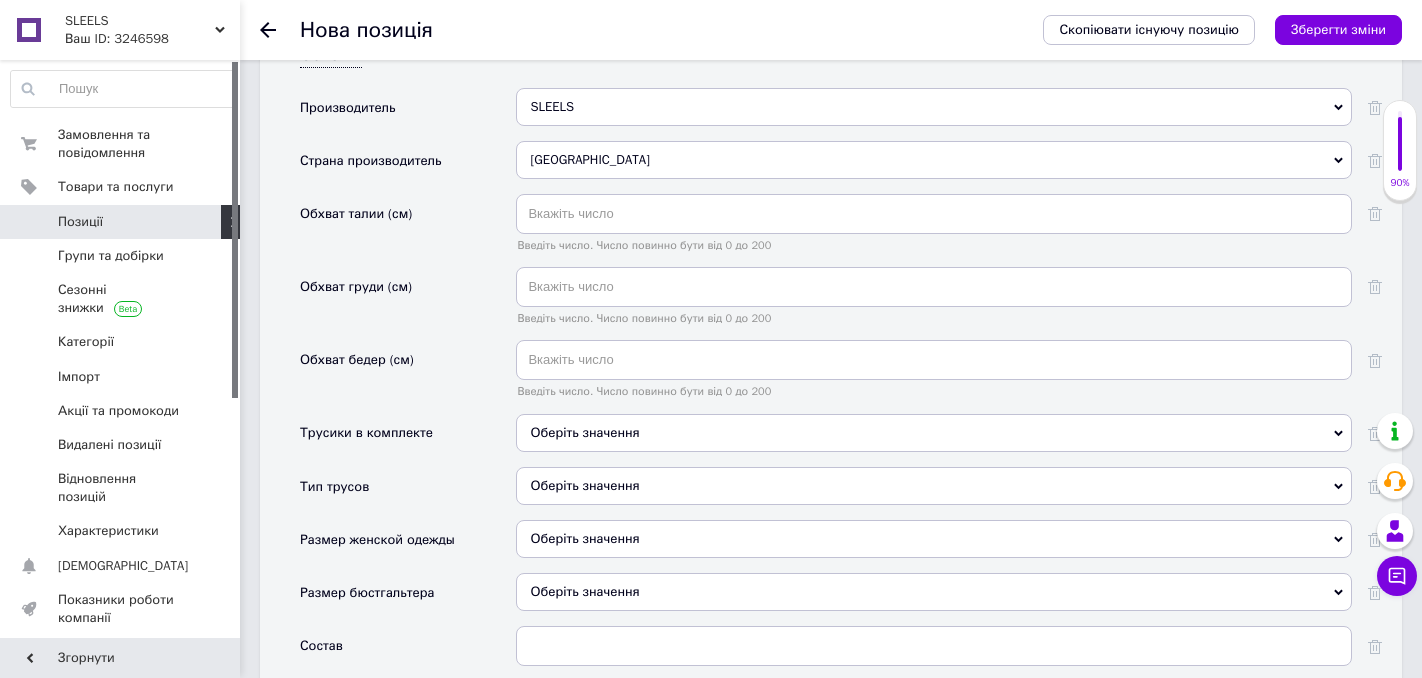 click on "Оберіть значення" at bounding box center (934, 486) 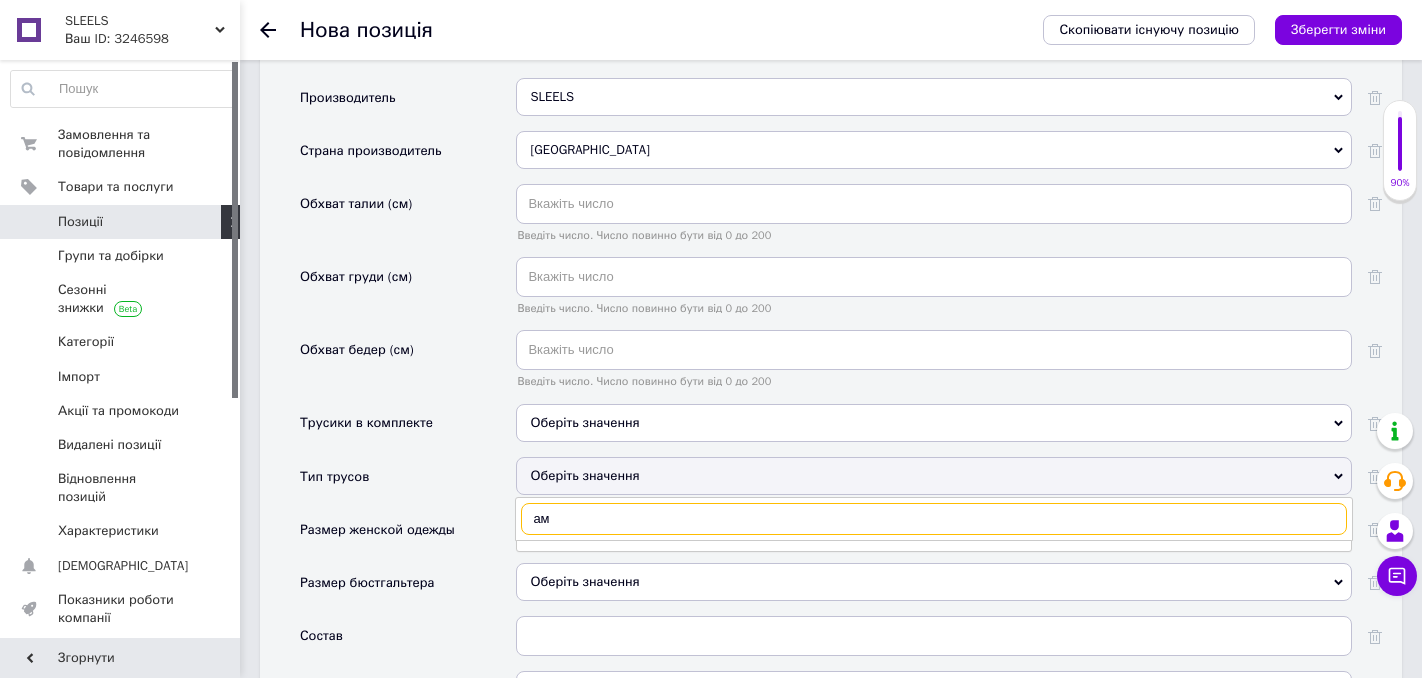 scroll, scrollTop: 2232, scrollLeft: 0, axis: vertical 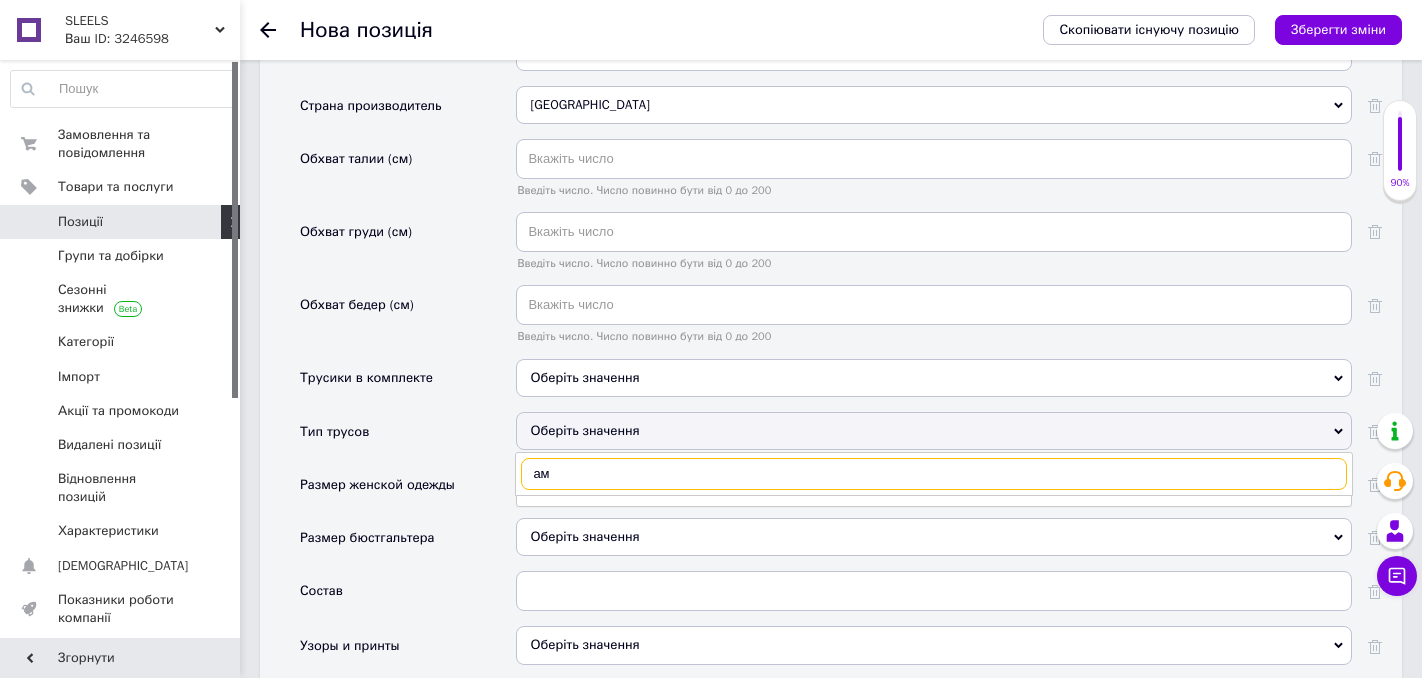 type on "а" 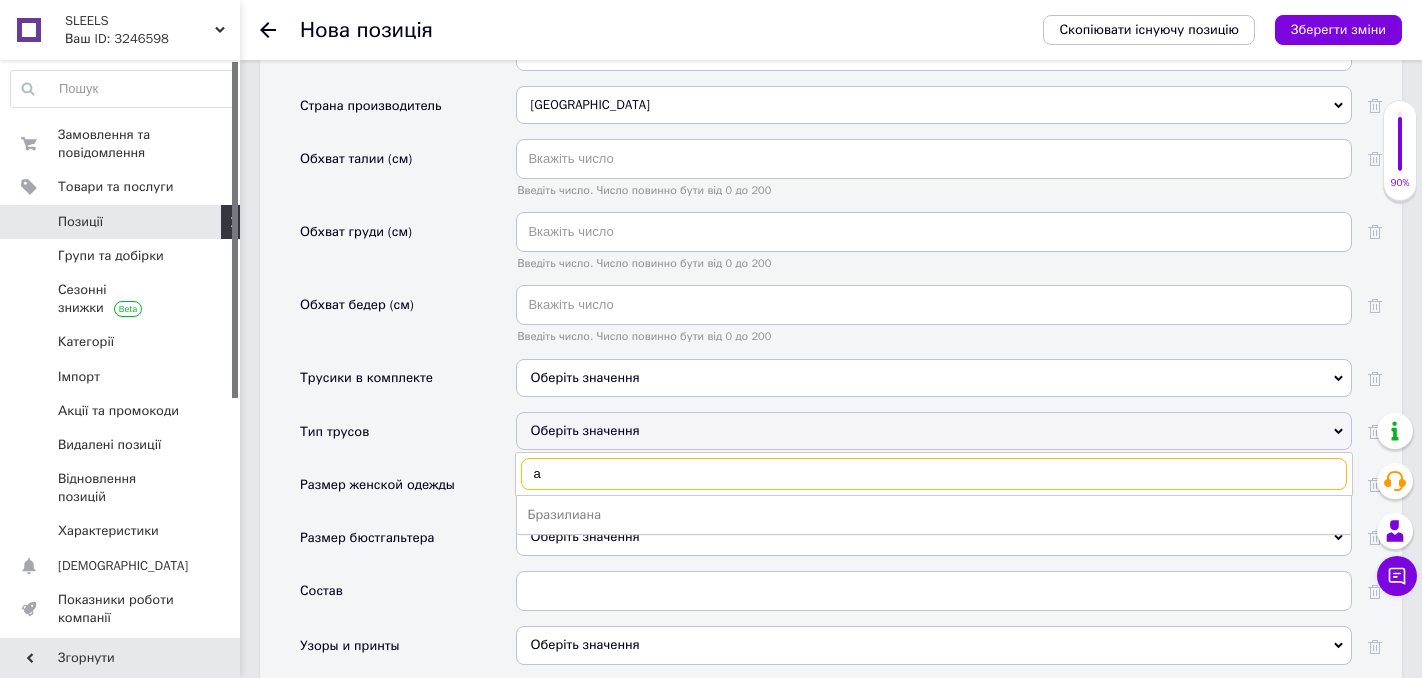type 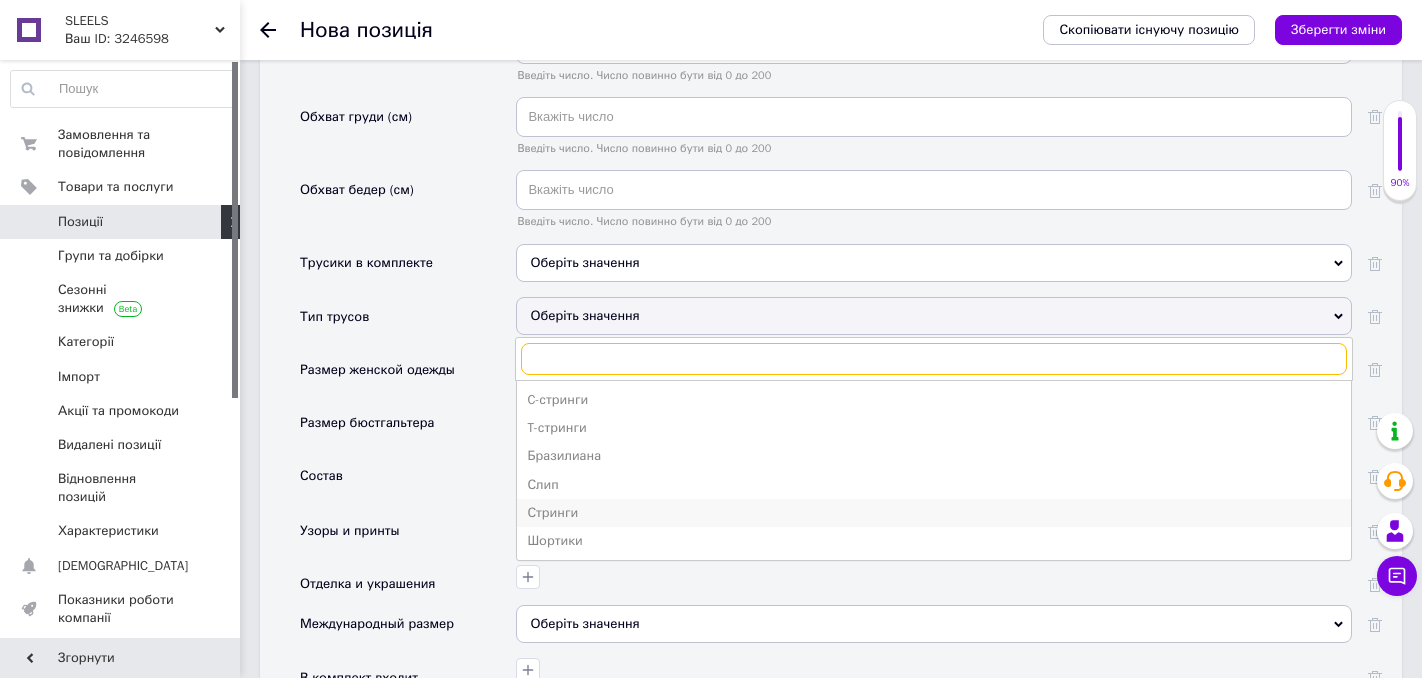 scroll, scrollTop: 2364, scrollLeft: 0, axis: vertical 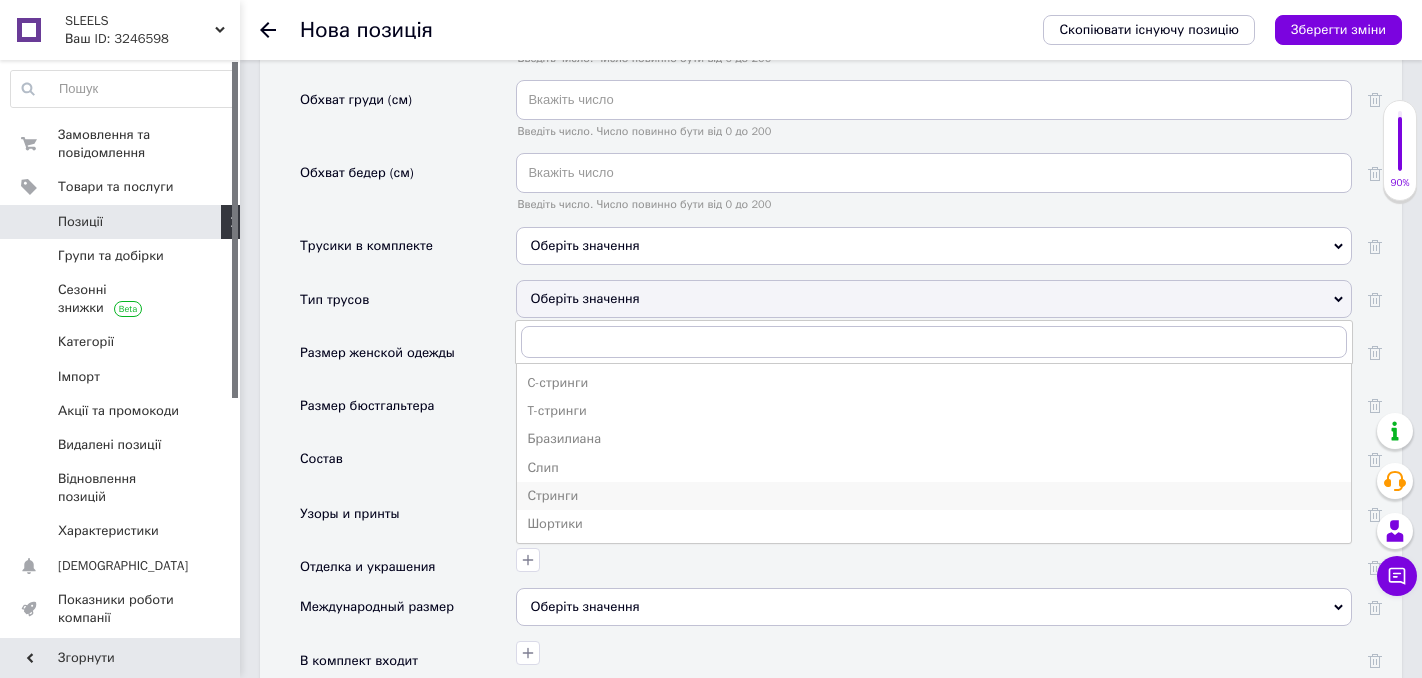 click on "Стринги" at bounding box center [934, 496] 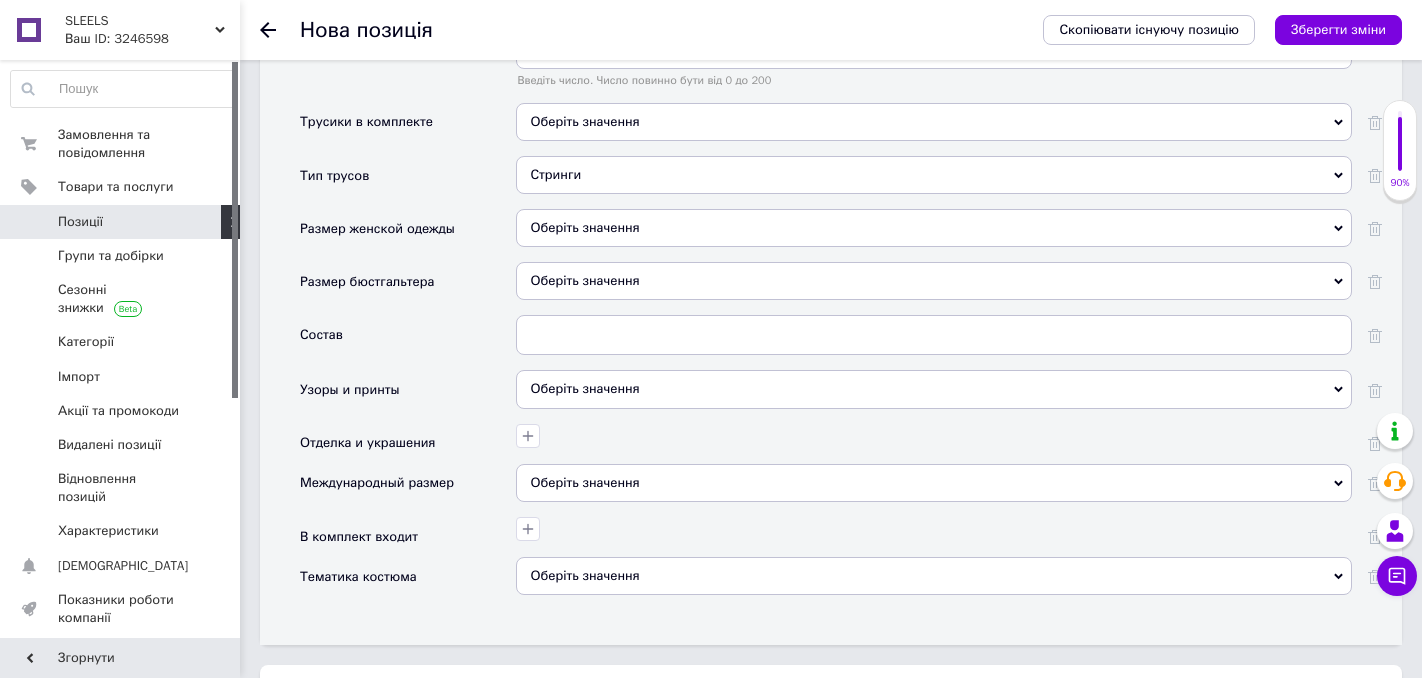 scroll, scrollTop: 2454, scrollLeft: 0, axis: vertical 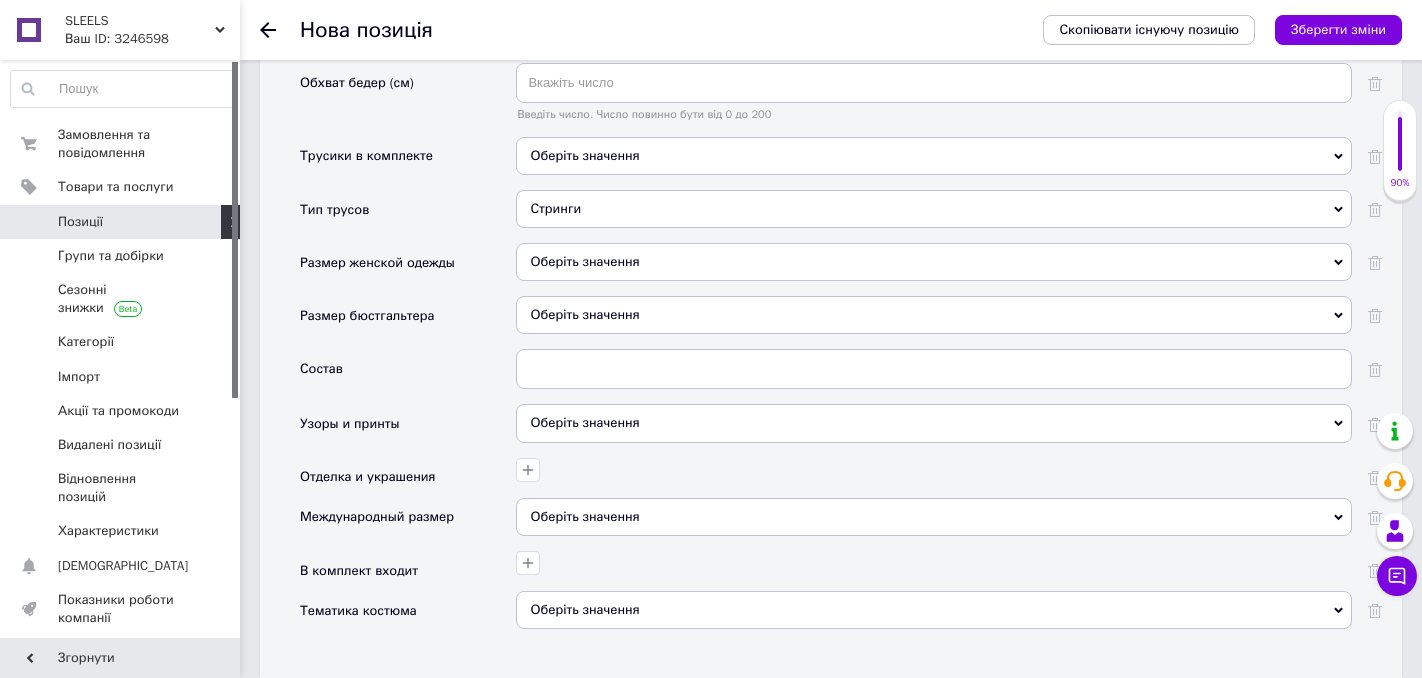 click on "Оберіть значення" at bounding box center (584, 155) 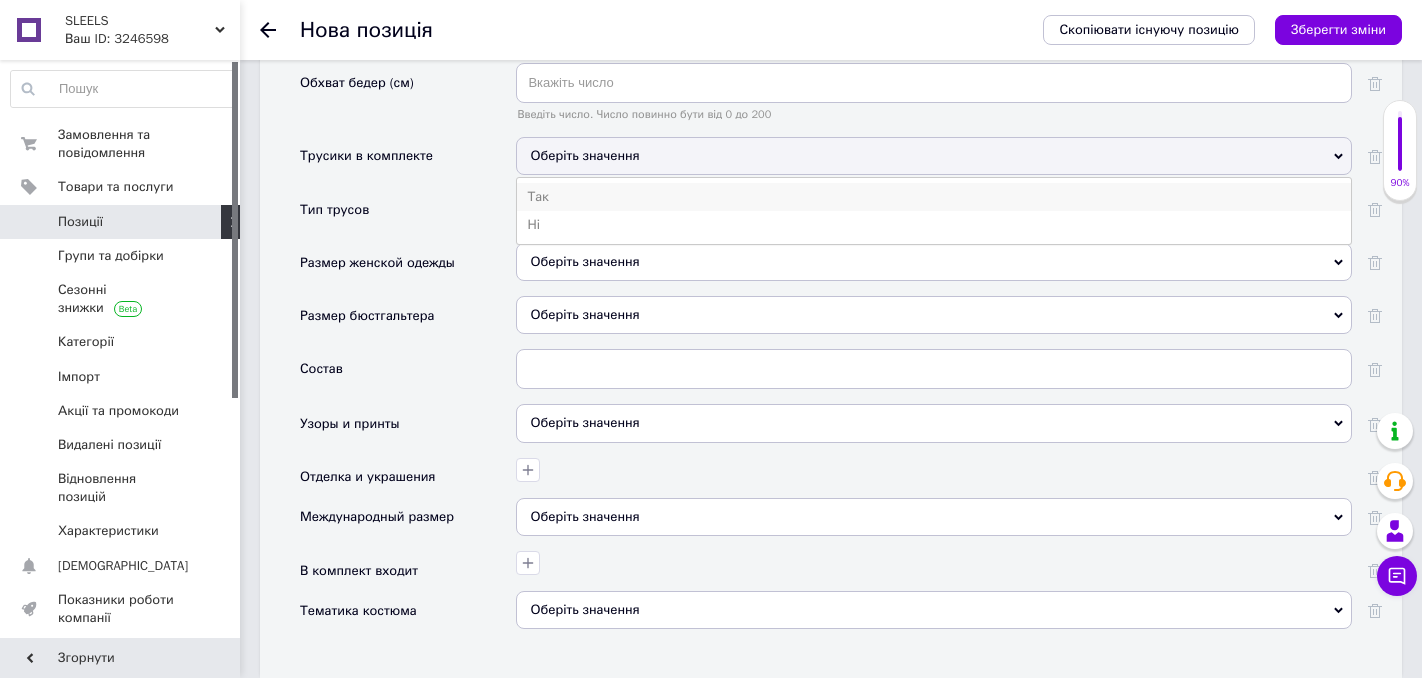 click on "Так" at bounding box center (934, 197) 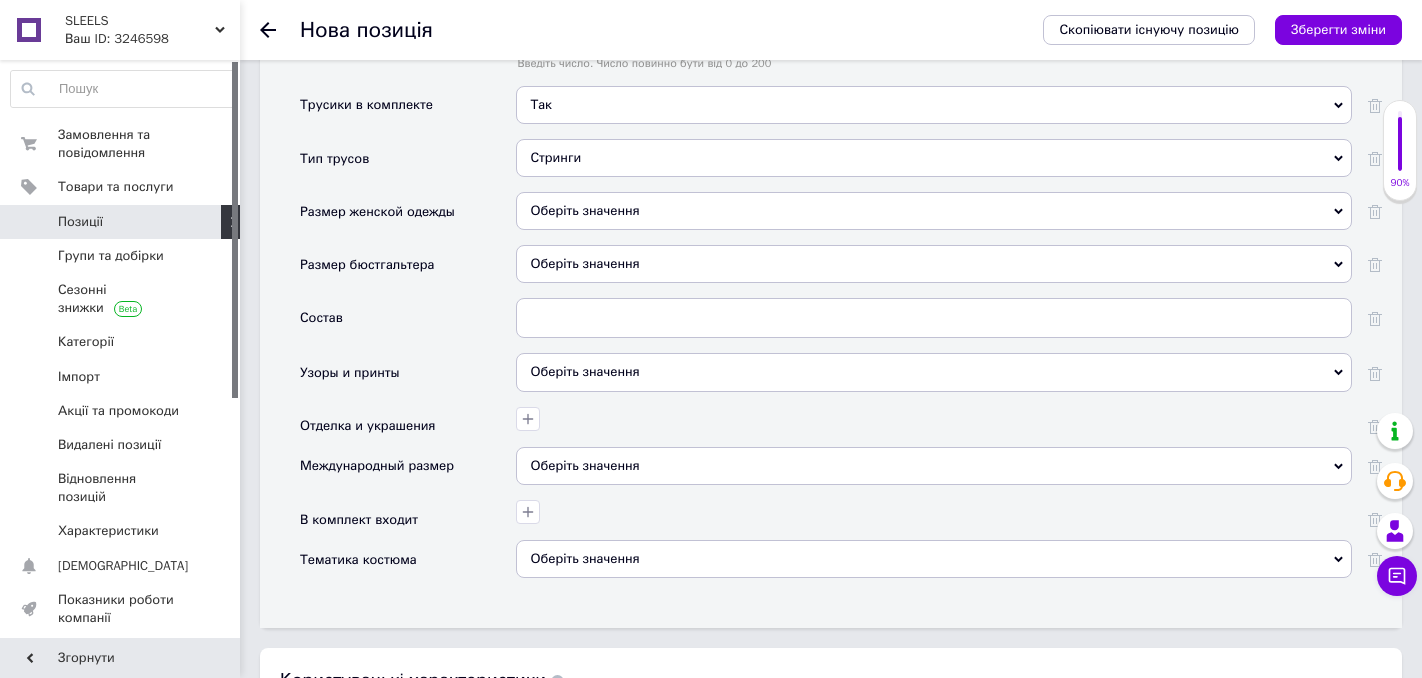 scroll, scrollTop: 2651, scrollLeft: 0, axis: vertical 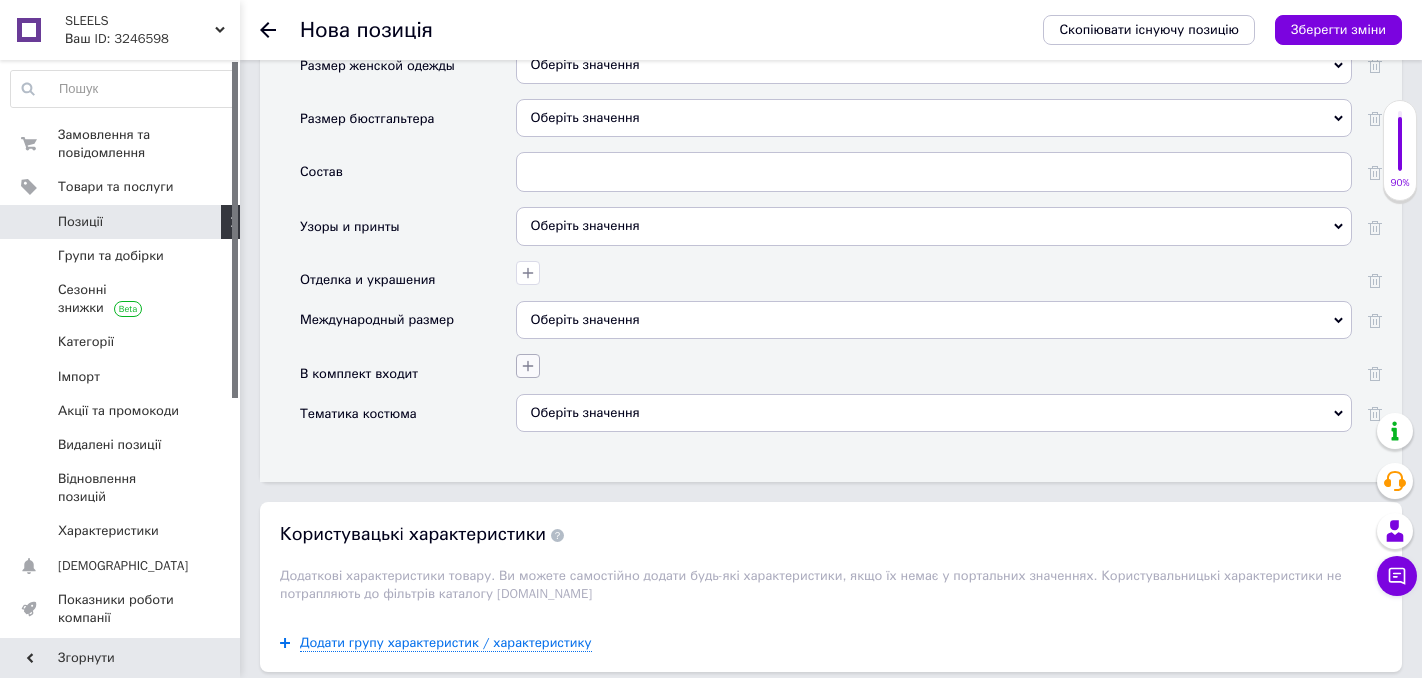 click 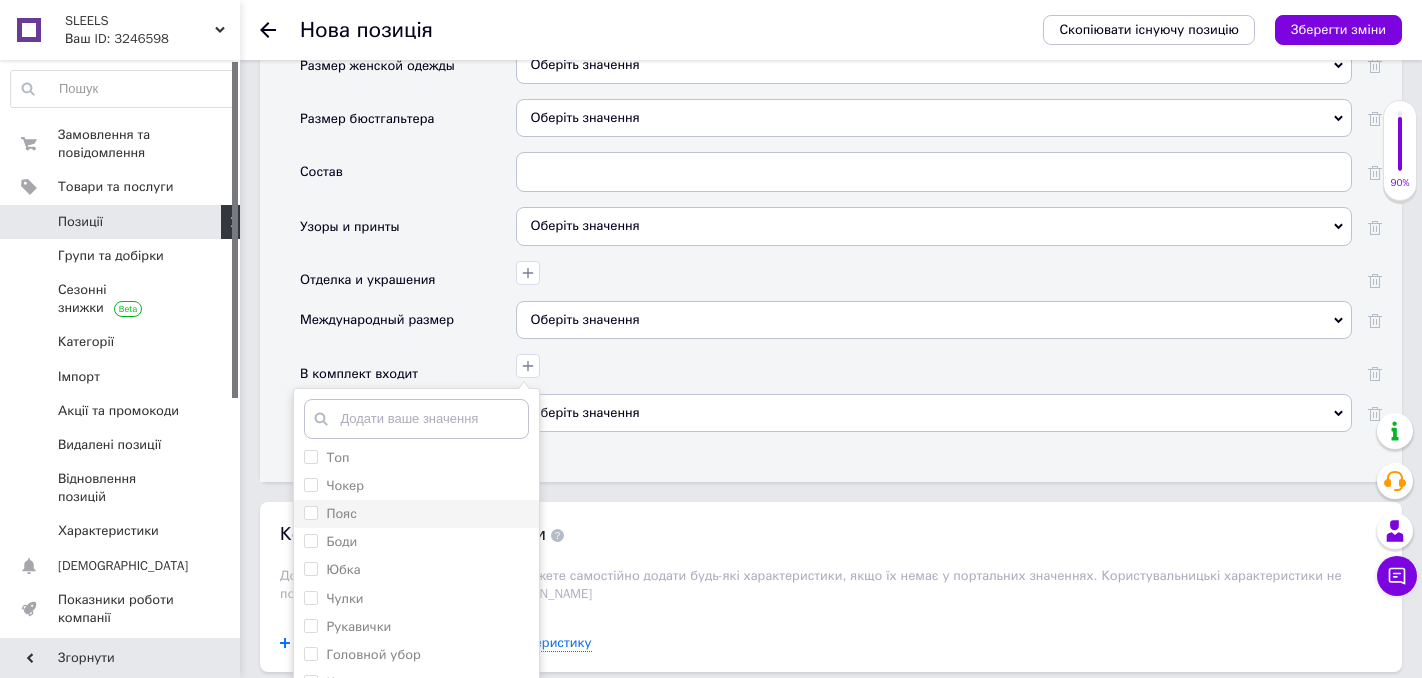 scroll, scrollTop: 77, scrollLeft: 0, axis: vertical 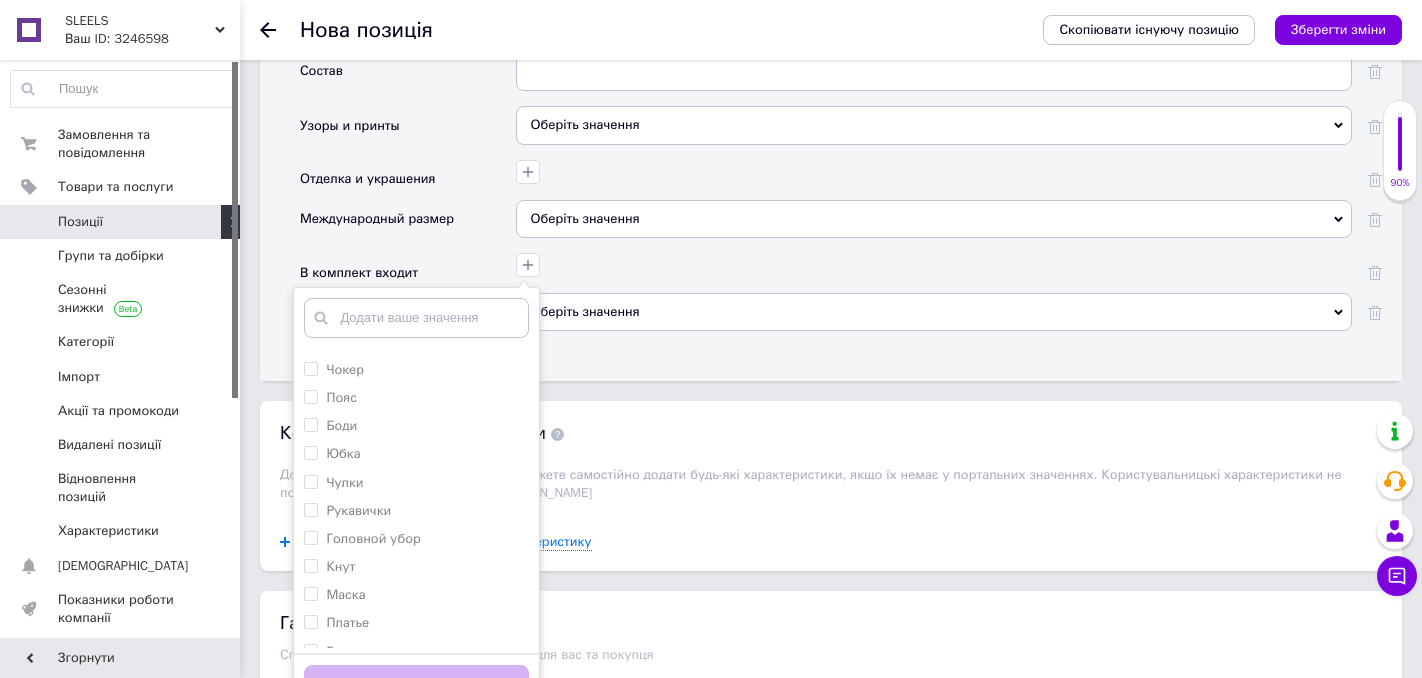 click on "Основна інформація Назва позиції (Російська) ✱ Кружевный комплект в коралловом цвете с крылышками и кружевом под грудью Код/Артикул 491 Опис (Російська) ✱
Впишите пожалуйста ваши замеры в комментарий к заказу и мы проверим подойдет ли размер по наличию.
Если размер не подходит, сшьем по вашим параметрам. За пошив доплачивать не нужно.
Если вы не знаете замеров или не уверенны в них, вы можете оформить заказ без параметров и после оформления наши менеджеры помогут определить размер в любом из мессенджеров: [PERSON_NAME], Telegram , WhatsАpp.
Форматування       $" at bounding box center (831, -519) 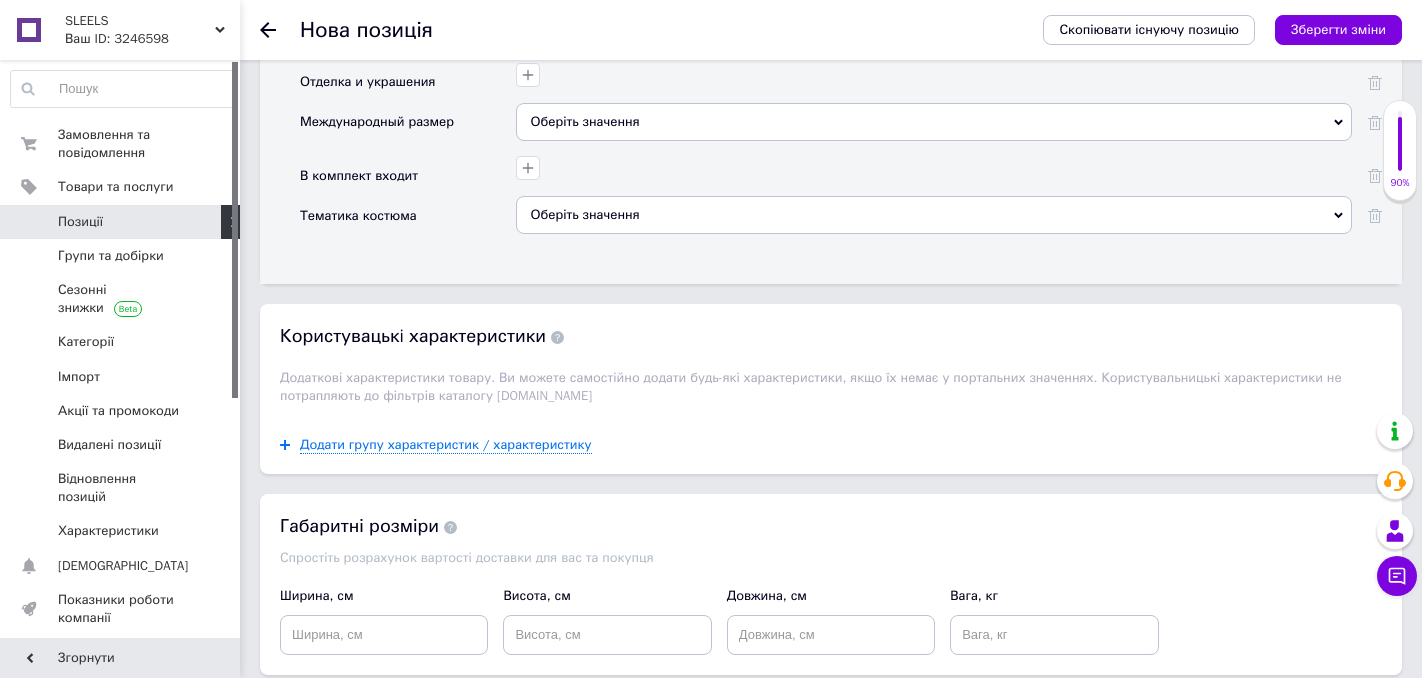scroll, scrollTop: 2860, scrollLeft: 0, axis: vertical 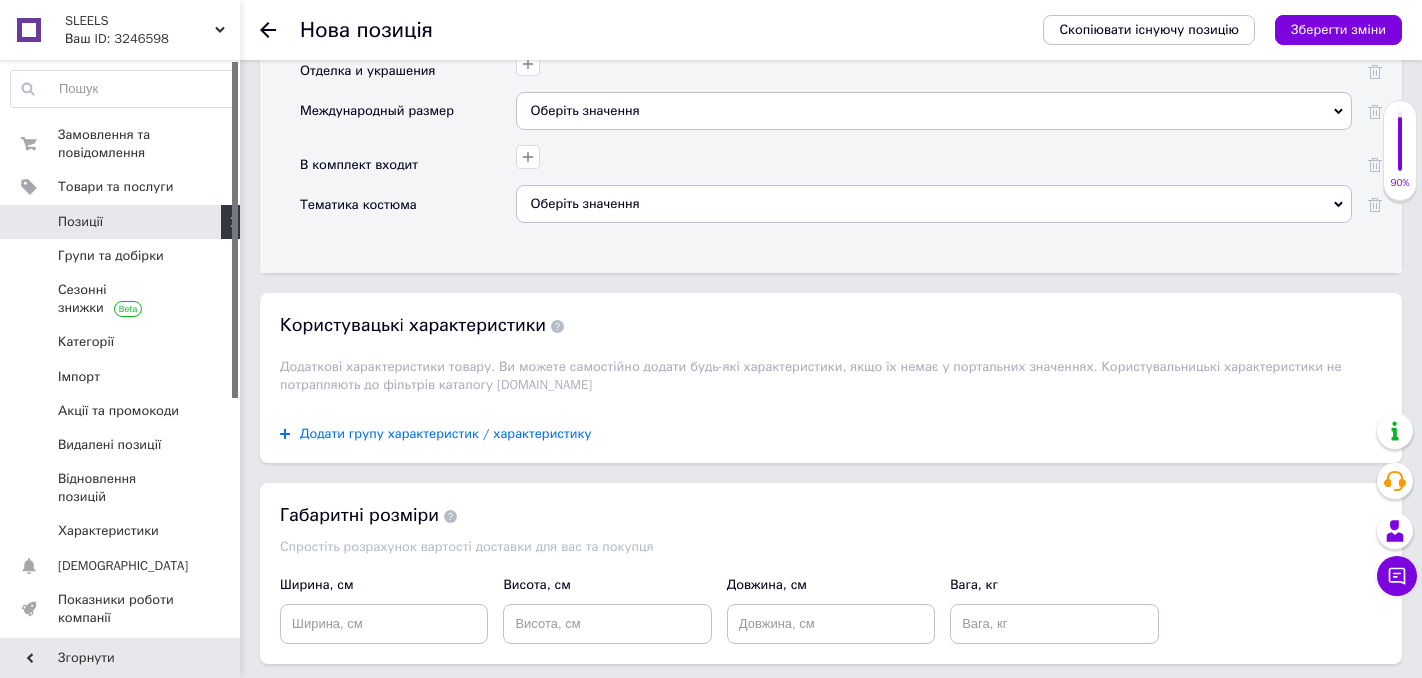 click on "Додати групу характеристик / характеристику" at bounding box center [446, 434] 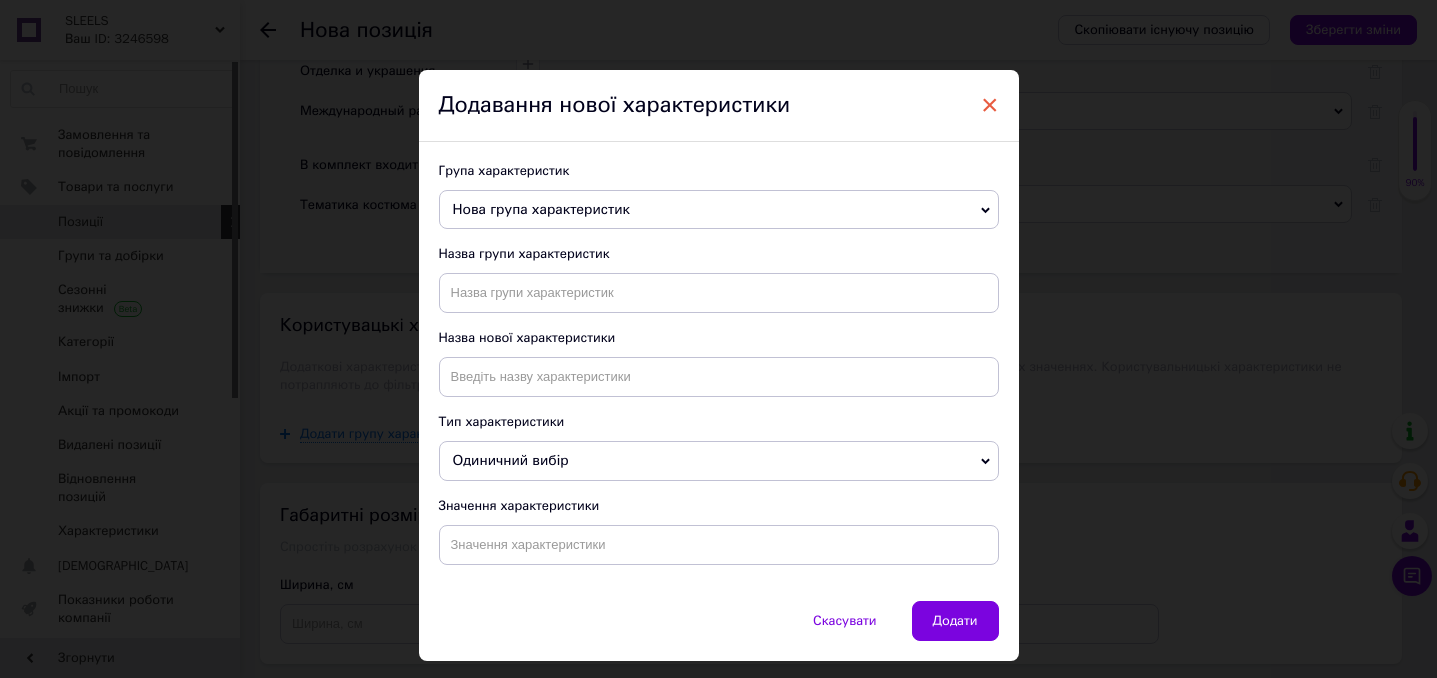 click on "×" at bounding box center [990, 105] 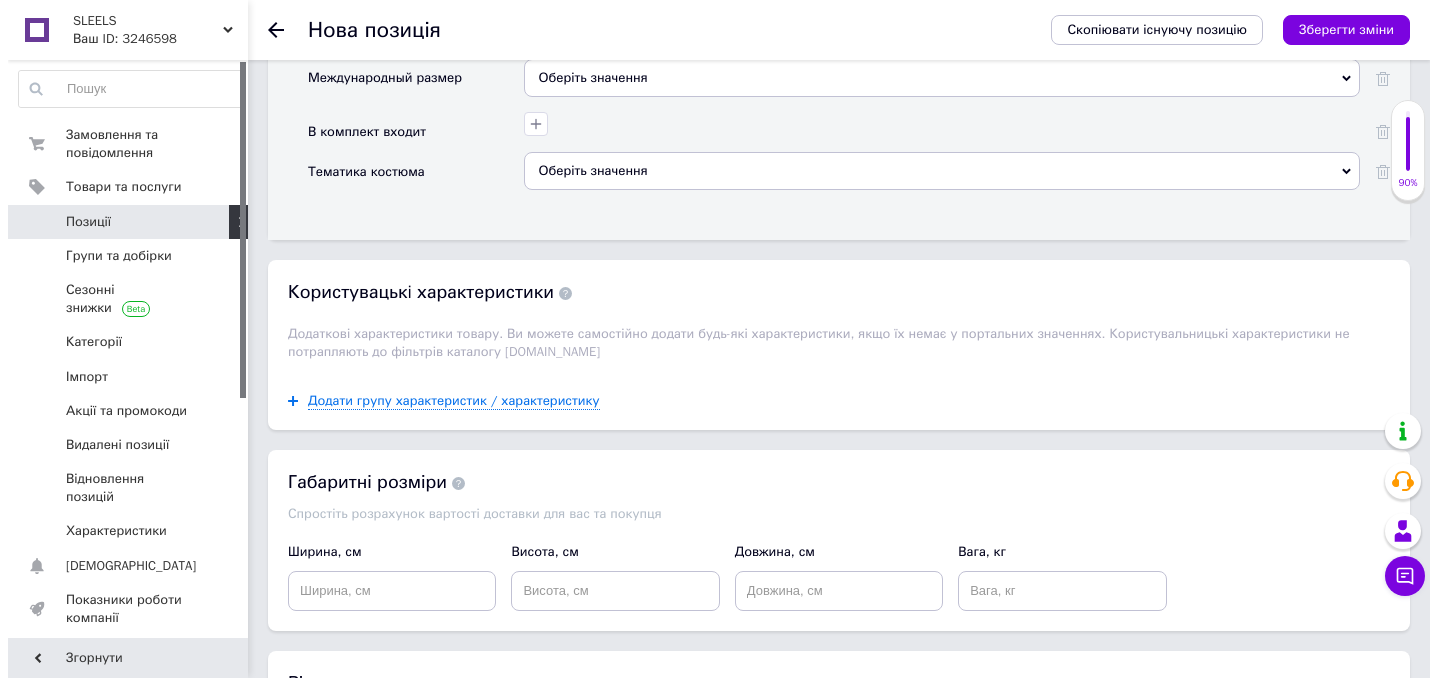 scroll, scrollTop: 2895, scrollLeft: 0, axis: vertical 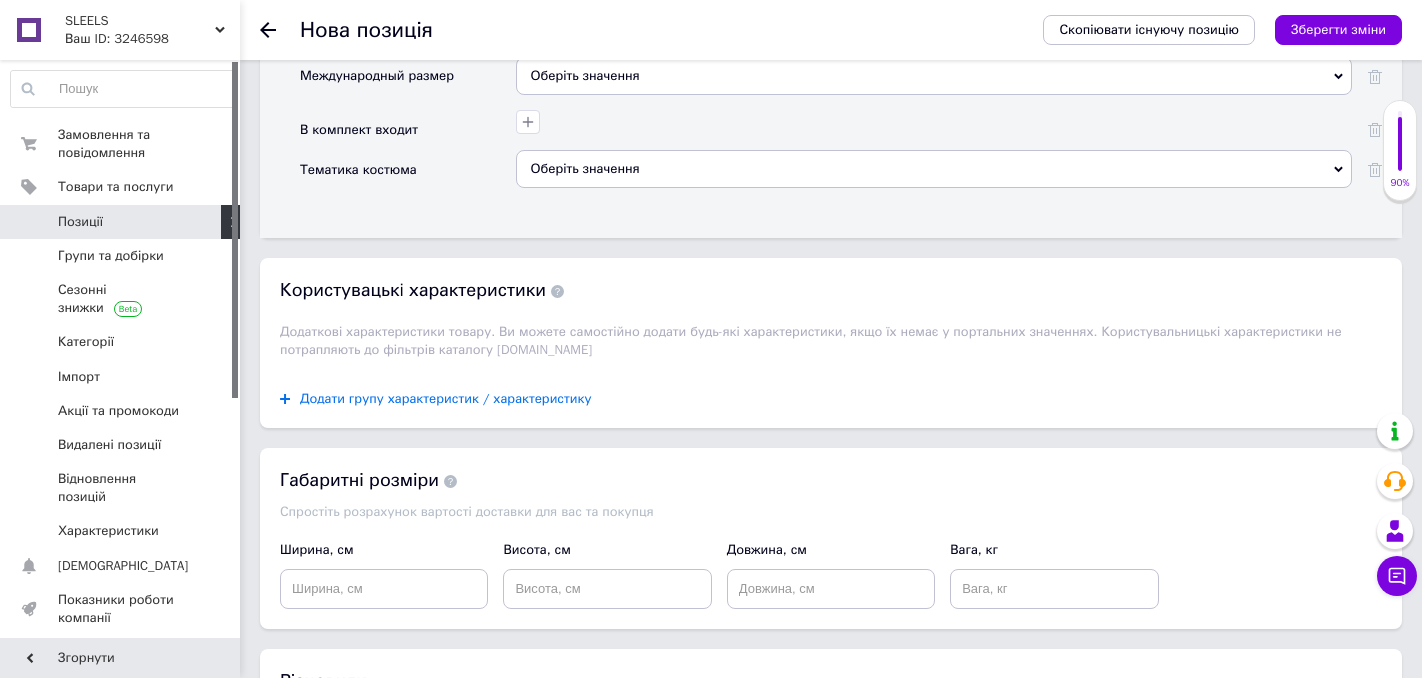 click on "Додати групу характеристик / характеристику" at bounding box center [446, 399] 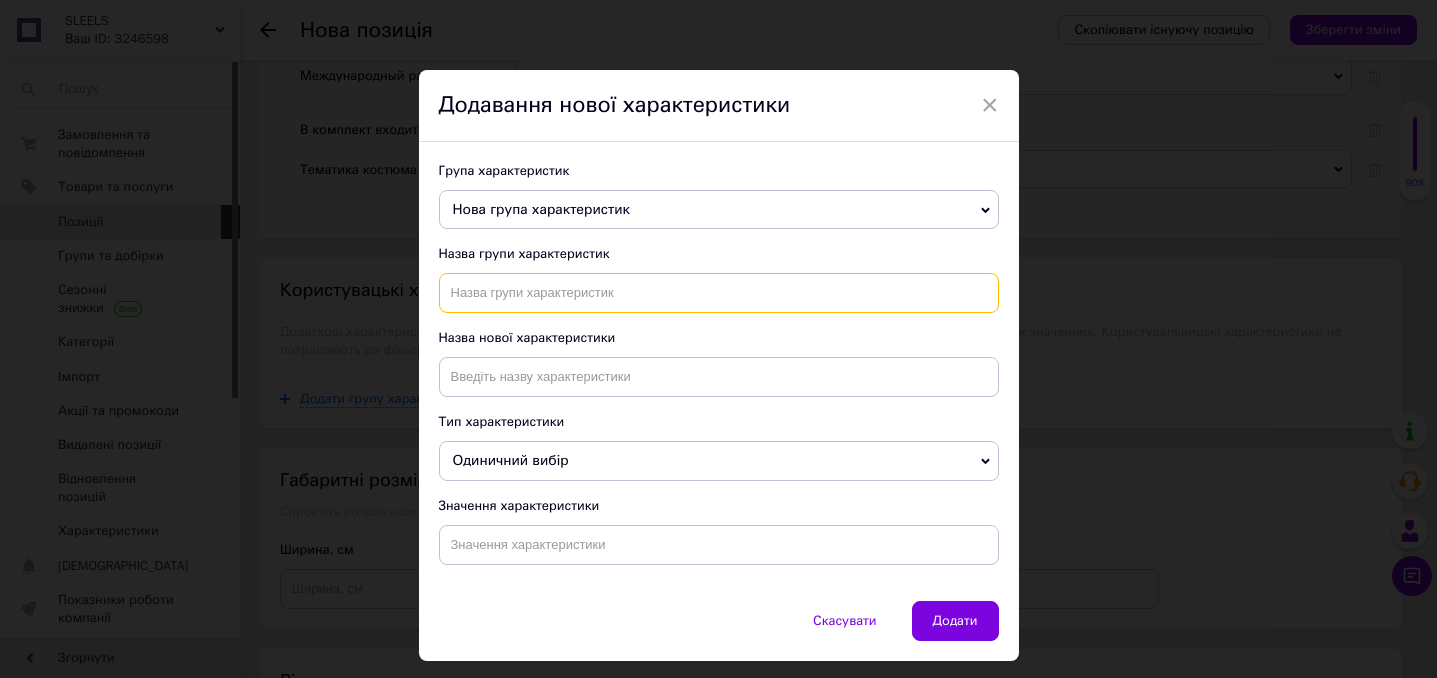 click at bounding box center [719, 293] 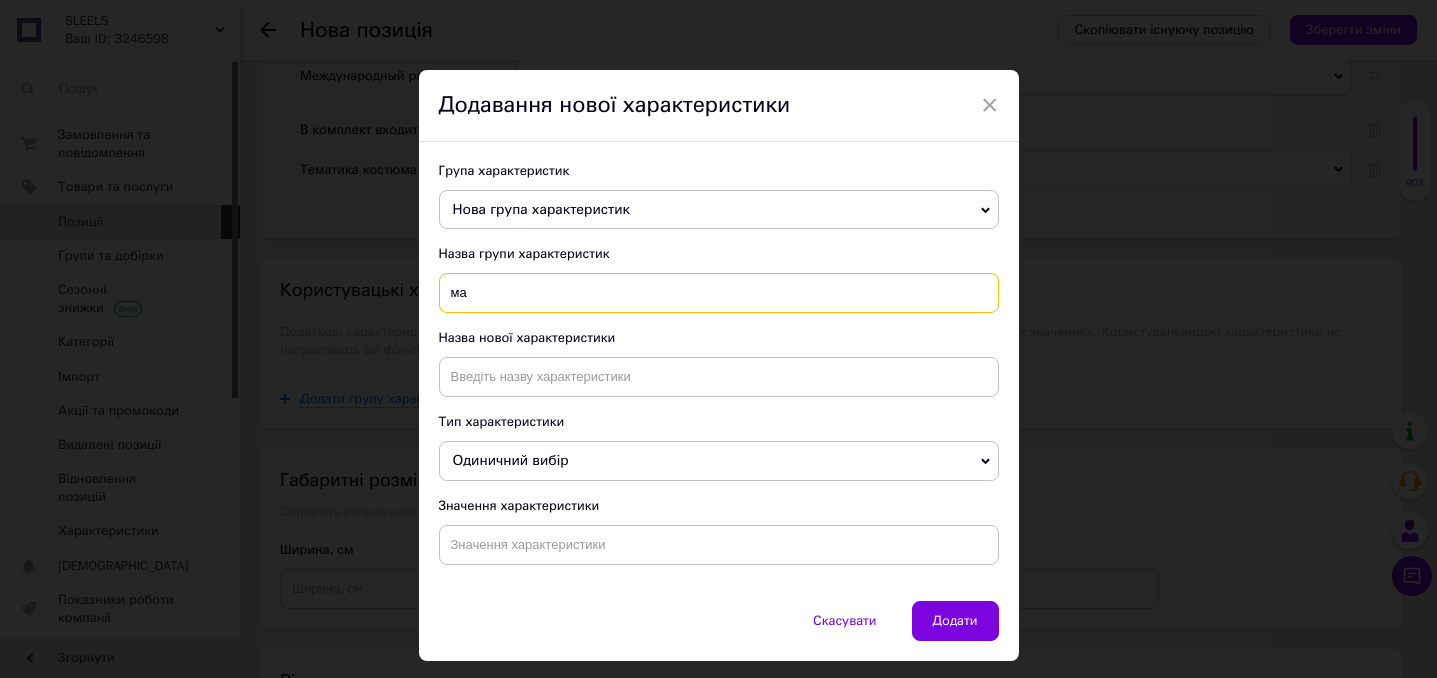 type on "м" 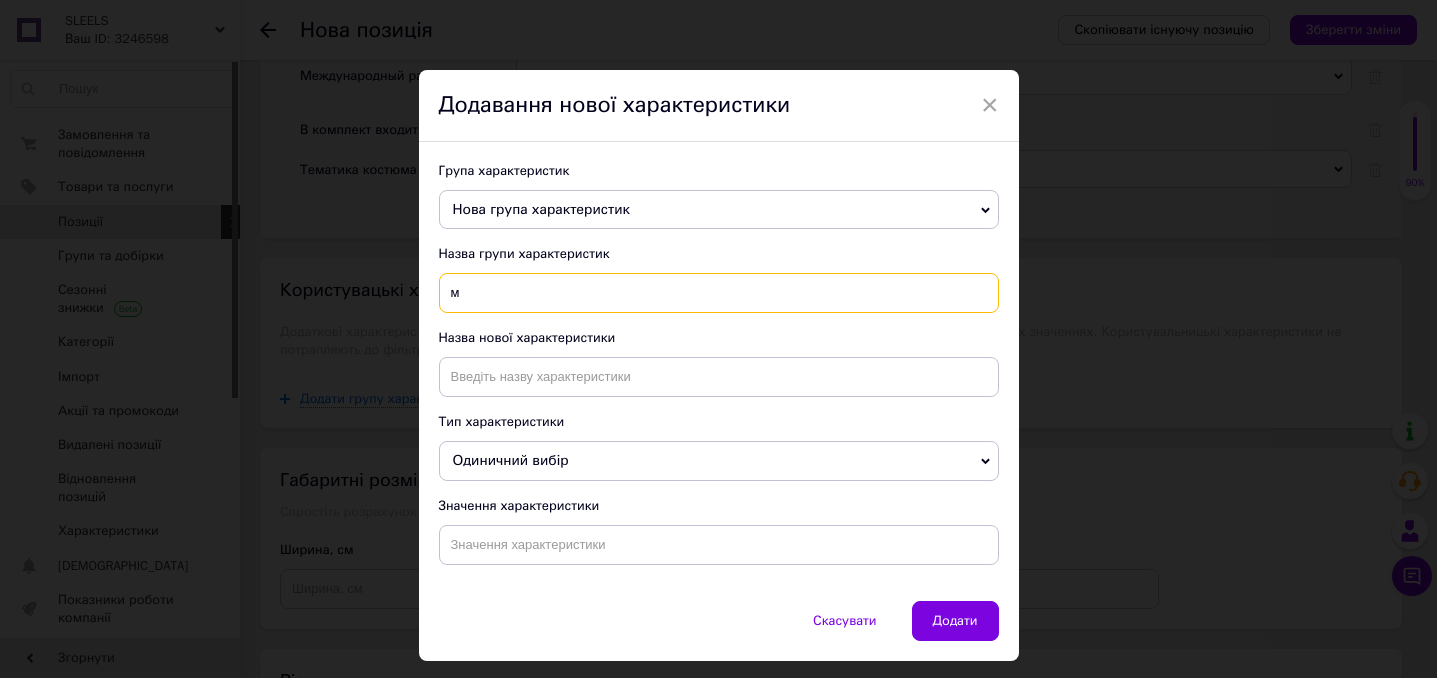 type 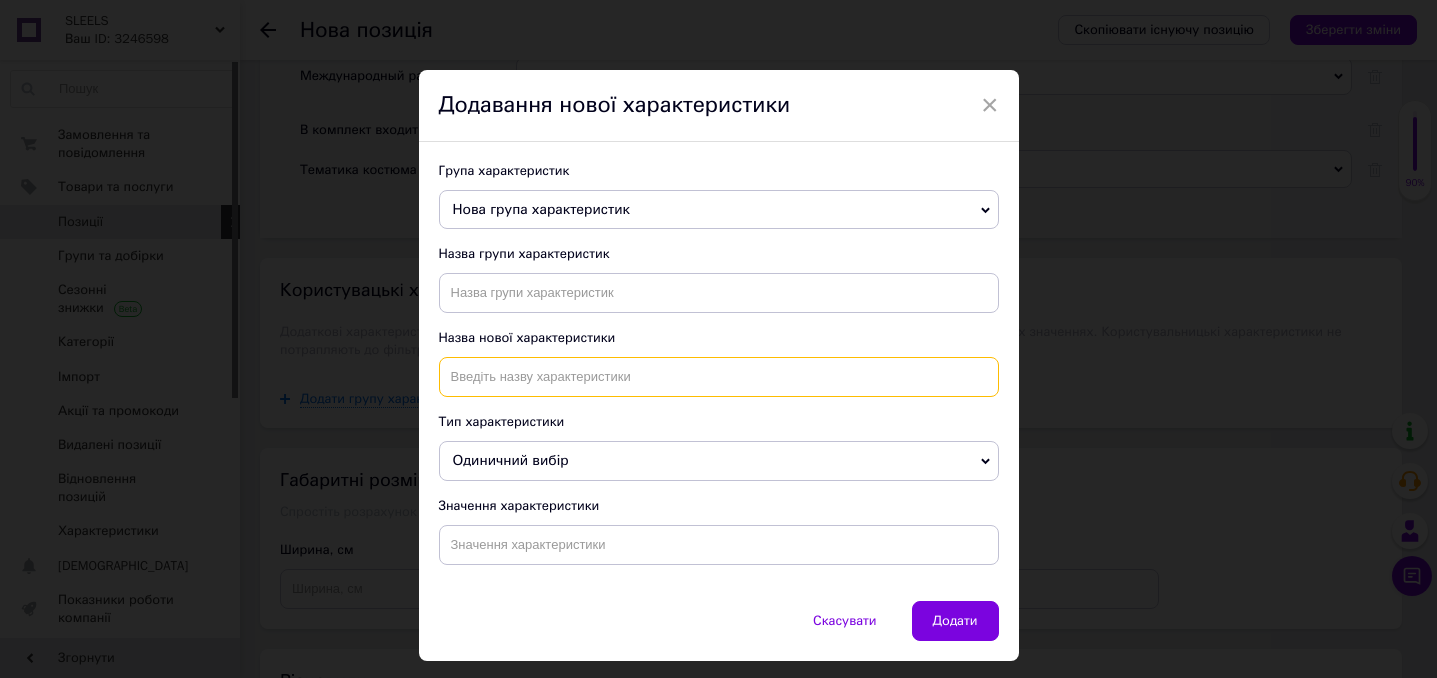 click at bounding box center [719, 377] 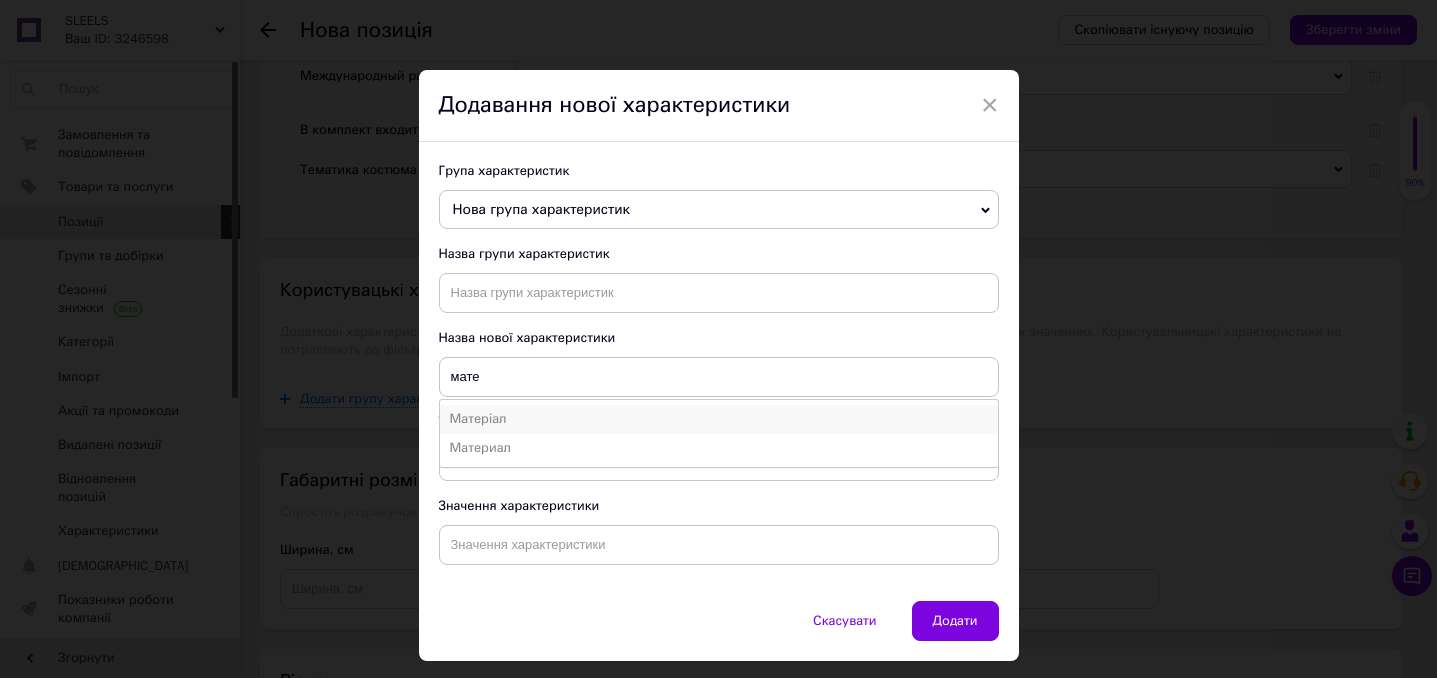 click on "Матеріал" at bounding box center [719, 419] 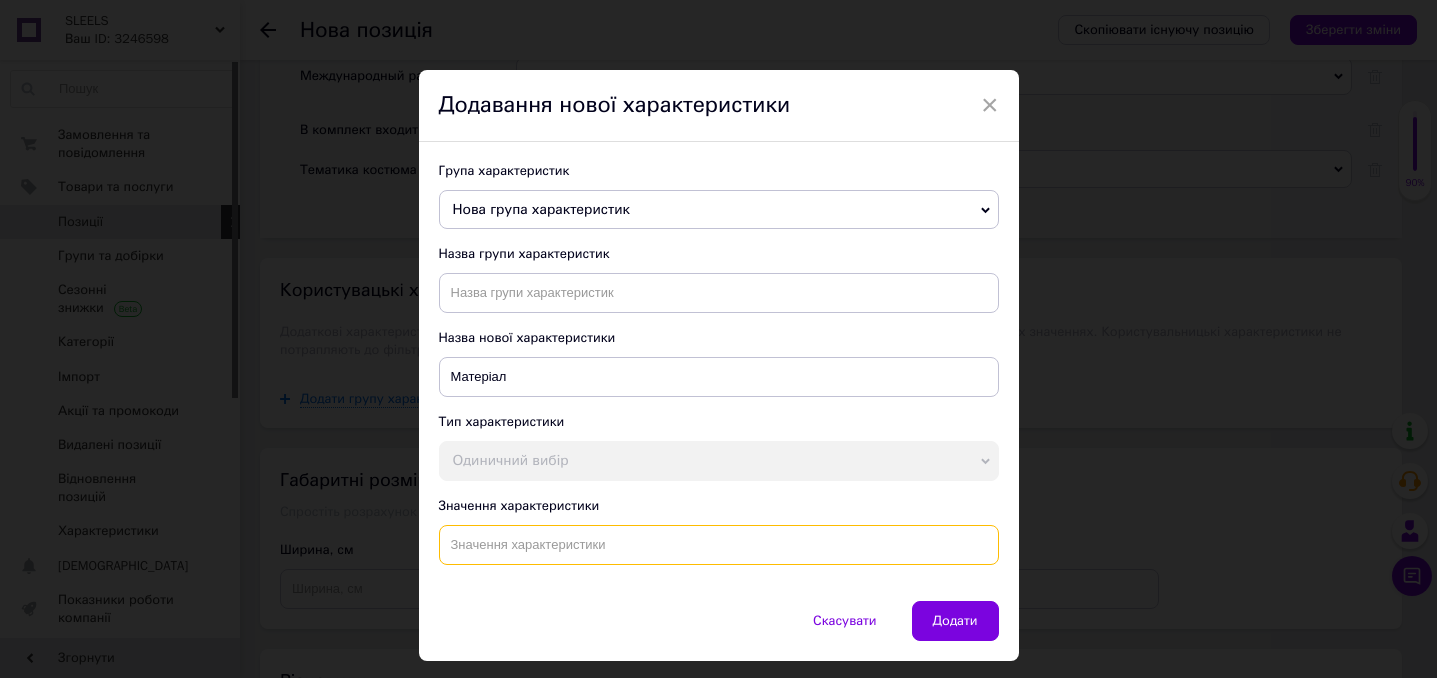 click at bounding box center [719, 545] 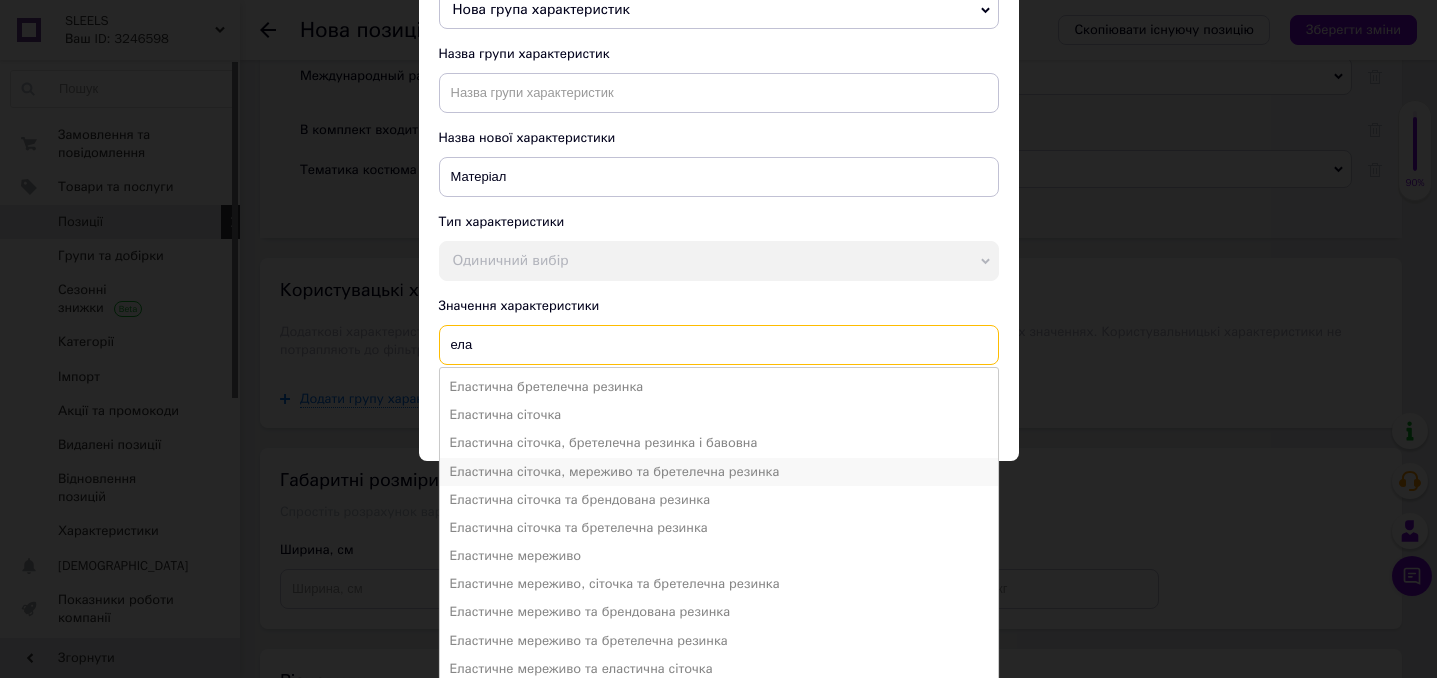scroll, scrollTop: 201, scrollLeft: 0, axis: vertical 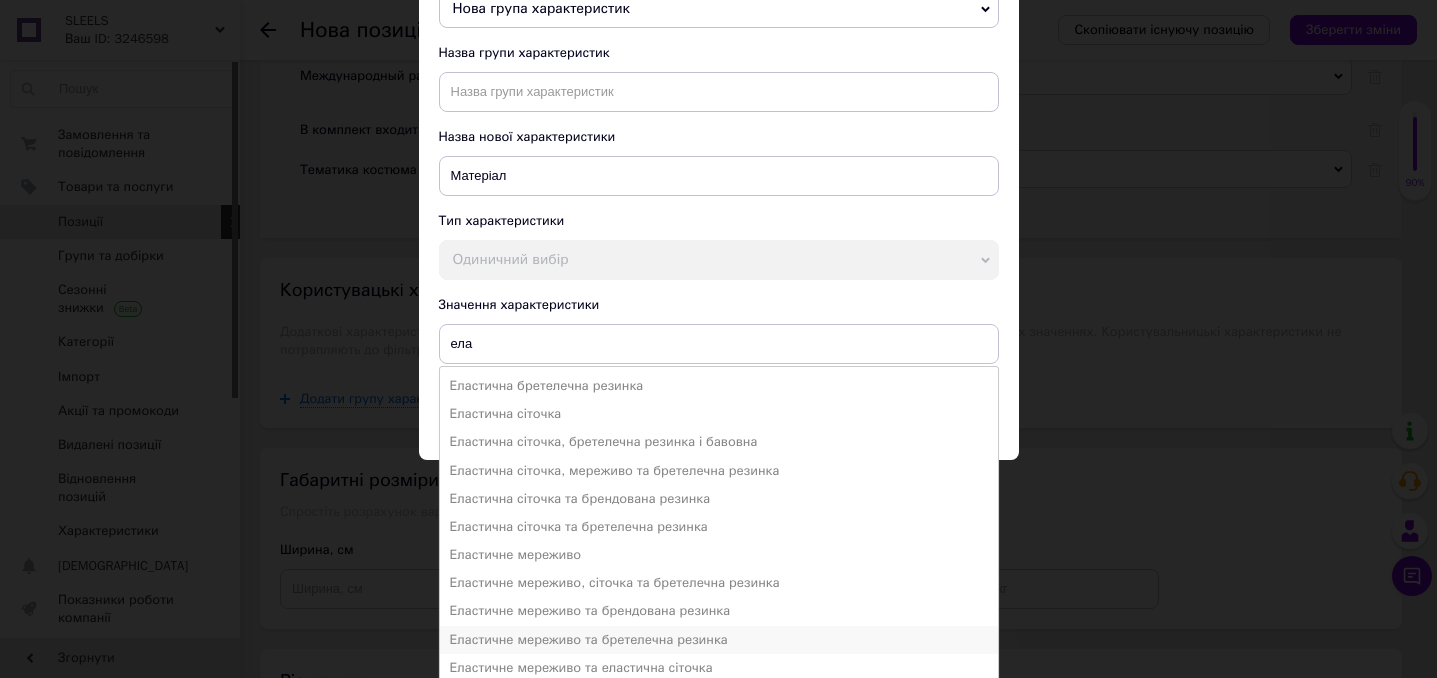 click on "Еластичне мереживо та бретелечна резинка" at bounding box center [719, 640] 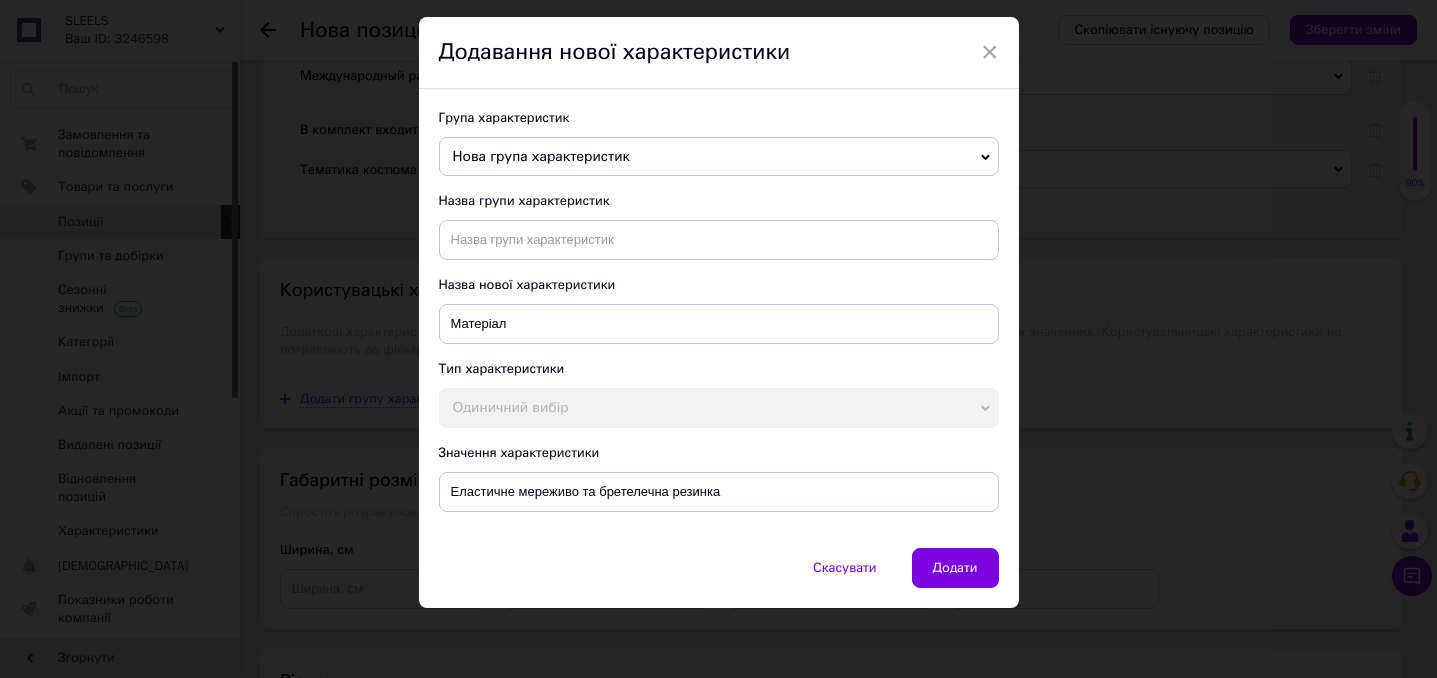 scroll, scrollTop: 43, scrollLeft: 0, axis: vertical 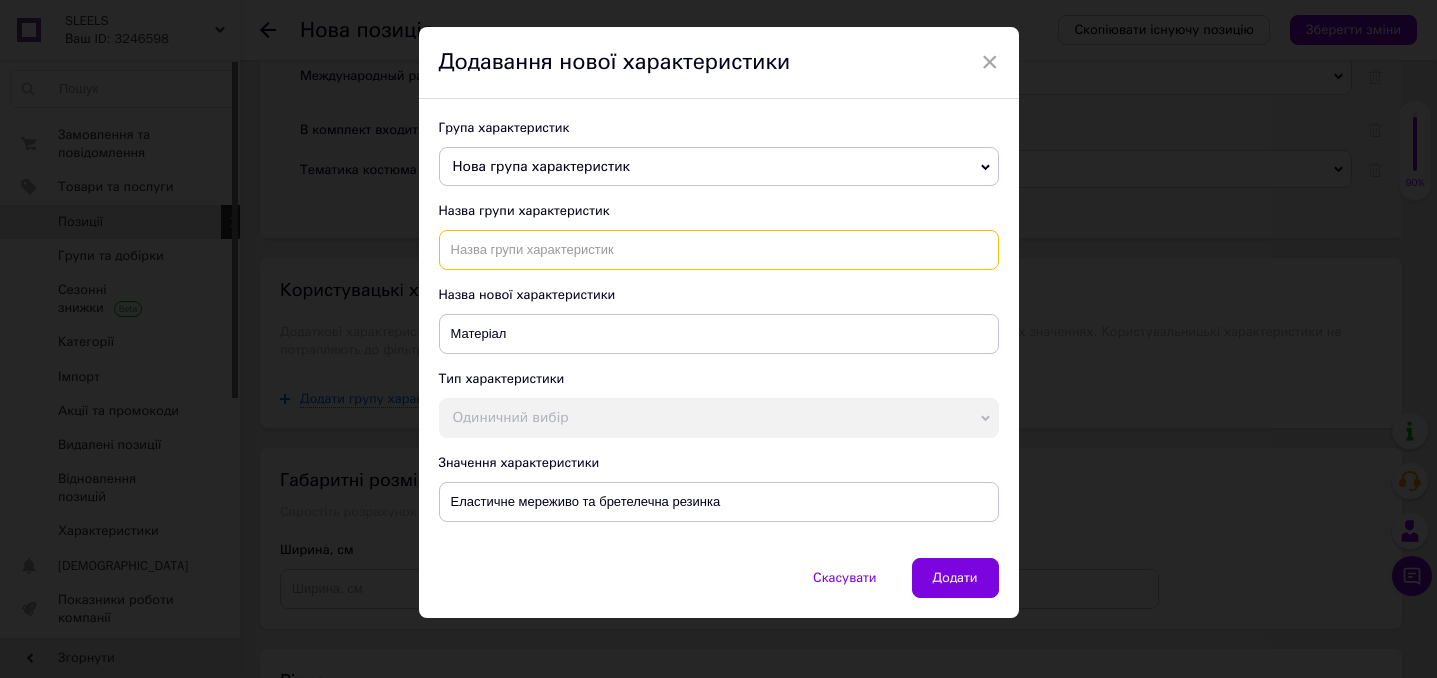 click at bounding box center [719, 250] 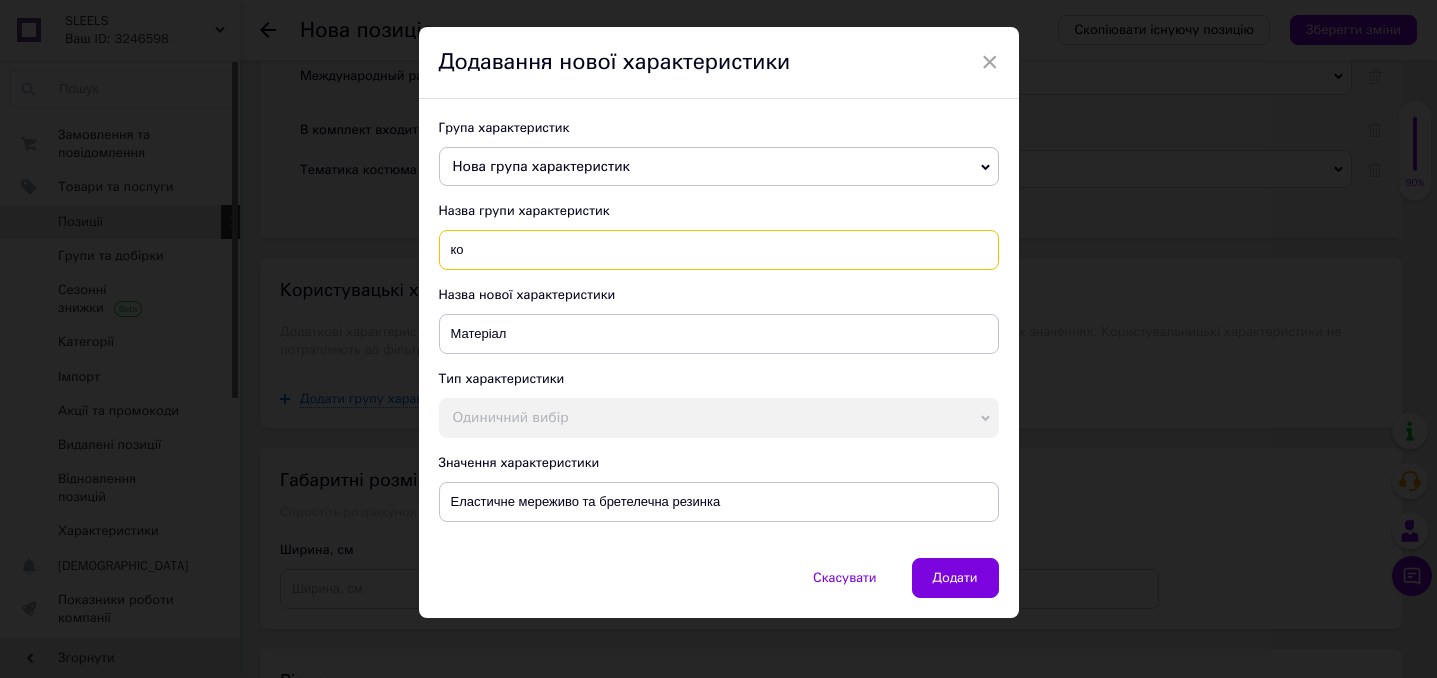 type on "к" 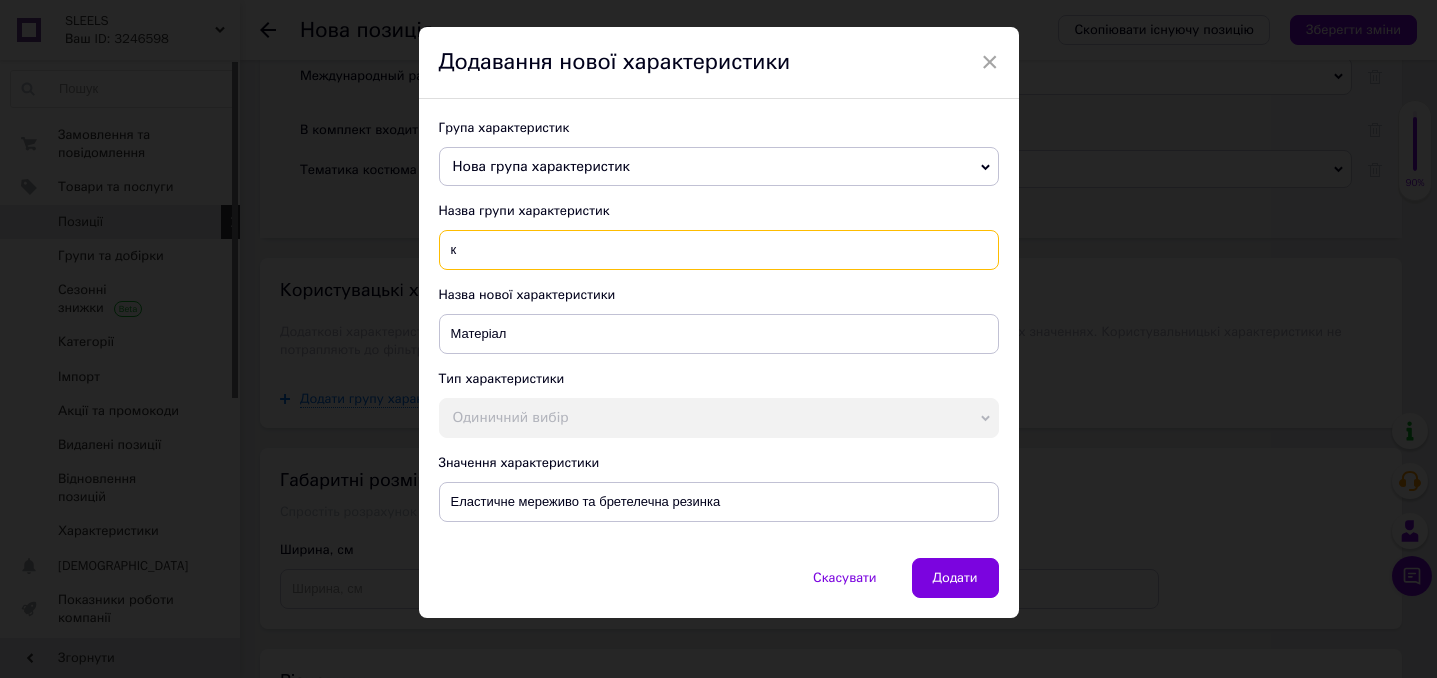 type 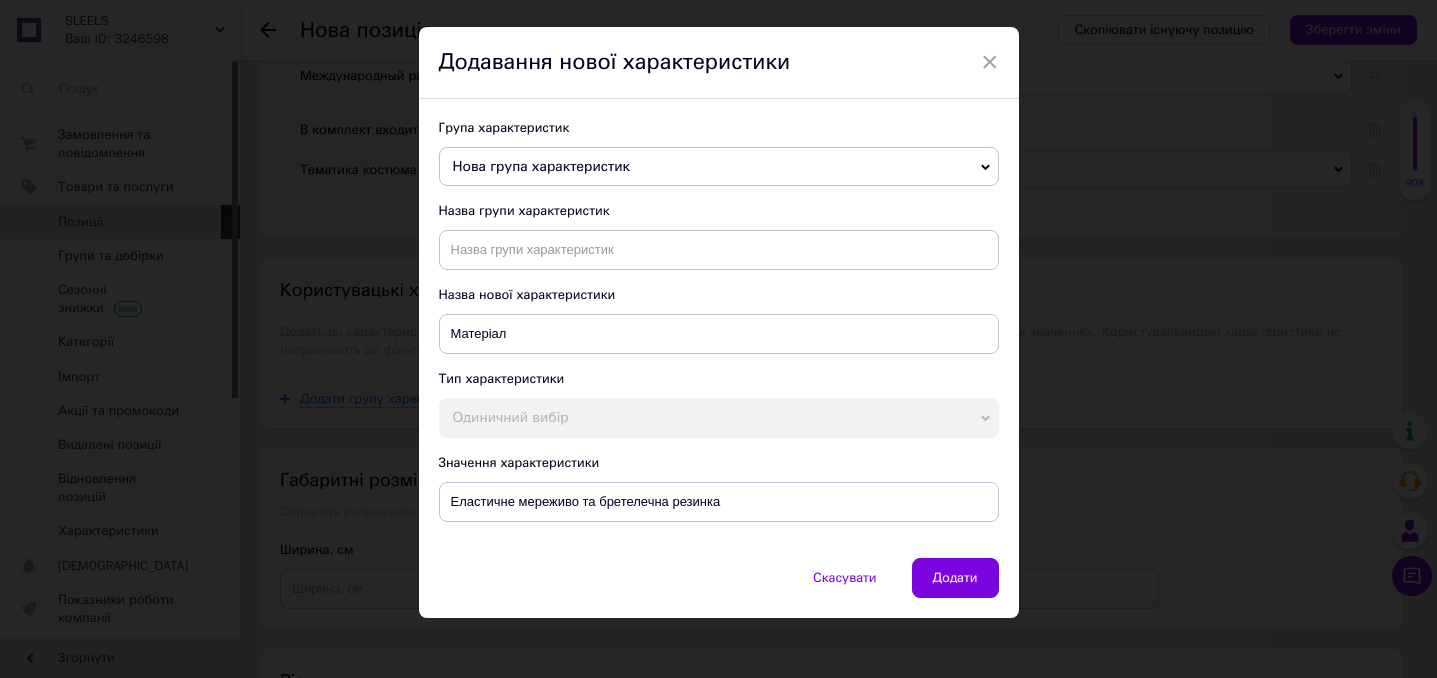 click on "Нова група характеристик" at bounding box center [719, 167] 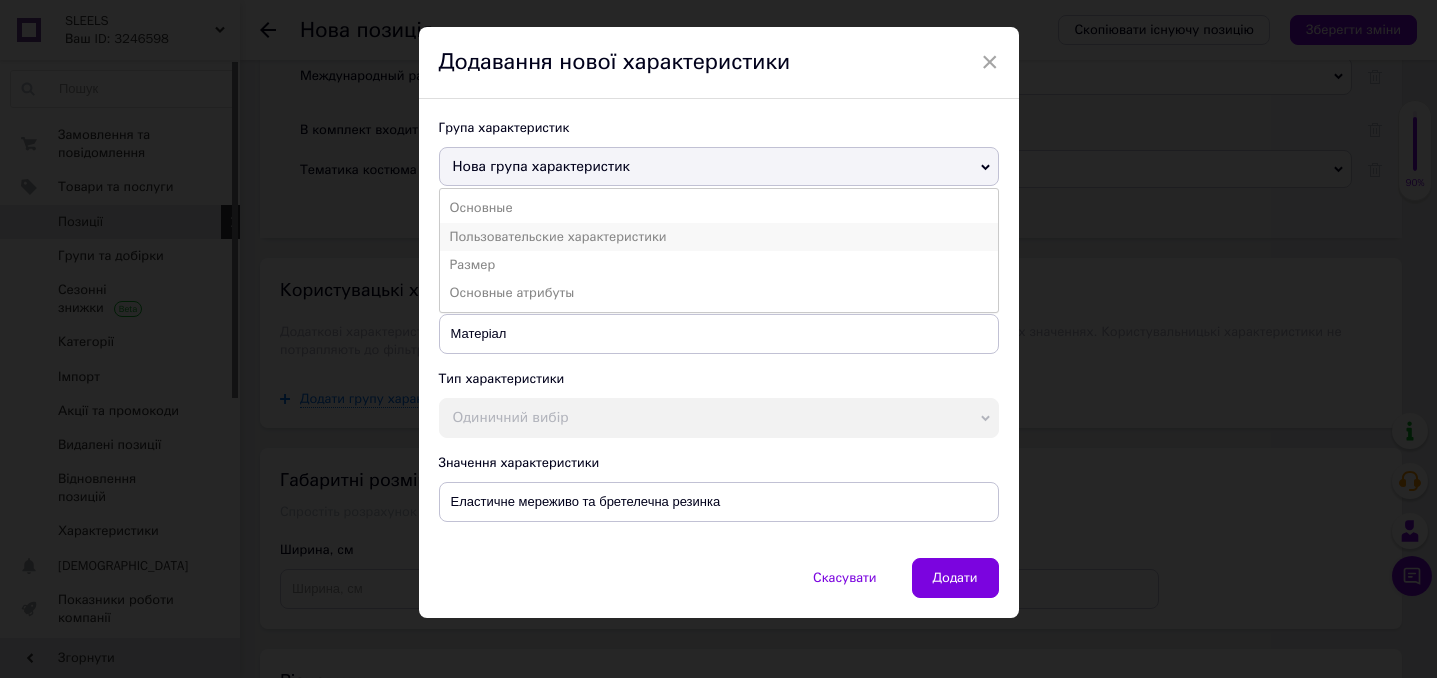 click on "Пользовательские характеристики" at bounding box center [719, 237] 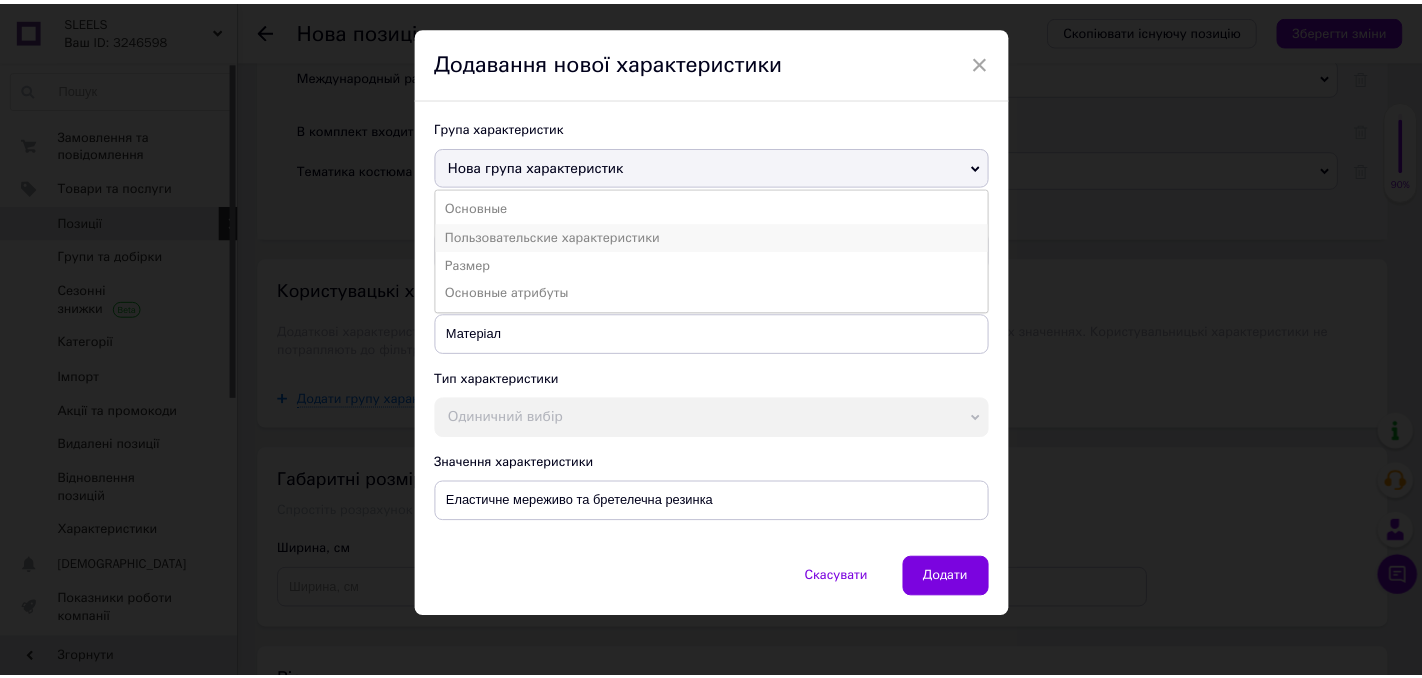 scroll, scrollTop: 0, scrollLeft: 0, axis: both 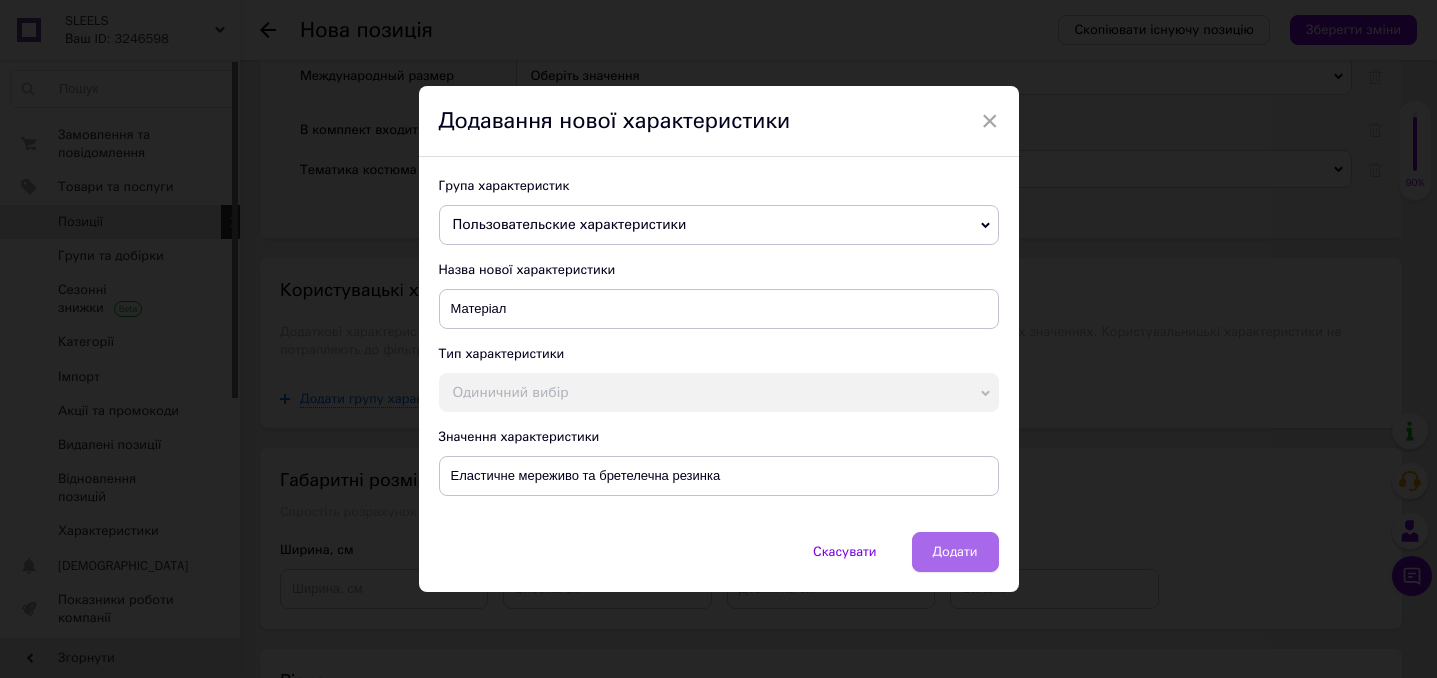 click on "Додати" at bounding box center [955, 552] 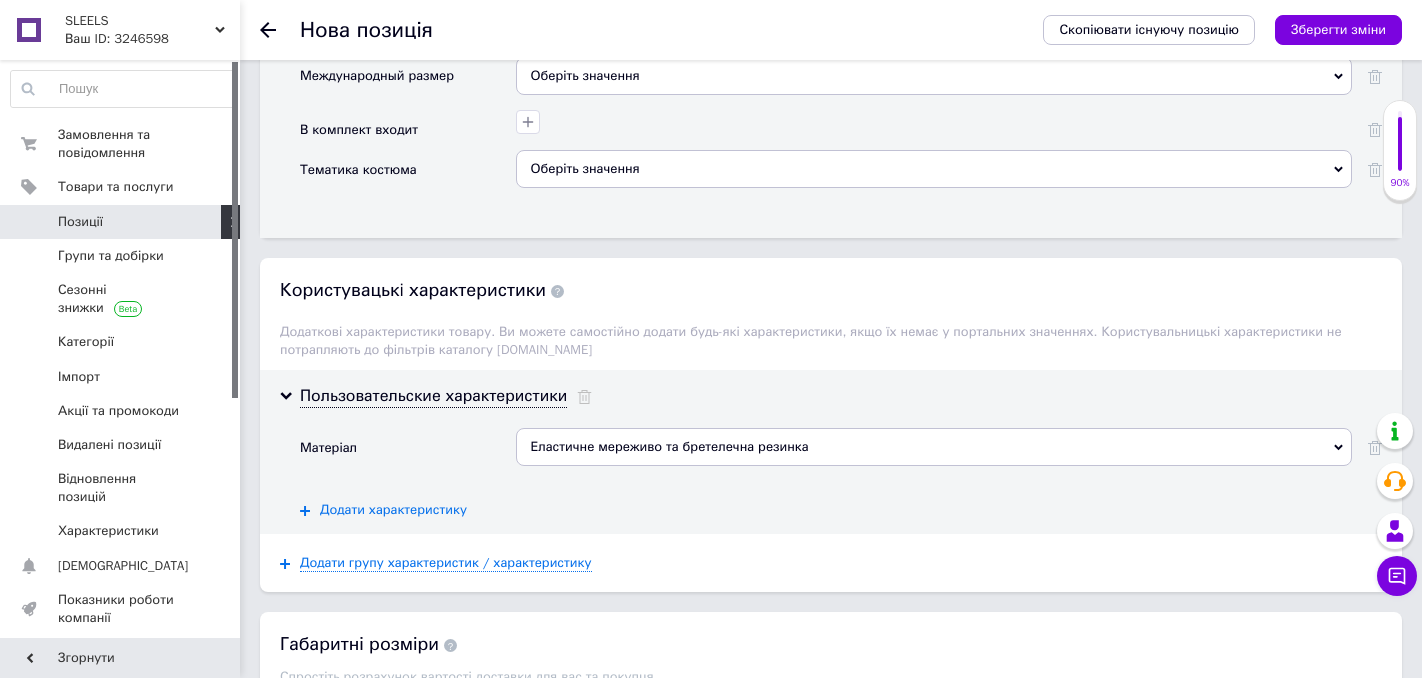 click on "Додати характеристику" at bounding box center (393, 510) 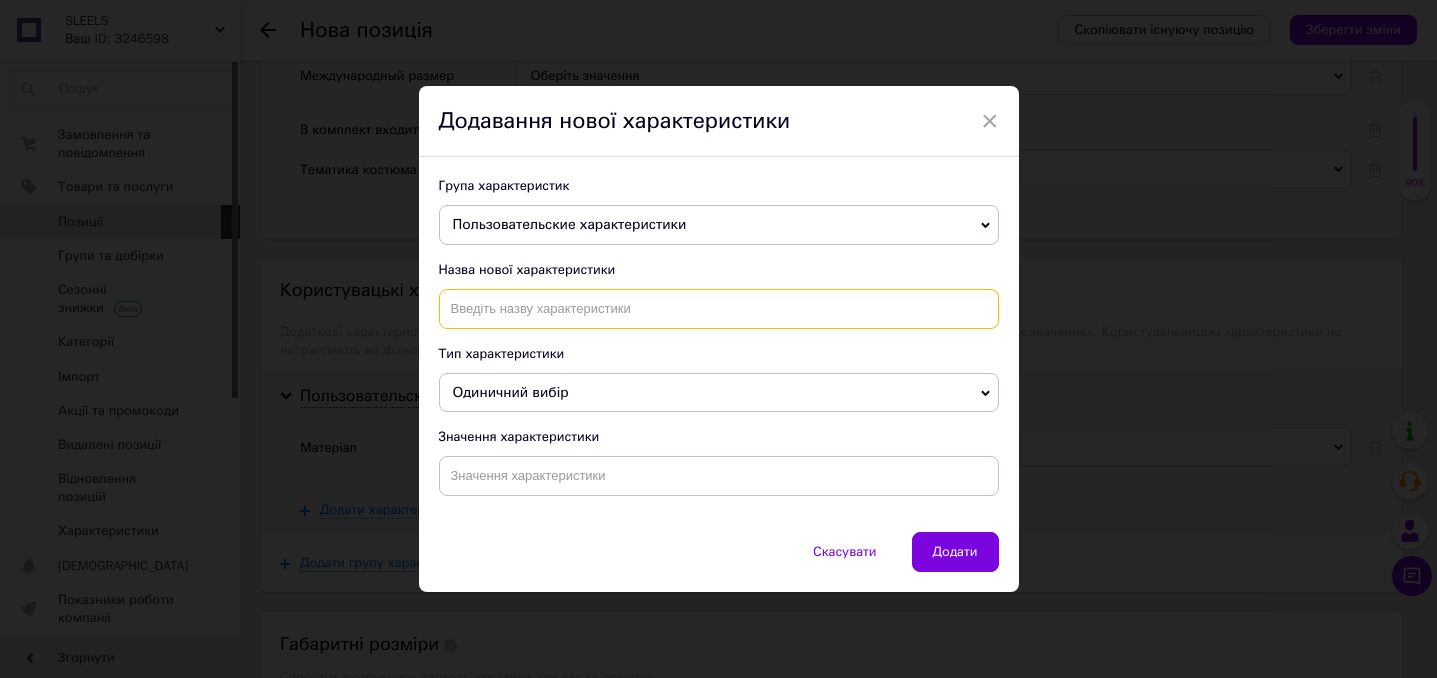 click at bounding box center [719, 309] 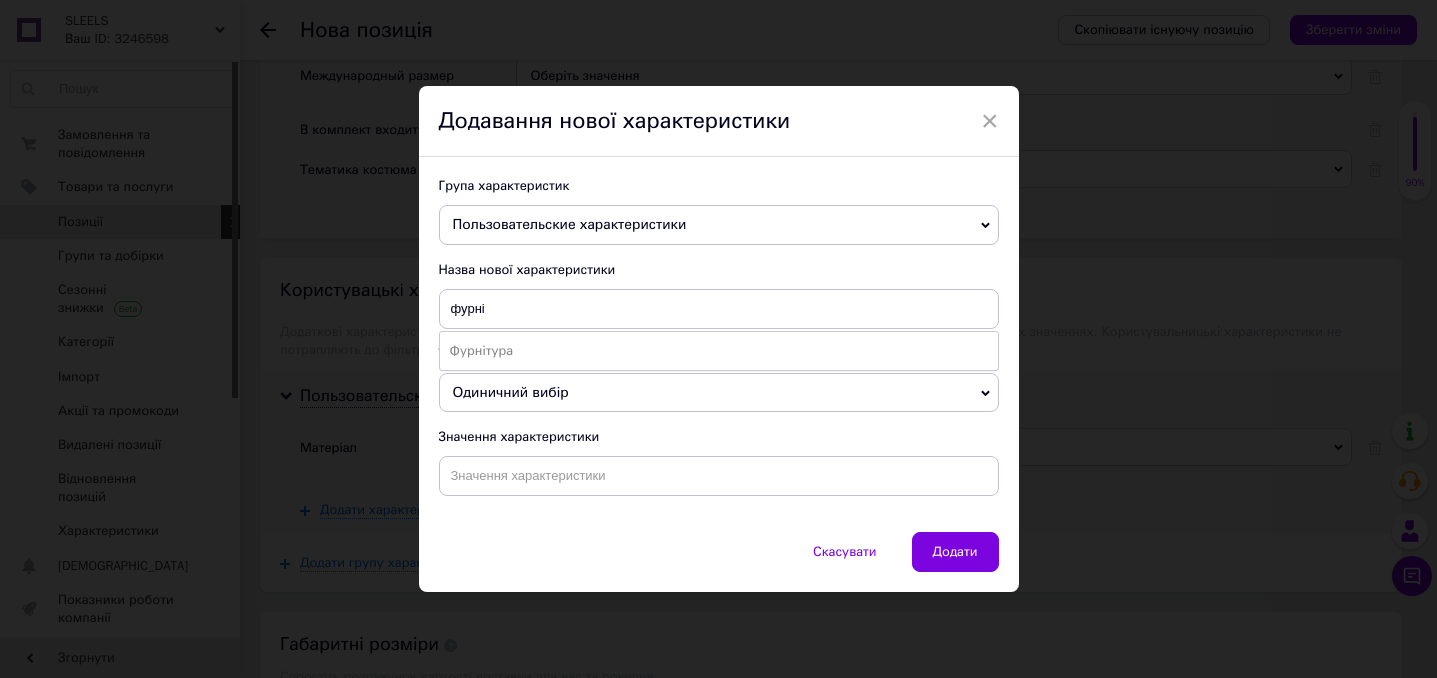 click on "Фурнітура" at bounding box center (719, 351) 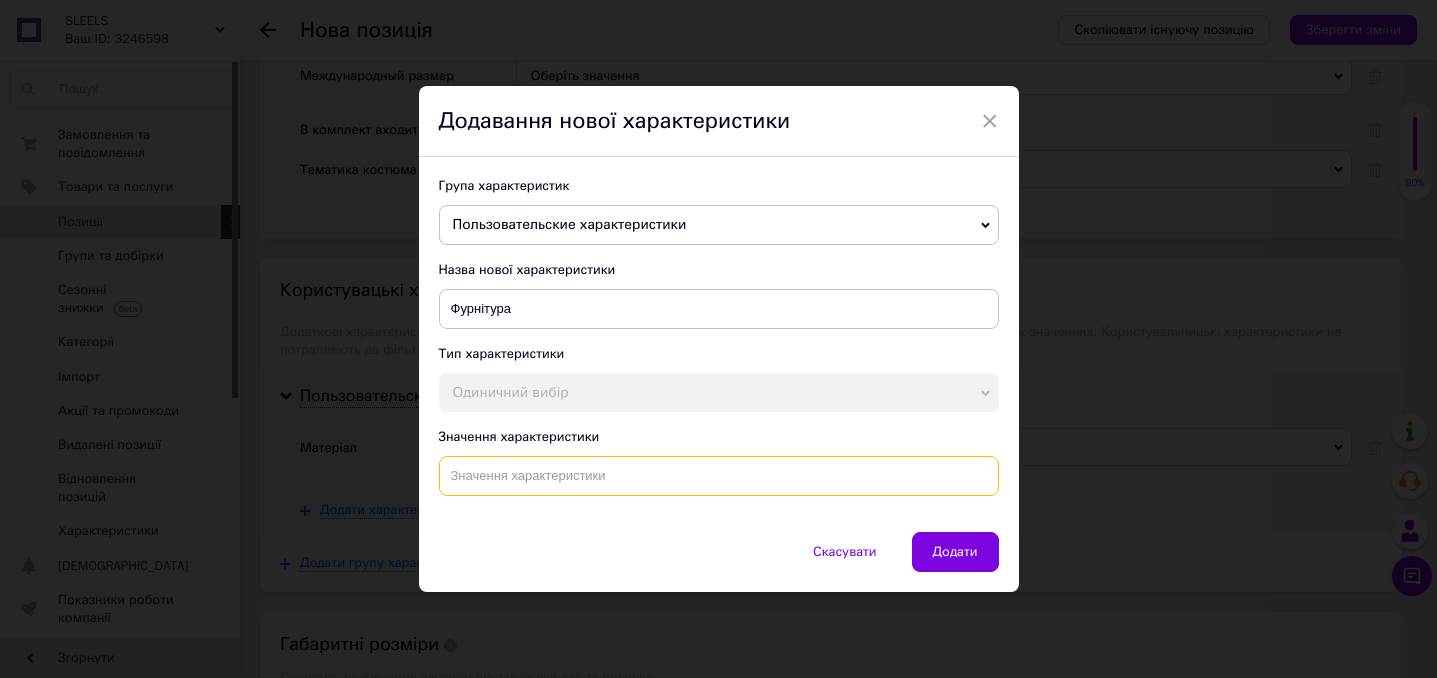 click at bounding box center [719, 476] 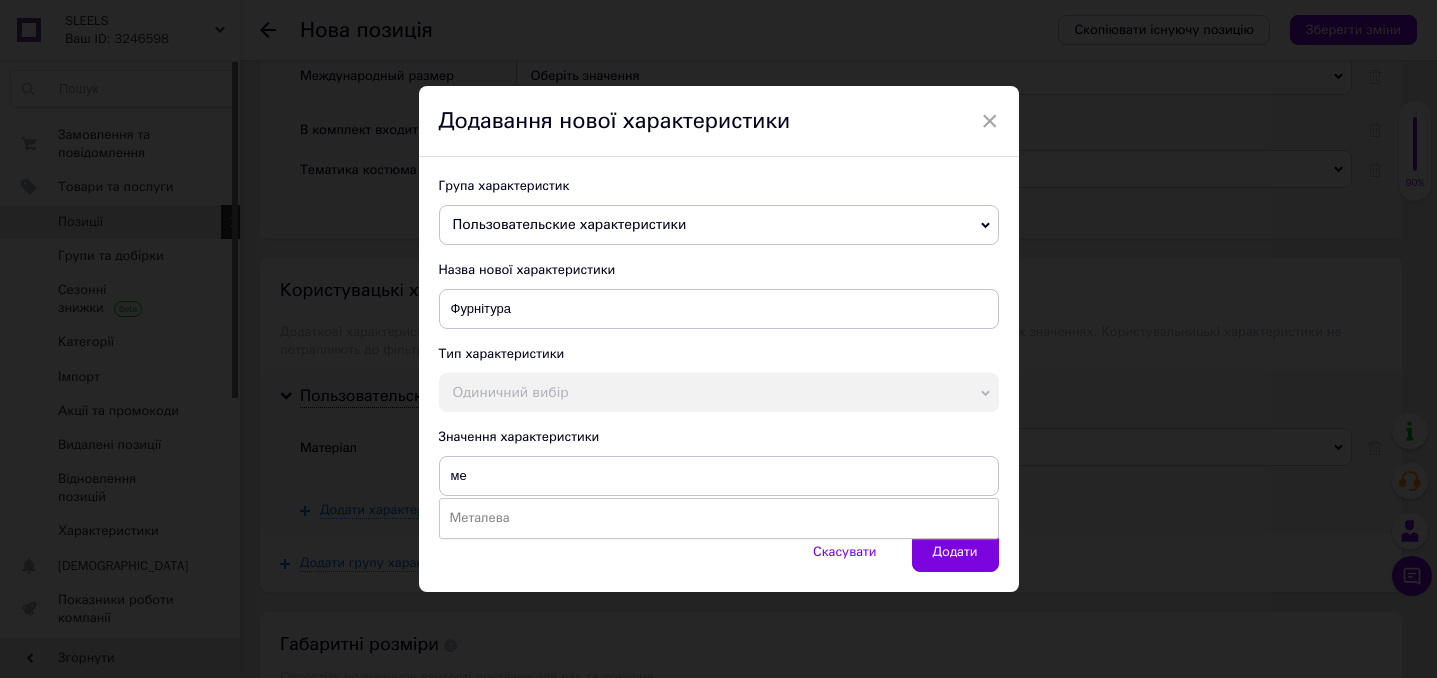 click on "Металева" at bounding box center (719, 518) 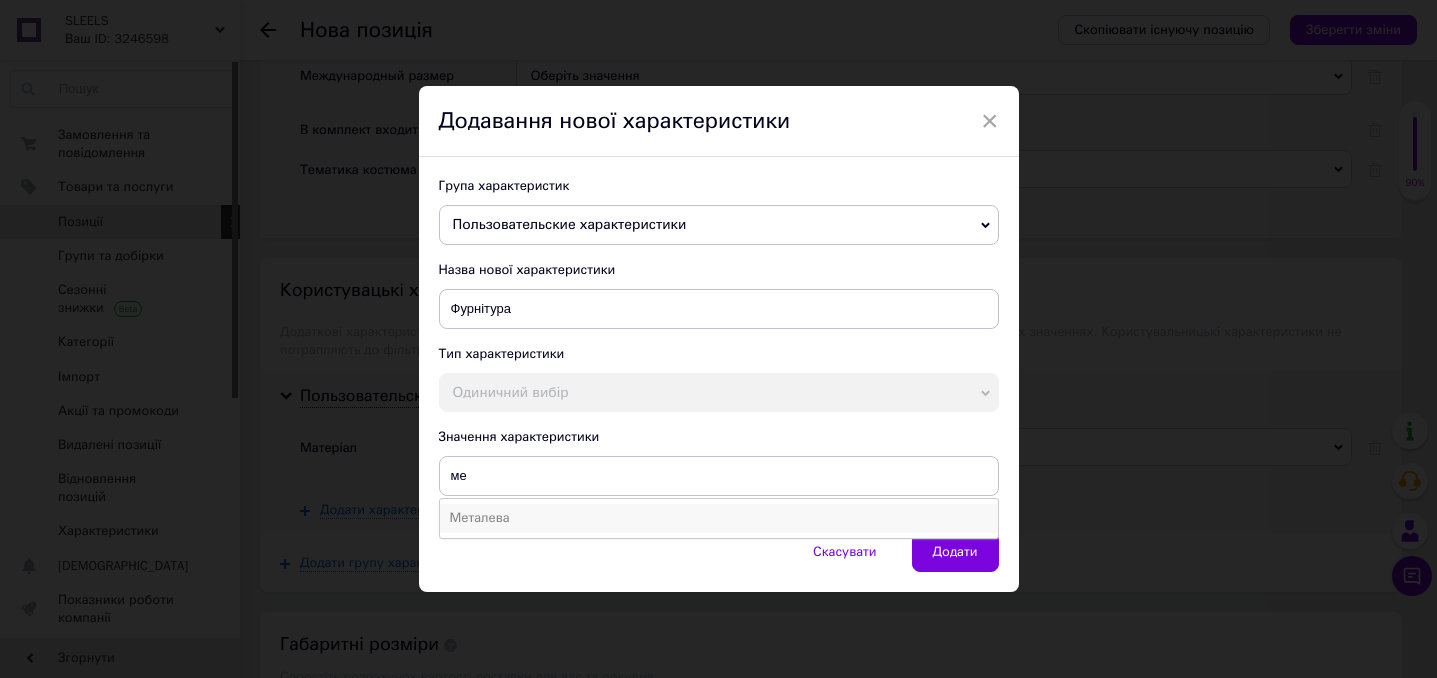 click on "Металева" at bounding box center (719, 518) 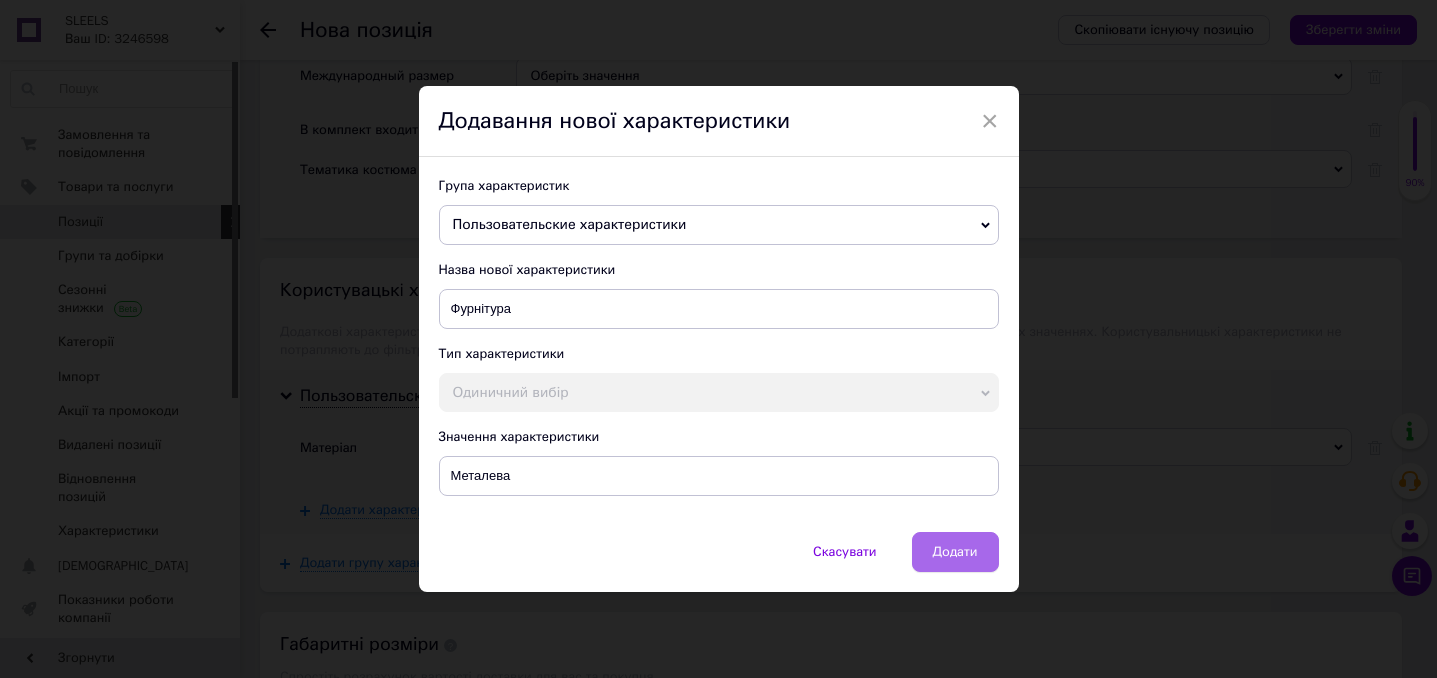 click on "Додати" at bounding box center (955, 552) 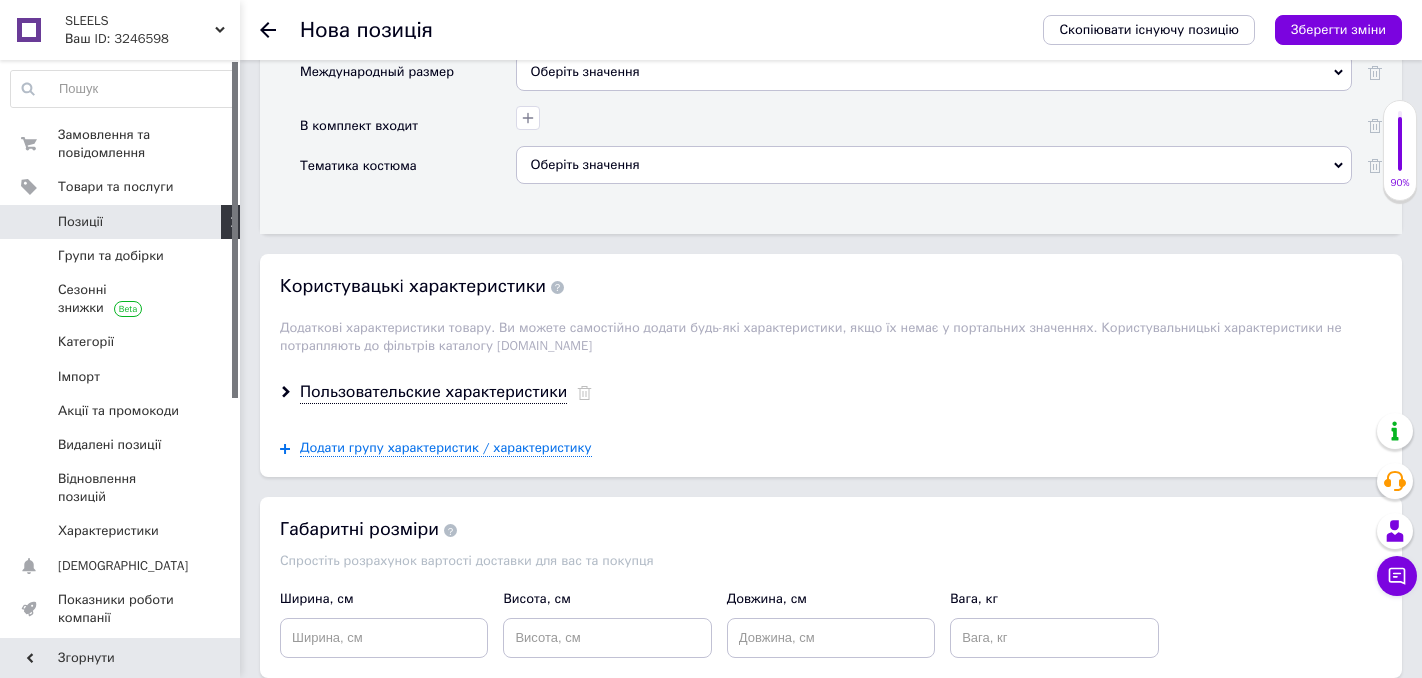 scroll, scrollTop: 2903, scrollLeft: 0, axis: vertical 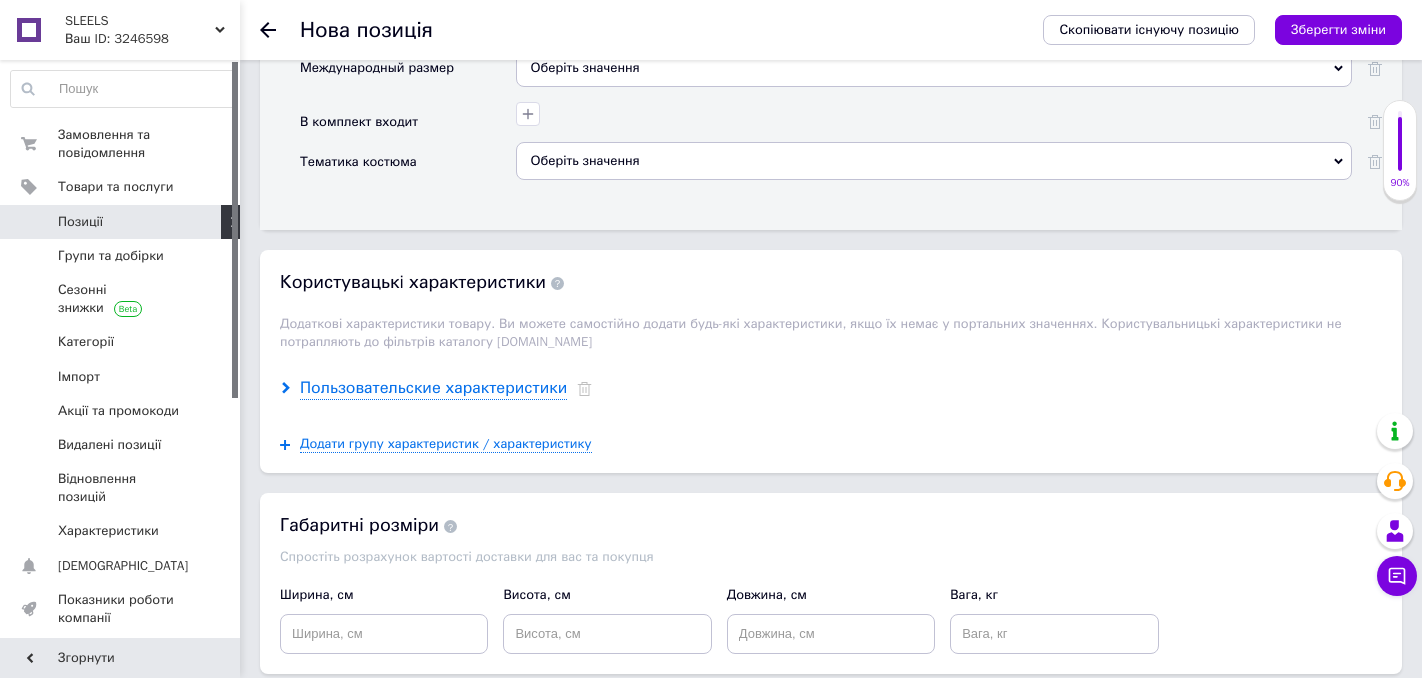 click on "Пользовательские характеристики" at bounding box center (433, 388) 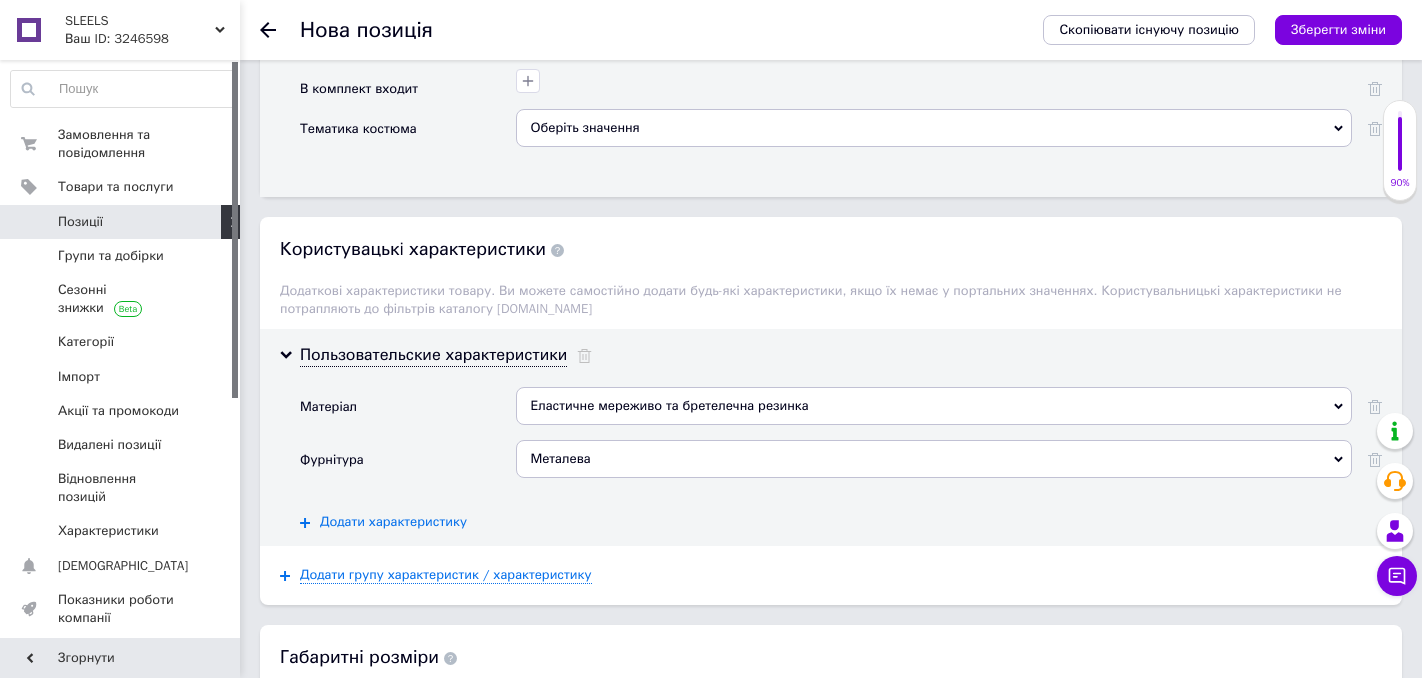 scroll, scrollTop: 2939, scrollLeft: 0, axis: vertical 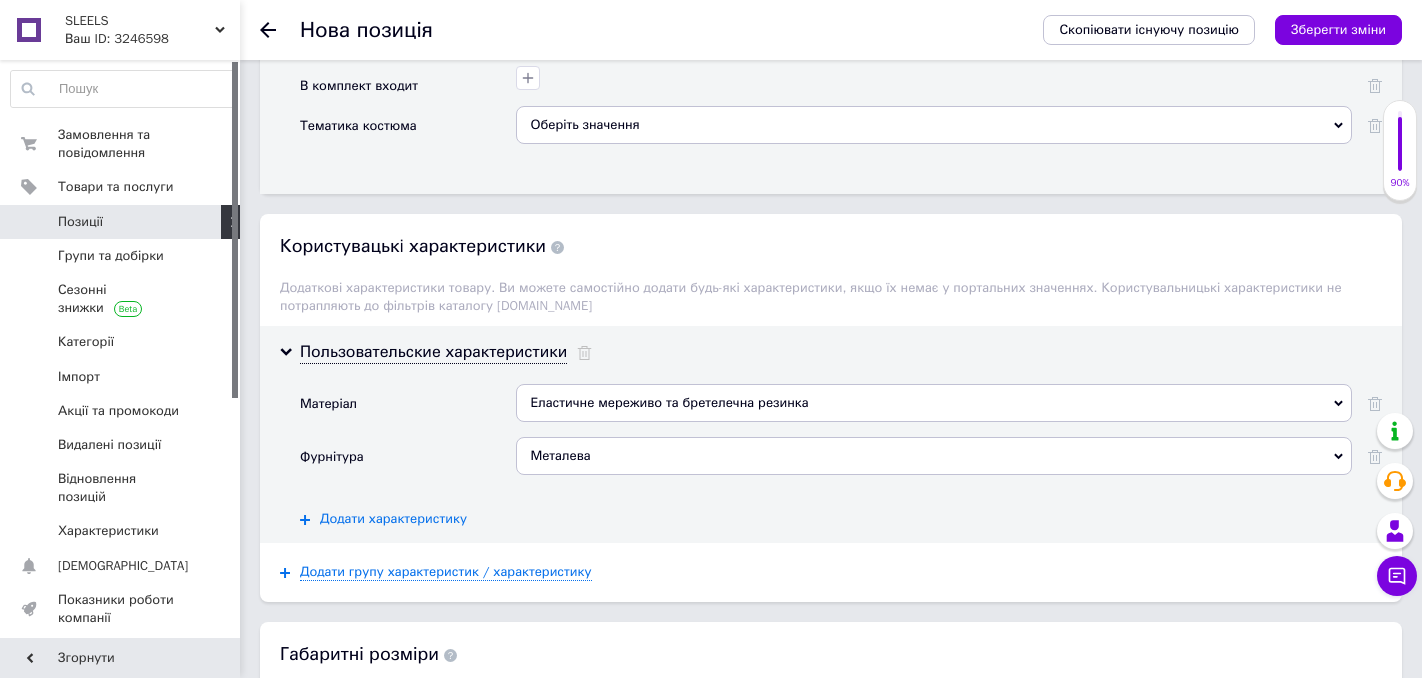 click on "Додати характеристику" at bounding box center [393, 519] 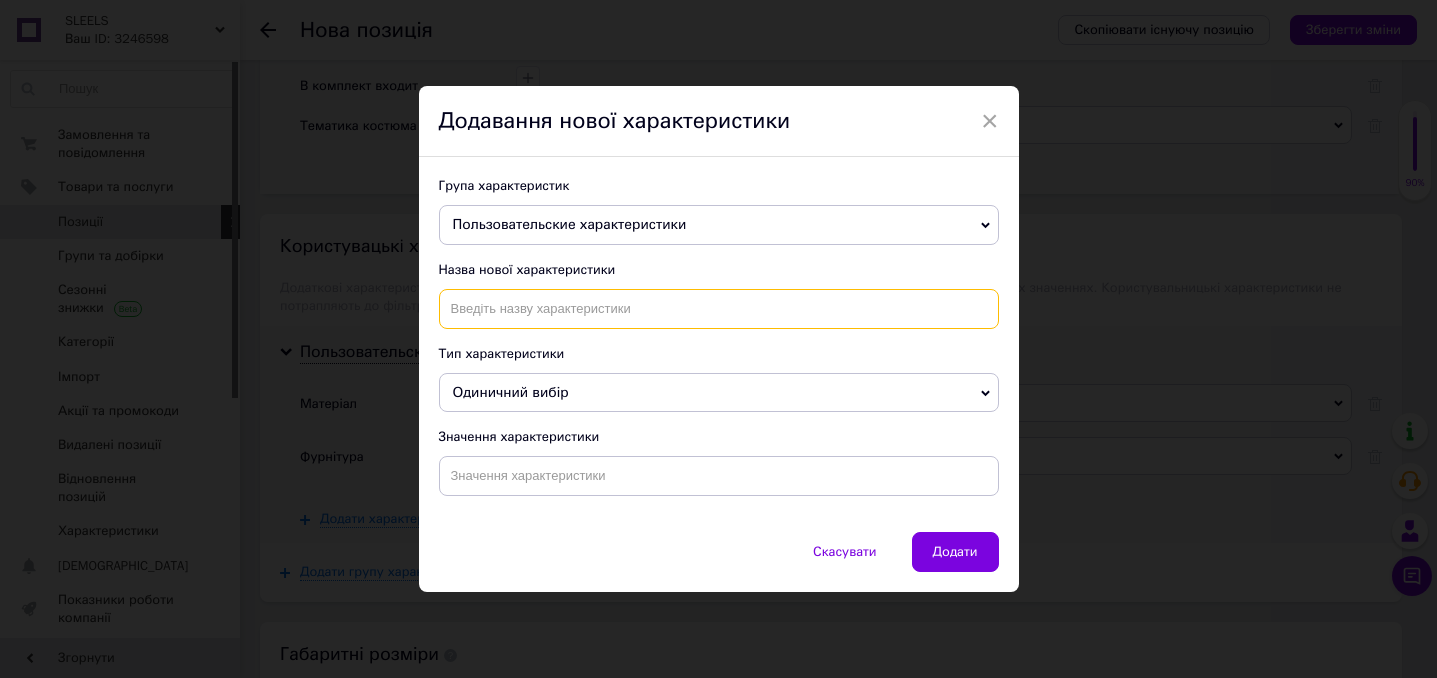 click at bounding box center [719, 309] 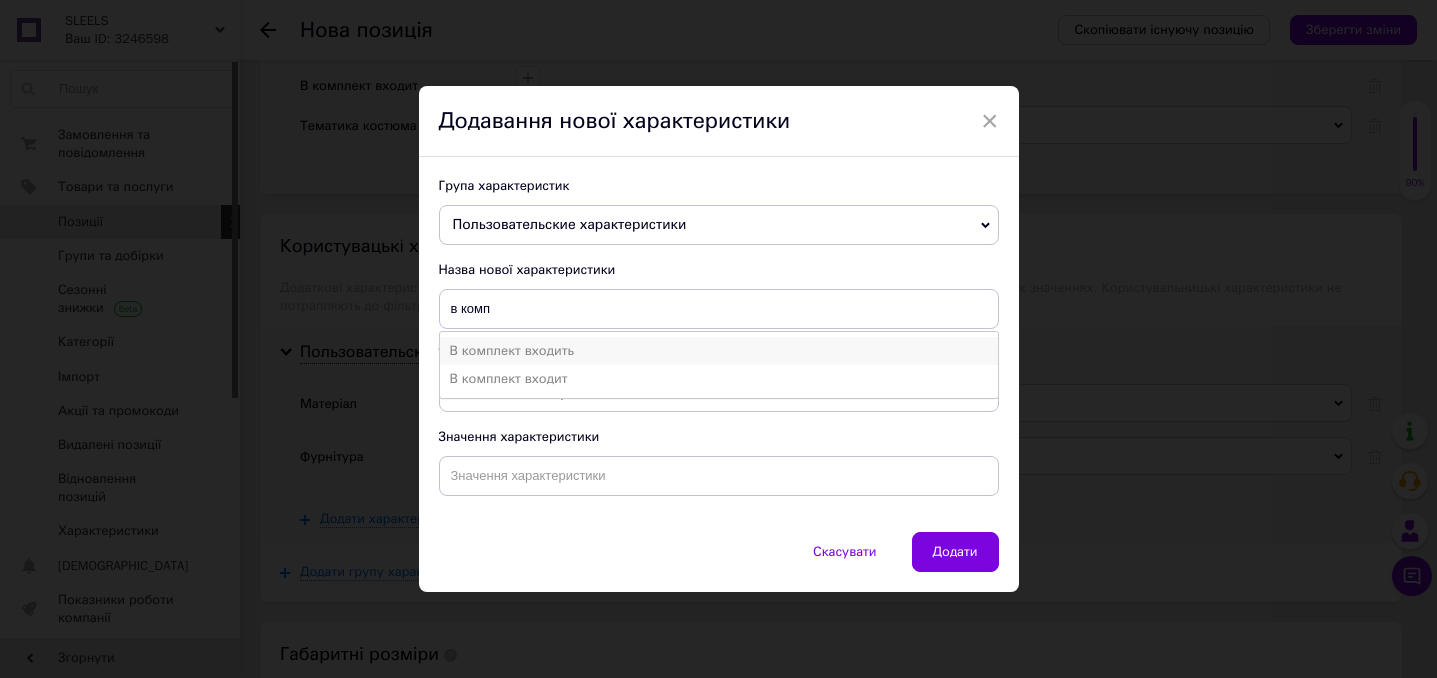click on "В комплект входить" at bounding box center (719, 351) 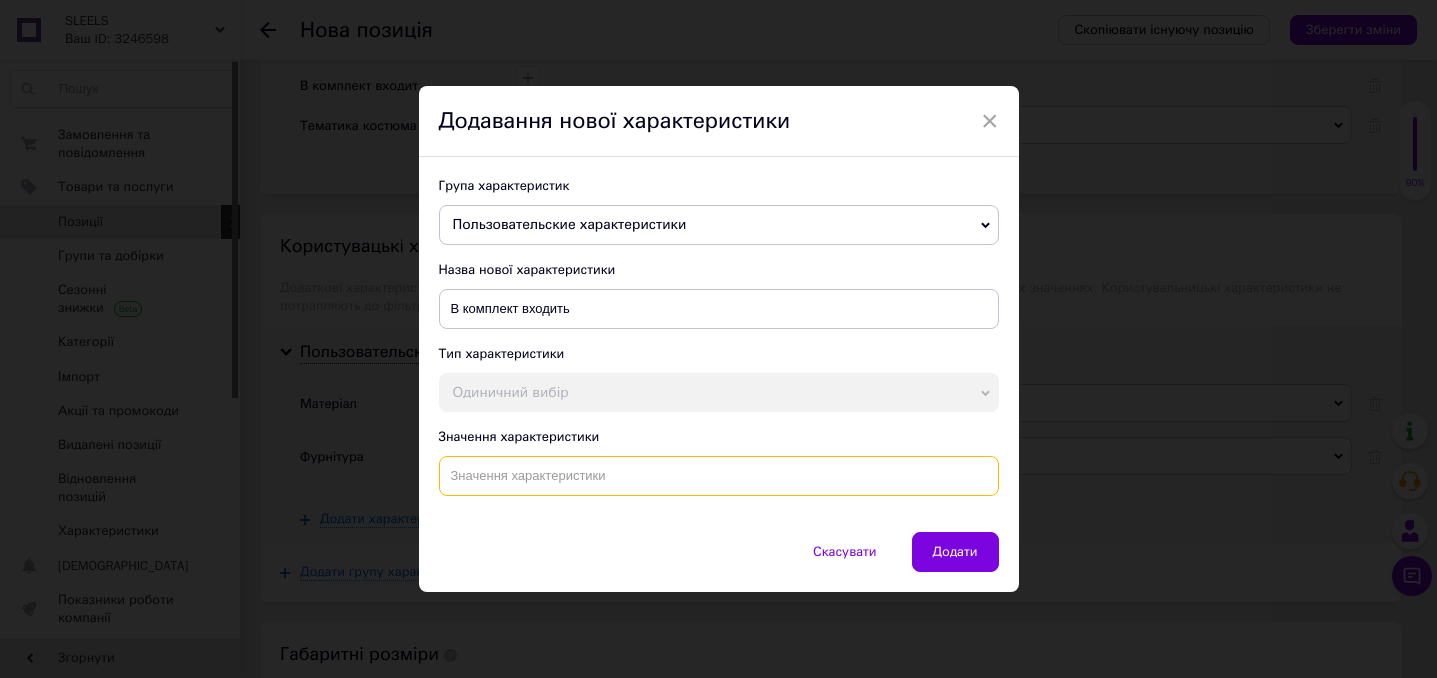 click at bounding box center [719, 476] 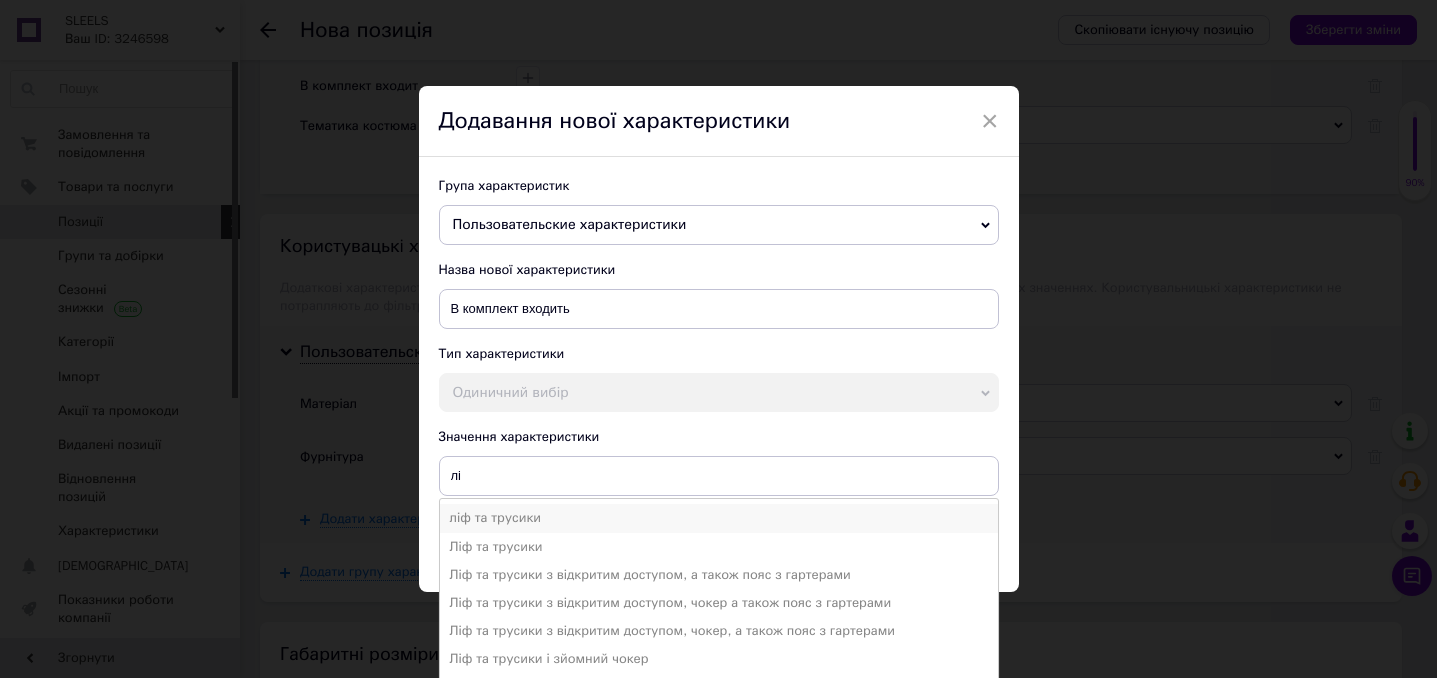 click on "ліф та трусики" at bounding box center (719, 518) 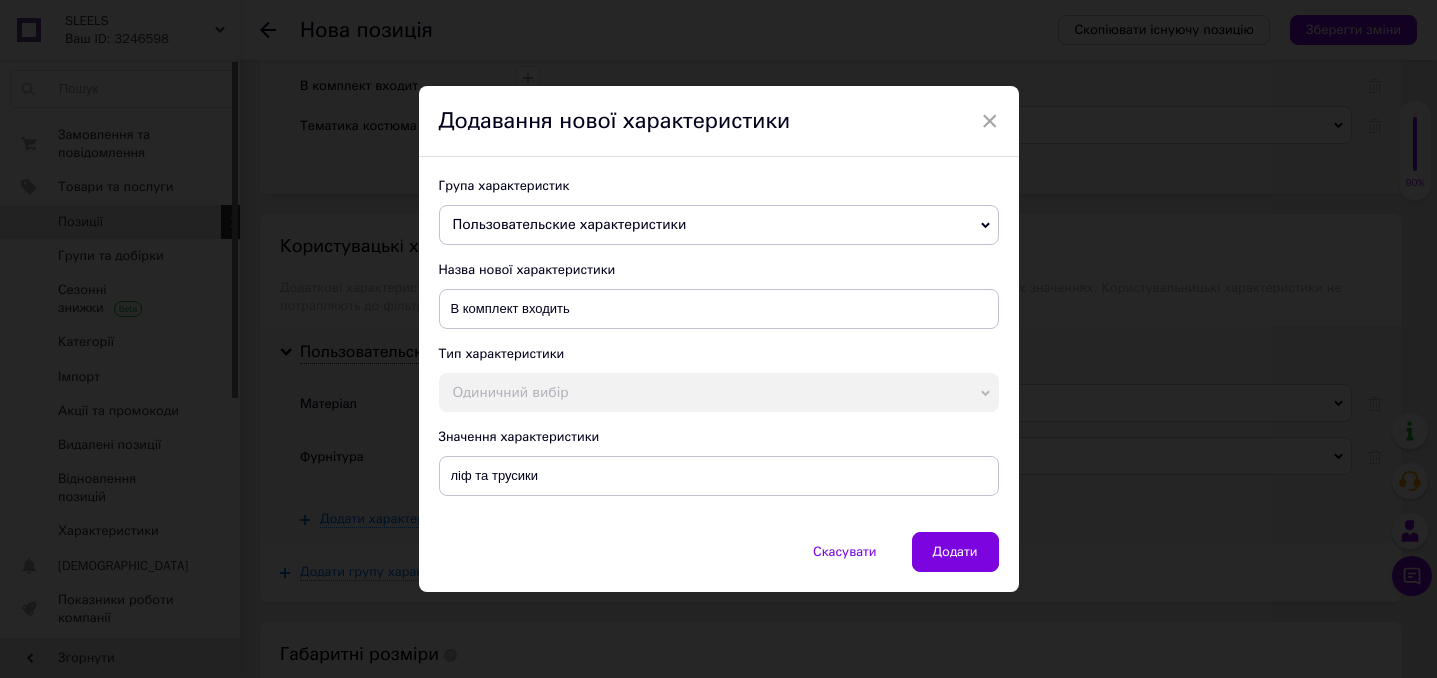 click on "Додати" at bounding box center [955, 552] 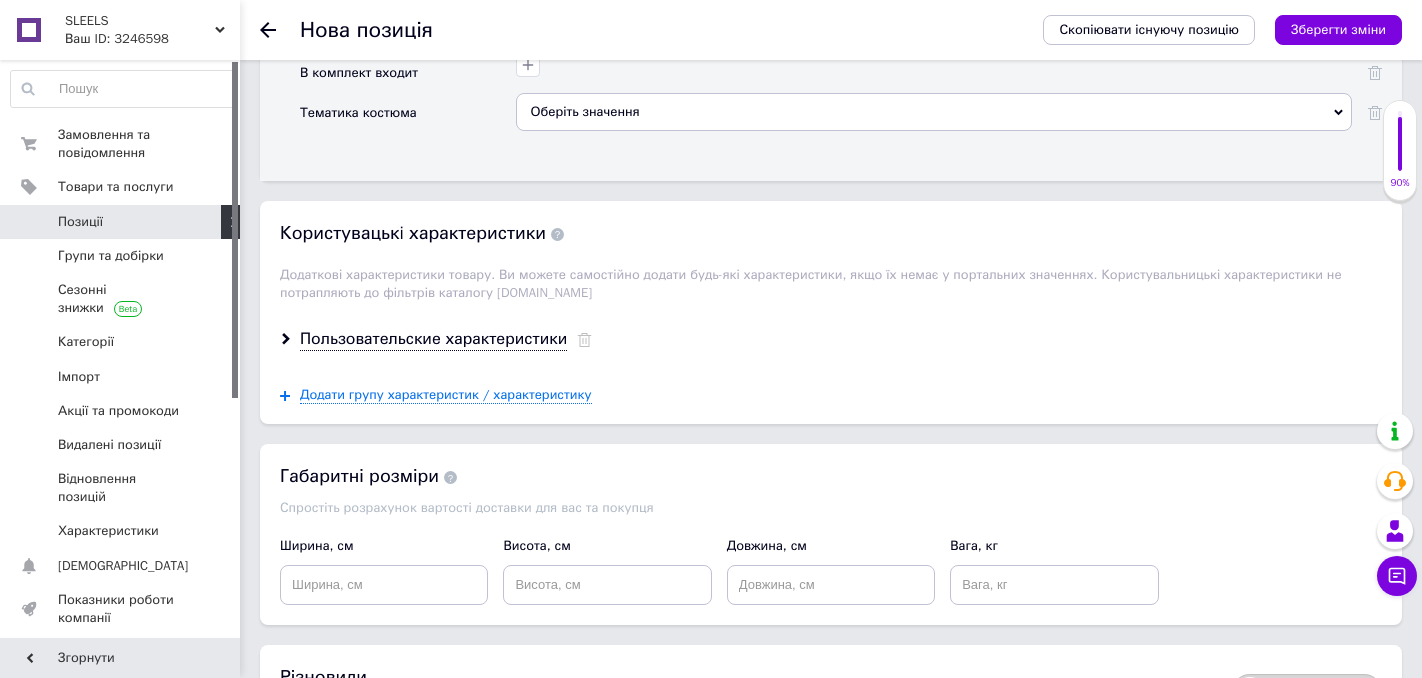scroll, scrollTop: 2965, scrollLeft: 0, axis: vertical 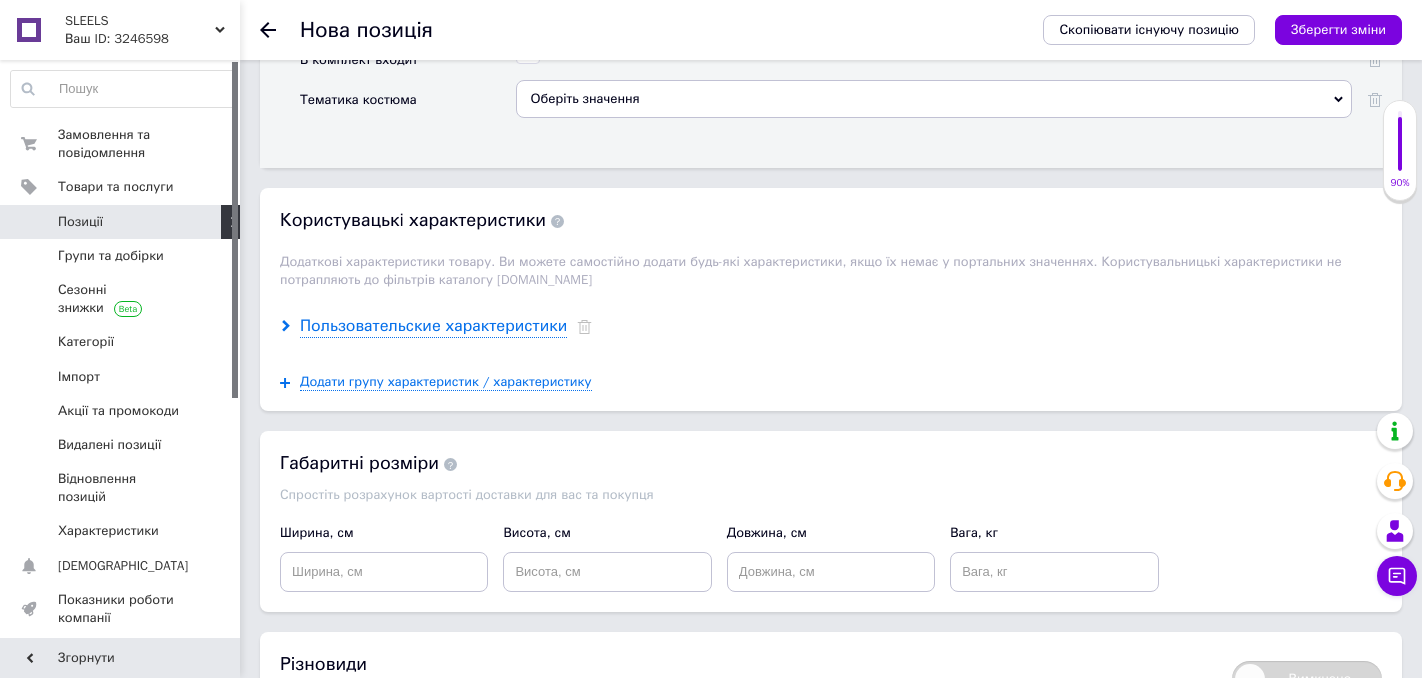 click on "Пользовательские характеристики" at bounding box center (433, 326) 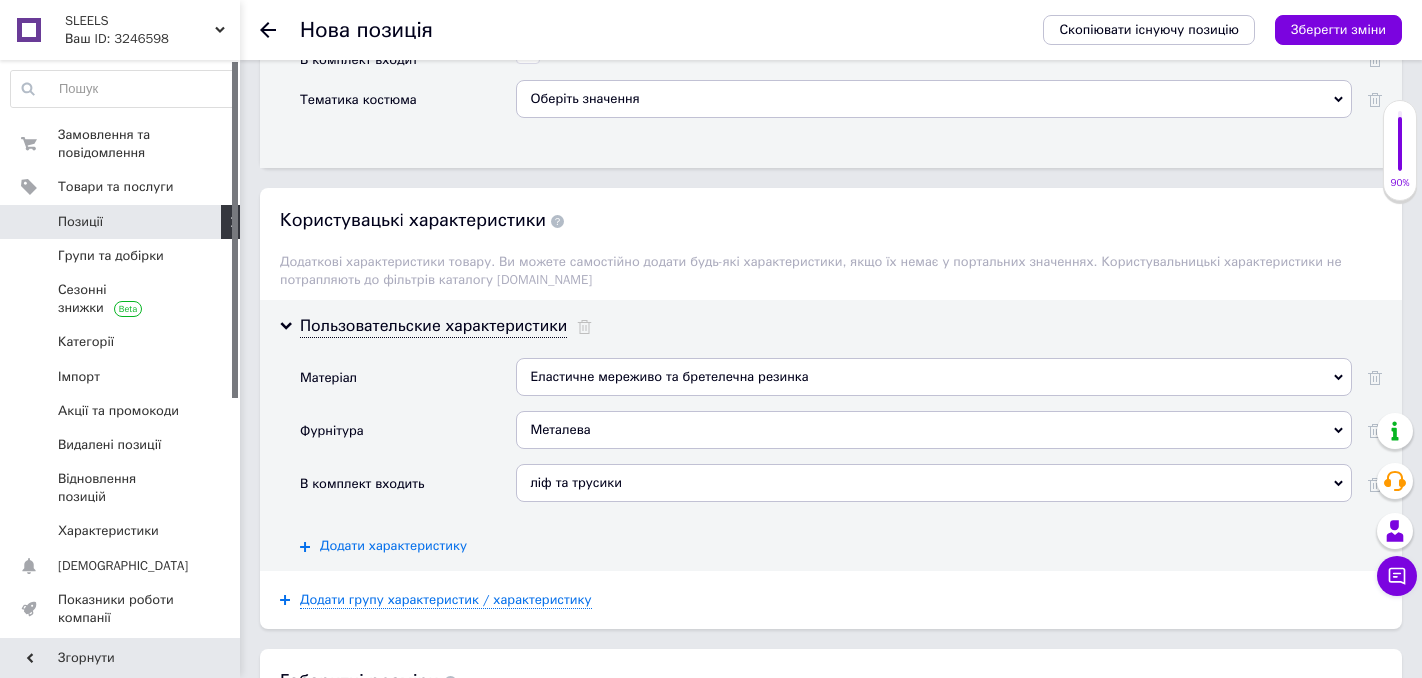 click on "Додати характеристику" at bounding box center (393, 546) 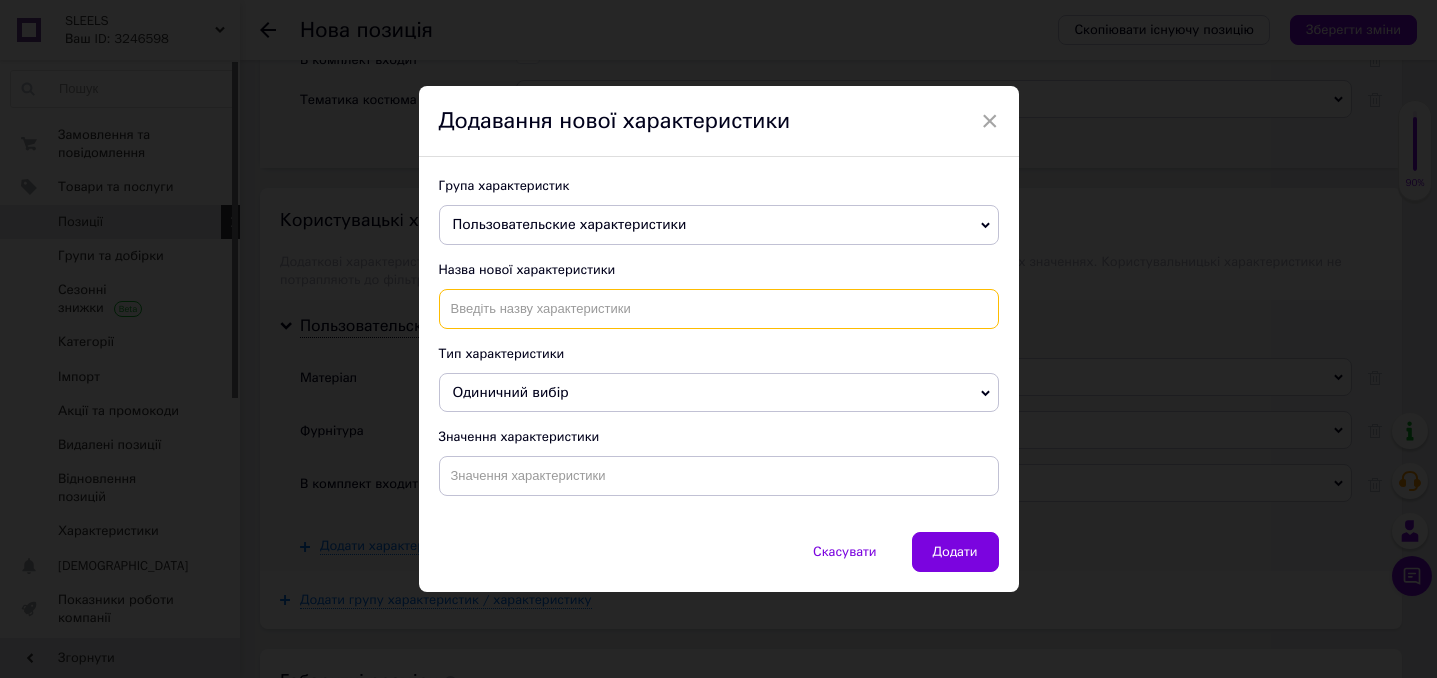 click at bounding box center (719, 309) 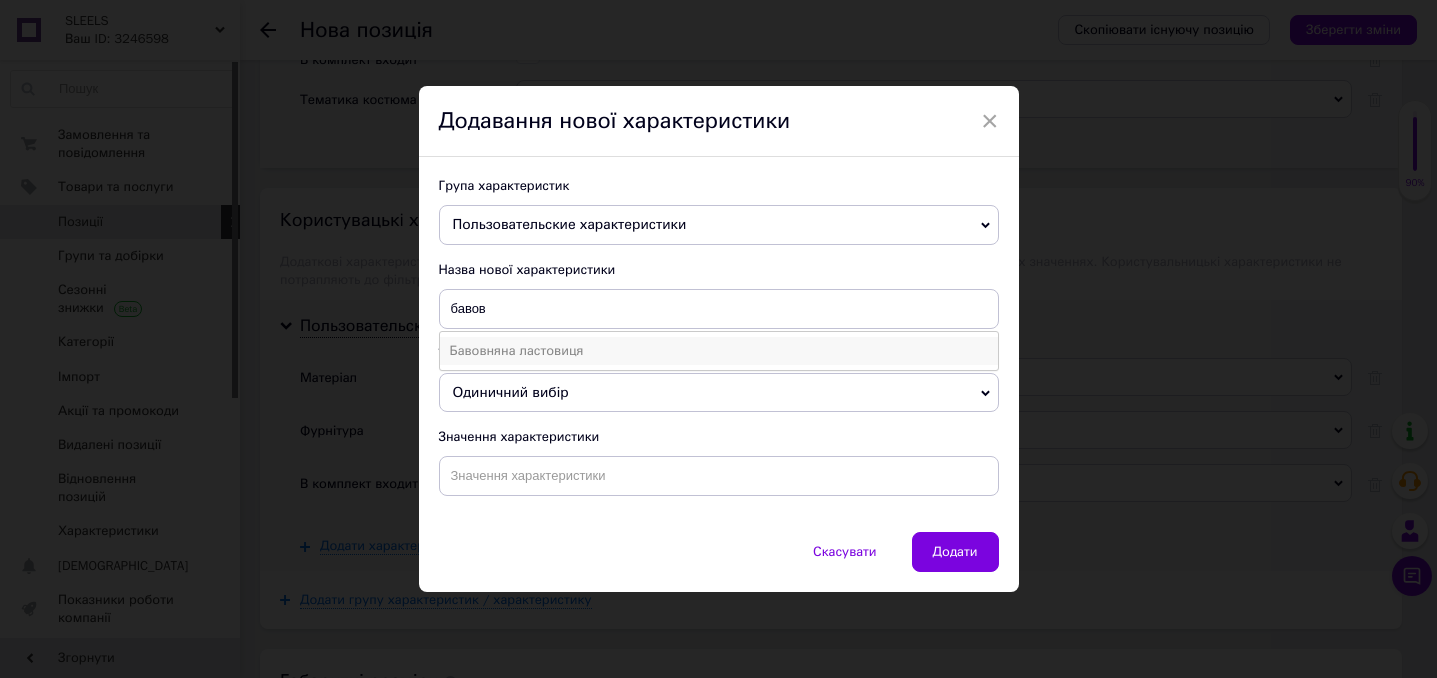 click on "Бавовняна ластовиця" at bounding box center (719, 351) 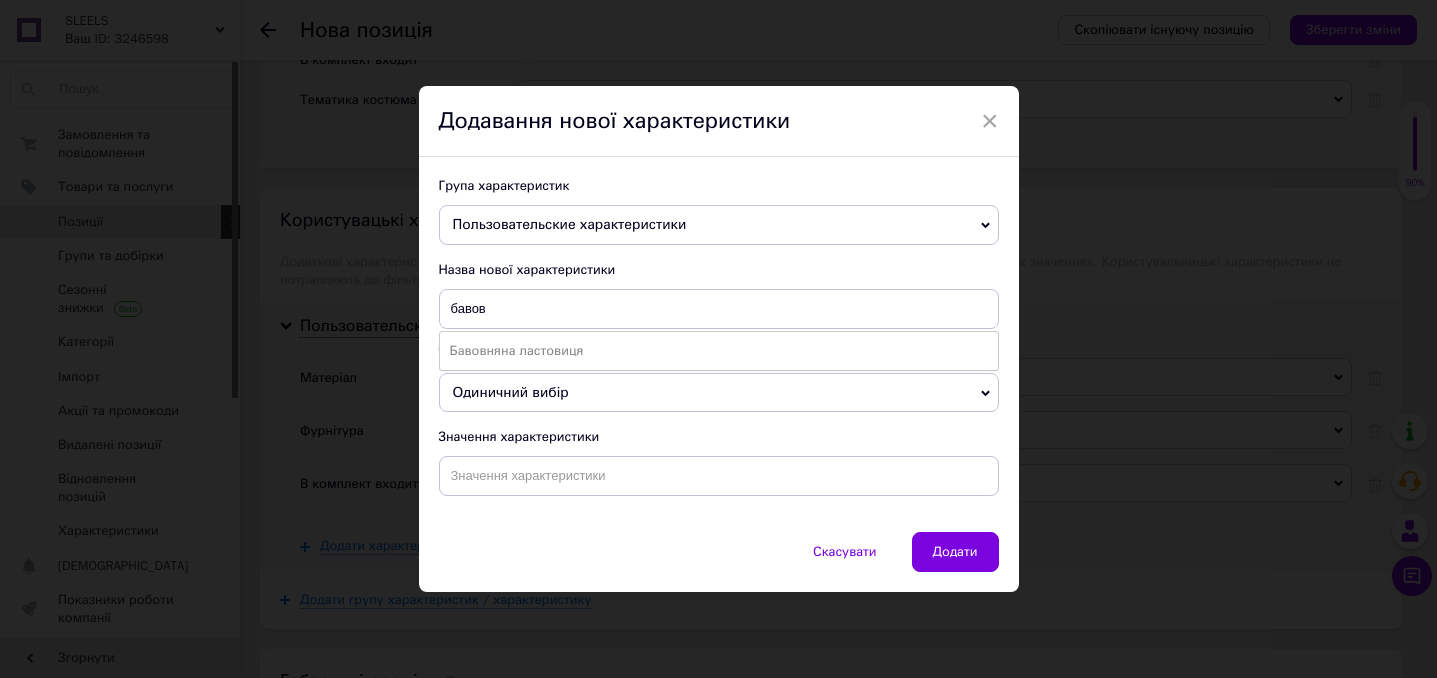 type on "Бавовняна ластовиця" 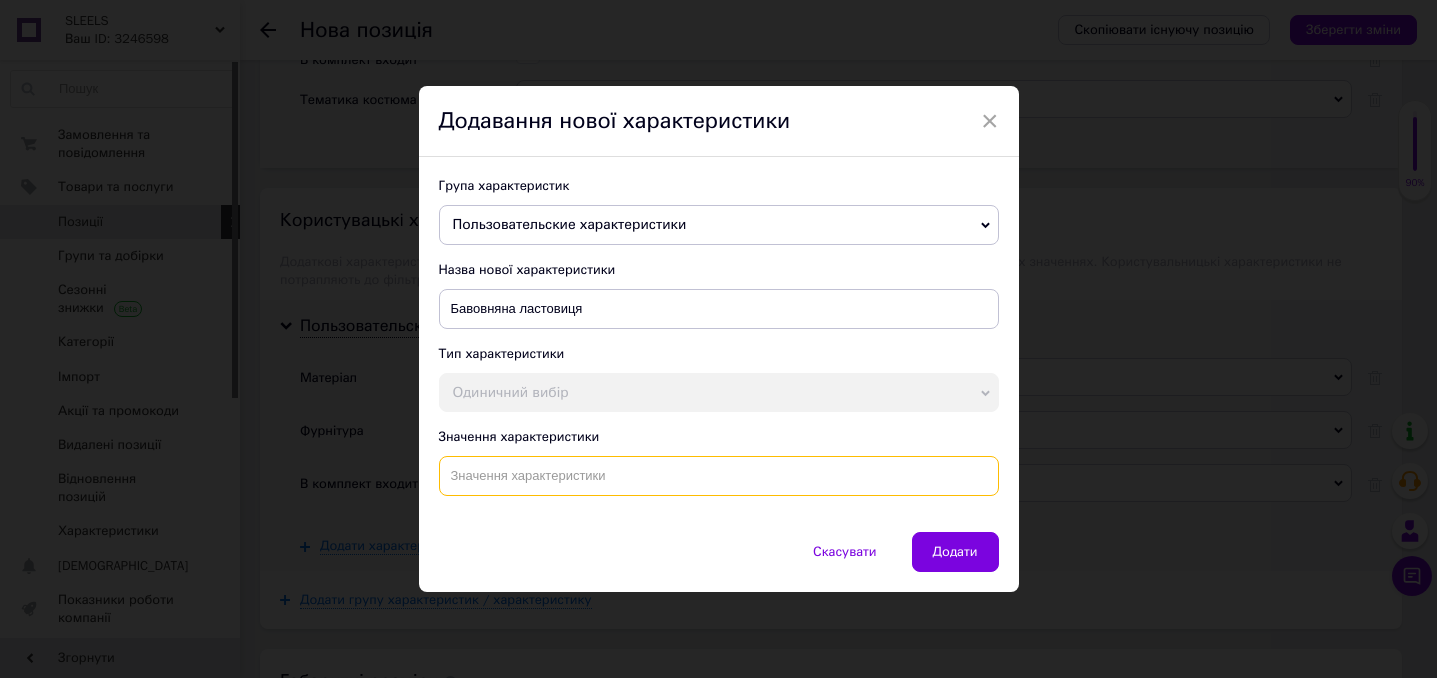 click at bounding box center (719, 476) 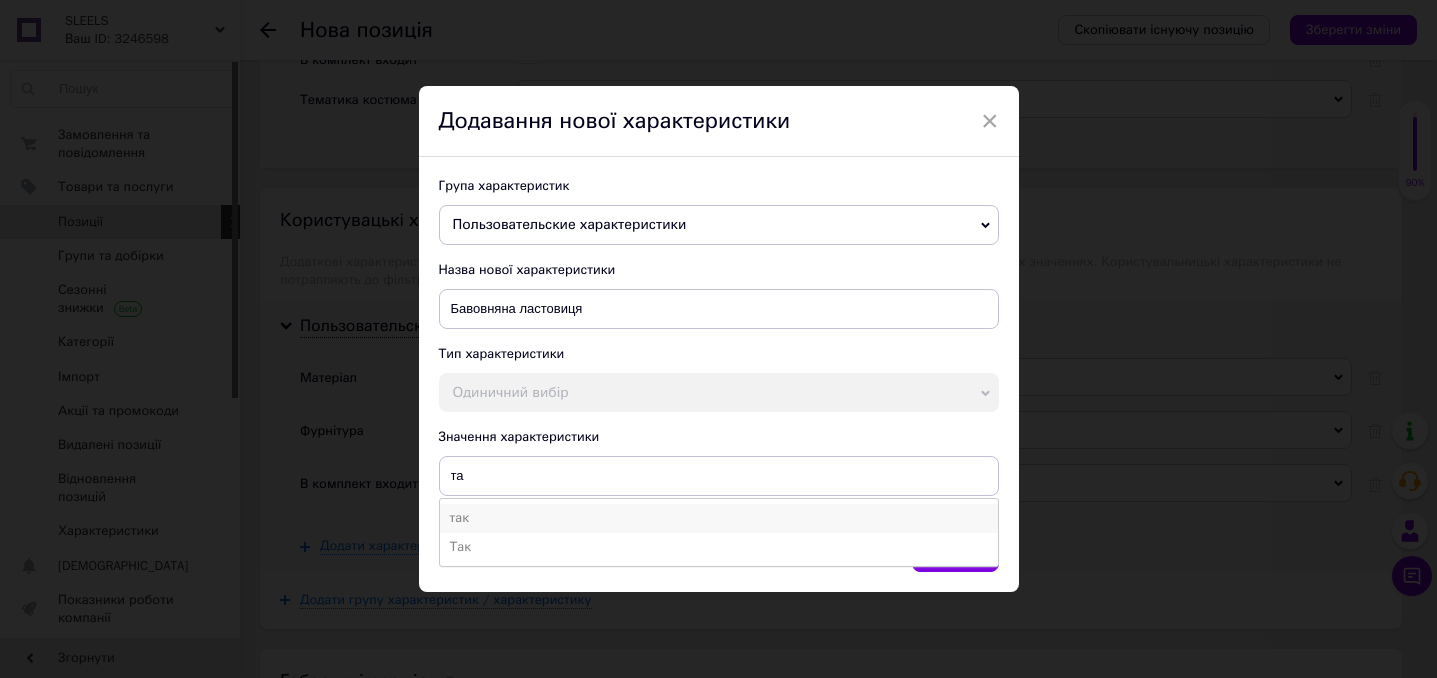 click on "так" at bounding box center [719, 518] 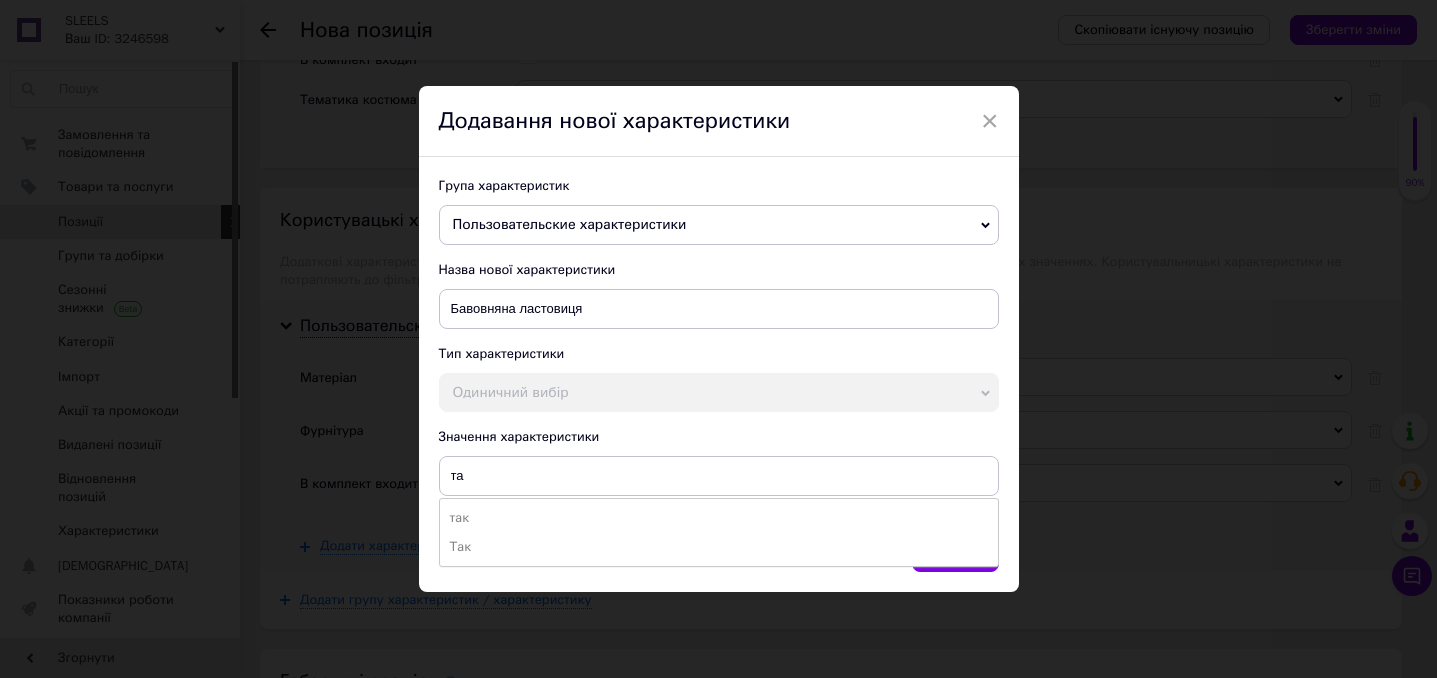 type on "так" 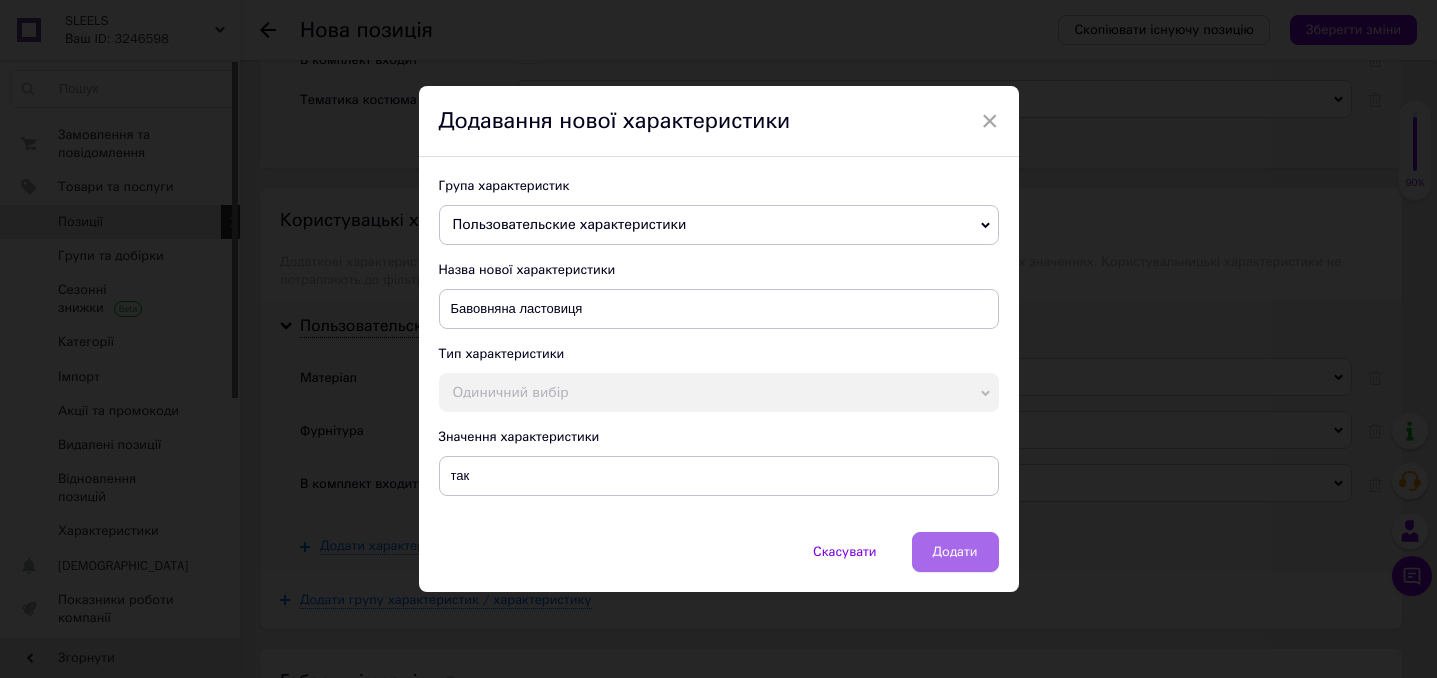 click on "Додати" at bounding box center [955, 552] 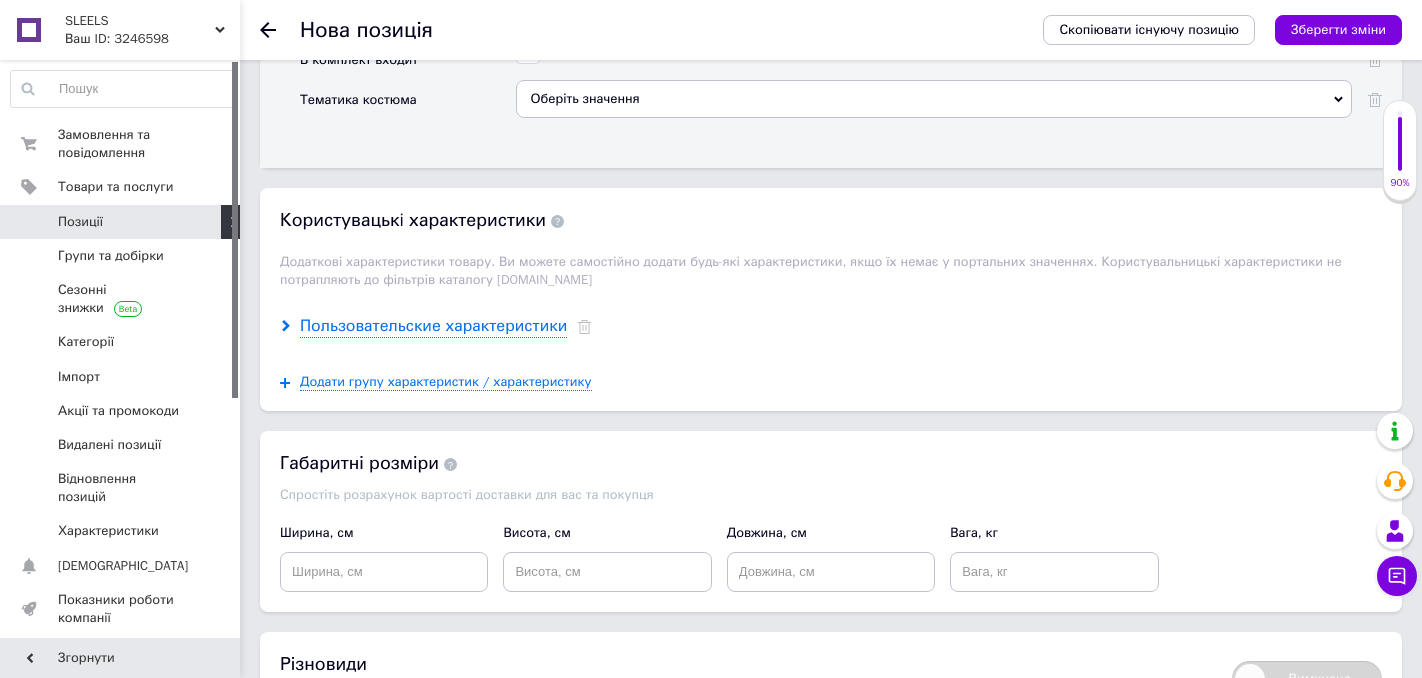 click on "Пользовательские характеристики" at bounding box center [433, 326] 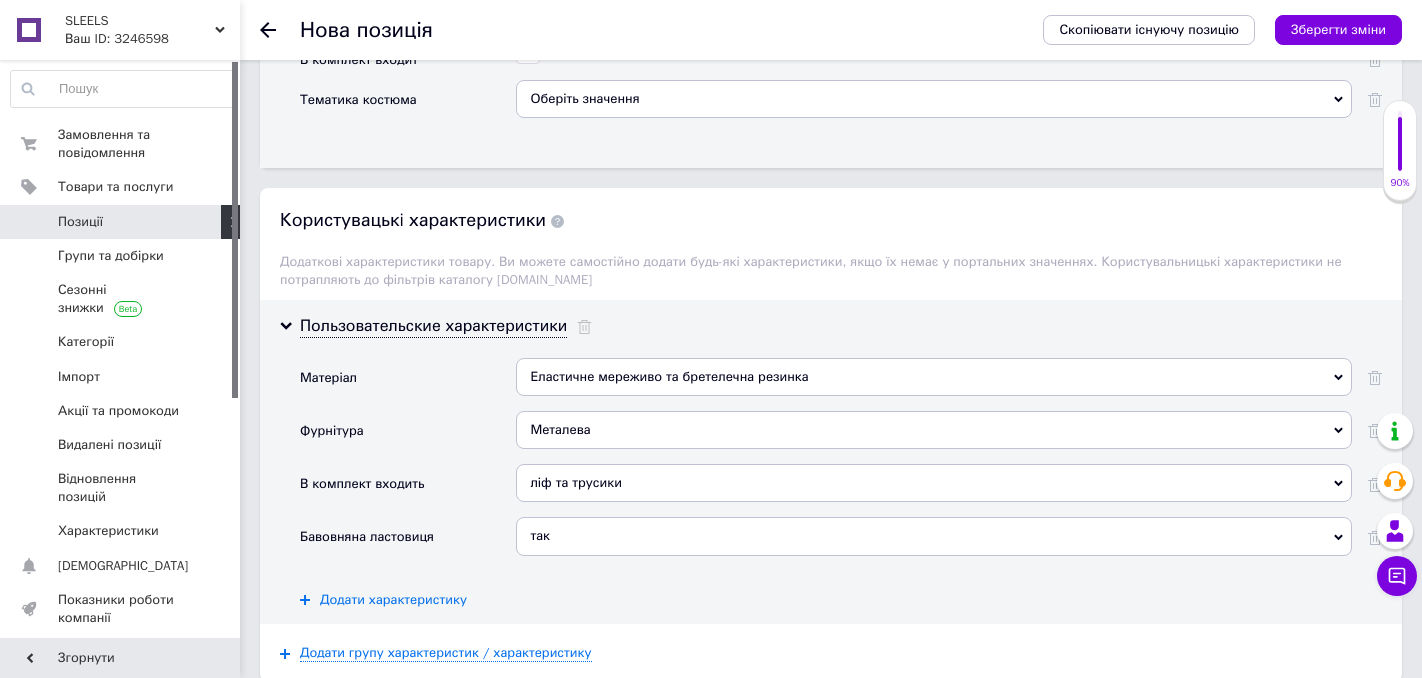 click on "Додати характеристику" at bounding box center (393, 600) 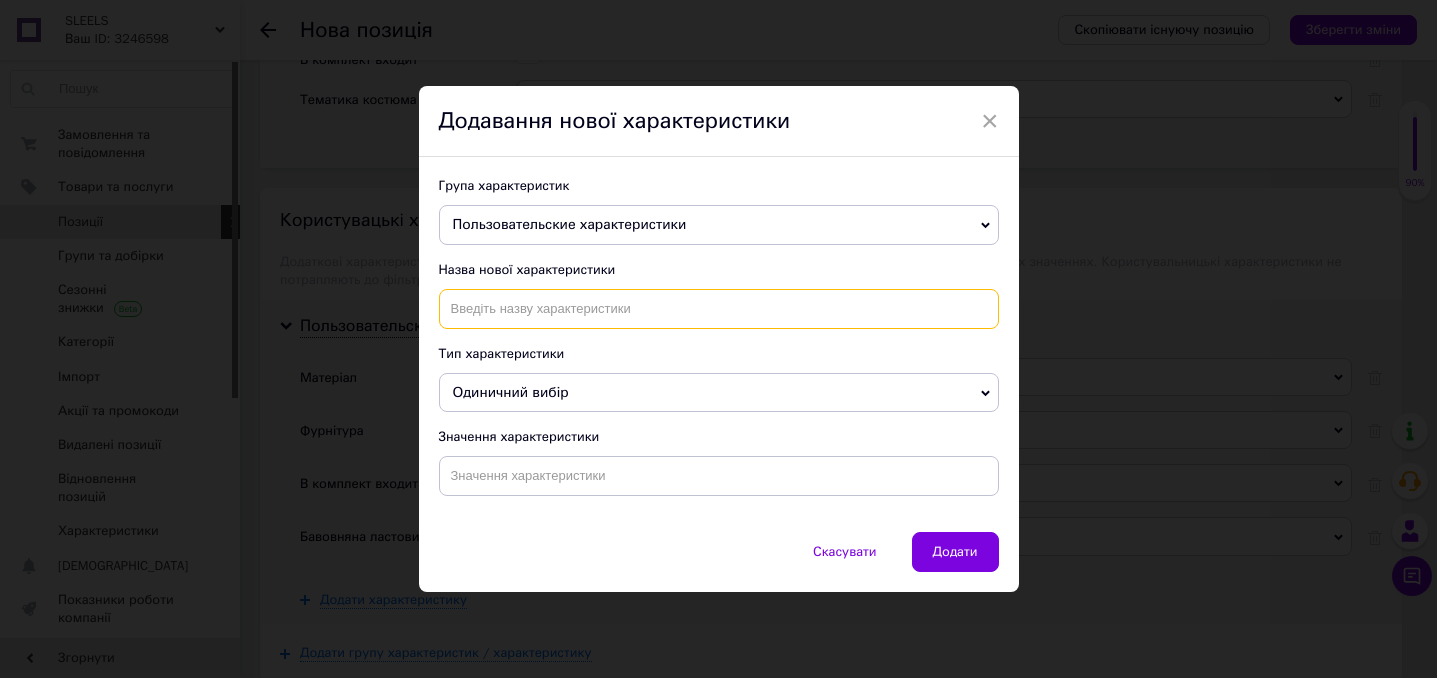 click at bounding box center (719, 309) 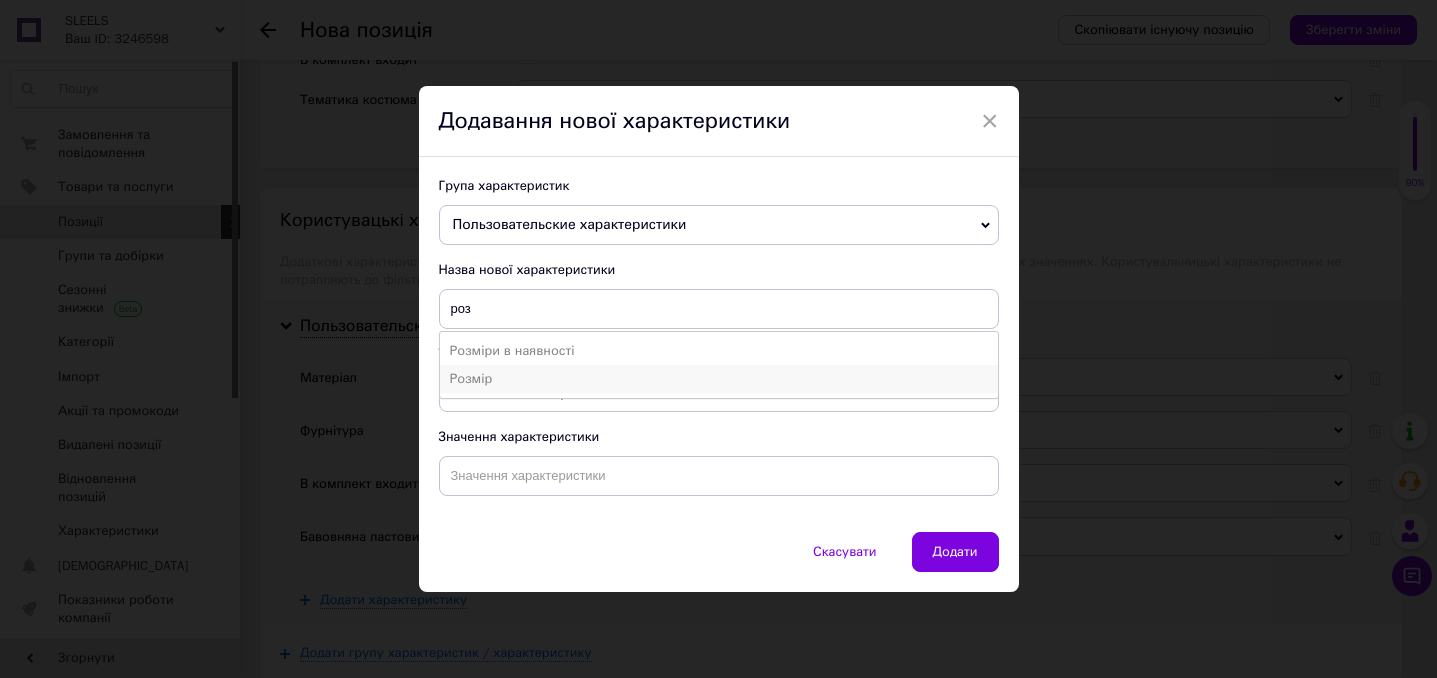 click on "Розмір" at bounding box center (719, 379) 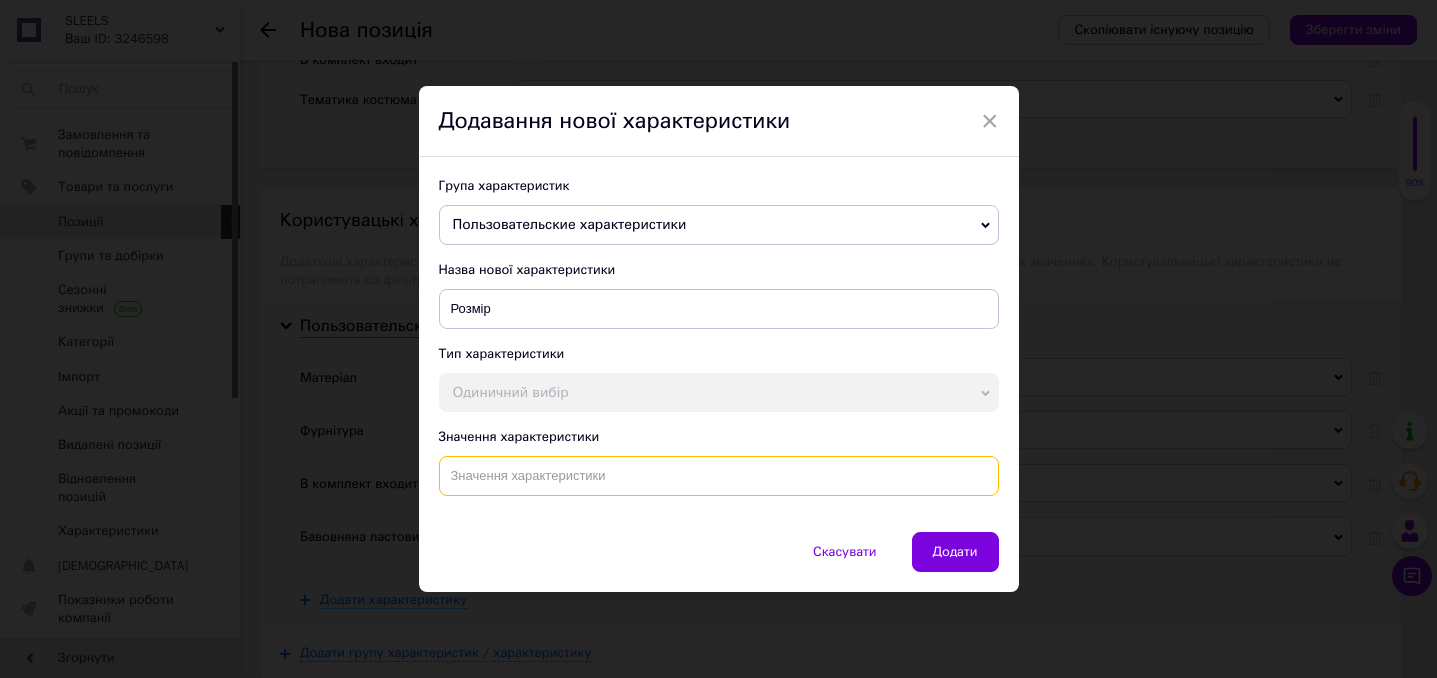 click at bounding box center (719, 476) 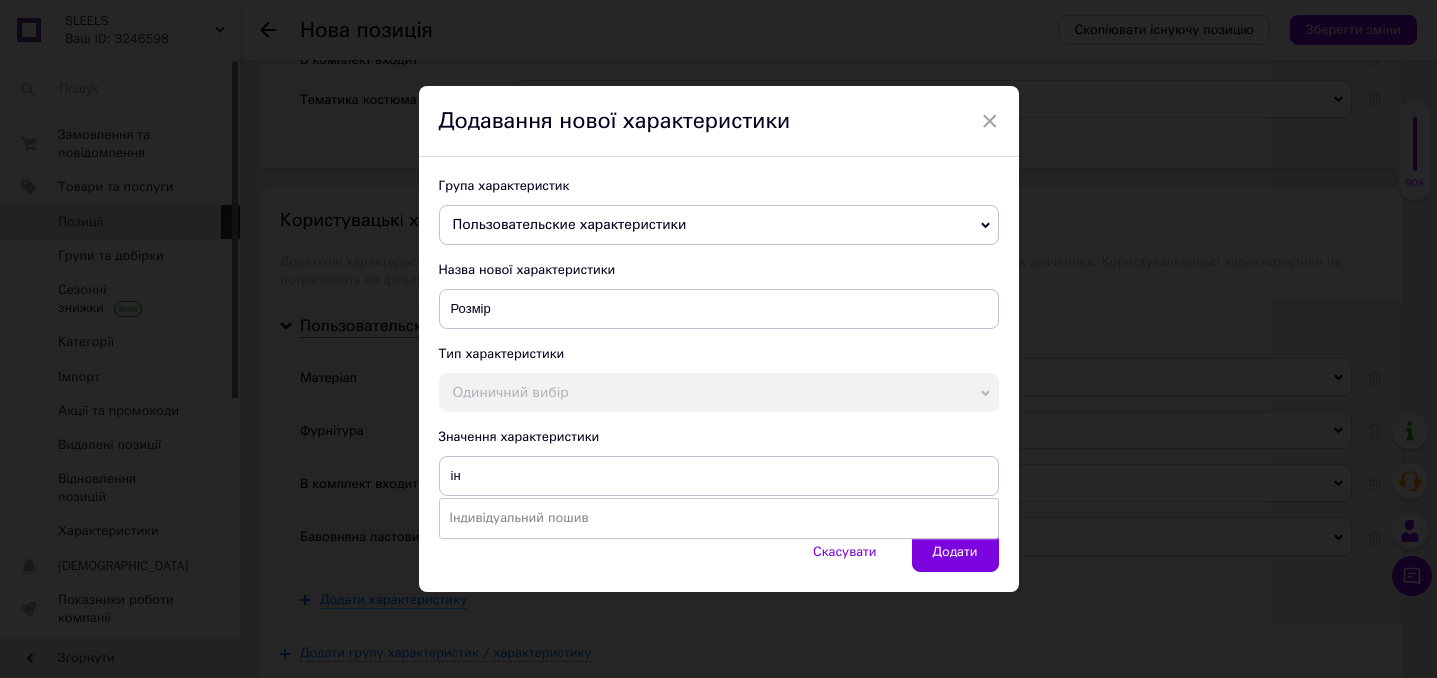 click on "Індивідуальний пошив" at bounding box center [719, 518] 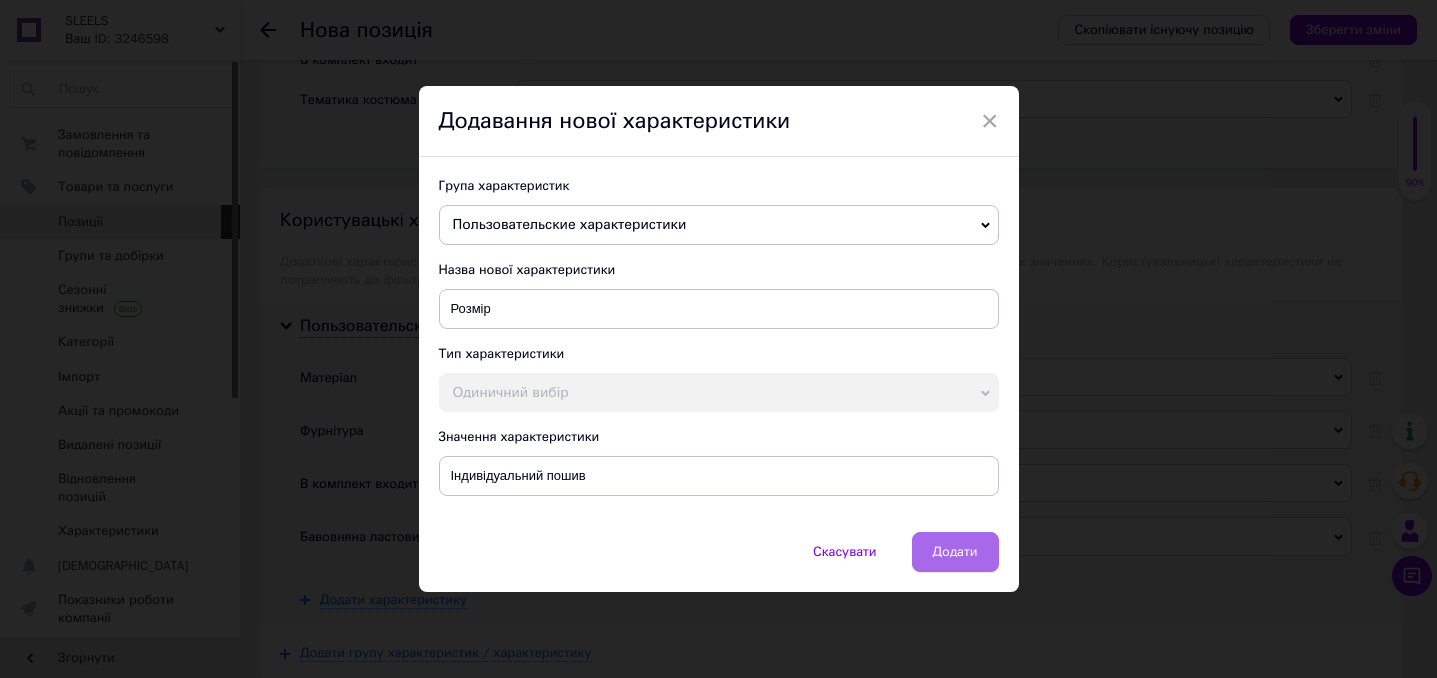 click on "Додати" at bounding box center (955, 552) 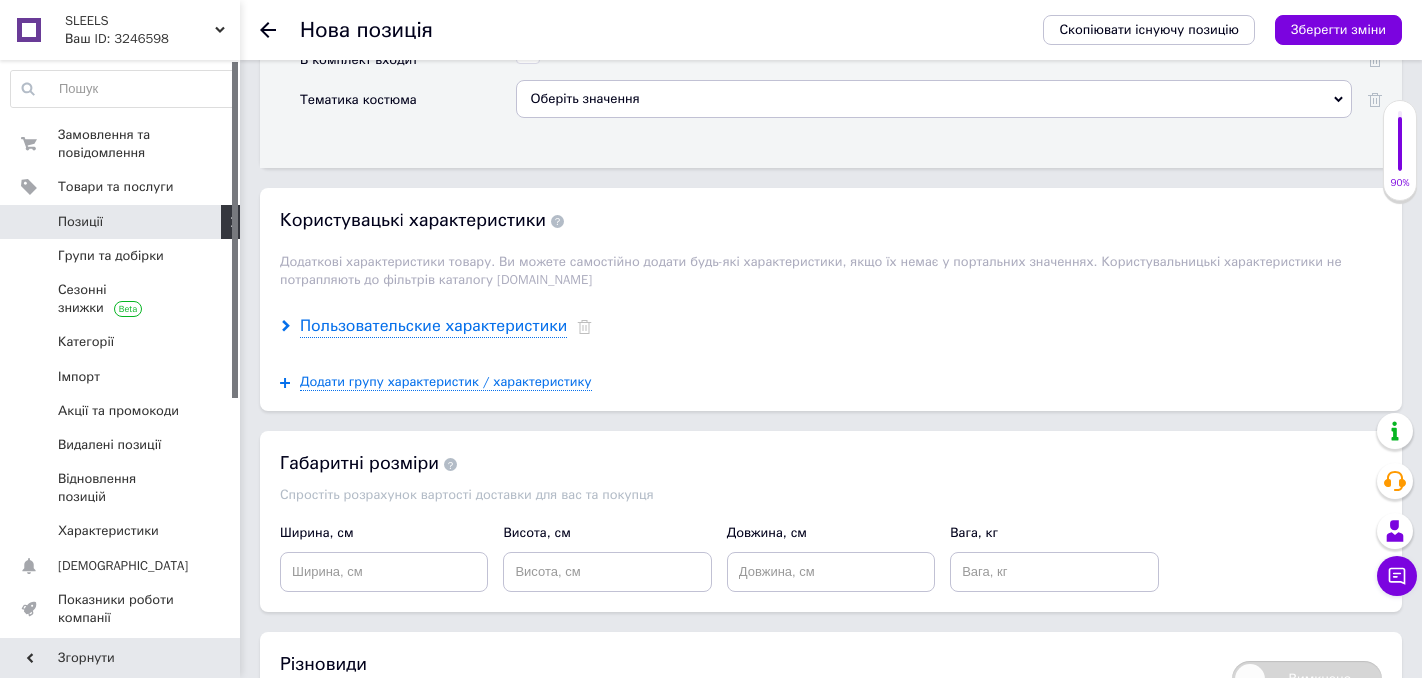 click on "Пользовательские характеристики" at bounding box center (433, 326) 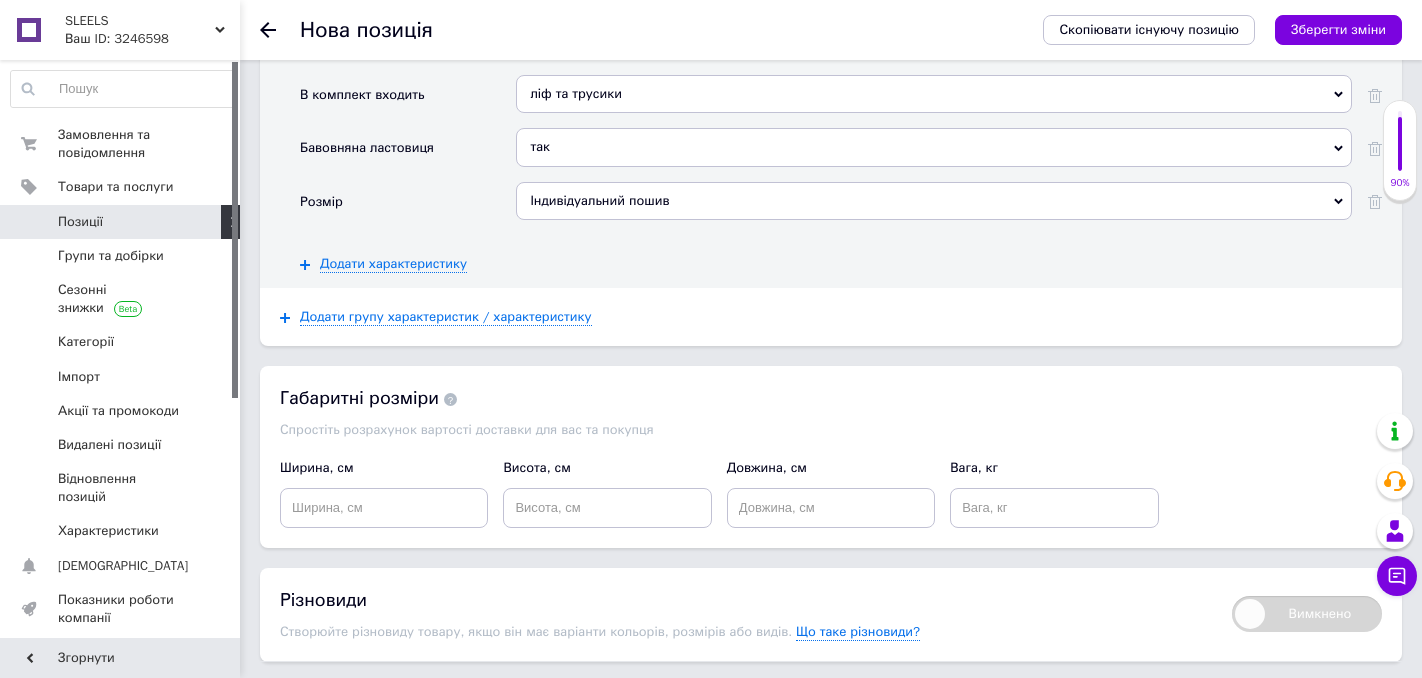 scroll, scrollTop: 3436, scrollLeft: 0, axis: vertical 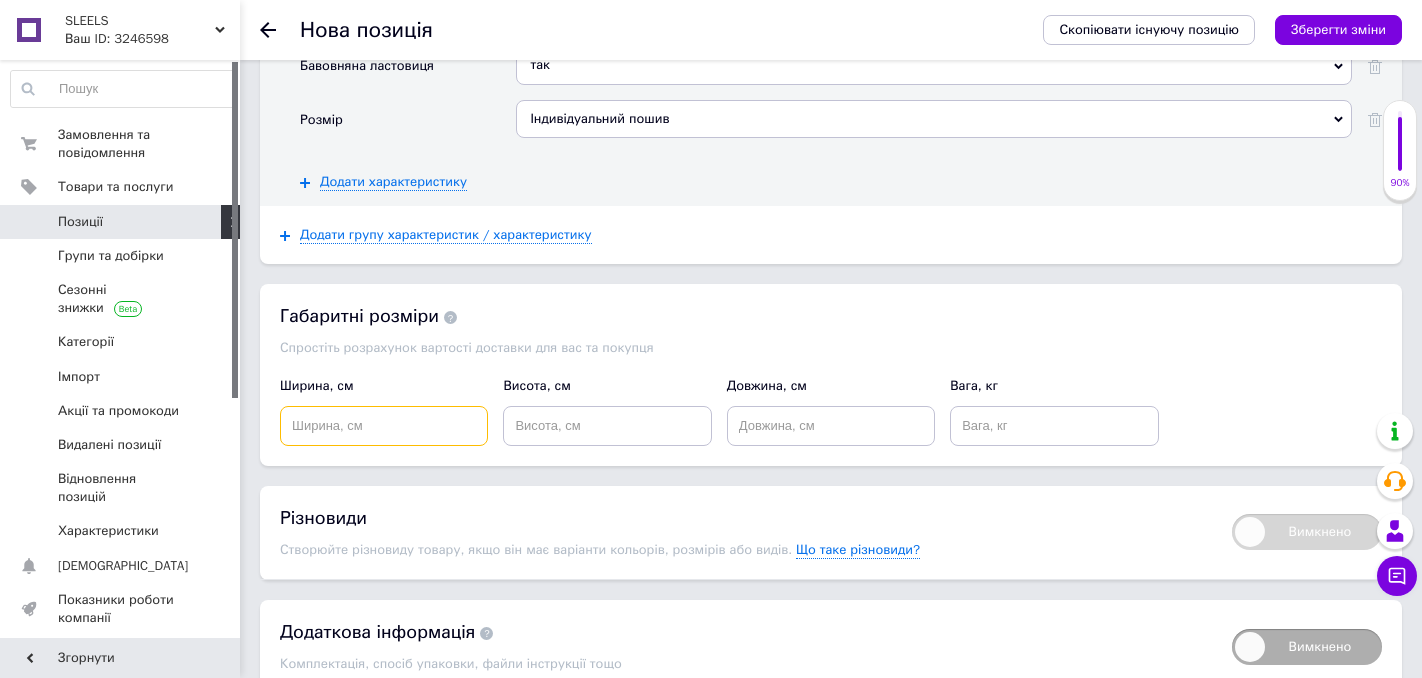 click at bounding box center (384, 426) 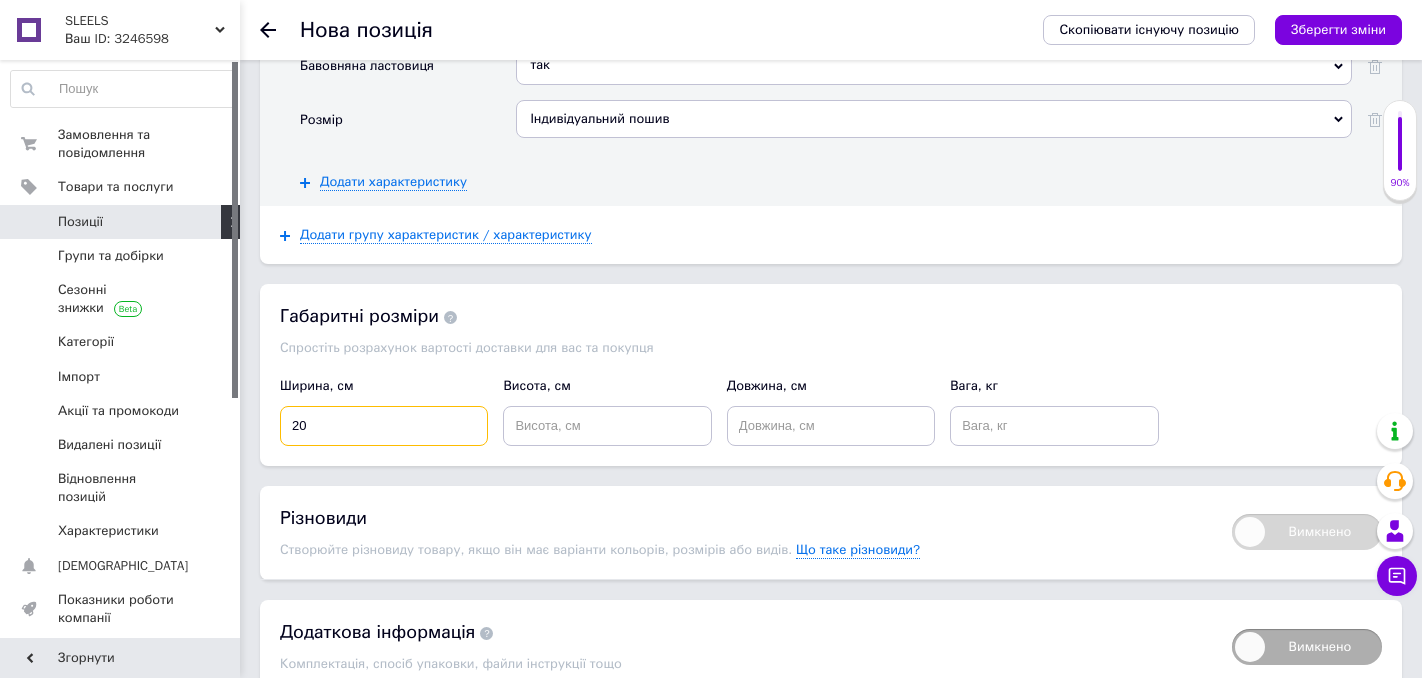 type on "20" 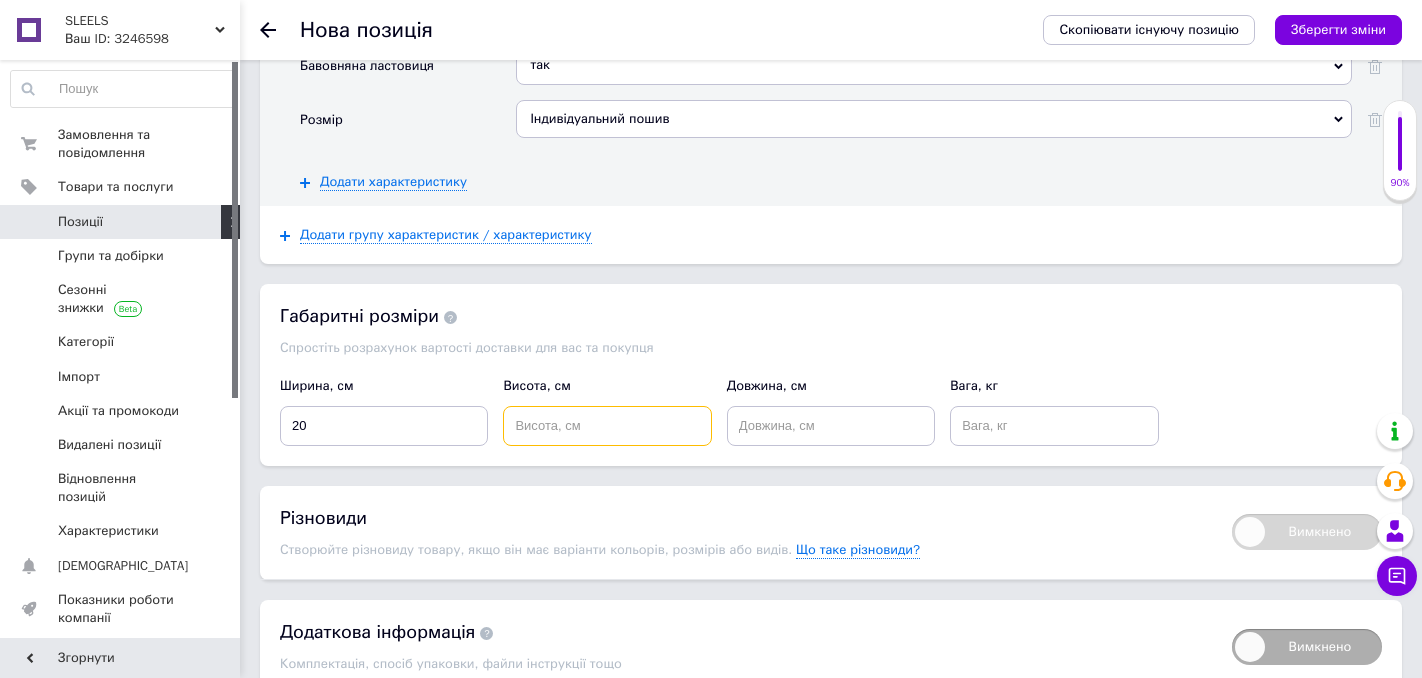 click at bounding box center [607, 426] 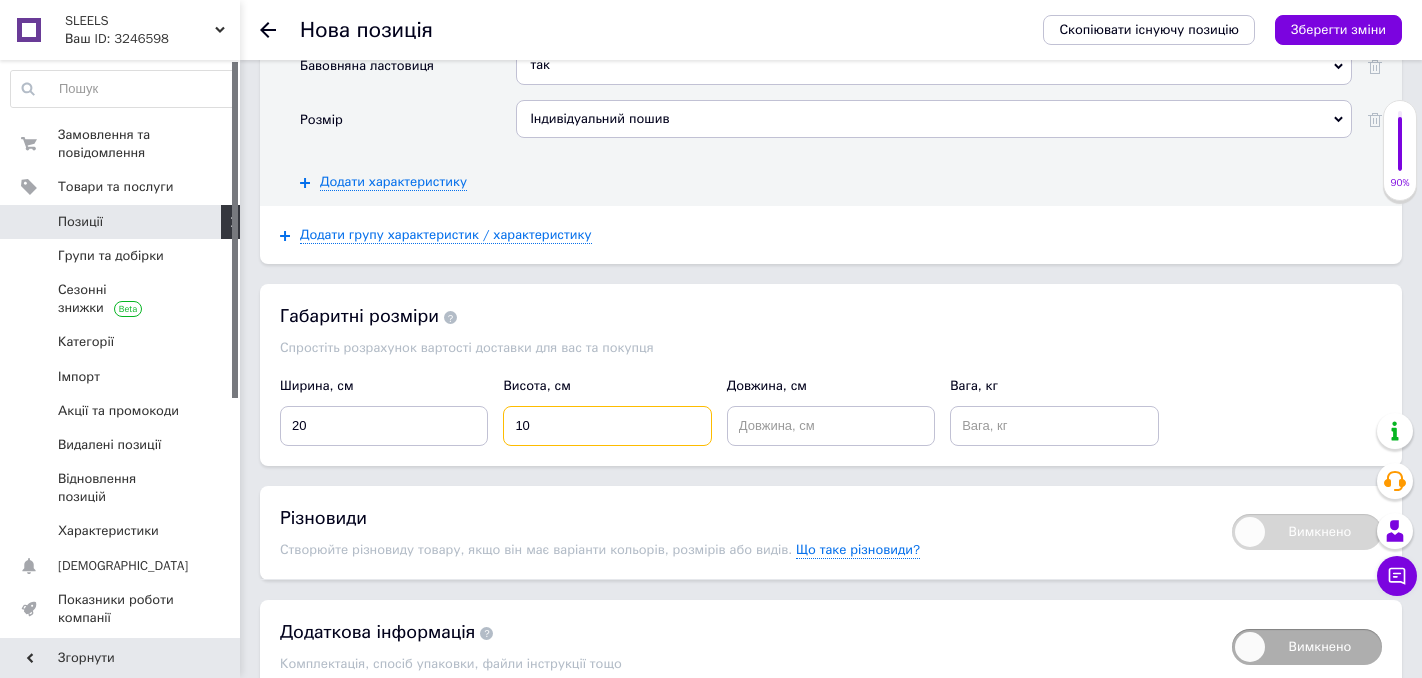 type on "10" 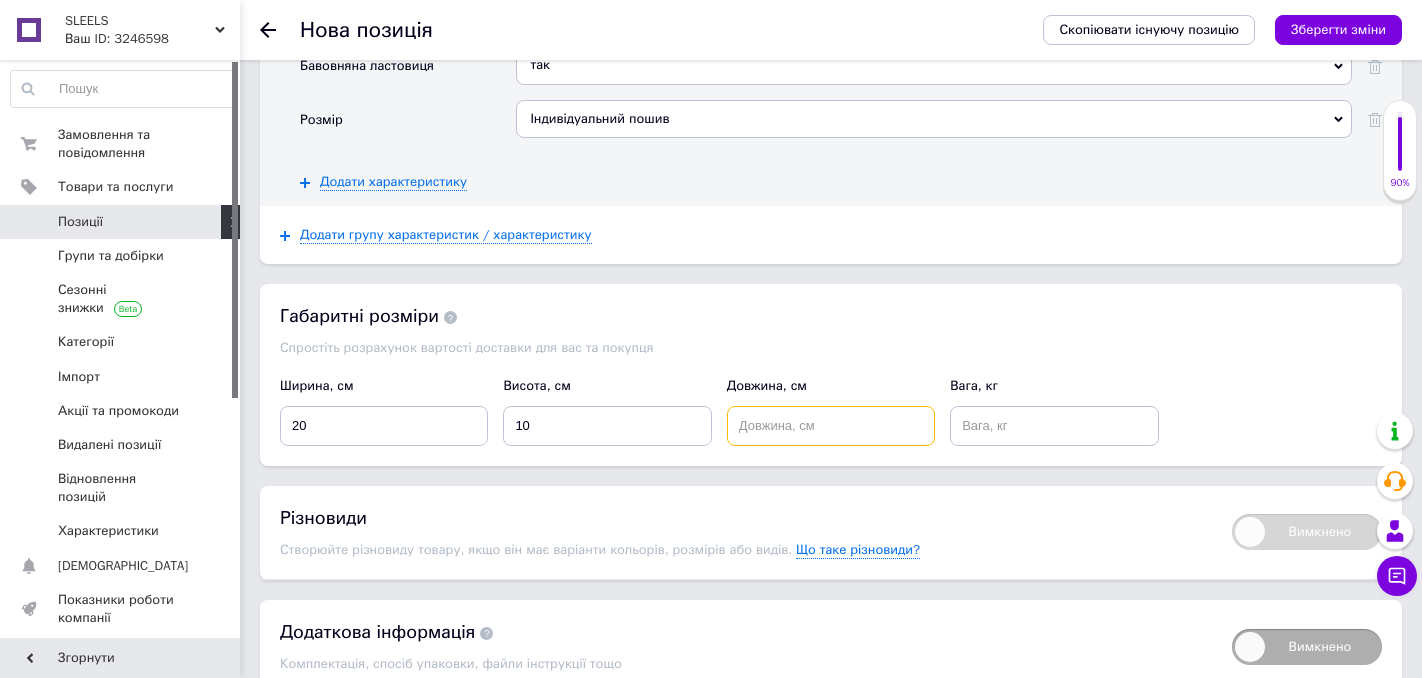 click at bounding box center (831, 426) 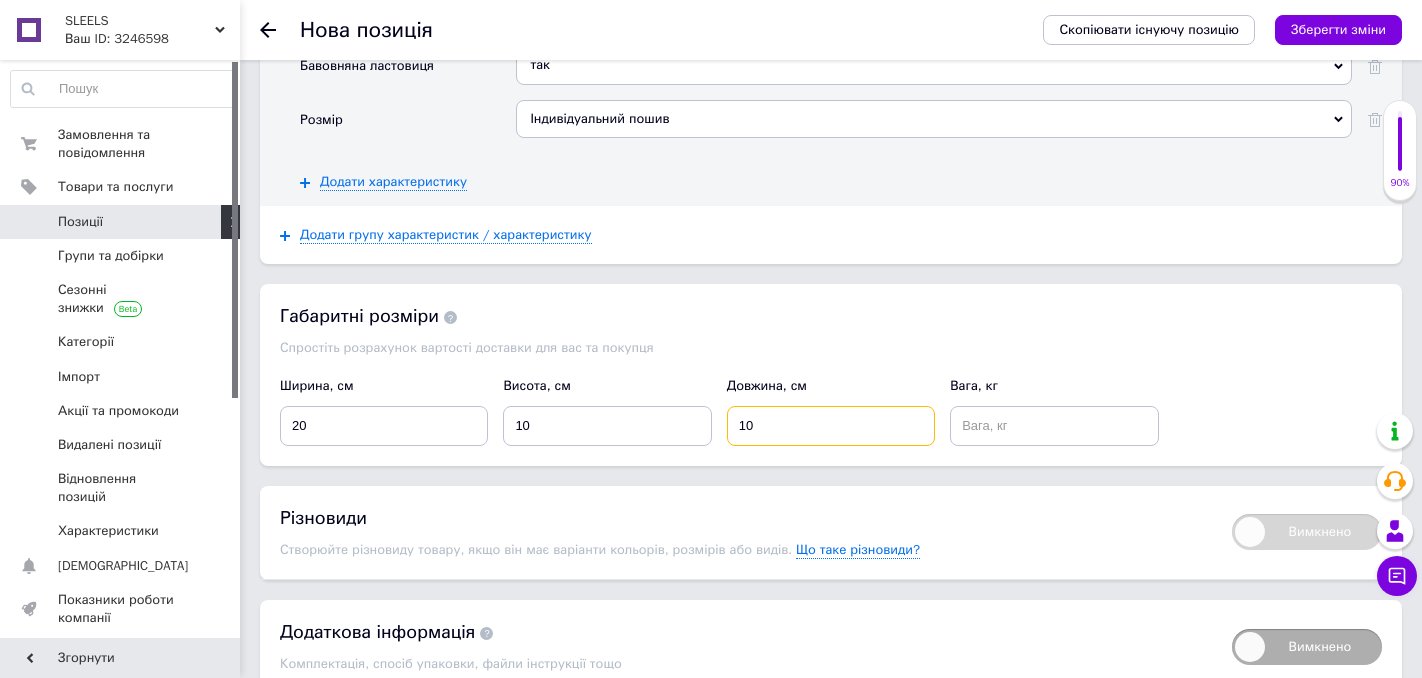 type on "10" 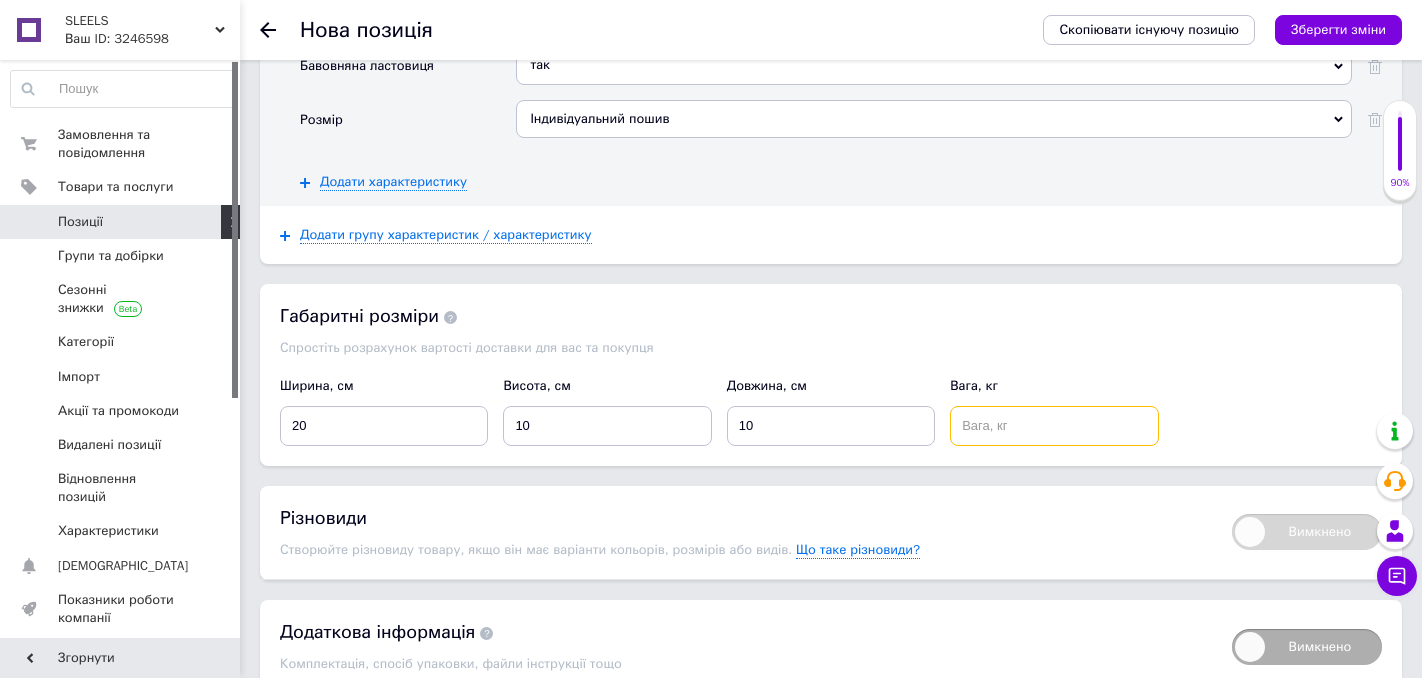 click at bounding box center [1054, 426] 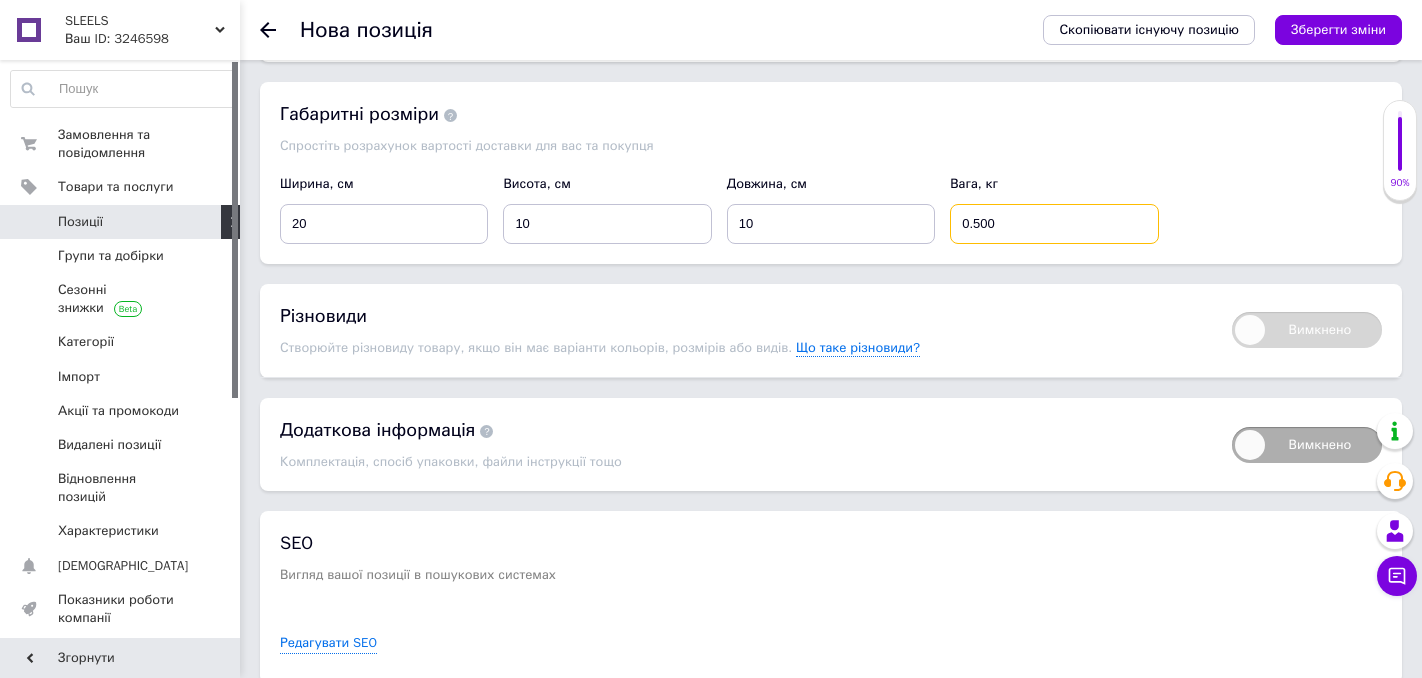 scroll, scrollTop: 3715, scrollLeft: 0, axis: vertical 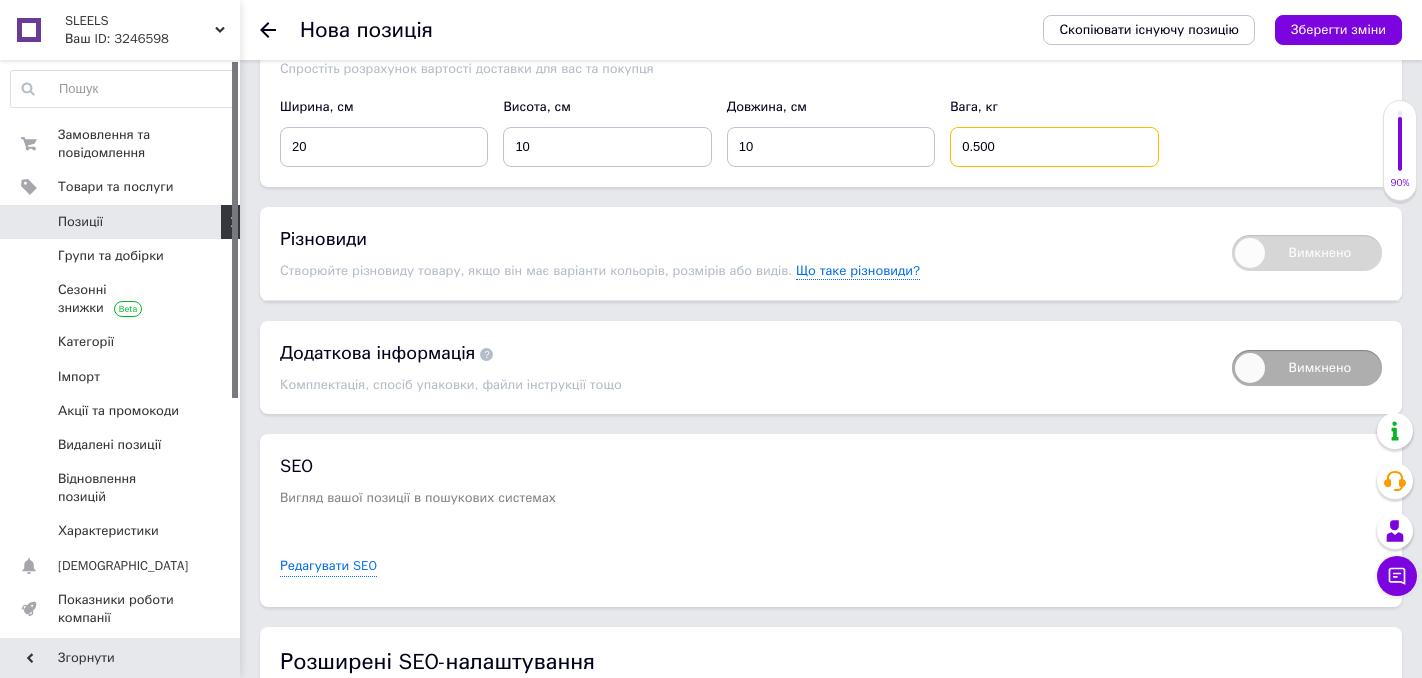 type on "0.500" 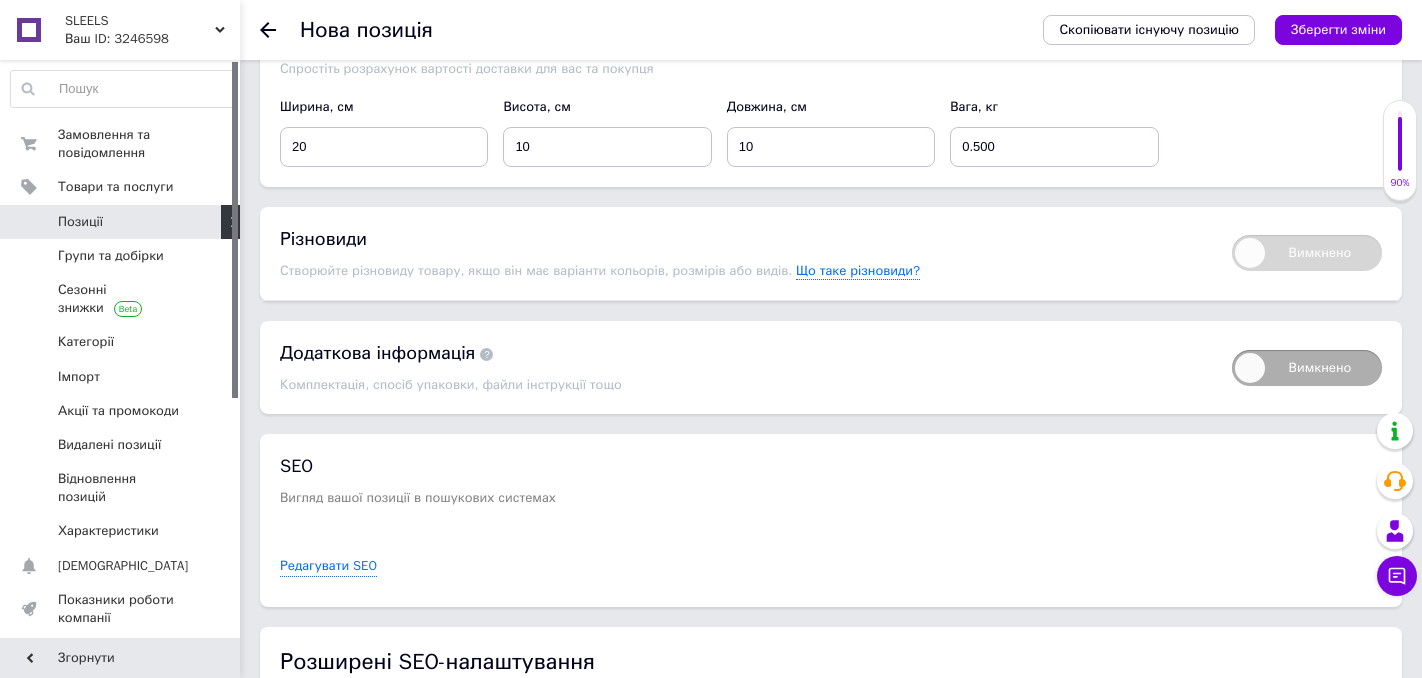 click on "Вимкнено" at bounding box center (1307, 368) 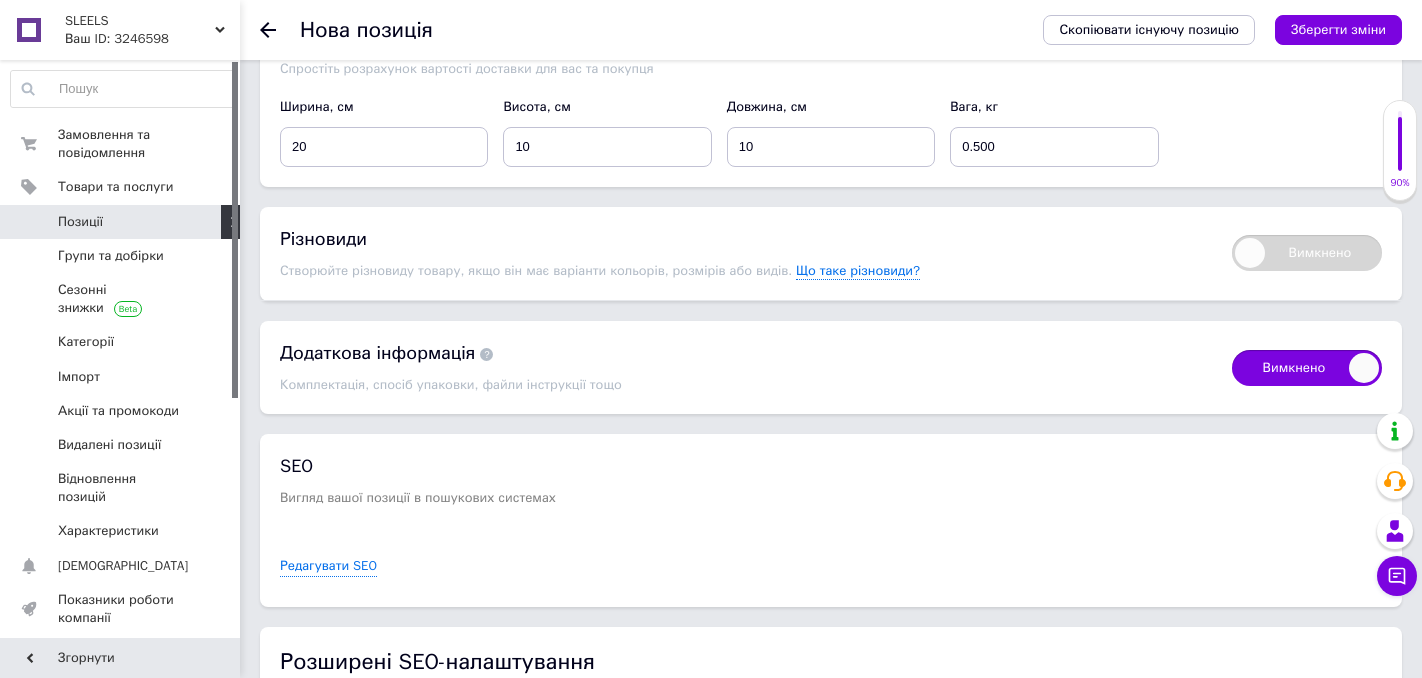 checkbox on "true" 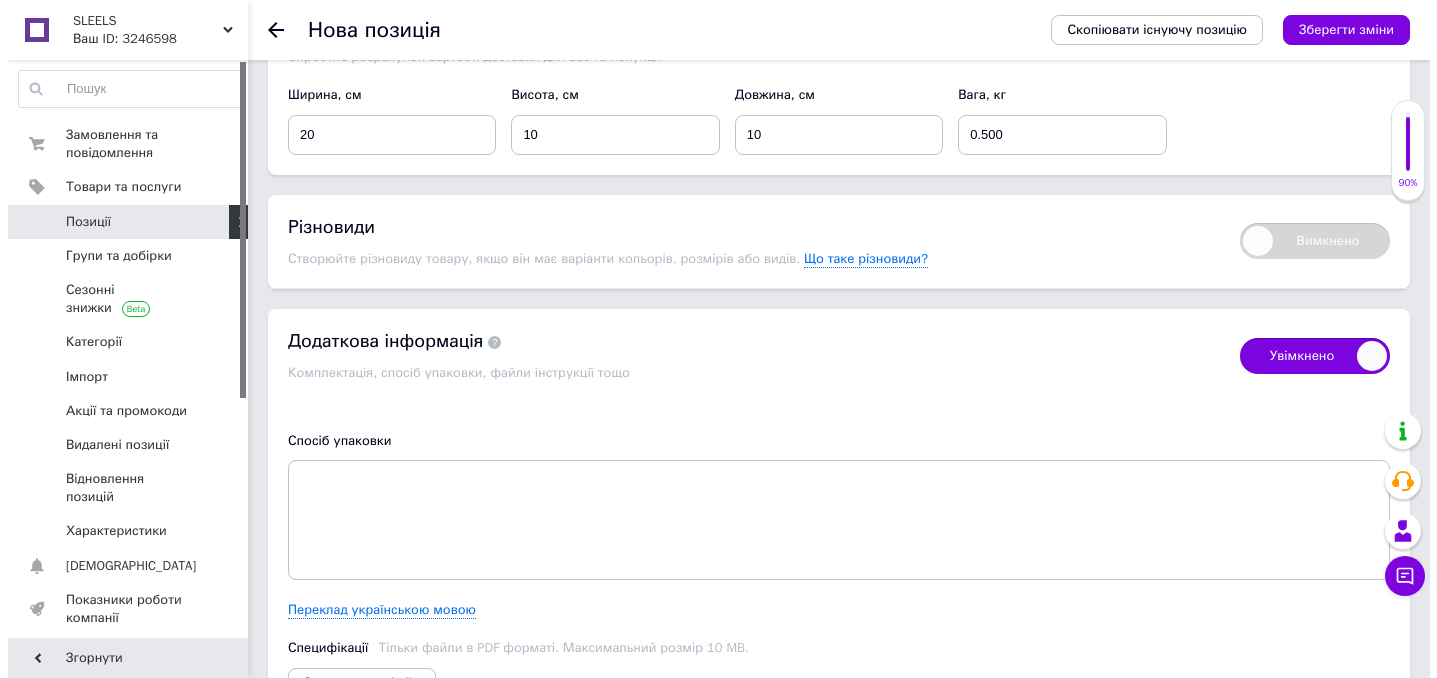 scroll, scrollTop: 3741, scrollLeft: 0, axis: vertical 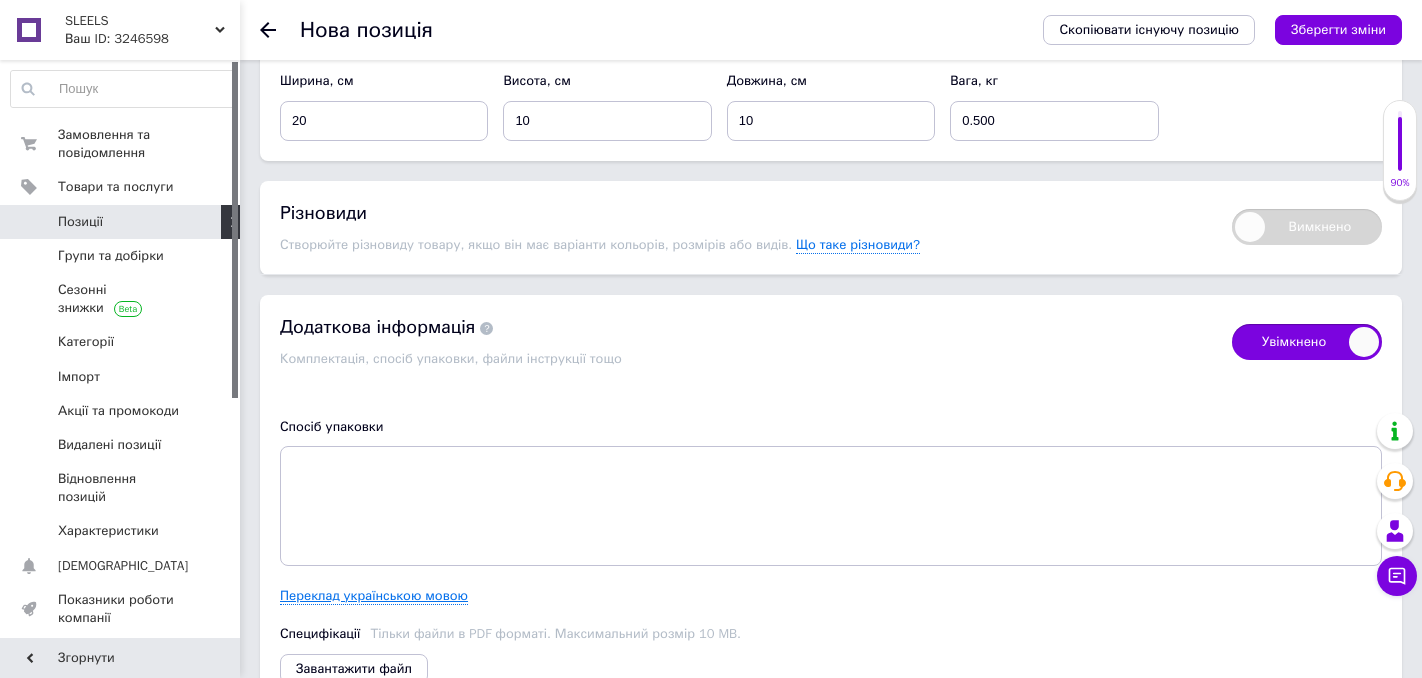 click on "Переклад українською мовою" at bounding box center [374, 596] 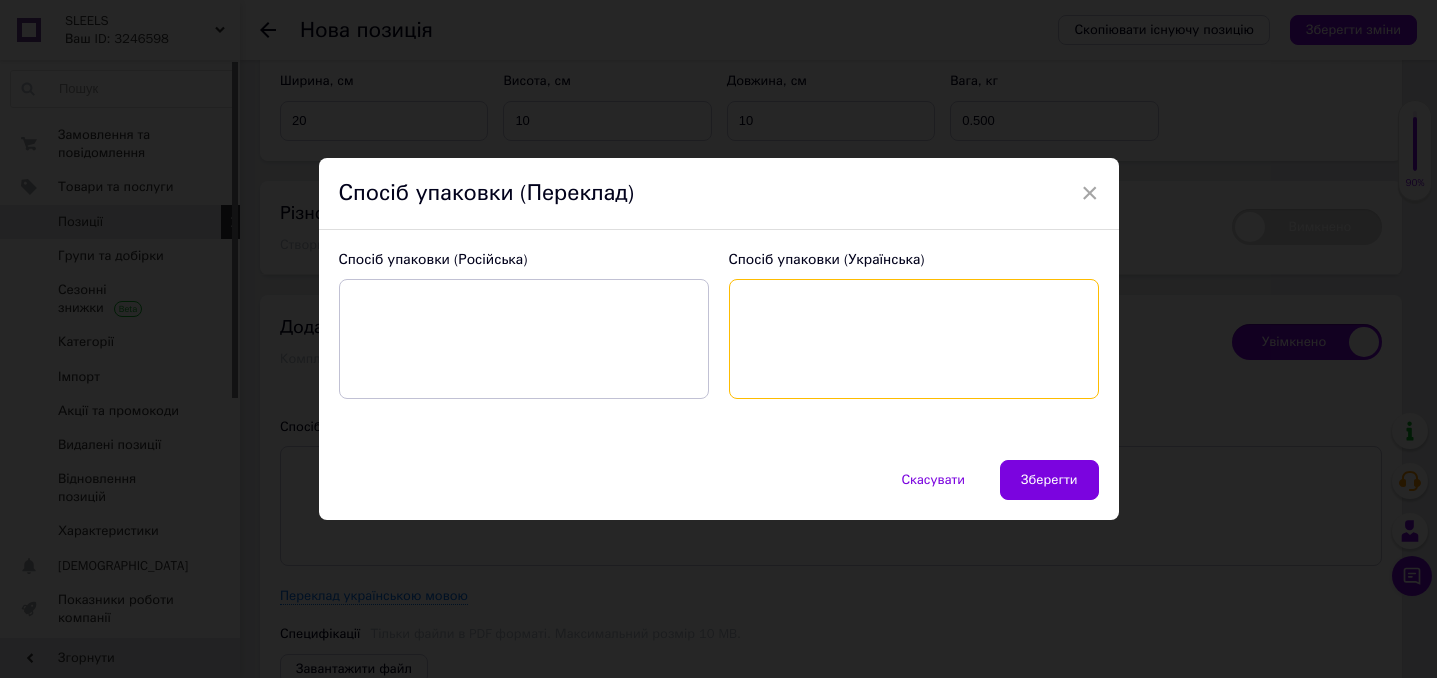click at bounding box center [914, 339] 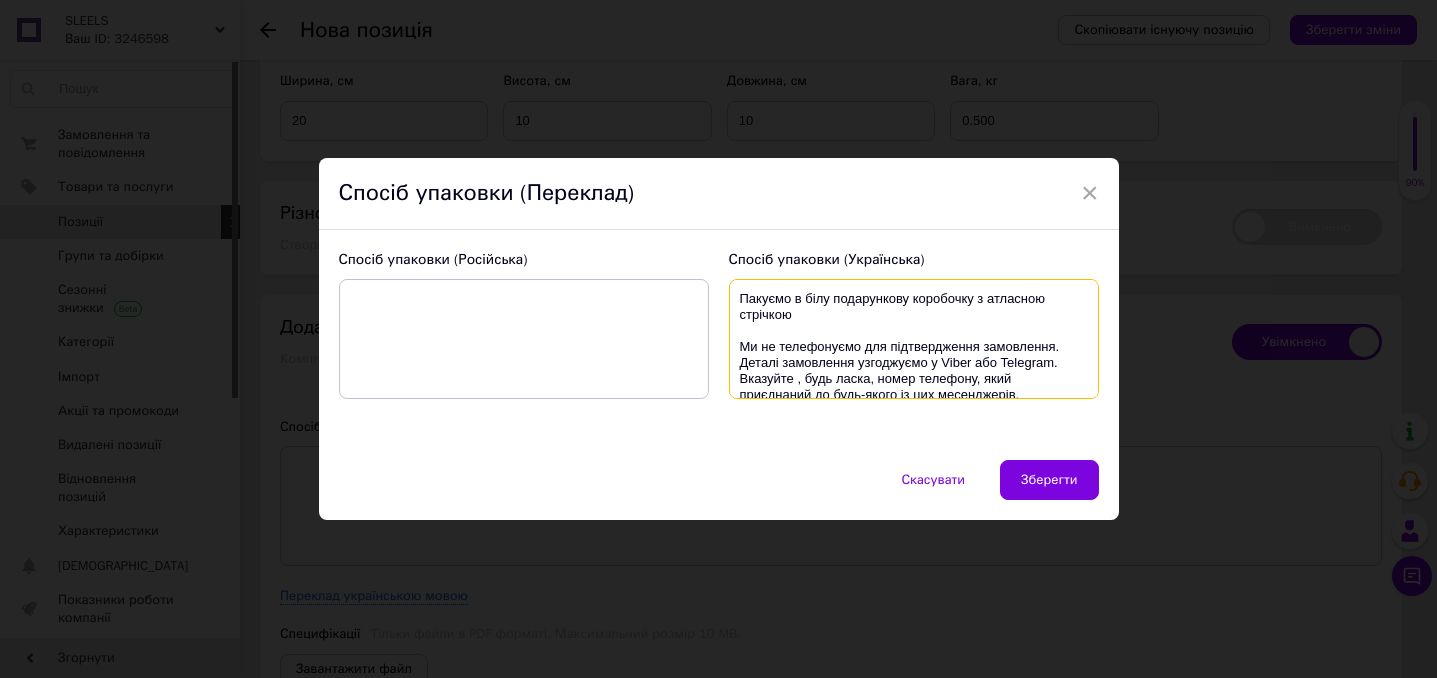 scroll, scrollTop: 52, scrollLeft: 0, axis: vertical 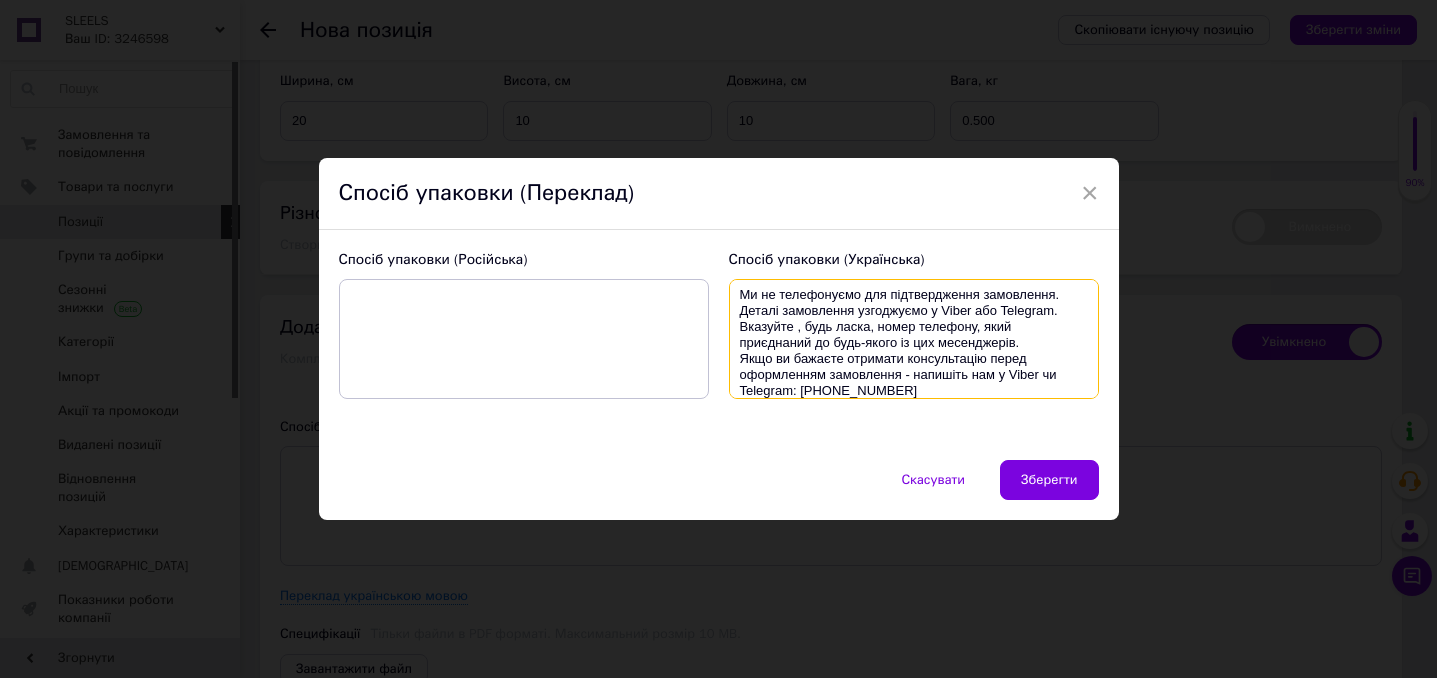 type on "Пакуємо в білу подарункову коробочку з атласною стрічкою
Ми не телефонуємо для підтвердження замовлення.
Деталі замовлення узгоджуємо у Viber або Telegram.
Вказуйте , будь ласка, номер телефону, який приєднаний до будь-якого із цих месенджерів.
Якщо ви бажаєте отримати консультацію перед оформленням замовлення - напишіть нам у Viber чи Telegram: [PHONE_NUMBER]" 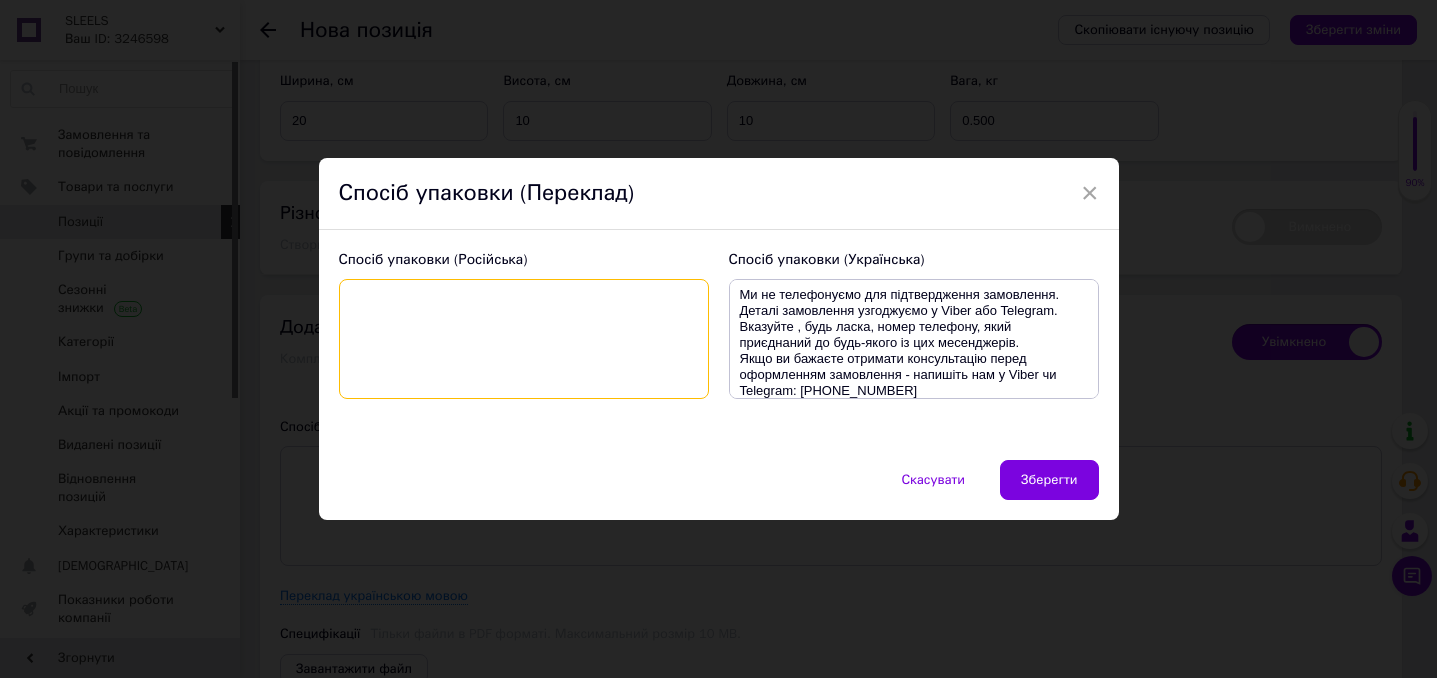 click at bounding box center [524, 339] 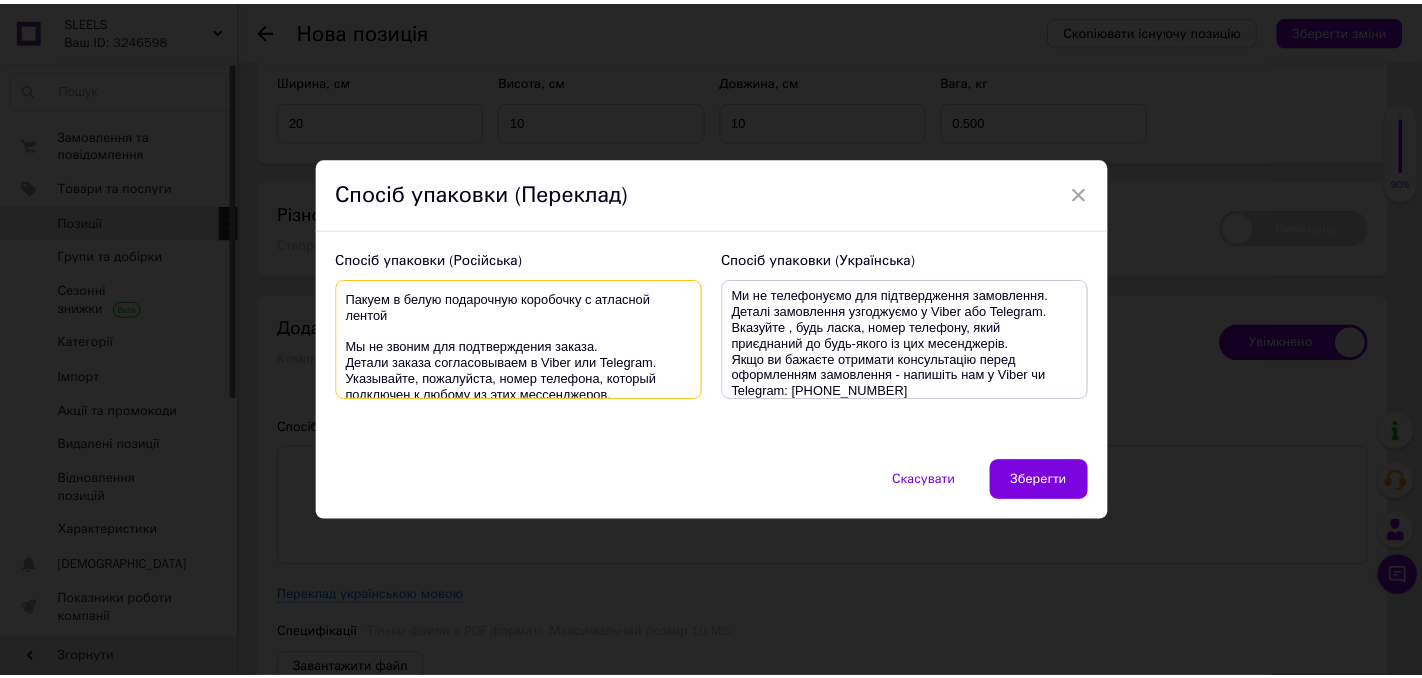 scroll, scrollTop: 52, scrollLeft: 0, axis: vertical 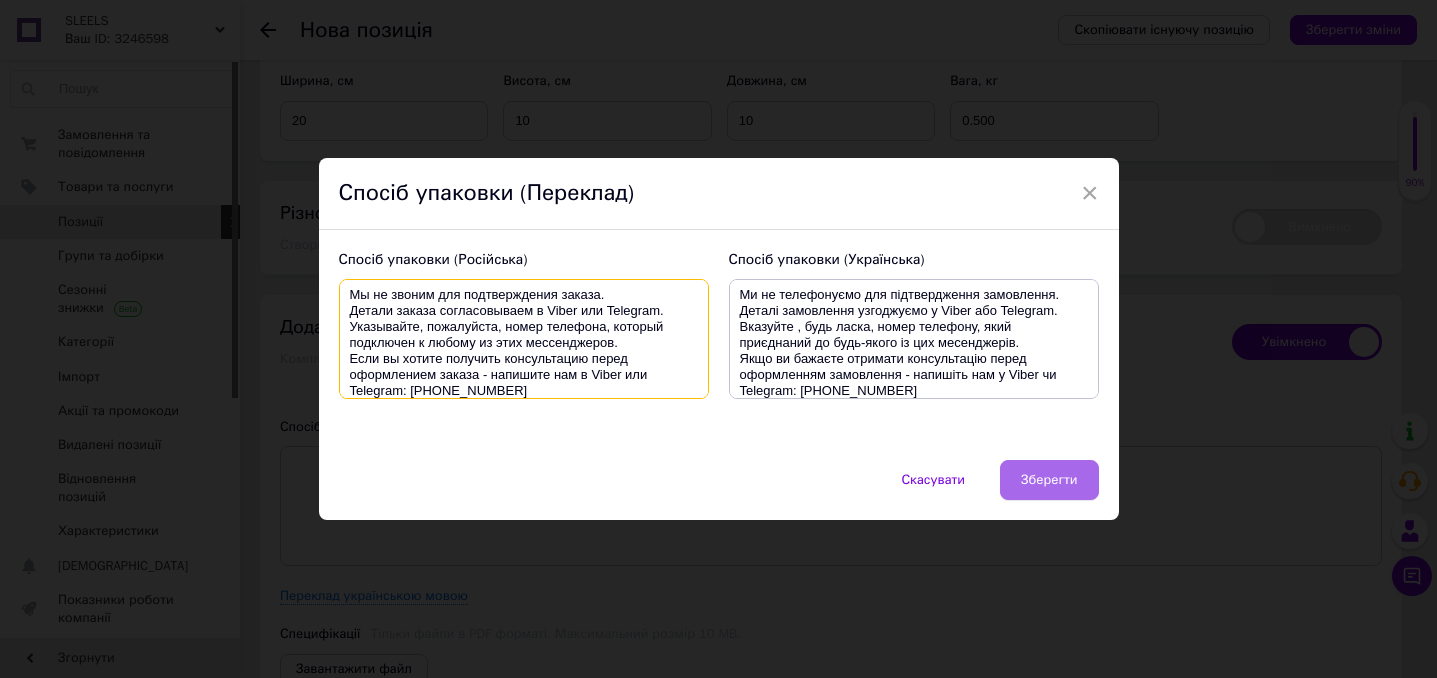 type on "Пакуем в белую подарочную коробочку с атласной лентой
Мы не звоним для подтверждения заказа.
Детали заказа согласовываем в Viber или Telegram.
Указывайте, пожалуйста, номер телефона, который подключен к любому из этих мессенджеров.
Если вы хотите получить консультацию перед оформлением заказа - напишите нам в Viber или Telegram: [PHONE_NUMBER]" 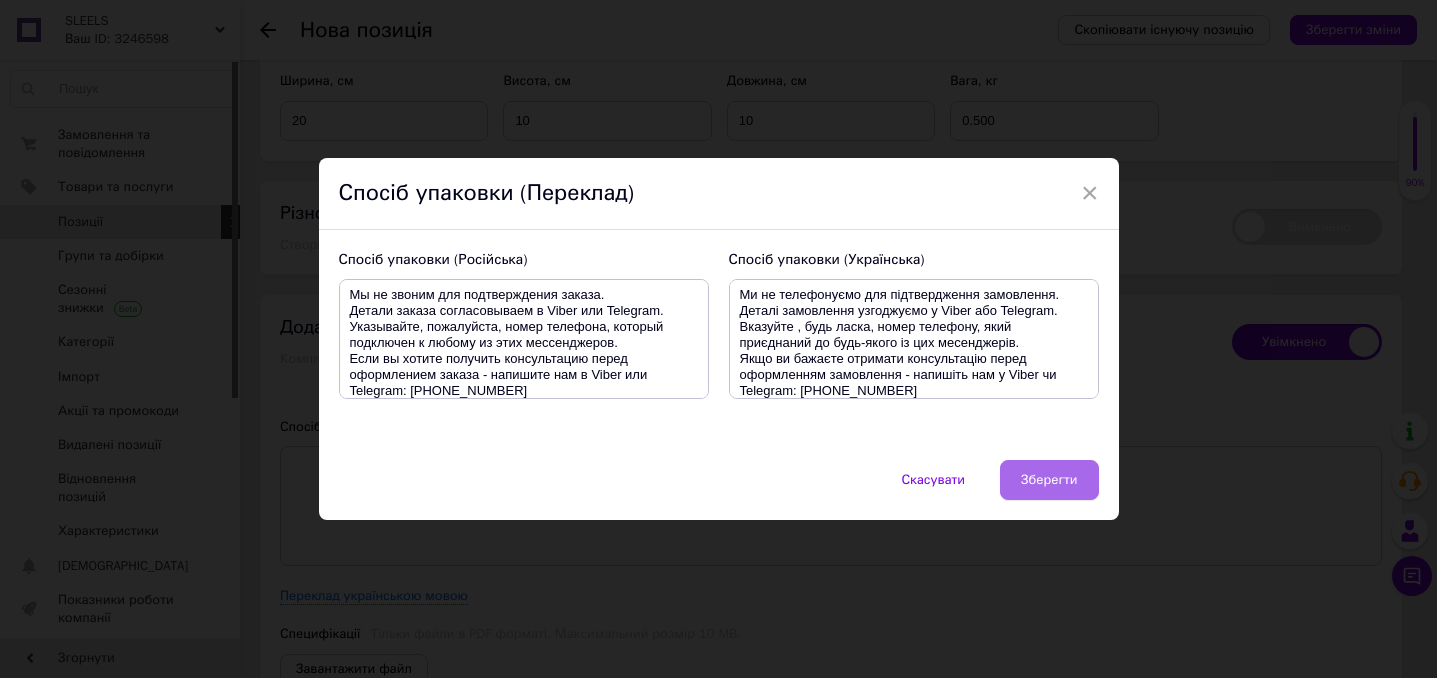 click on "Зберегти" at bounding box center (1049, 480) 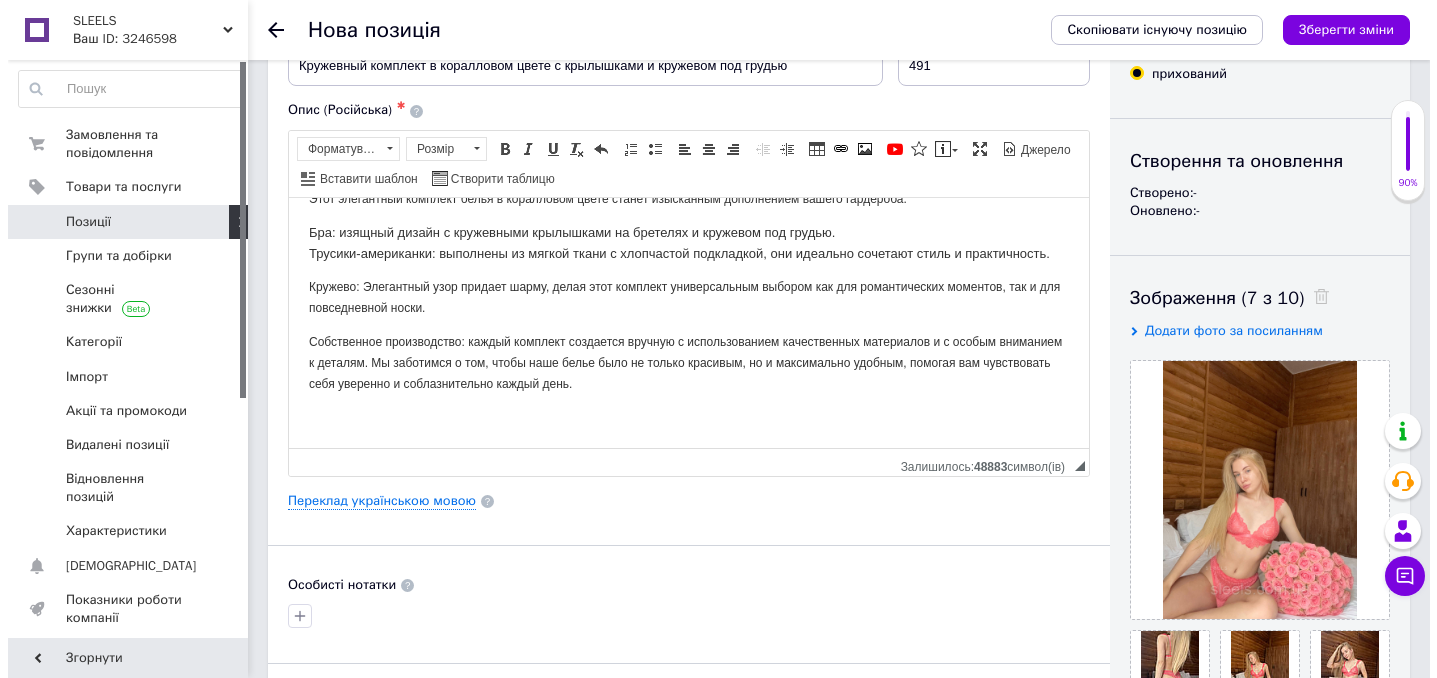 scroll, scrollTop: 139, scrollLeft: 0, axis: vertical 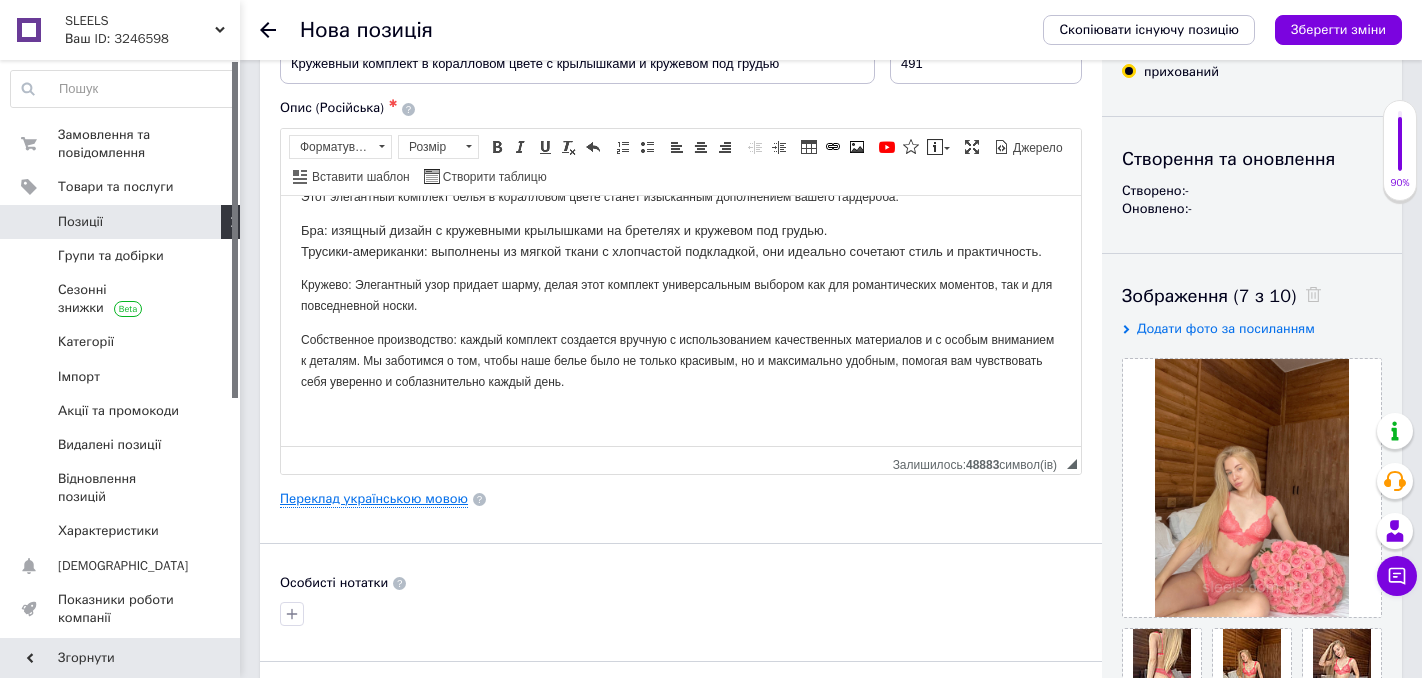 click on "Переклад українською мовою" at bounding box center (374, 499) 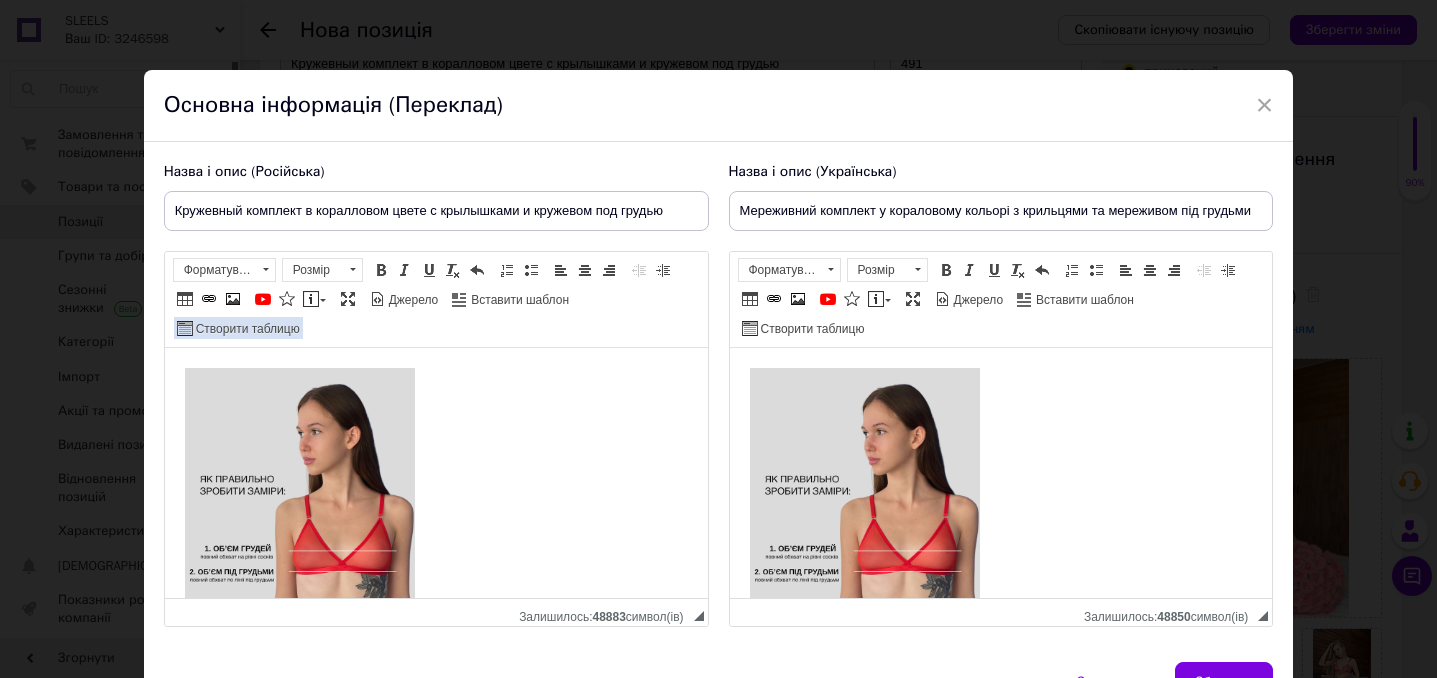 scroll, scrollTop: 0, scrollLeft: 0, axis: both 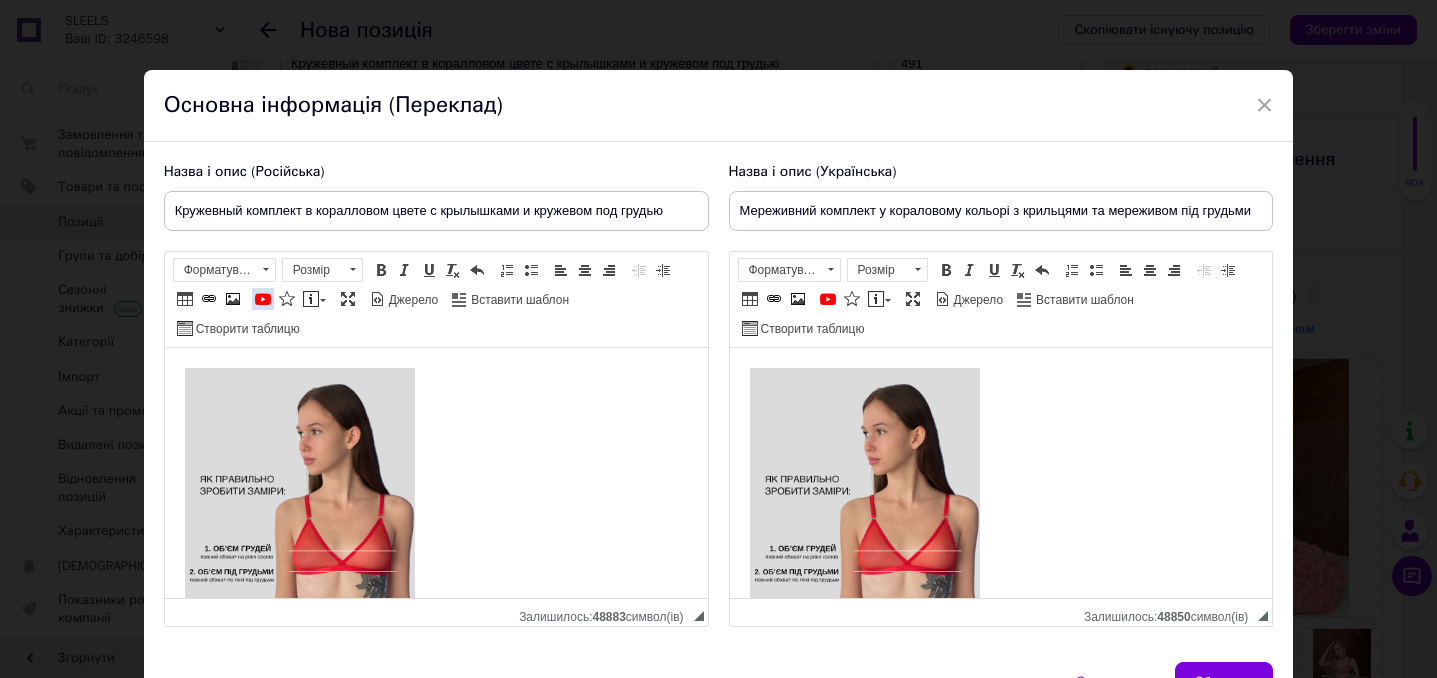 click at bounding box center [263, 299] 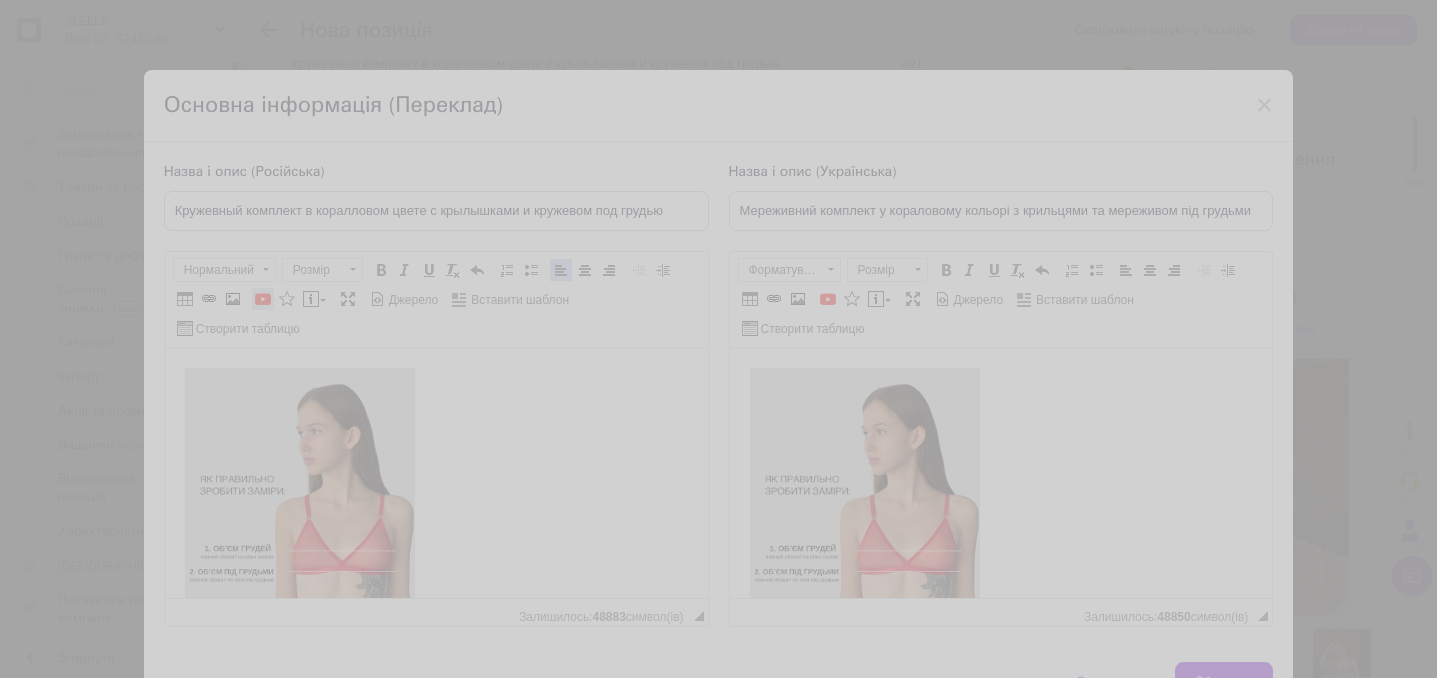 scroll, scrollTop: 20, scrollLeft: 0, axis: vertical 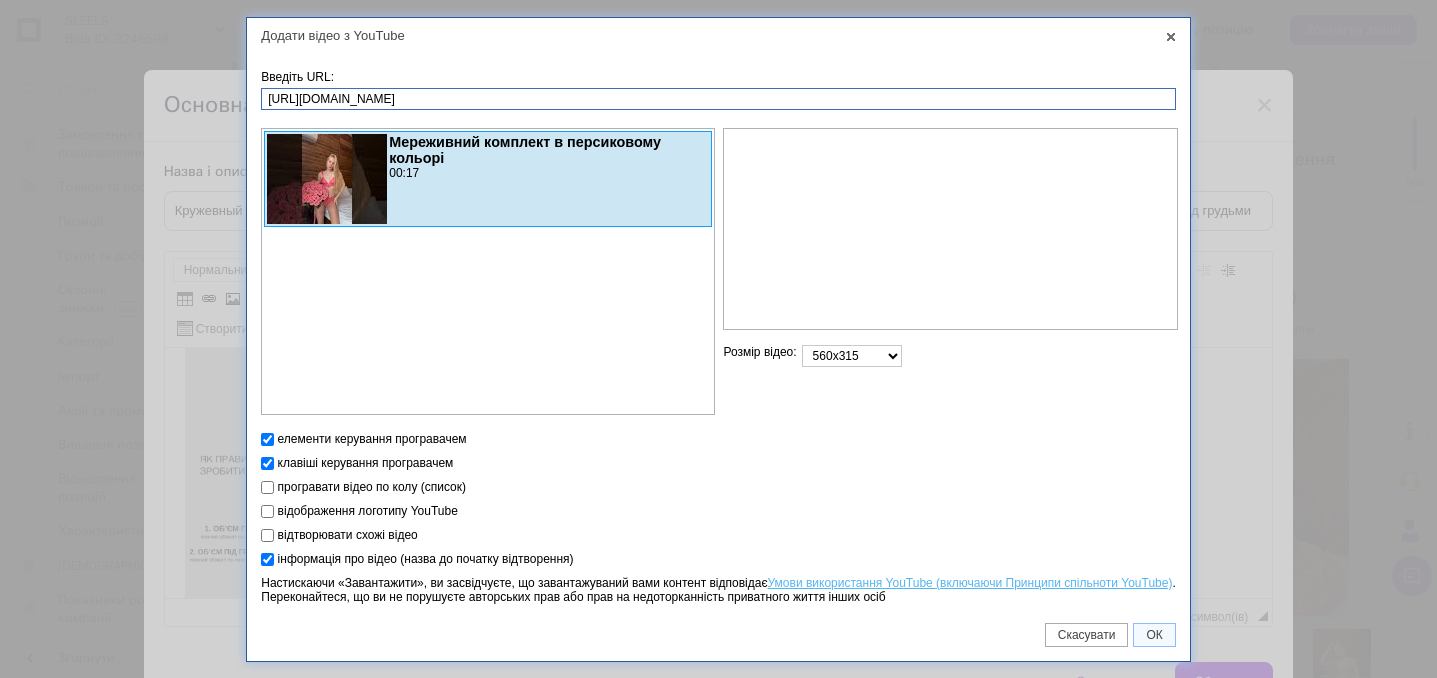 type on "[URL][DOMAIN_NAME]" 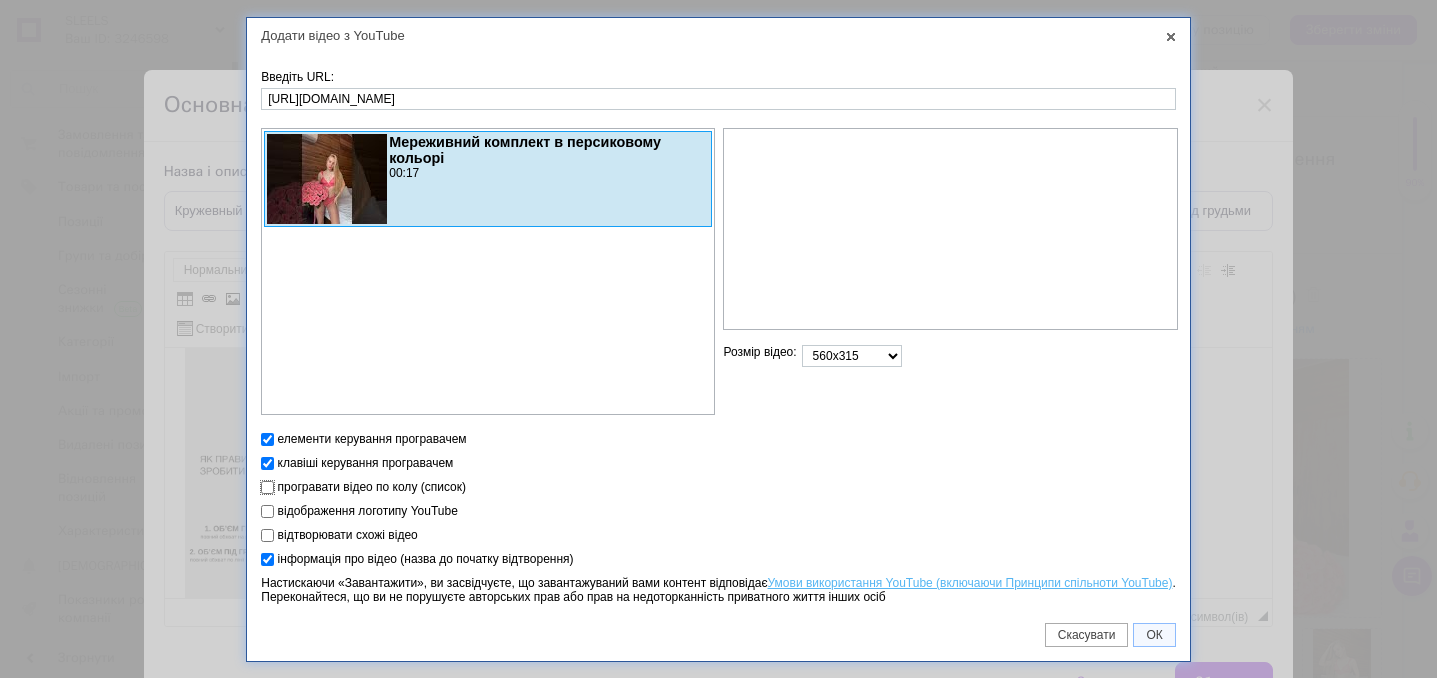 click on "програвати відео по колу (список)" at bounding box center (267, 487) 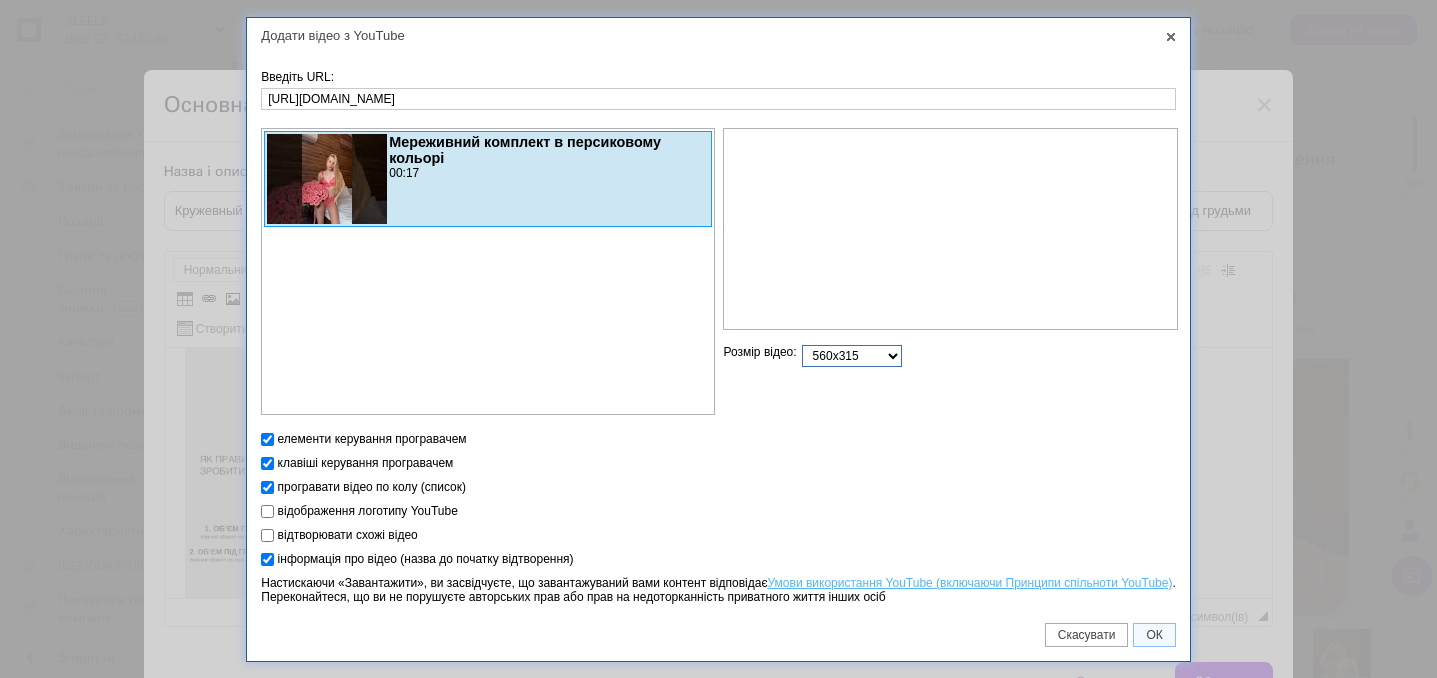 click on "560x315 640x360 853x480 1280x720 інший" at bounding box center (852, 356) 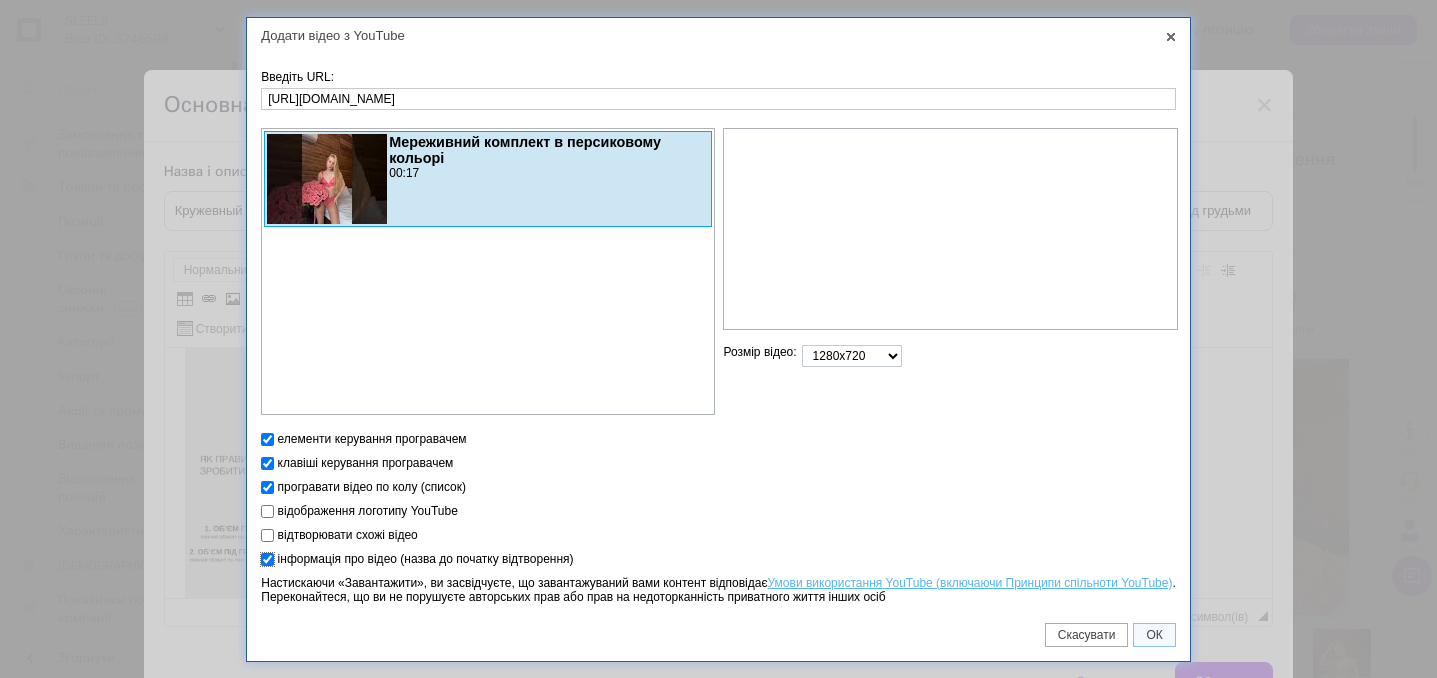 click on "інформація про відео (назва до початку відтворення)" at bounding box center [267, 559] 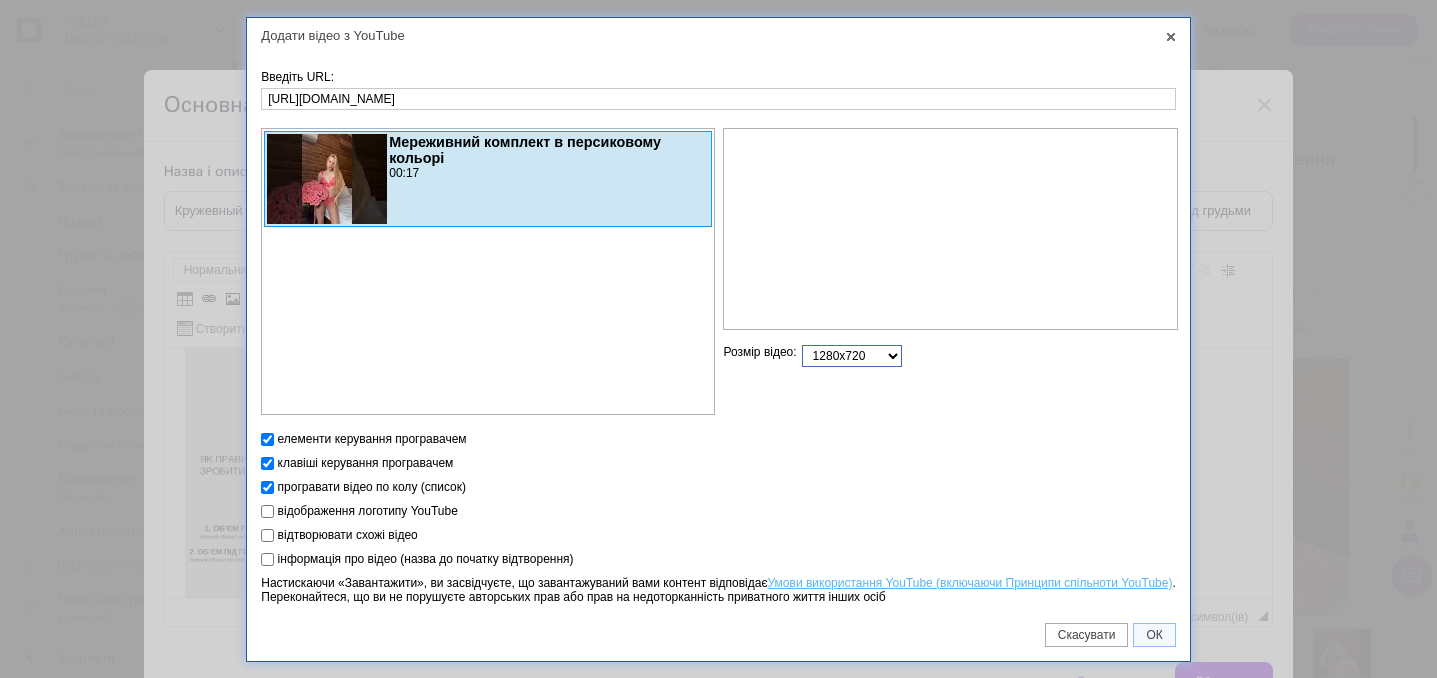click on "560x315 640x360 853x480 1280x720 інший" at bounding box center (852, 356) 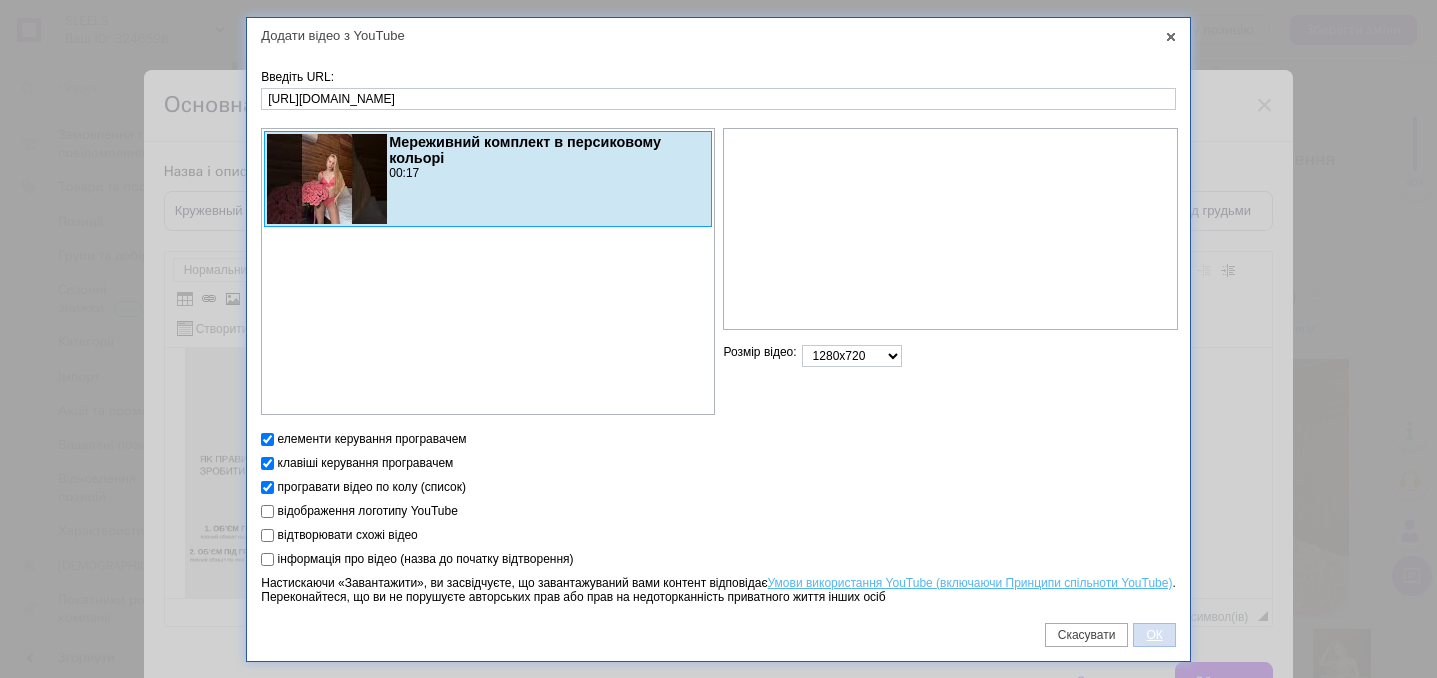 click on "ОК" at bounding box center [1154, 635] 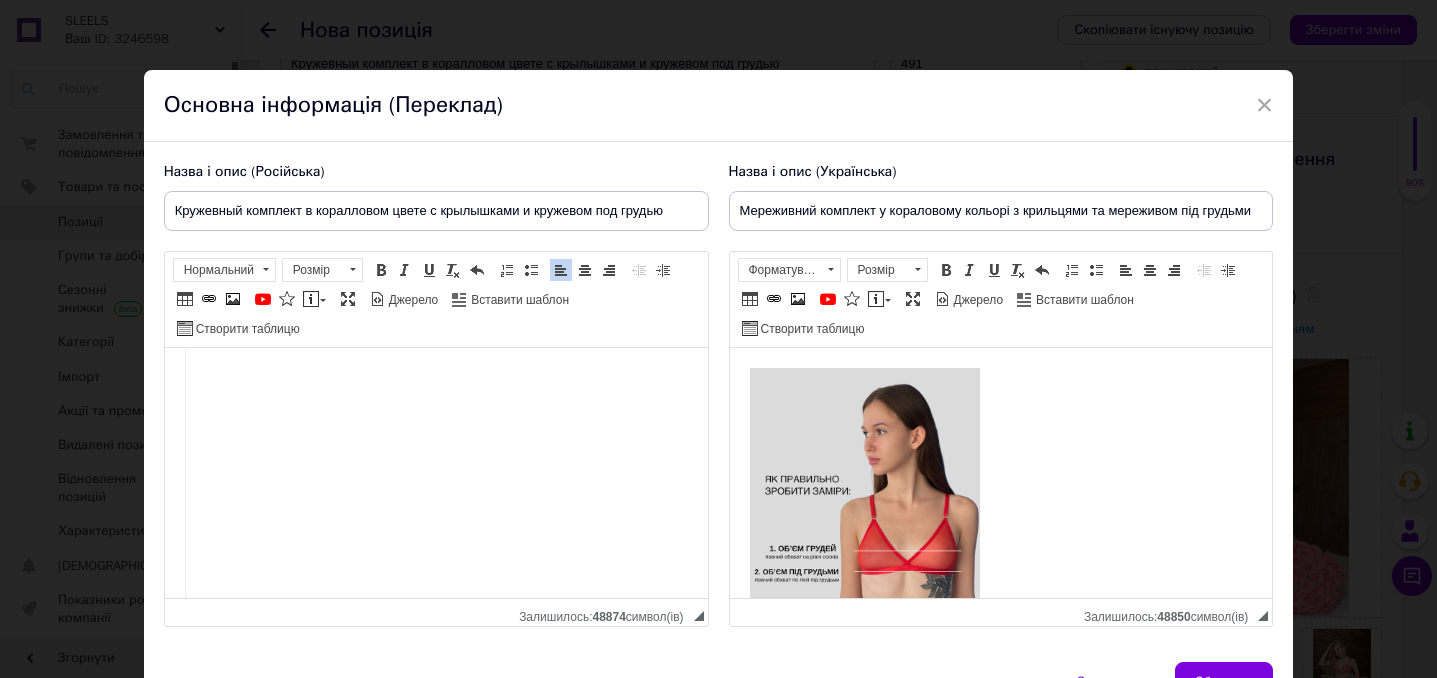 scroll, scrollTop: 0, scrollLeft: 0, axis: both 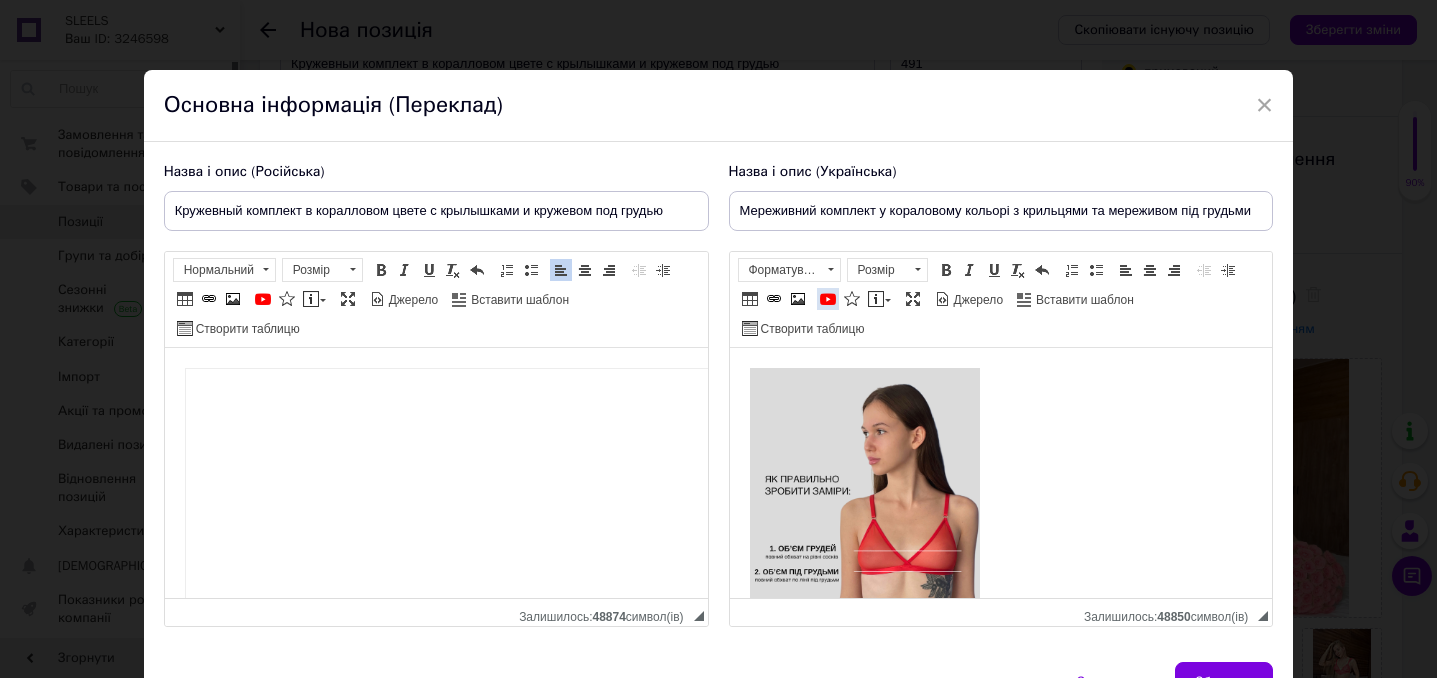 click at bounding box center [828, 299] 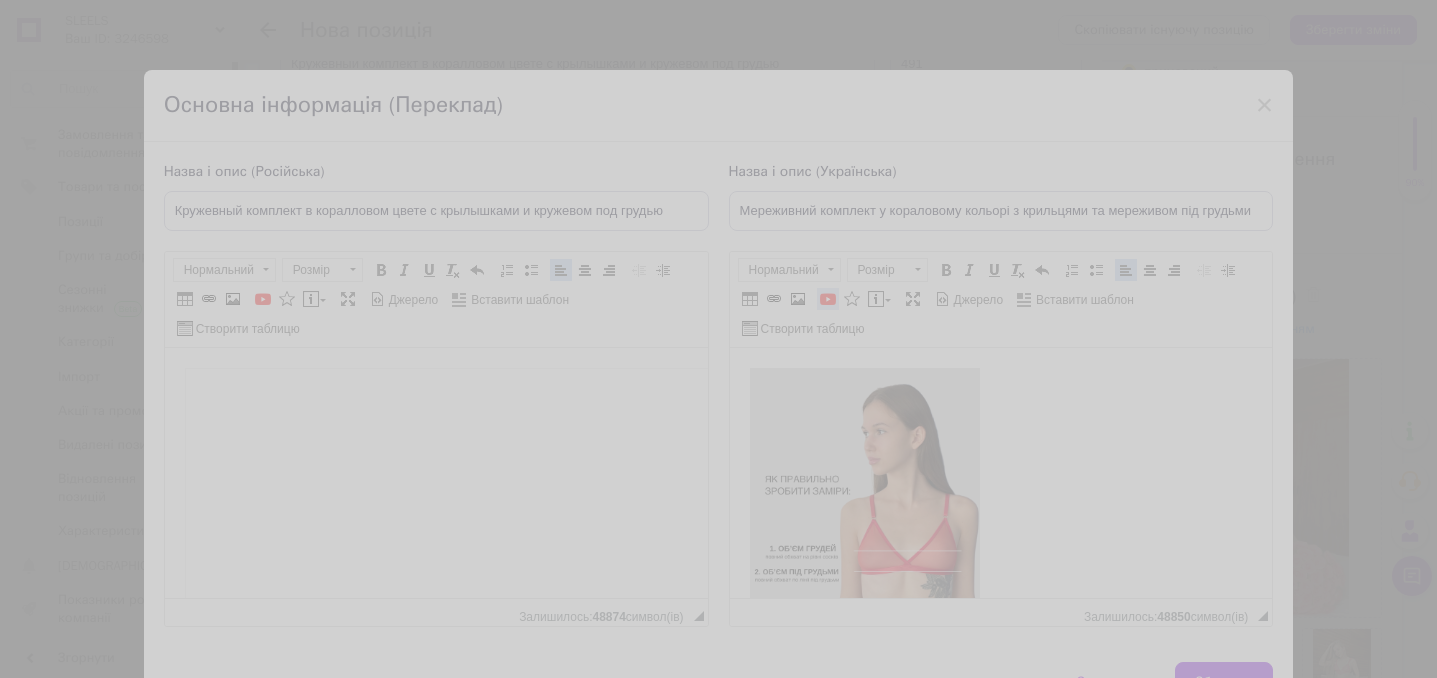 scroll, scrollTop: 20, scrollLeft: 0, axis: vertical 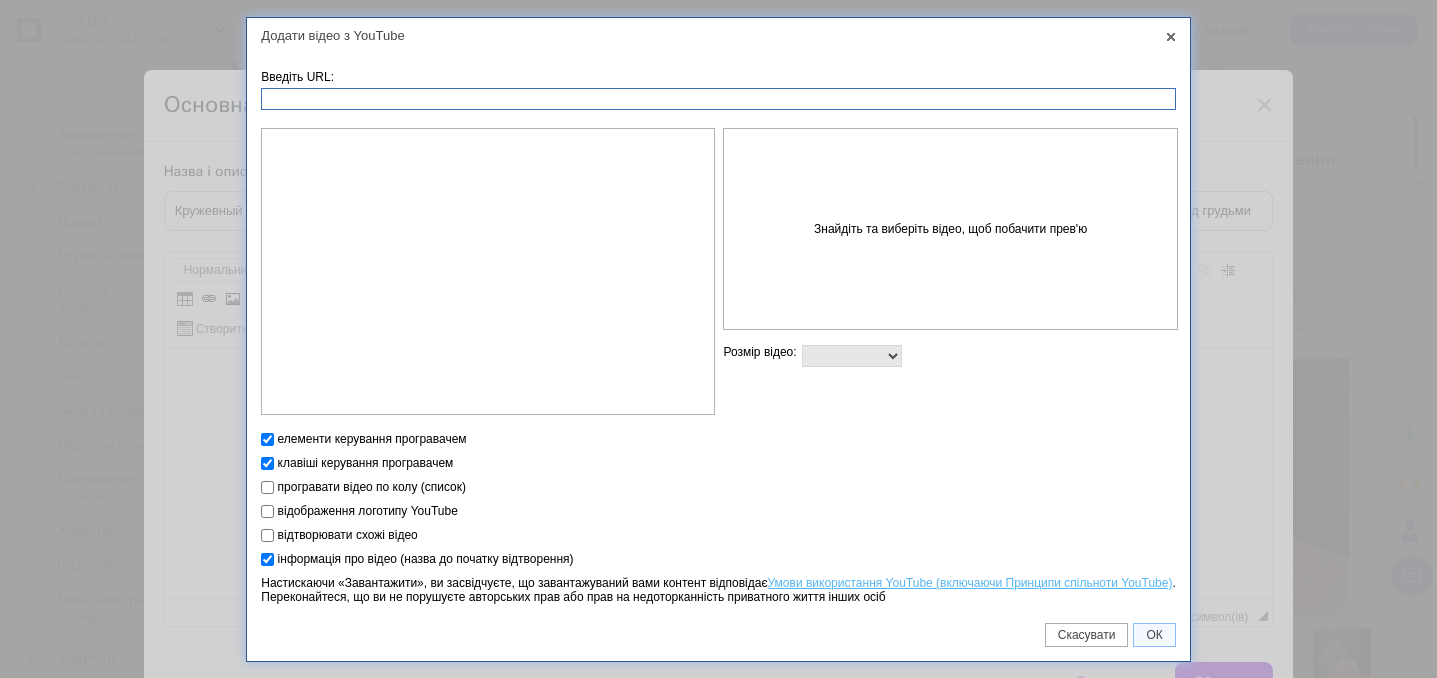 click on "Введіть URL:" at bounding box center [718, 99] 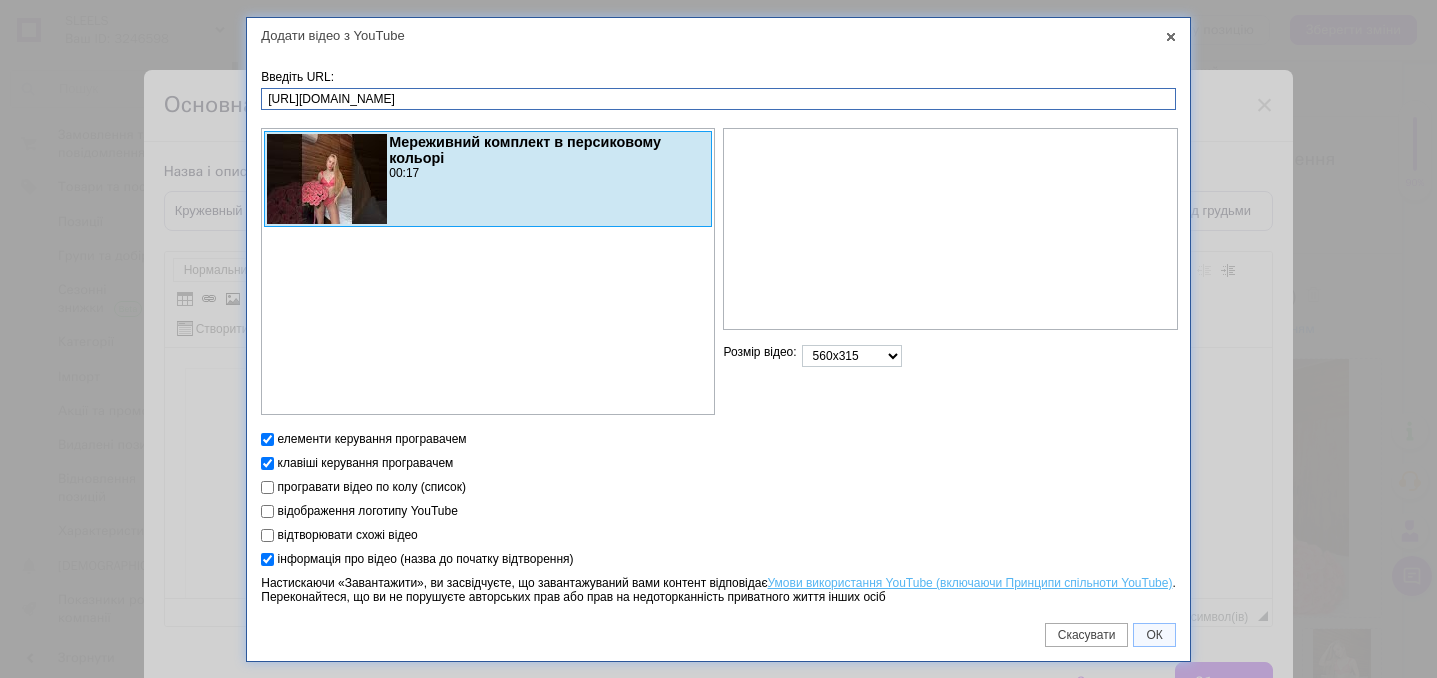 type on "[URL][DOMAIN_NAME]" 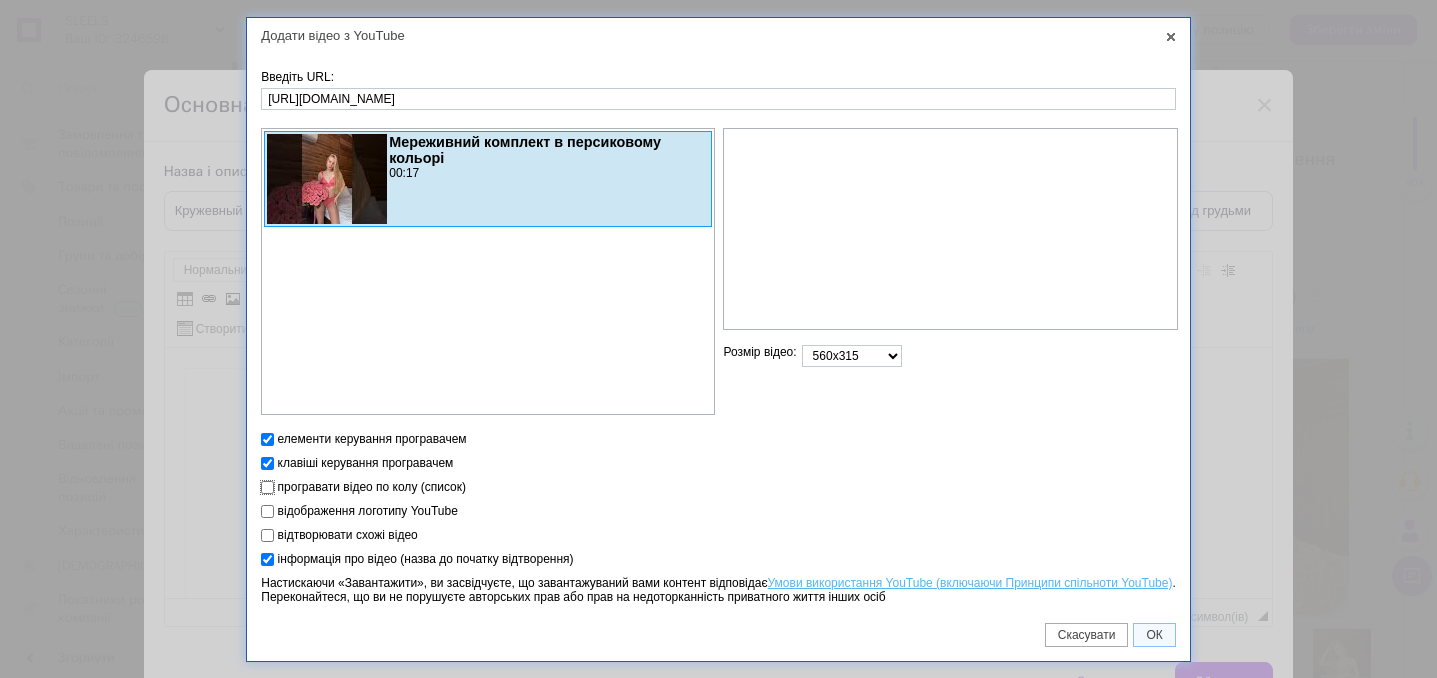 click on "програвати відео по колу (список)" at bounding box center [267, 487] 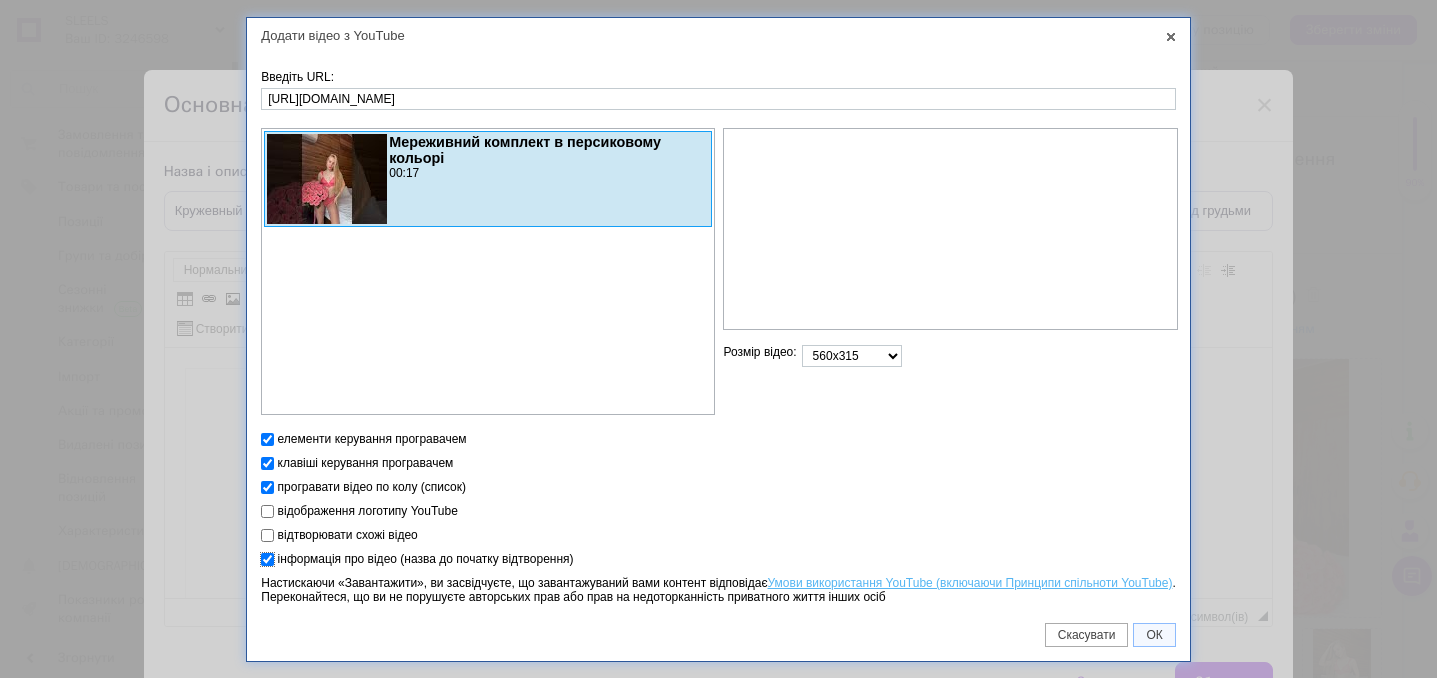 click on "інформація про відео (назва до початку відтворення)" at bounding box center [267, 559] 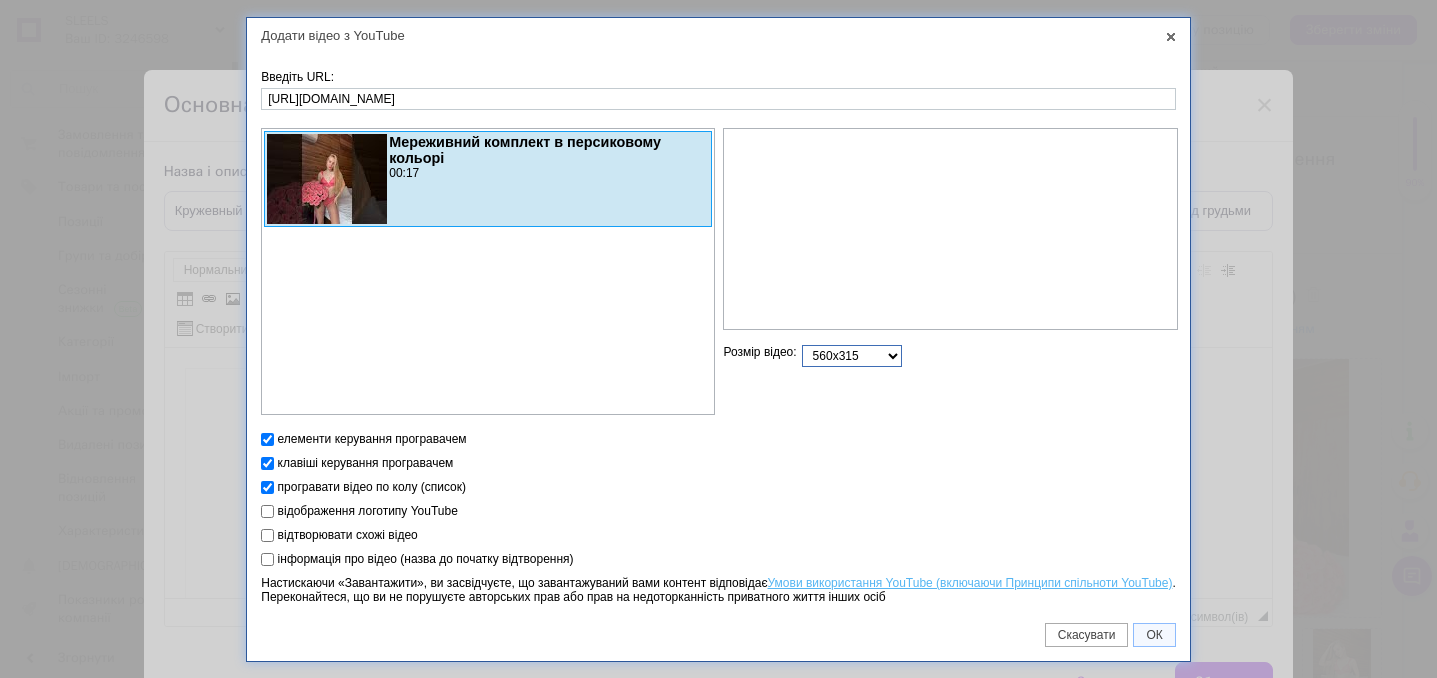 click on "560x315 640x360 853x480 1280x720 інший" at bounding box center [852, 356] 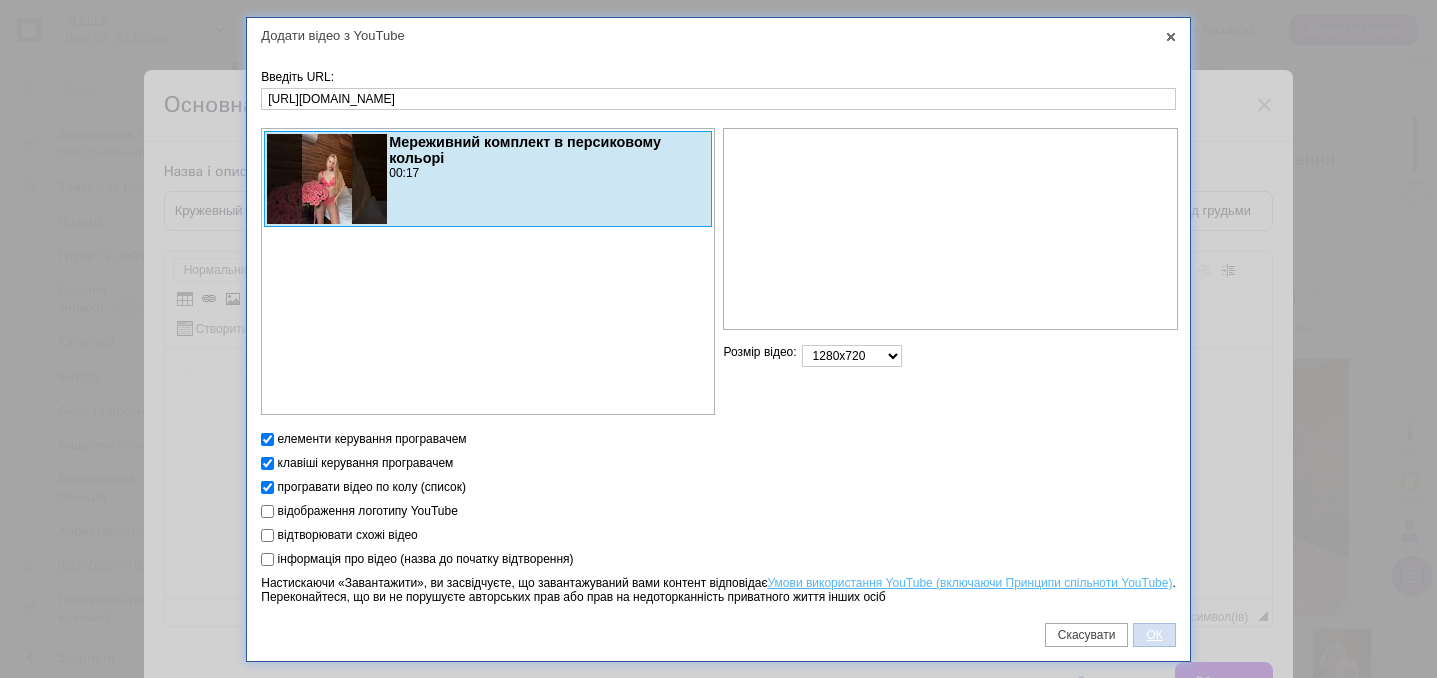 click on "ОК" at bounding box center (1154, 635) 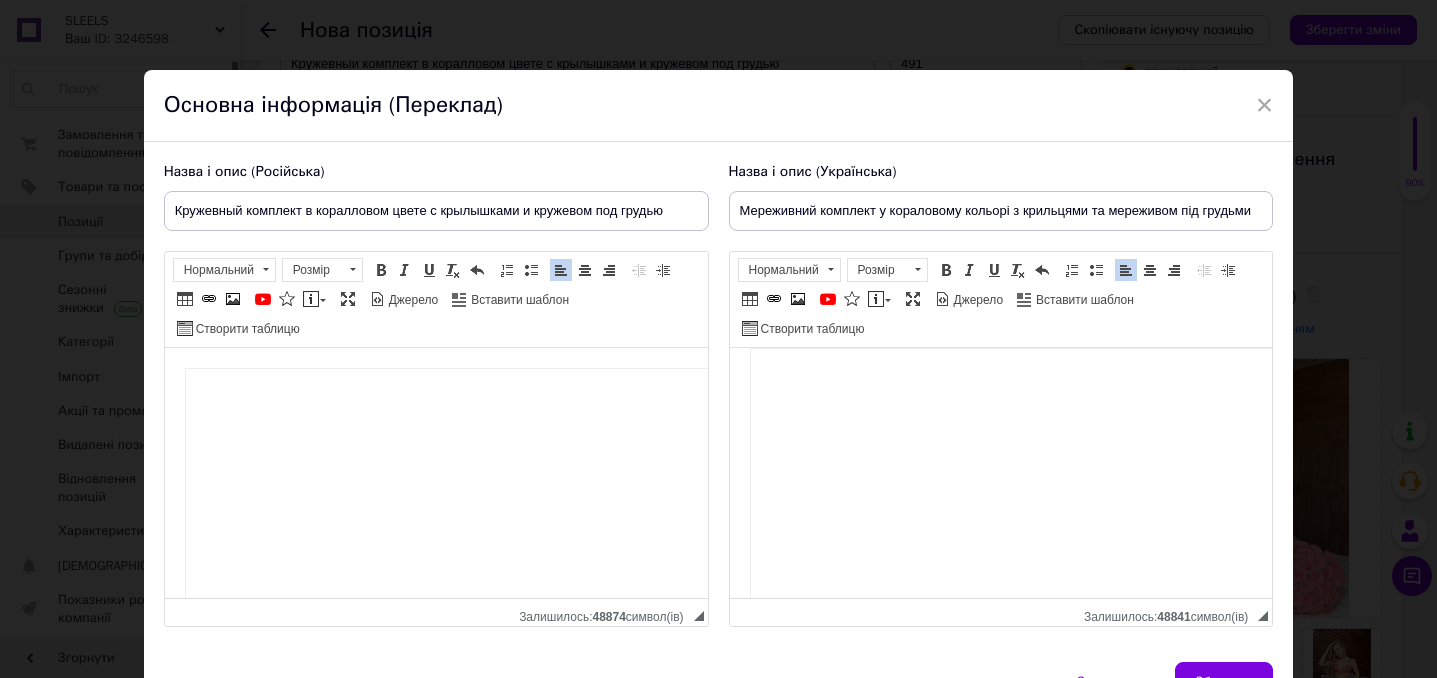 scroll, scrollTop: 926, scrollLeft: 0, axis: vertical 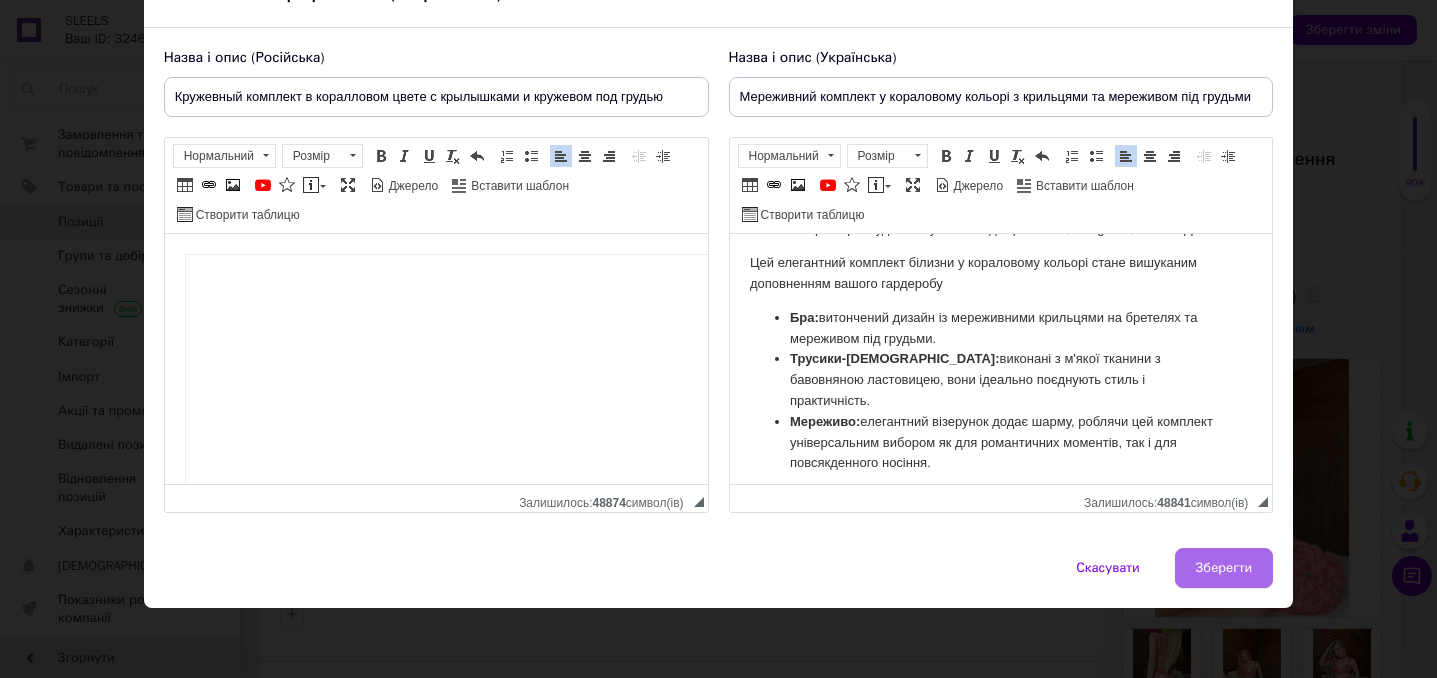 click on "Зберегти" at bounding box center (1224, 568) 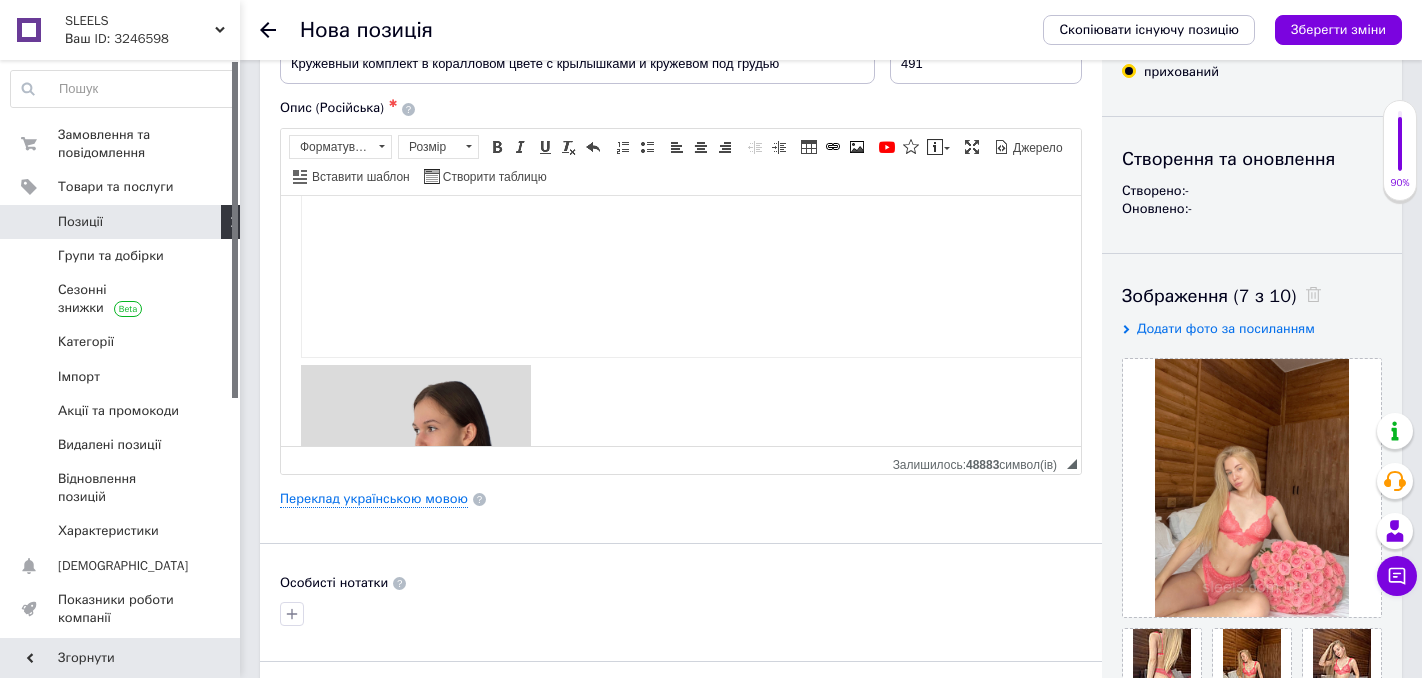 scroll, scrollTop: 601, scrollLeft: 0, axis: vertical 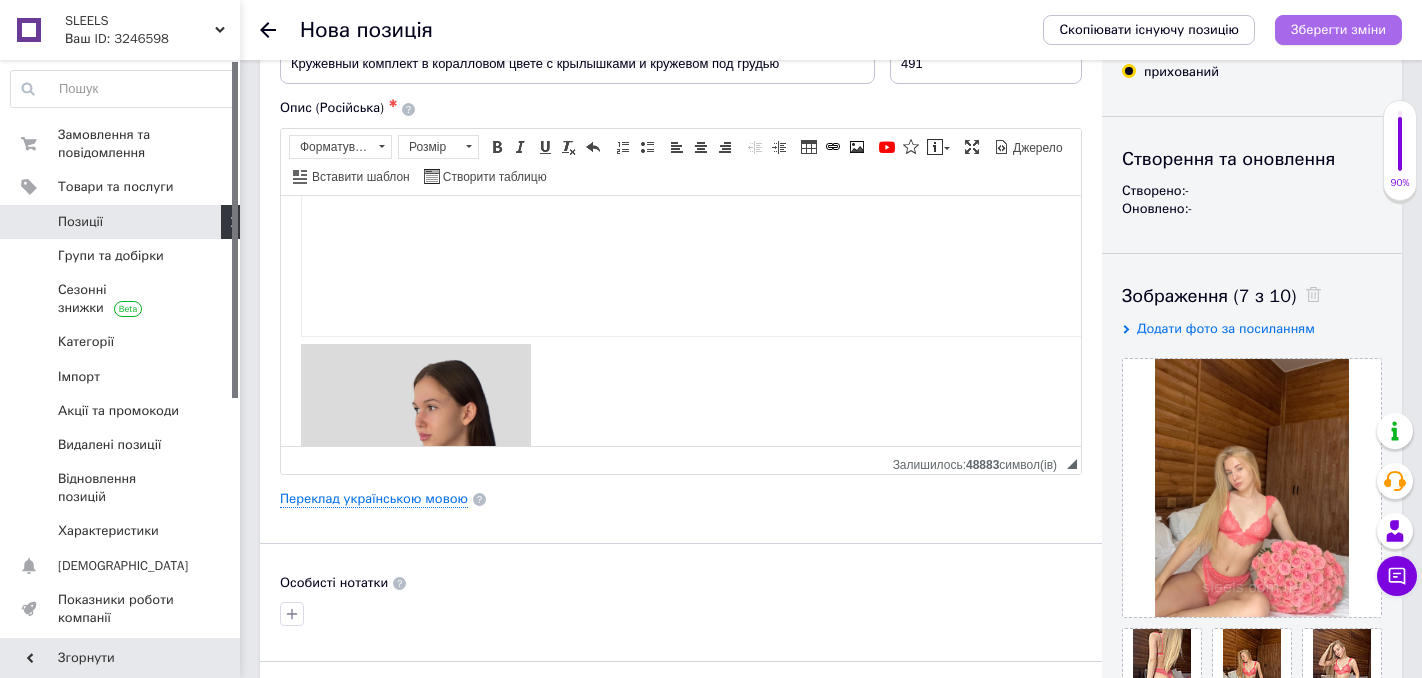 click on "Зберегти зміни" at bounding box center [1338, 29] 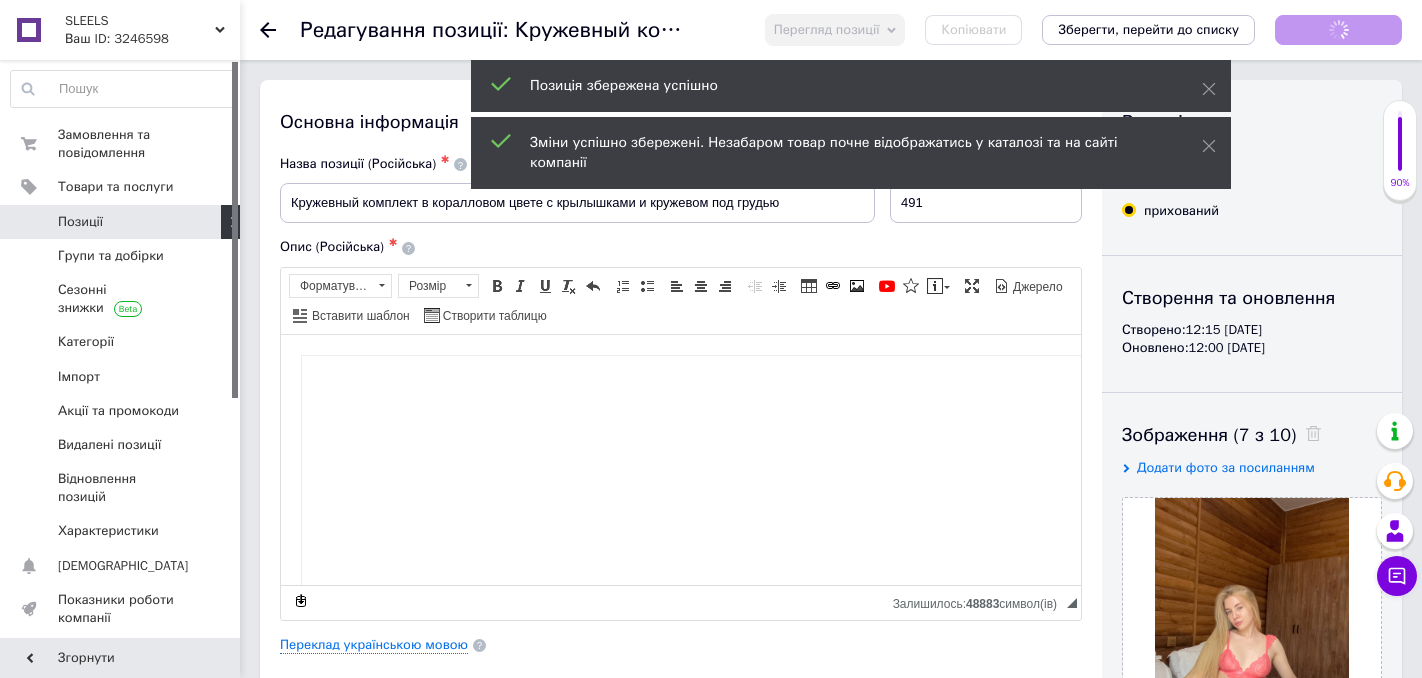 scroll, scrollTop: 0, scrollLeft: 0, axis: both 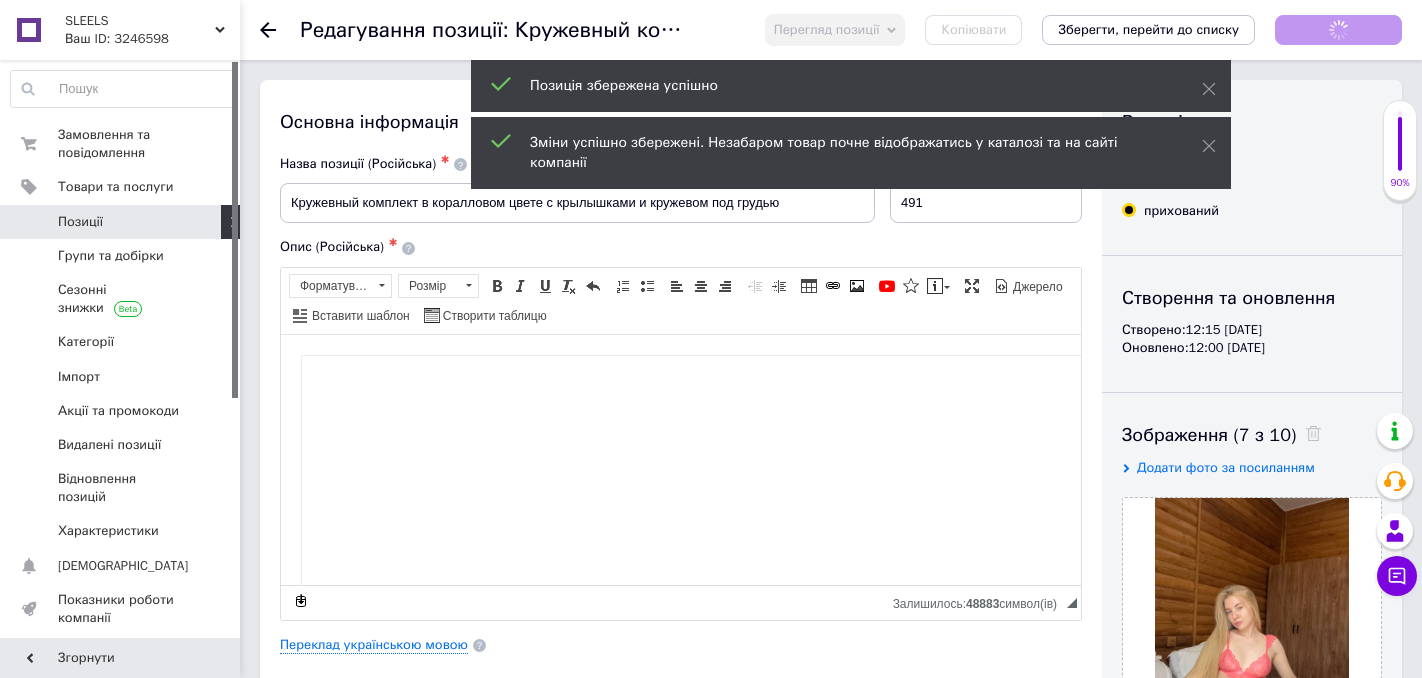 checkbox on "true" 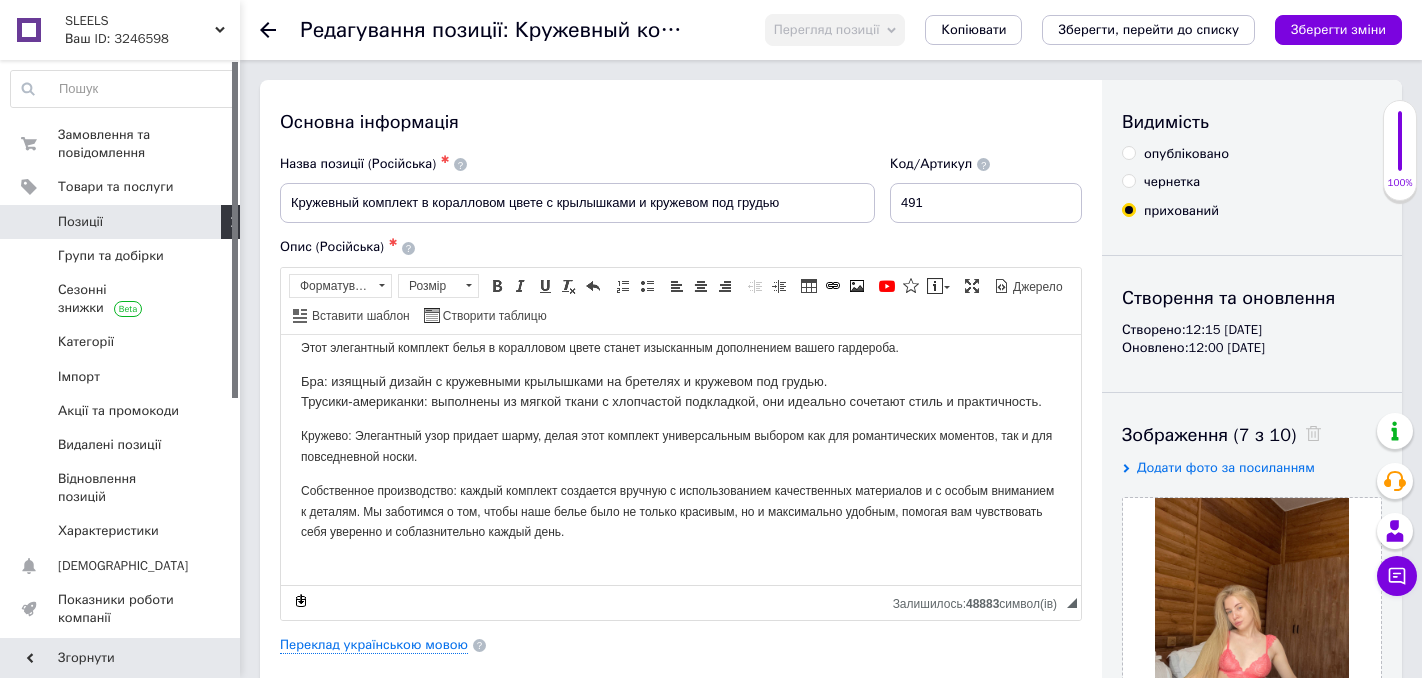 scroll, scrollTop: 1302, scrollLeft: 0, axis: vertical 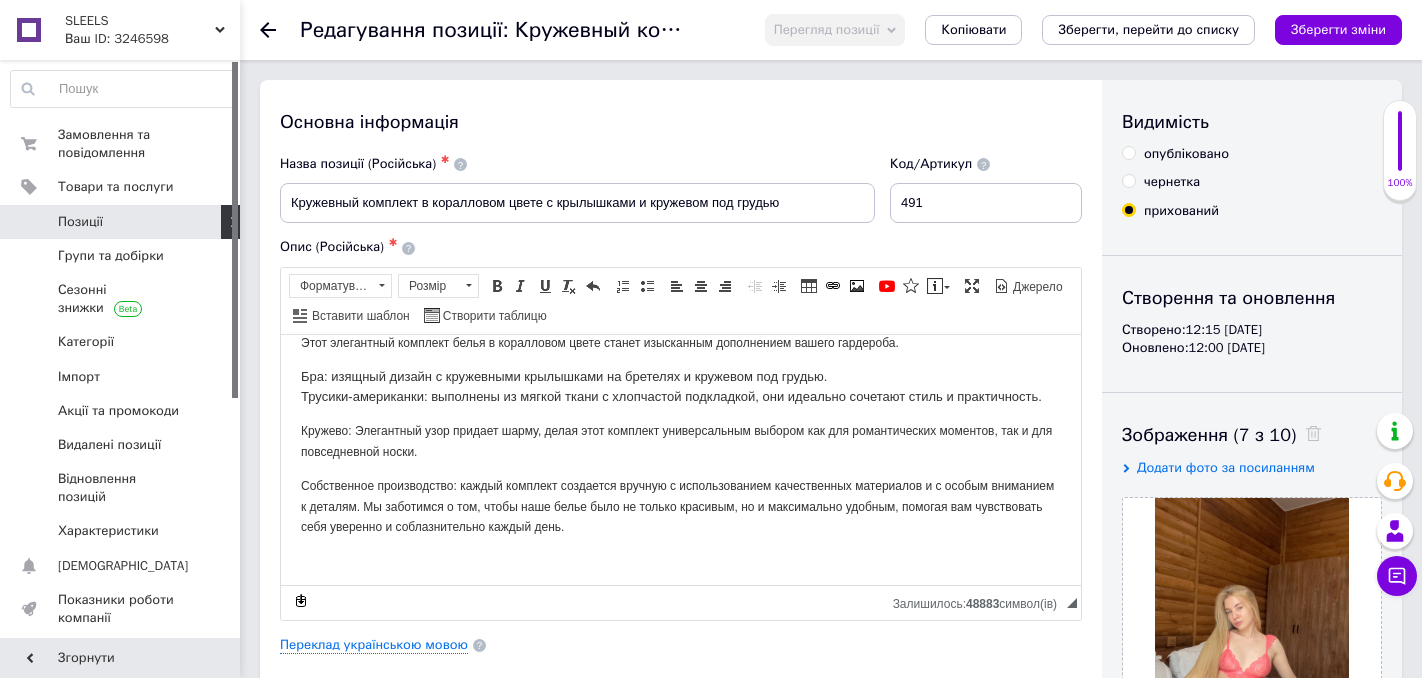click on "опубліковано" at bounding box center (1128, 152) 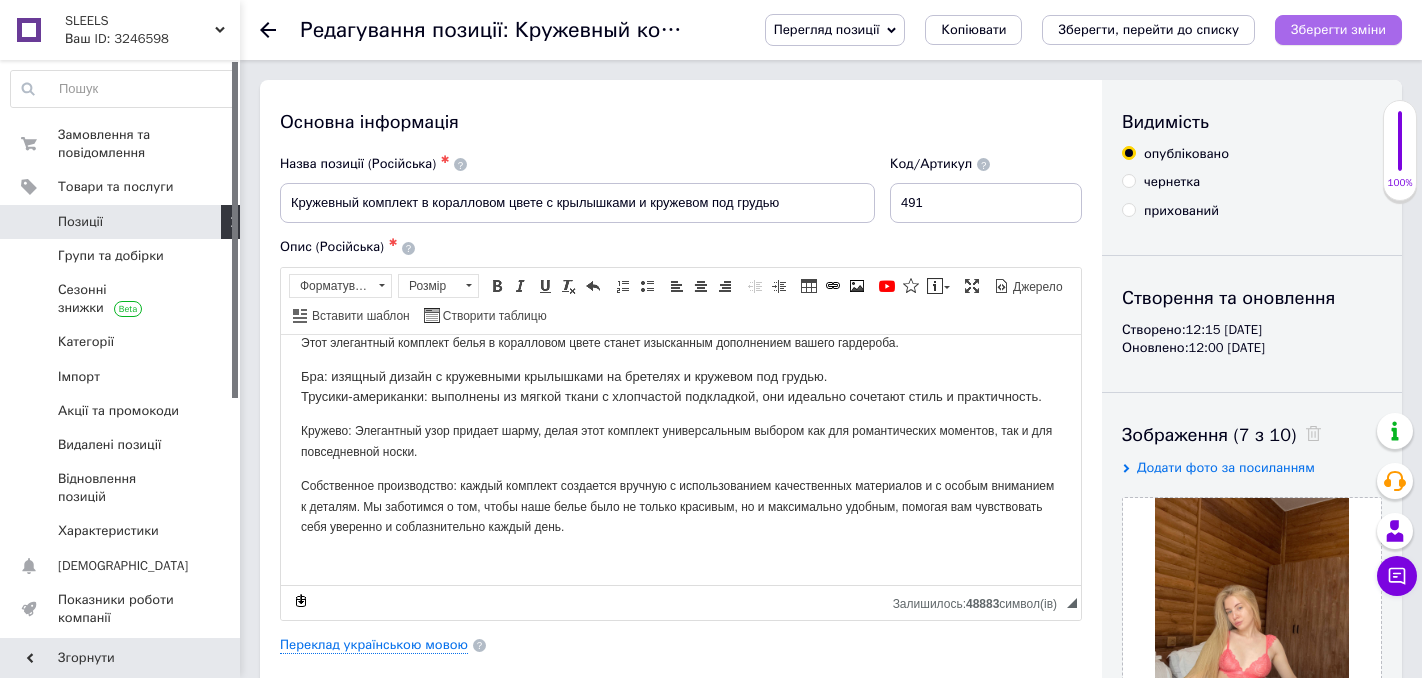click on "Зберегти зміни" at bounding box center [1338, 29] 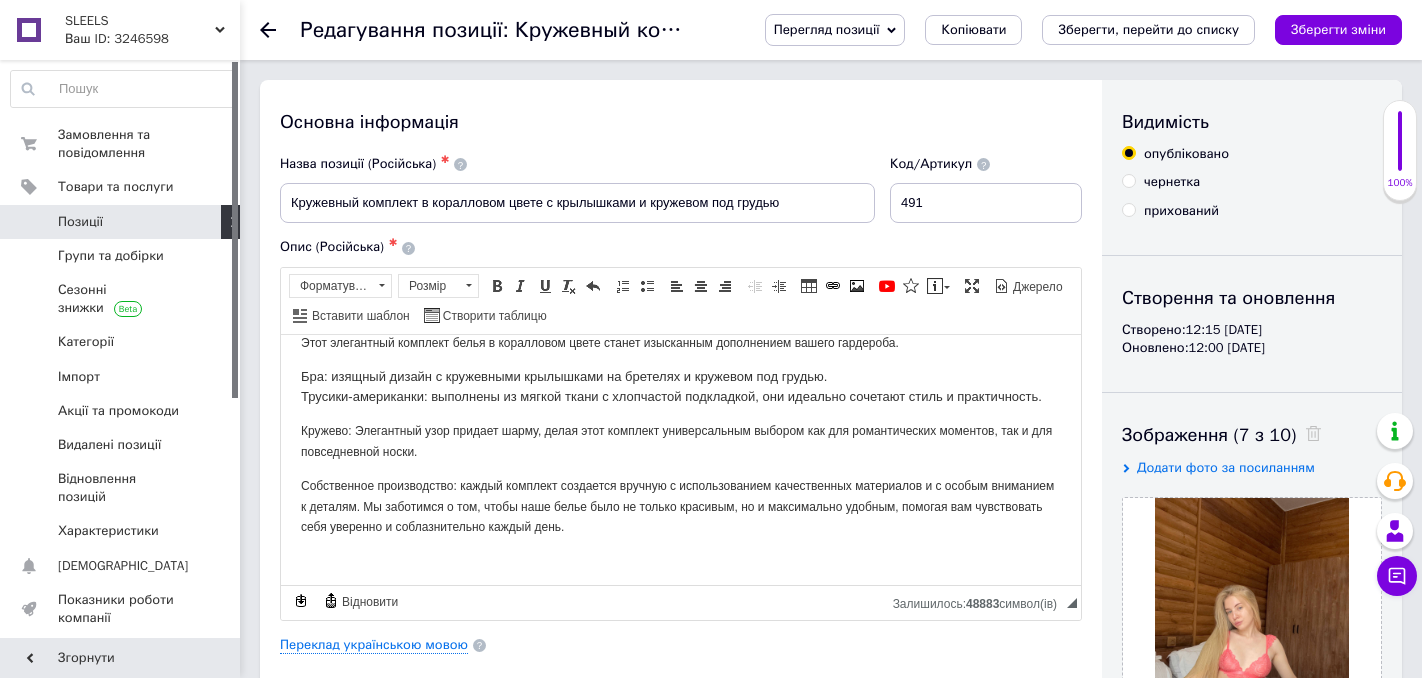 click 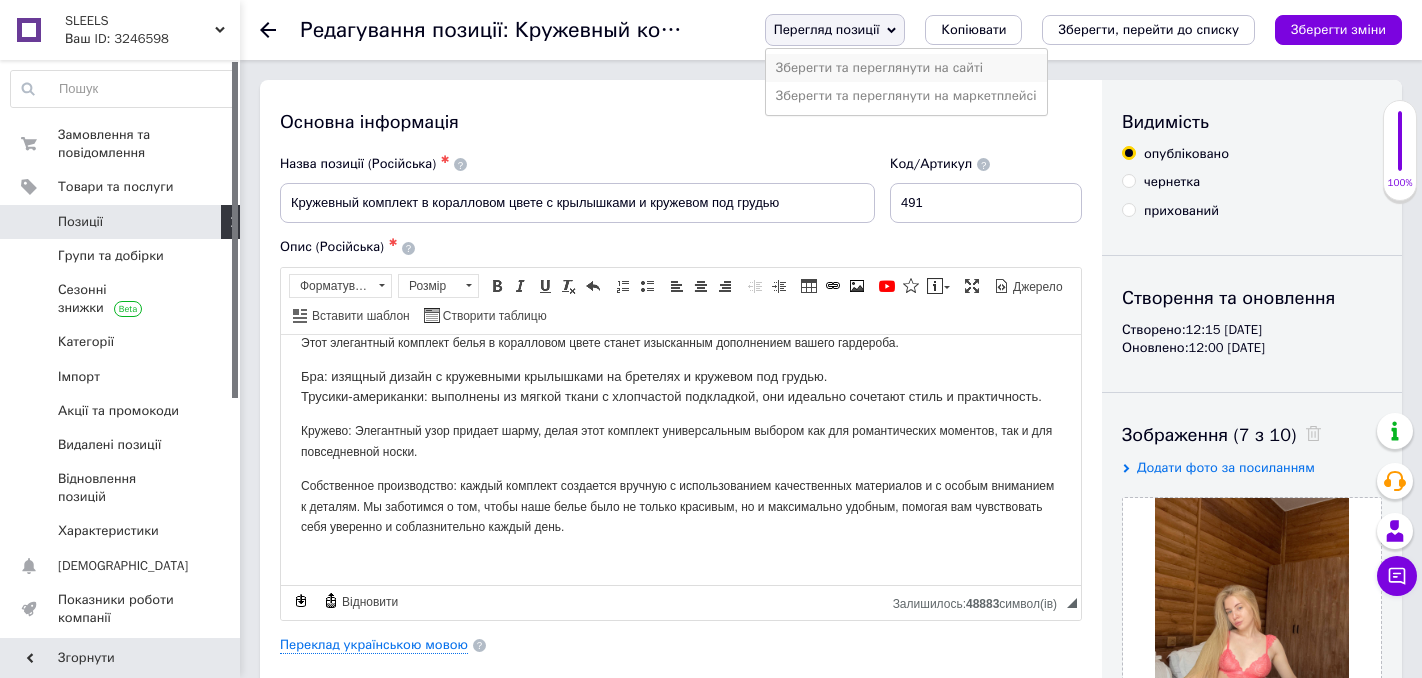 click on "Зберегти та переглянути на сайті" at bounding box center (906, 68) 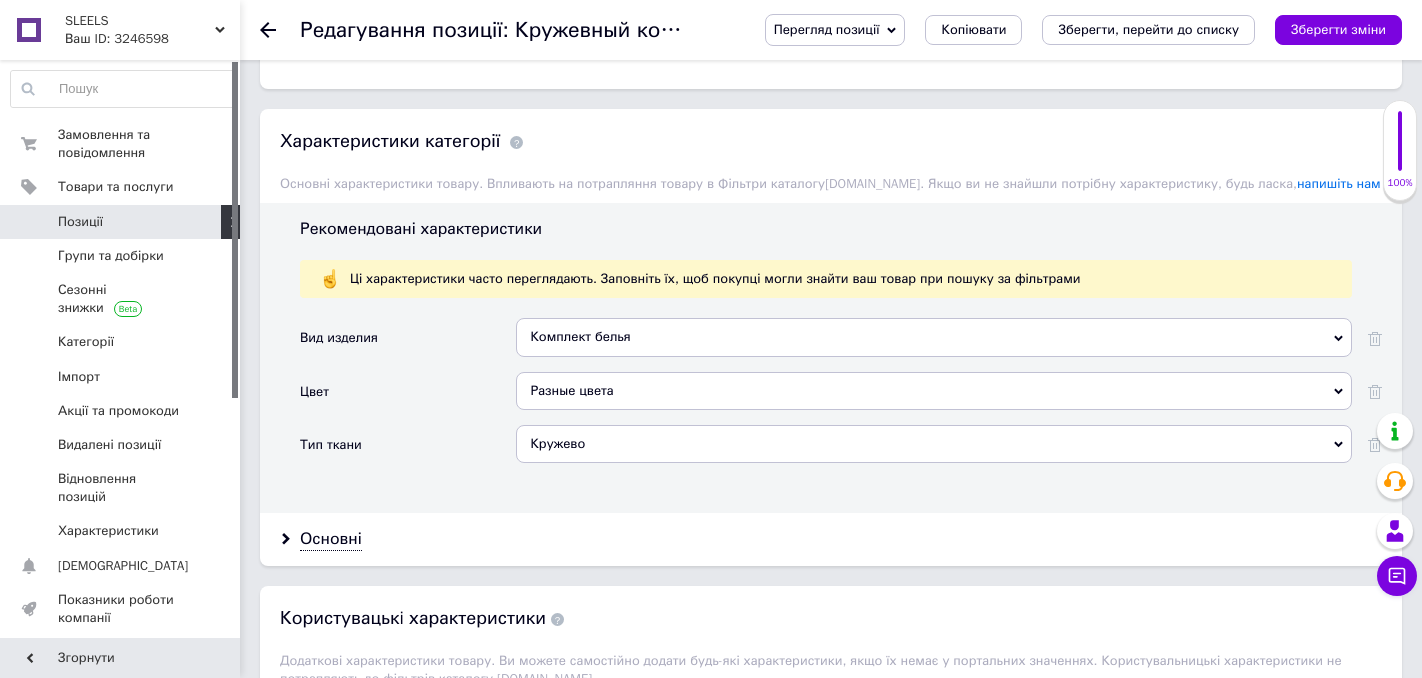 scroll, scrollTop: 1846, scrollLeft: 0, axis: vertical 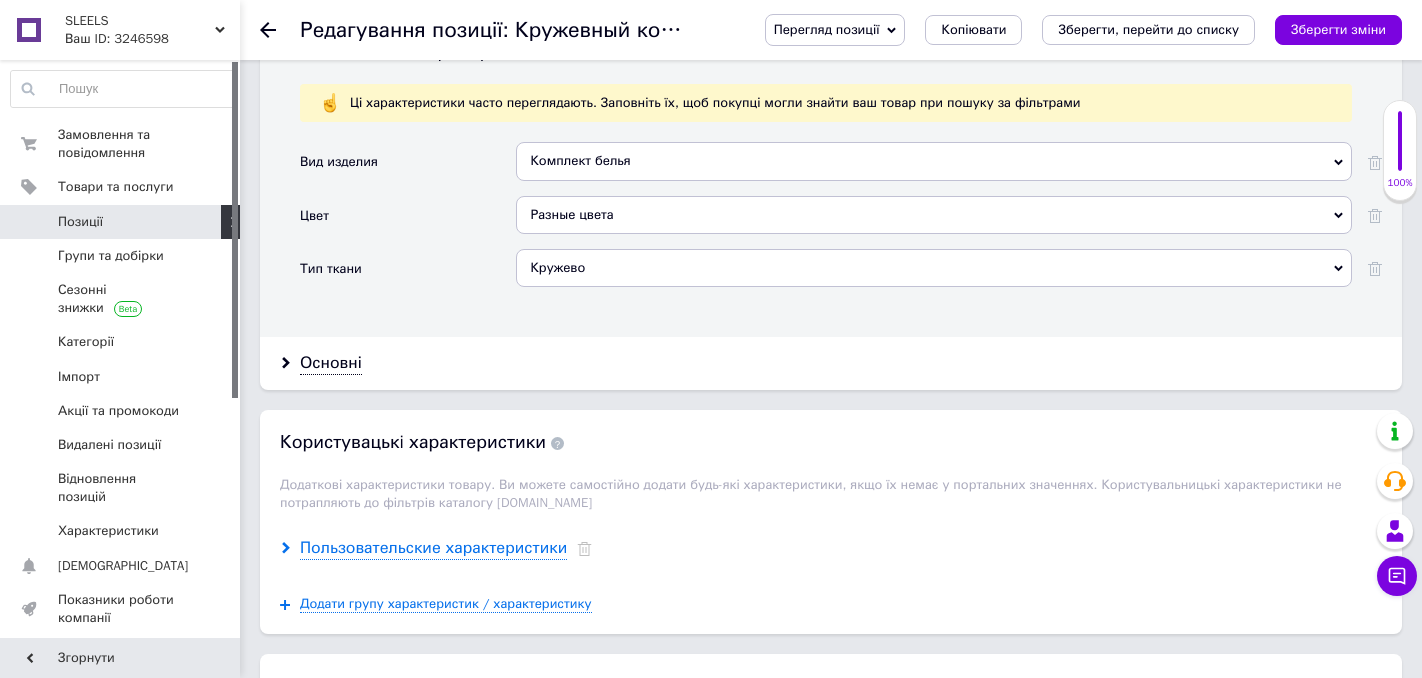 click on "Пользовательские характеристики" at bounding box center [433, 548] 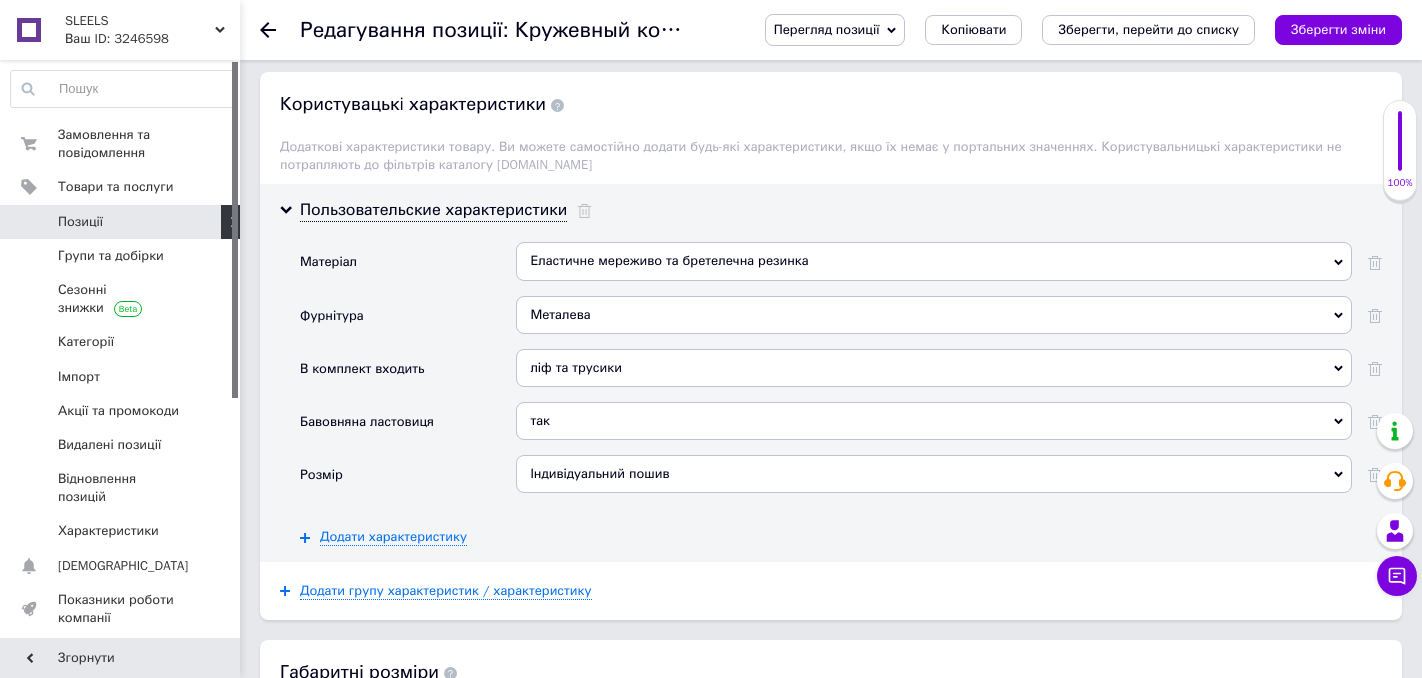 scroll, scrollTop: 2190, scrollLeft: 0, axis: vertical 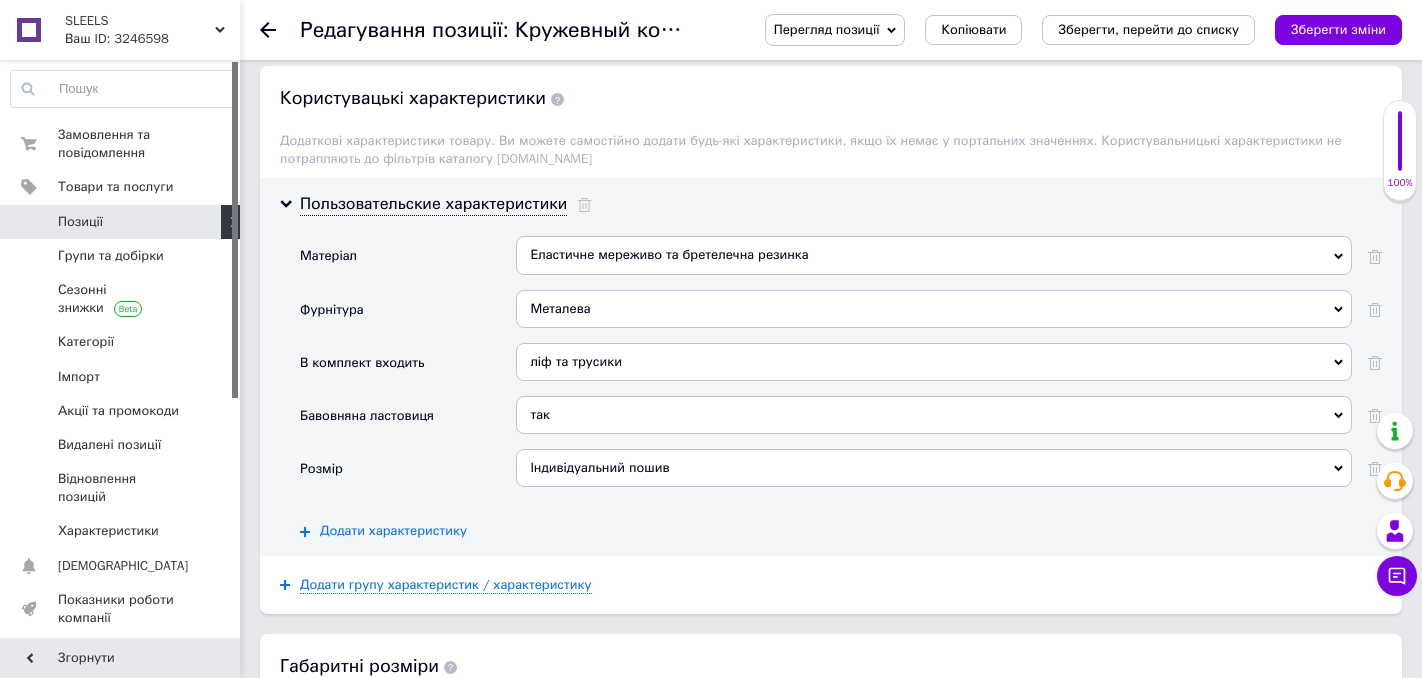 click on "Додати характеристику" at bounding box center [393, 531] 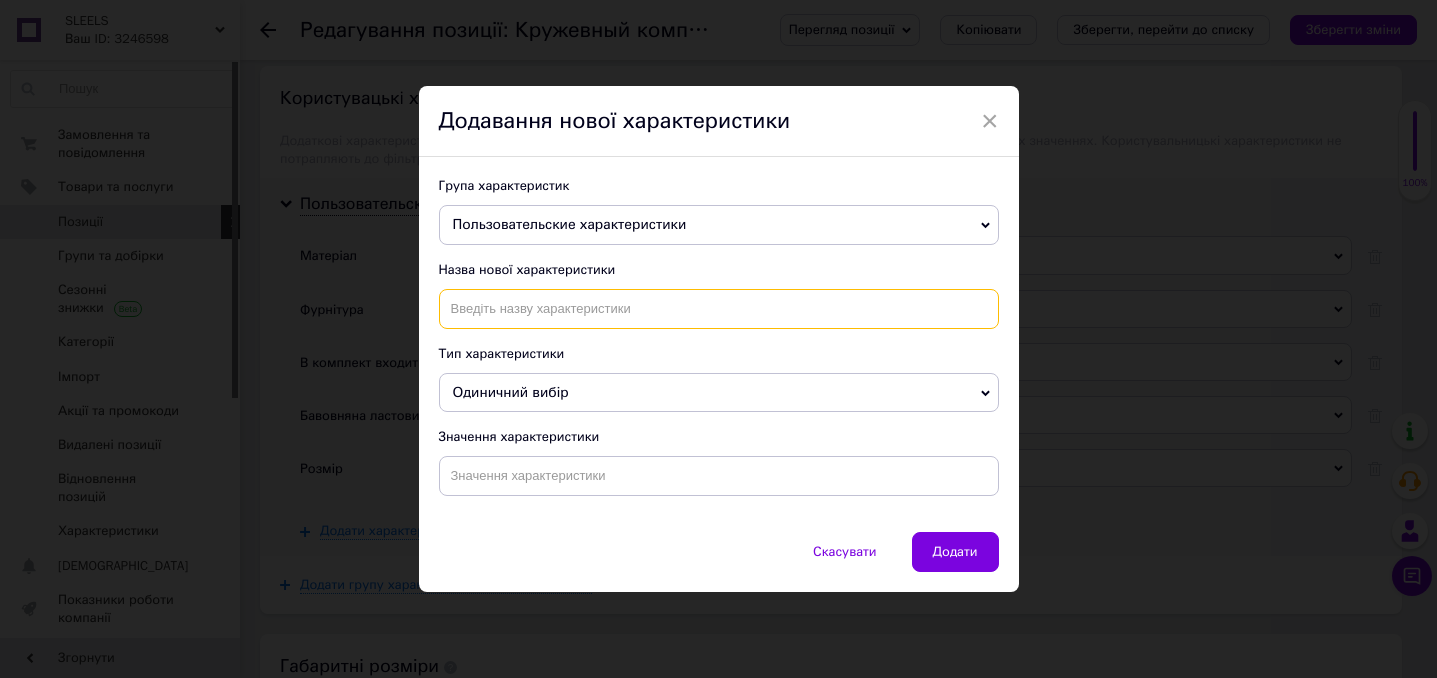 click at bounding box center (719, 309) 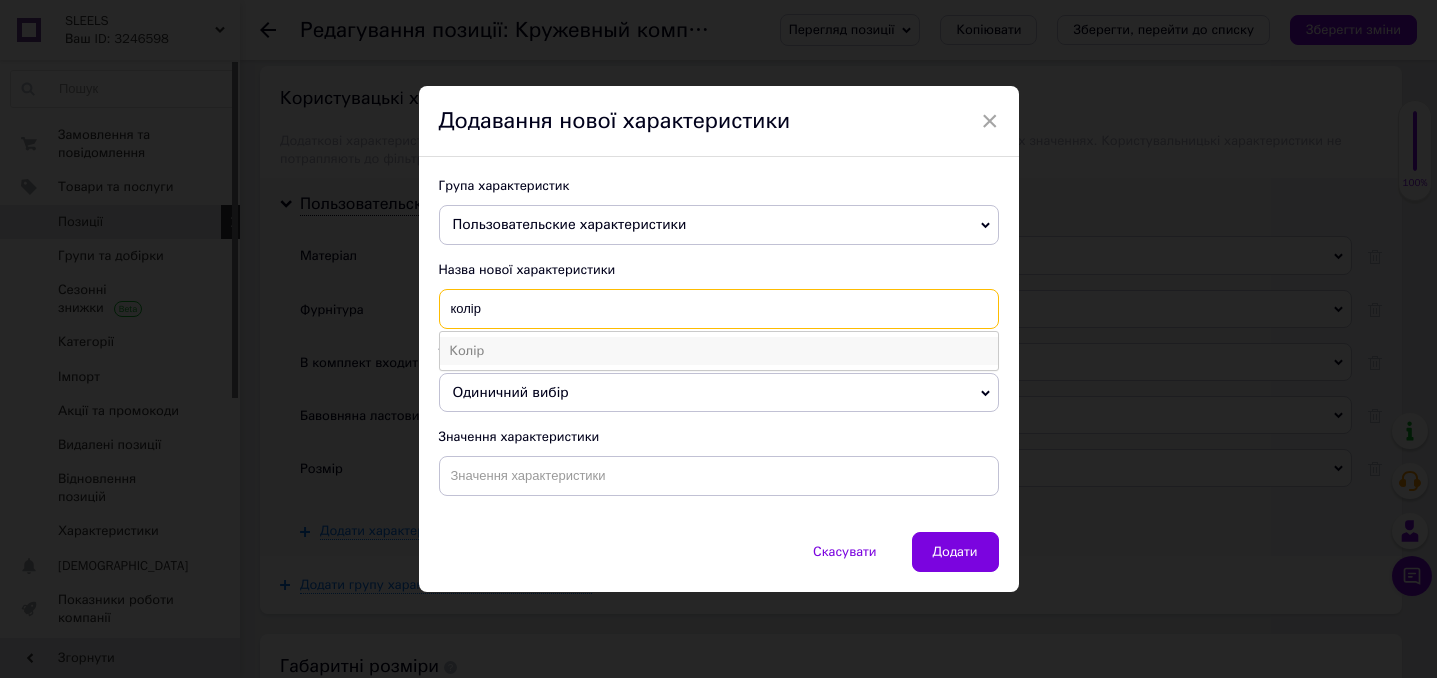 type on "колір" 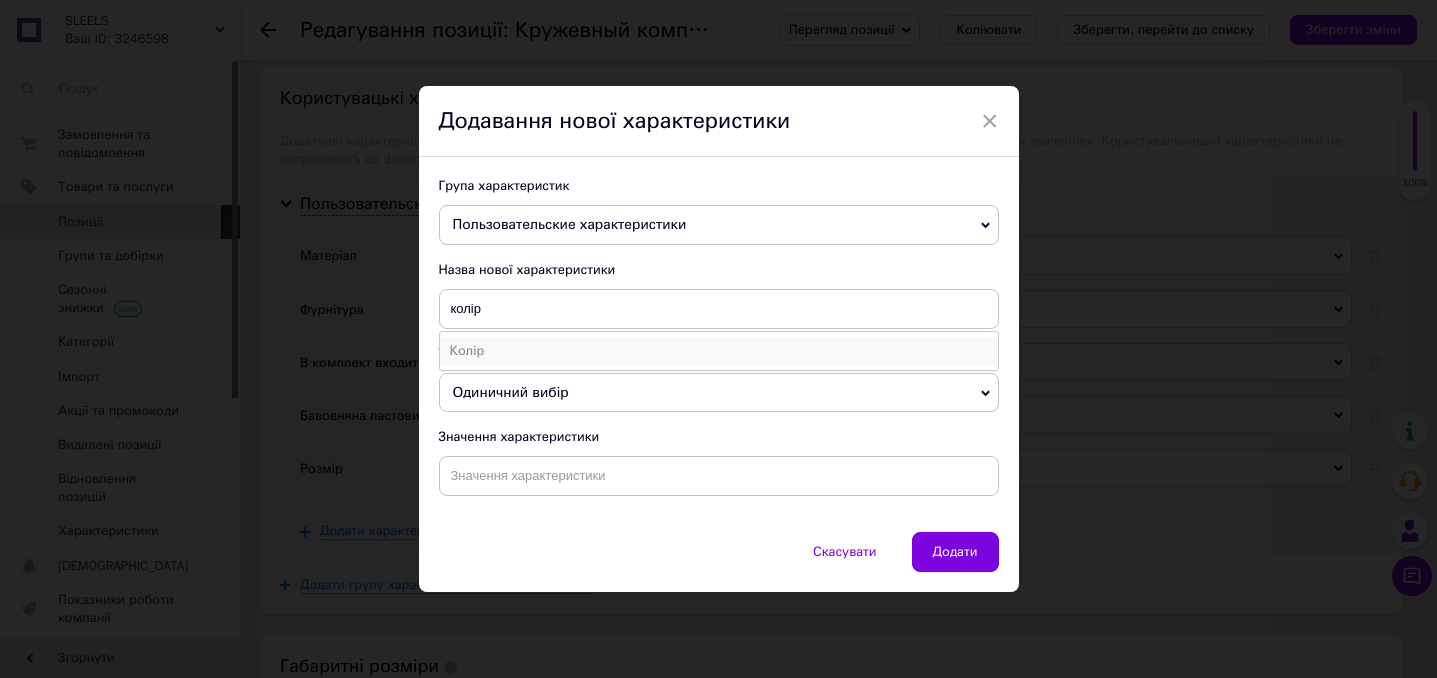 click on "Колір" at bounding box center [719, 351] 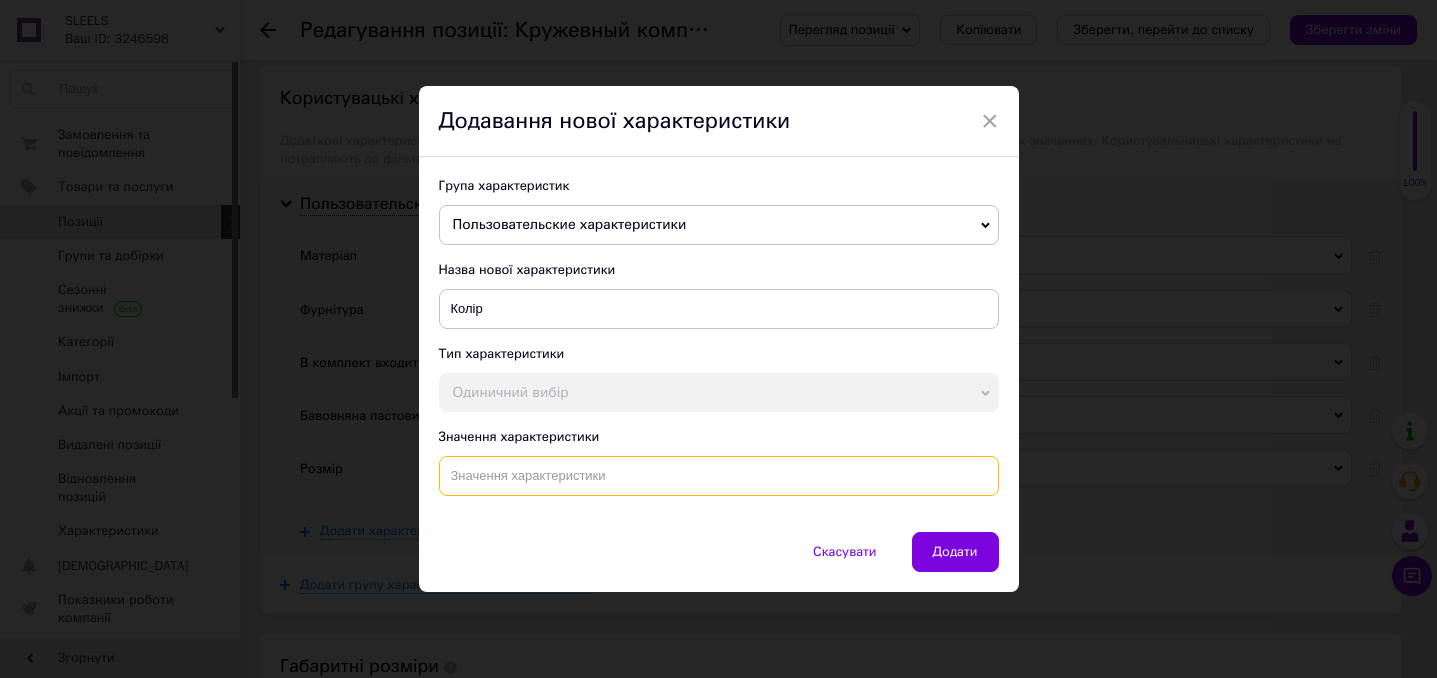 click at bounding box center [719, 476] 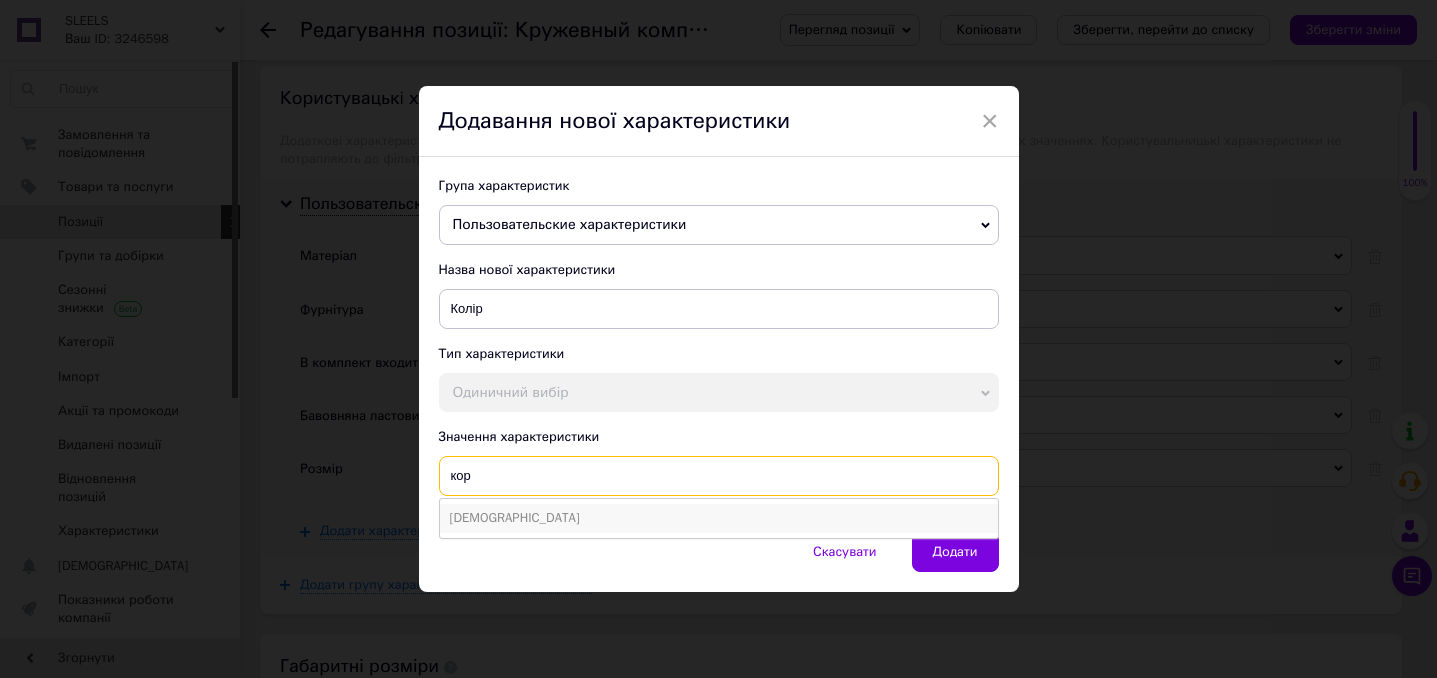 type on "кор" 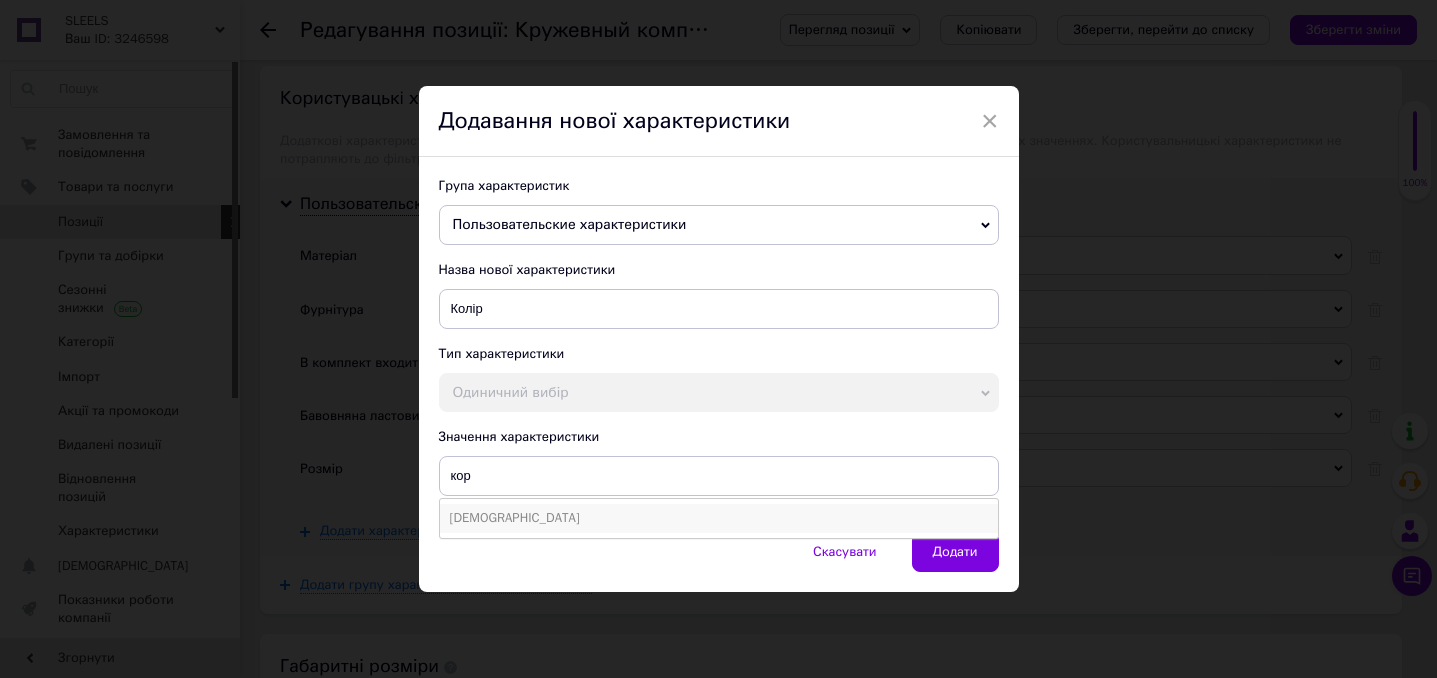click on "[DEMOGRAPHIC_DATA]" at bounding box center (719, 518) 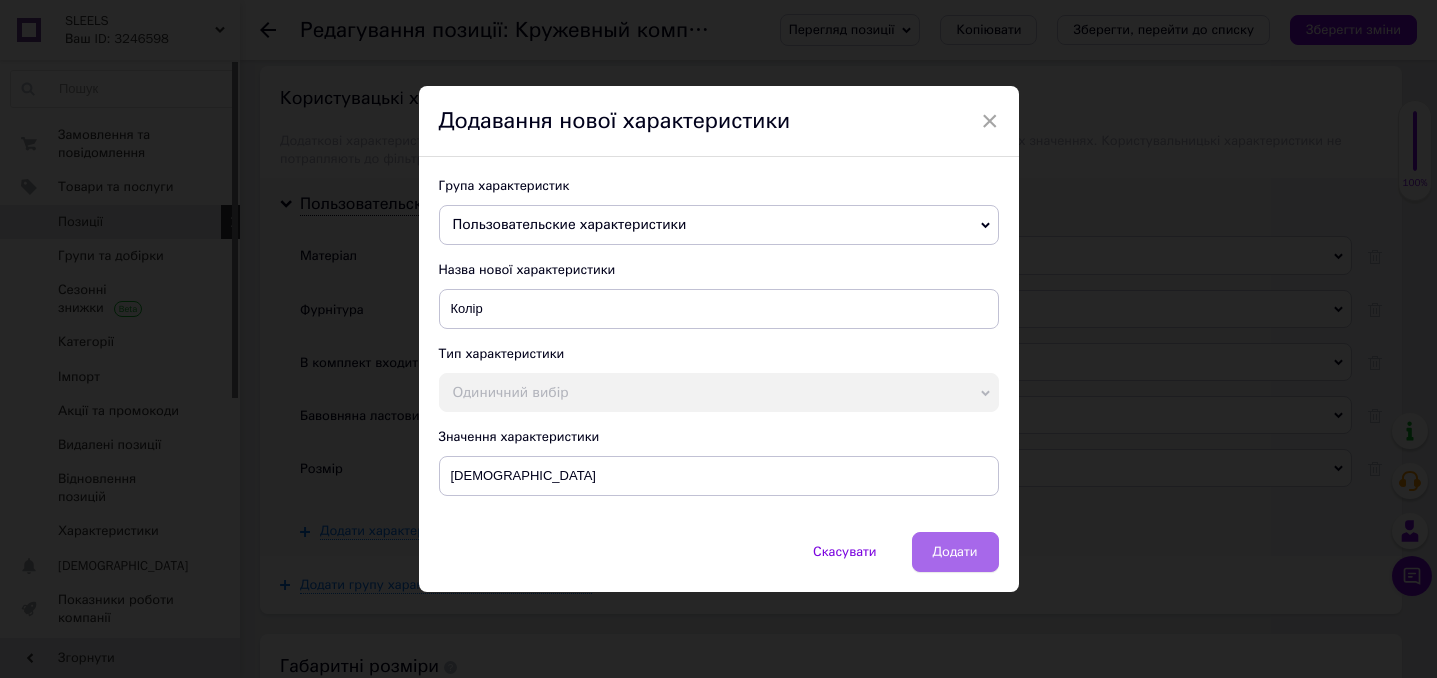 click on "Додати" at bounding box center [955, 552] 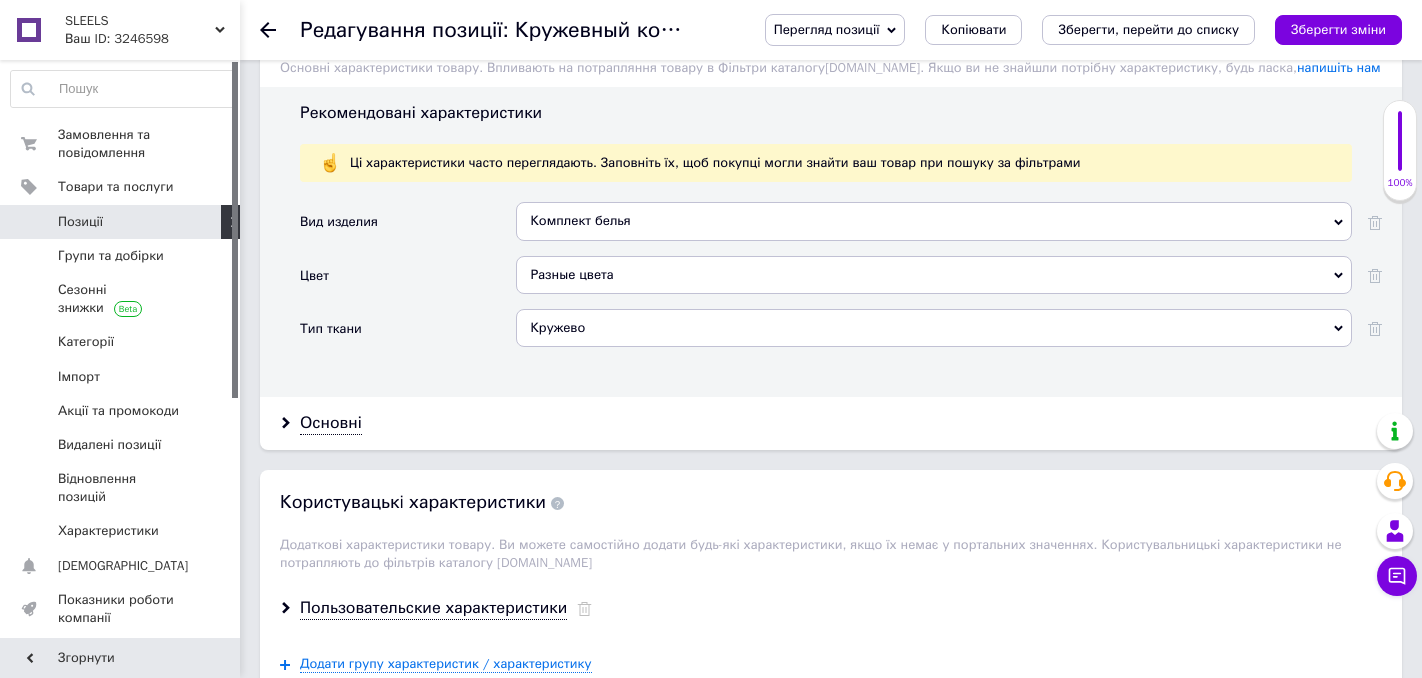 scroll, scrollTop: 1790, scrollLeft: 0, axis: vertical 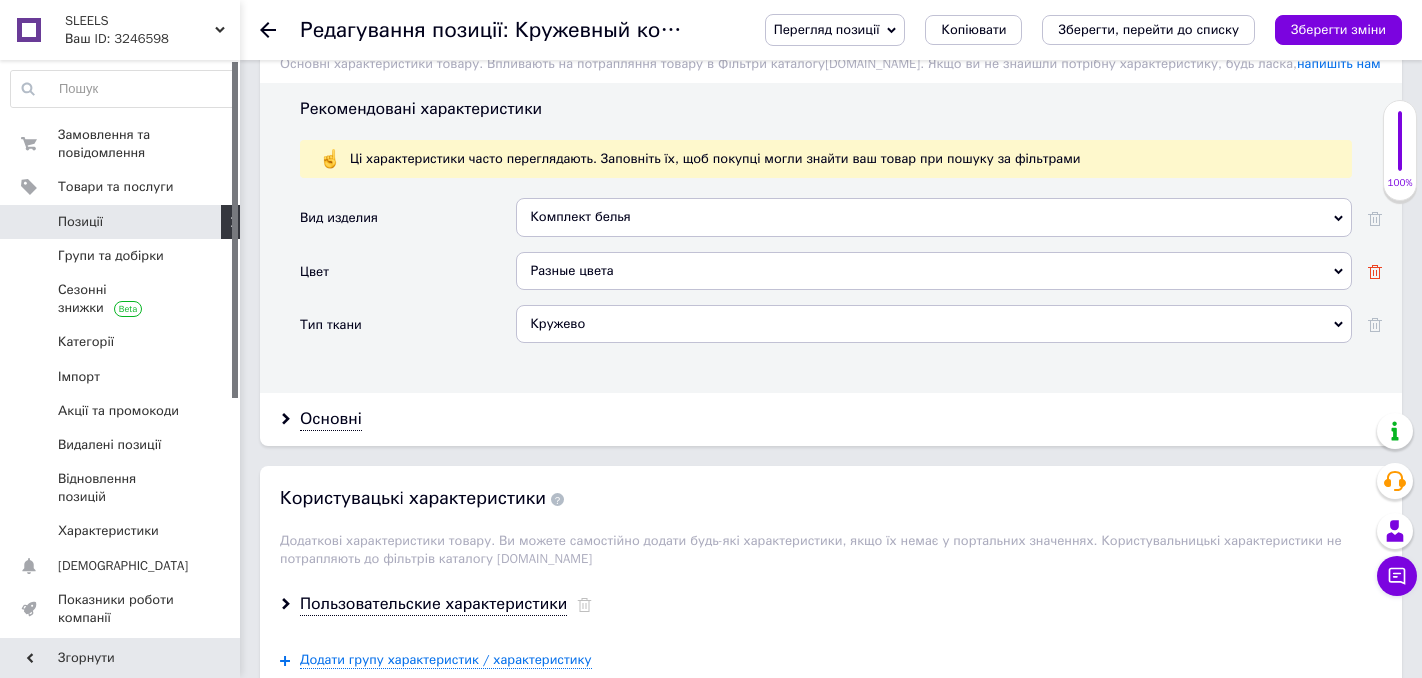 click 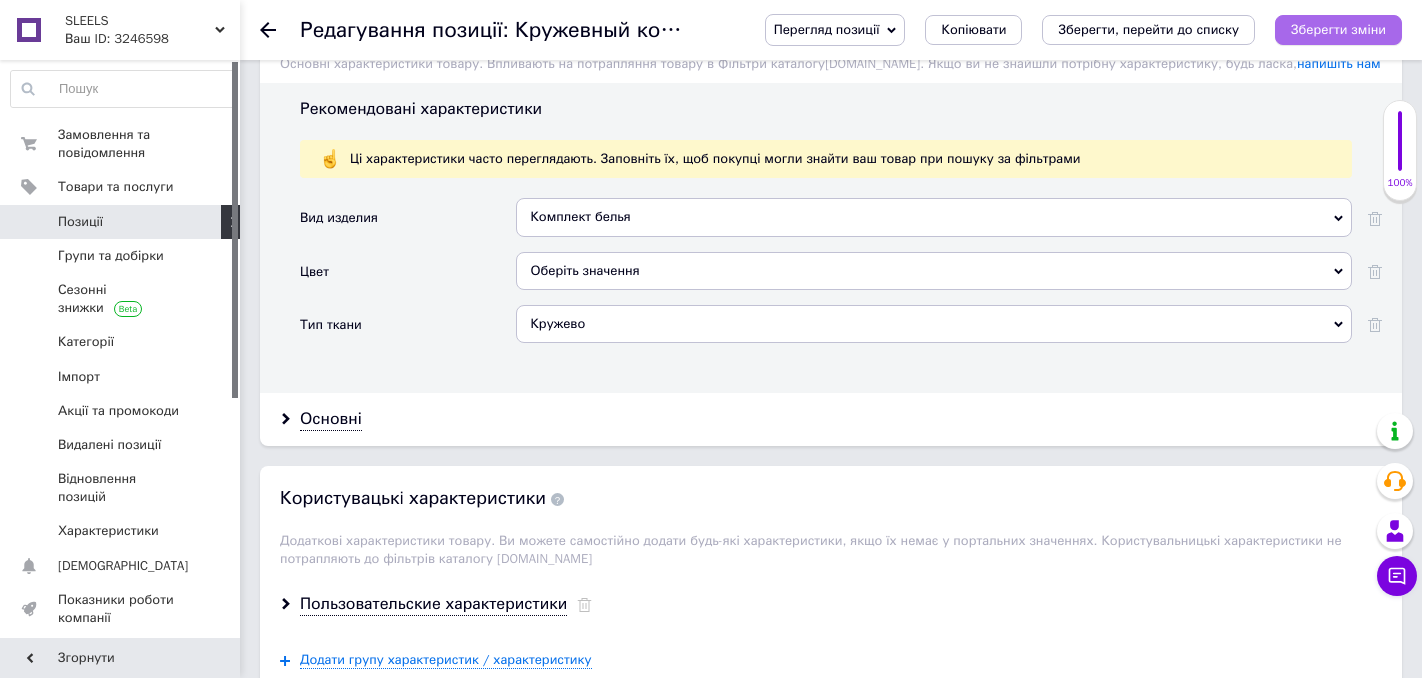 click on "Зберегти зміни" at bounding box center (1338, 29) 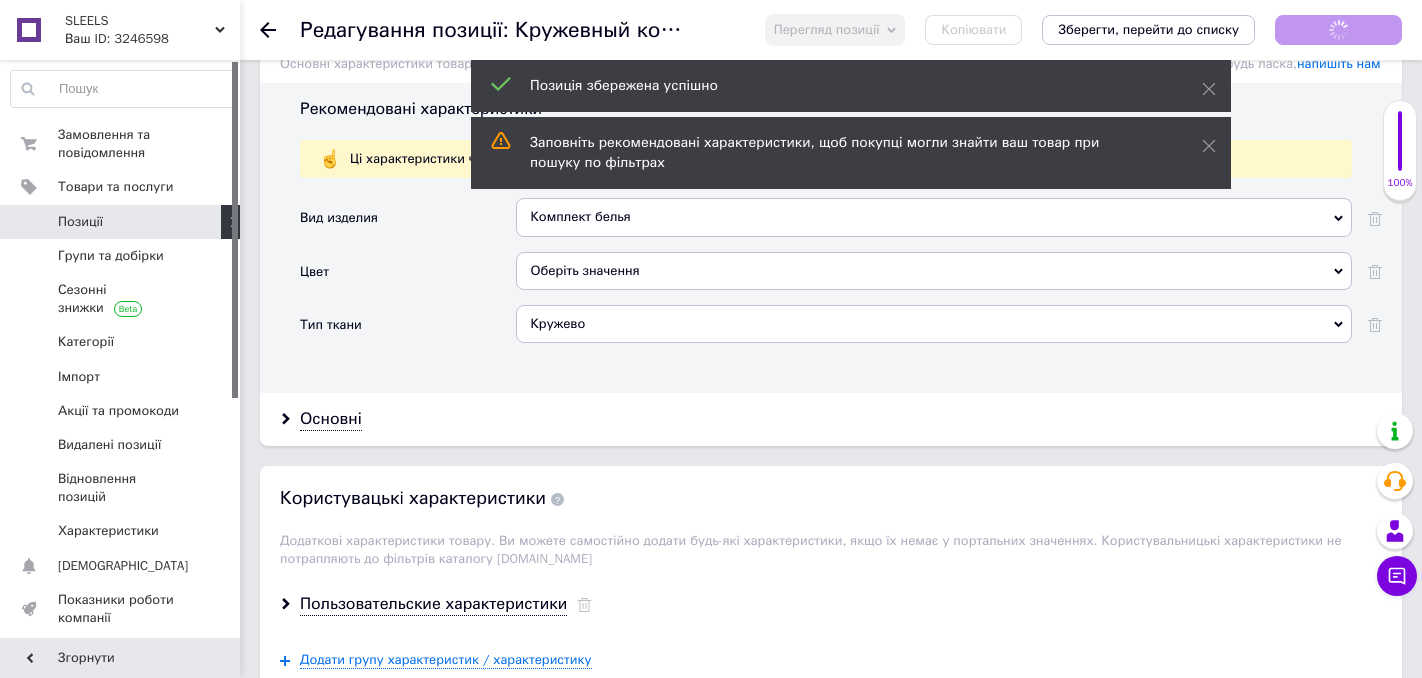 checkbox on "true" 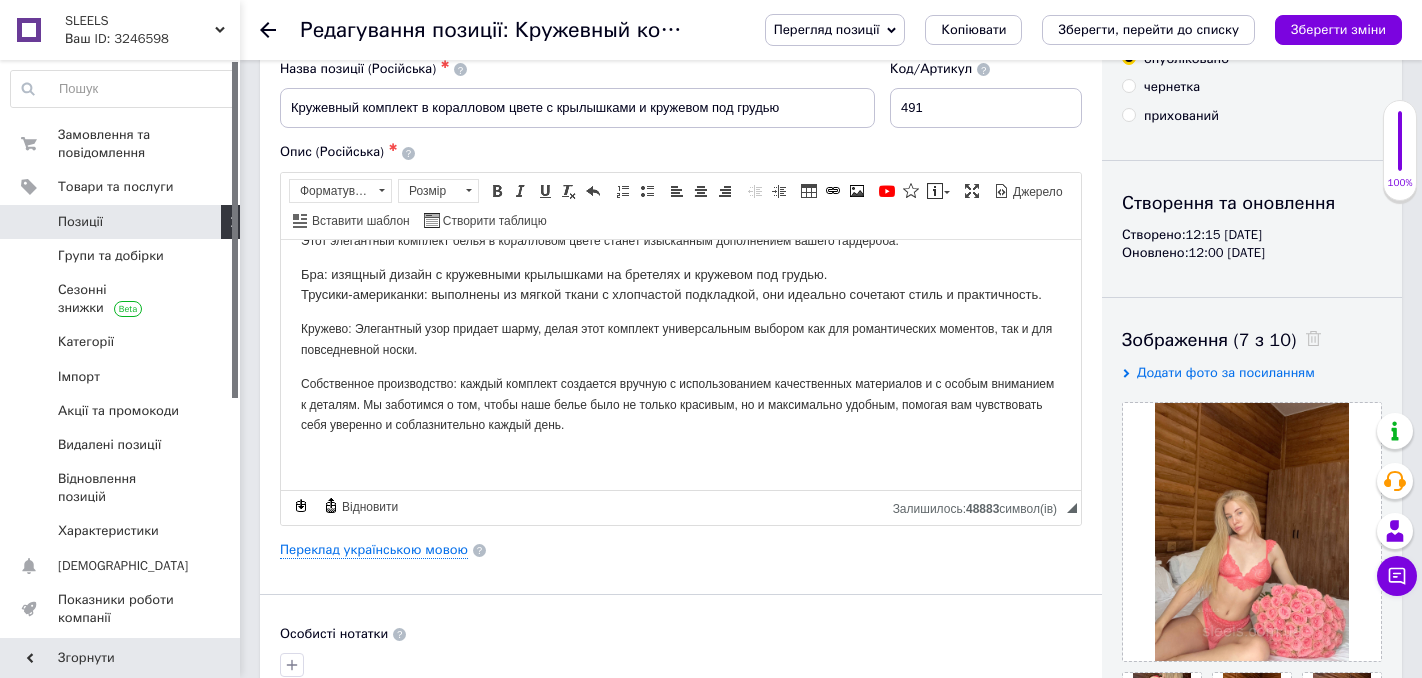 scroll, scrollTop: 0, scrollLeft: 0, axis: both 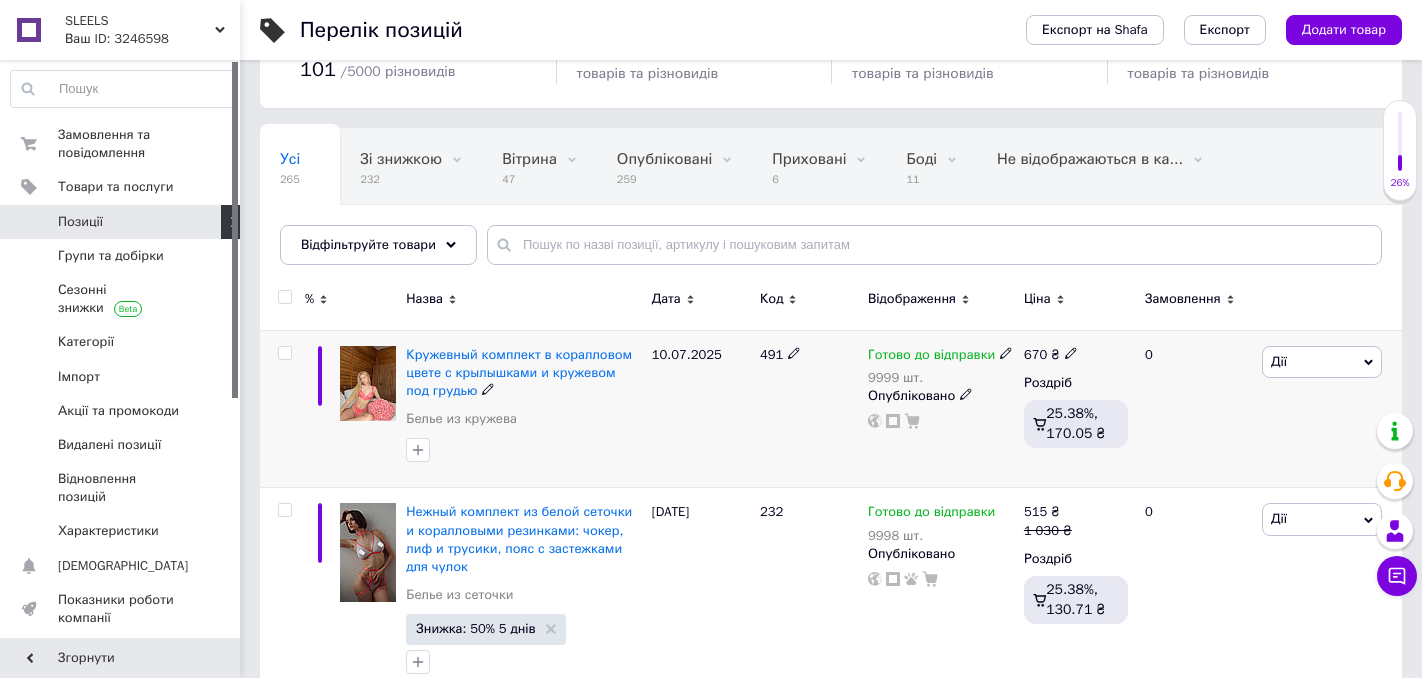 click 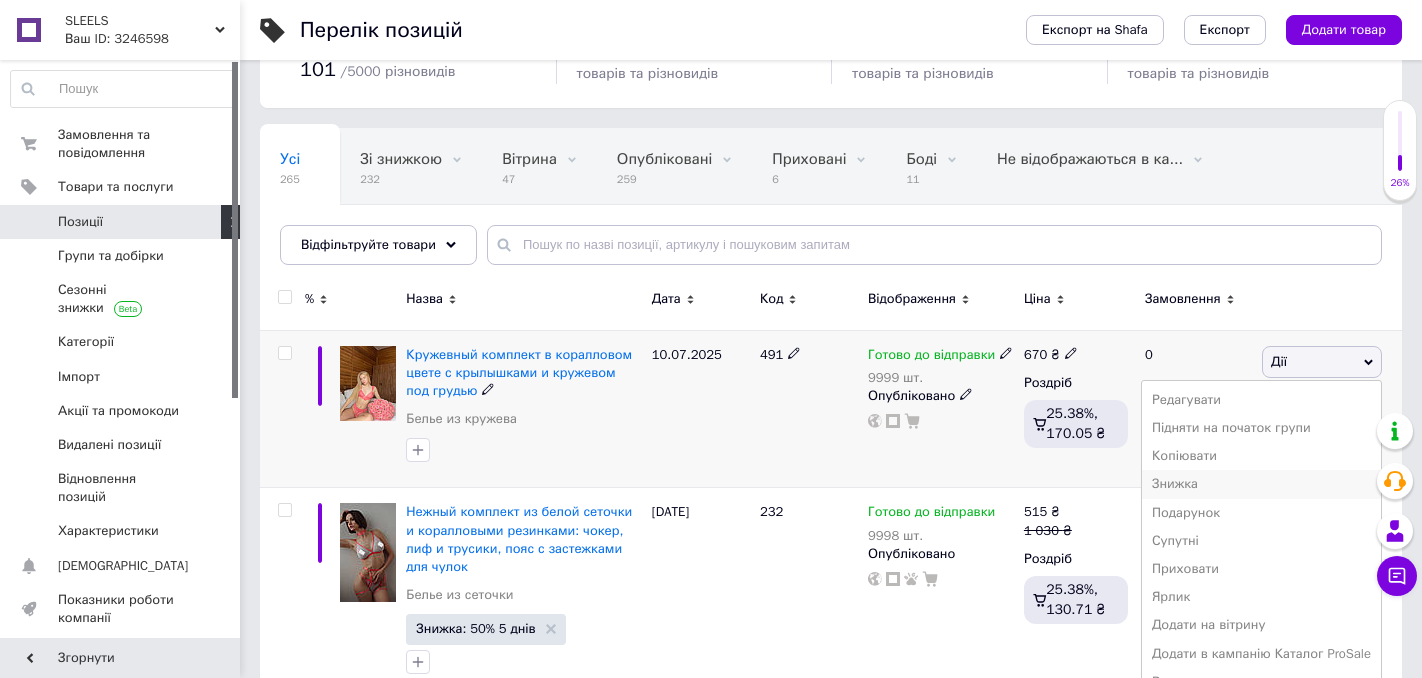 click on "Знижка" at bounding box center (1261, 484) 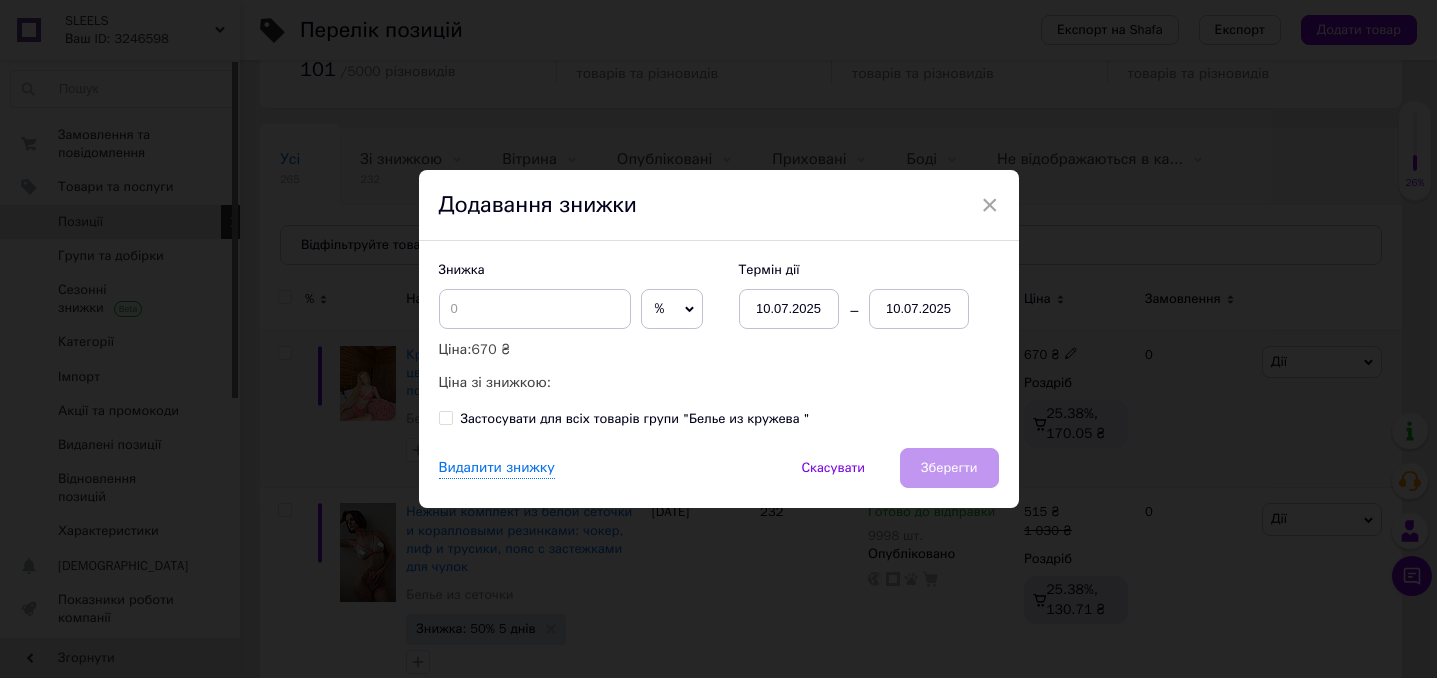 click on "%" at bounding box center (672, 309) 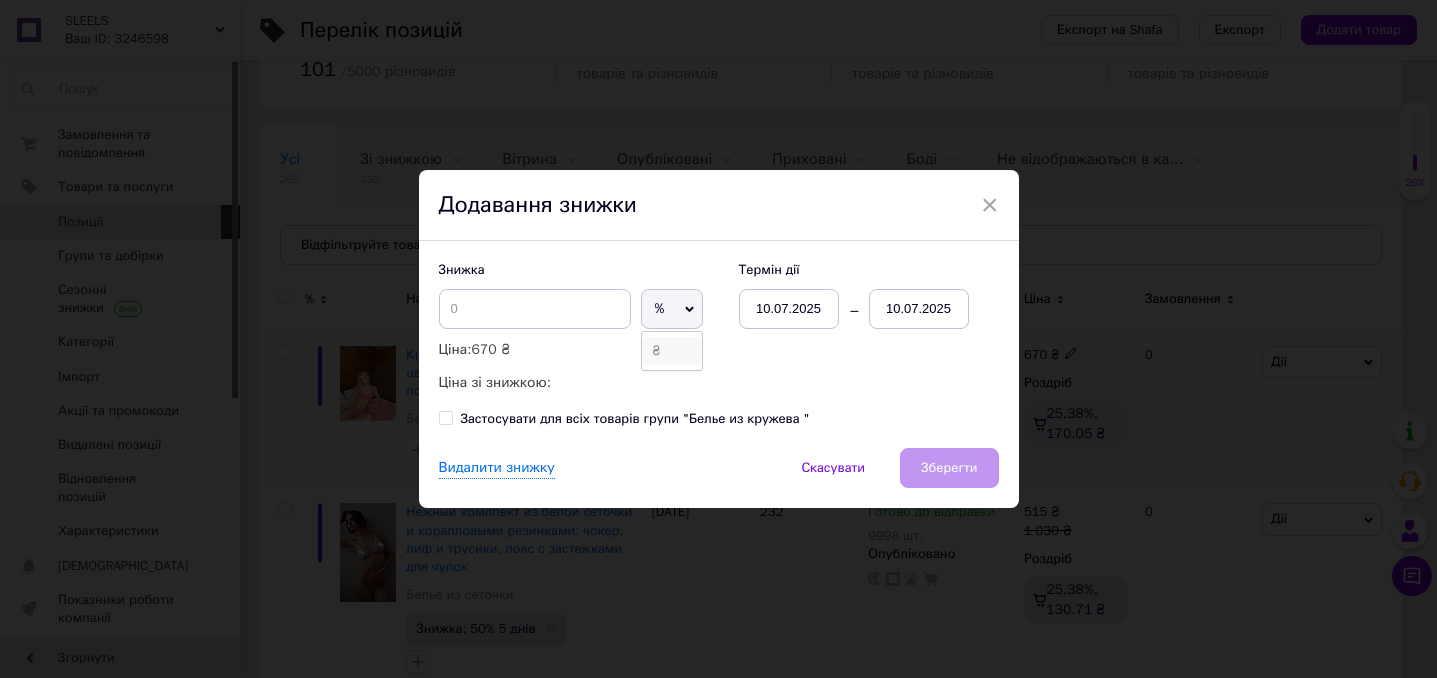 click on "₴" at bounding box center (672, 351) 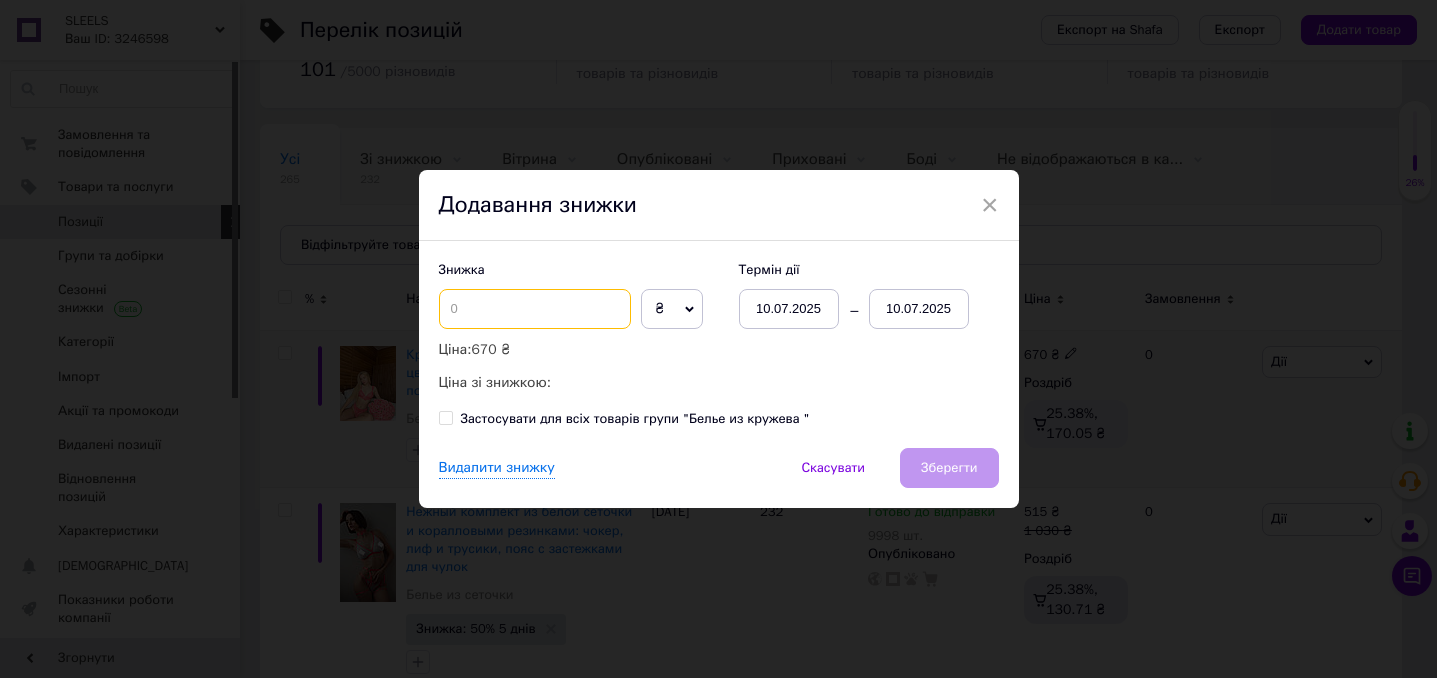 click at bounding box center [535, 309] 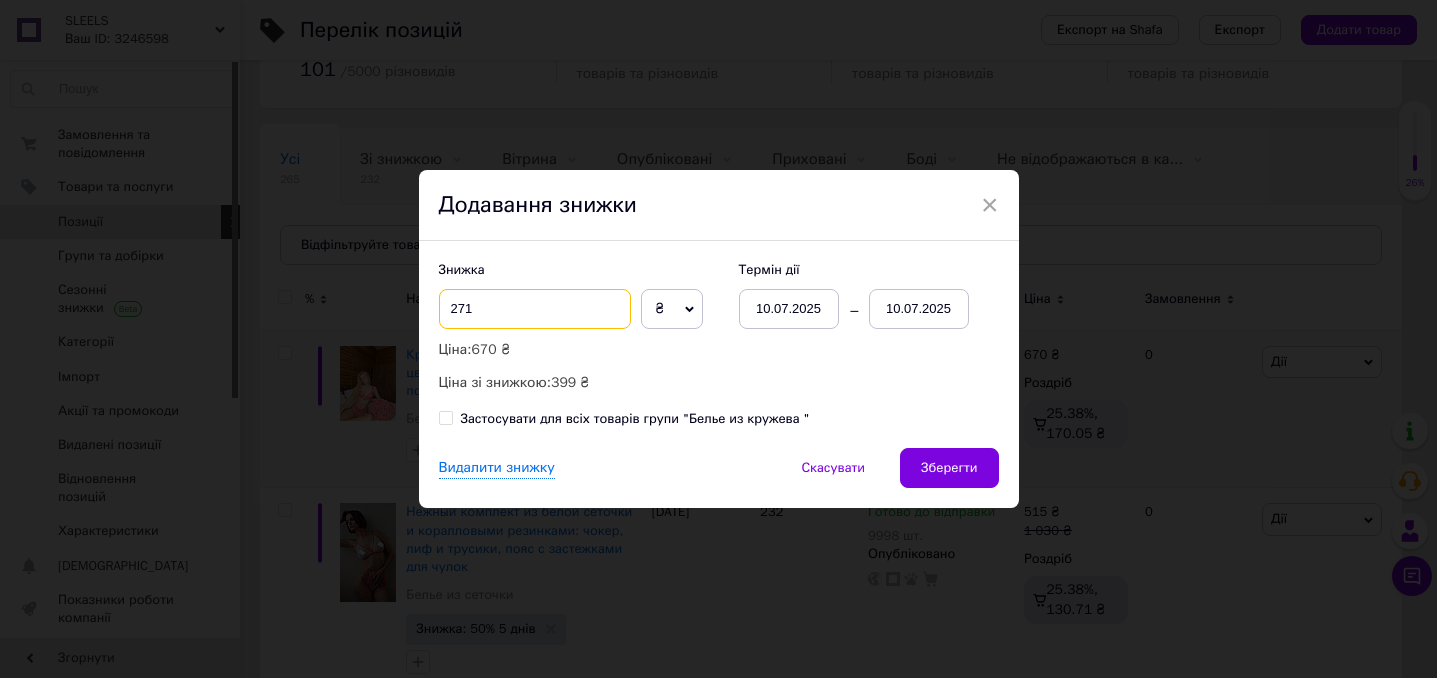 type on "271" 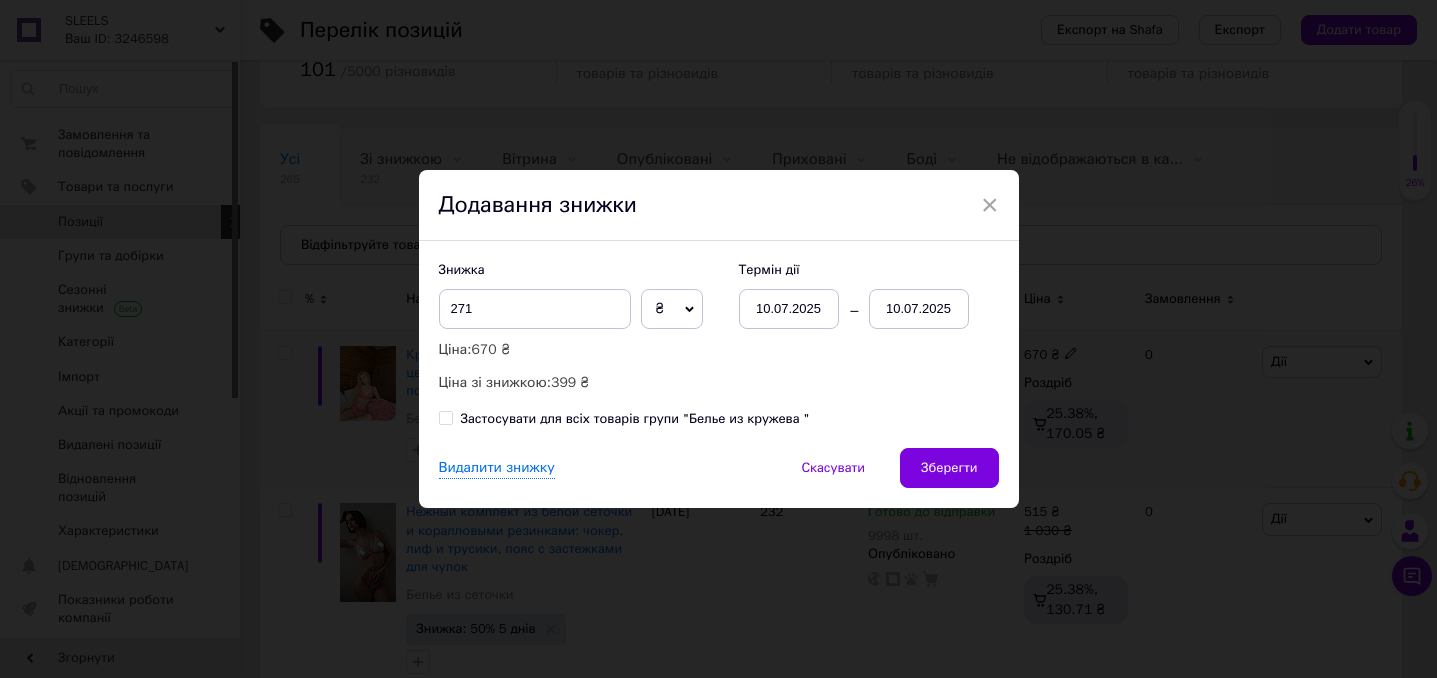 click on "10.07.2025" at bounding box center [919, 309] 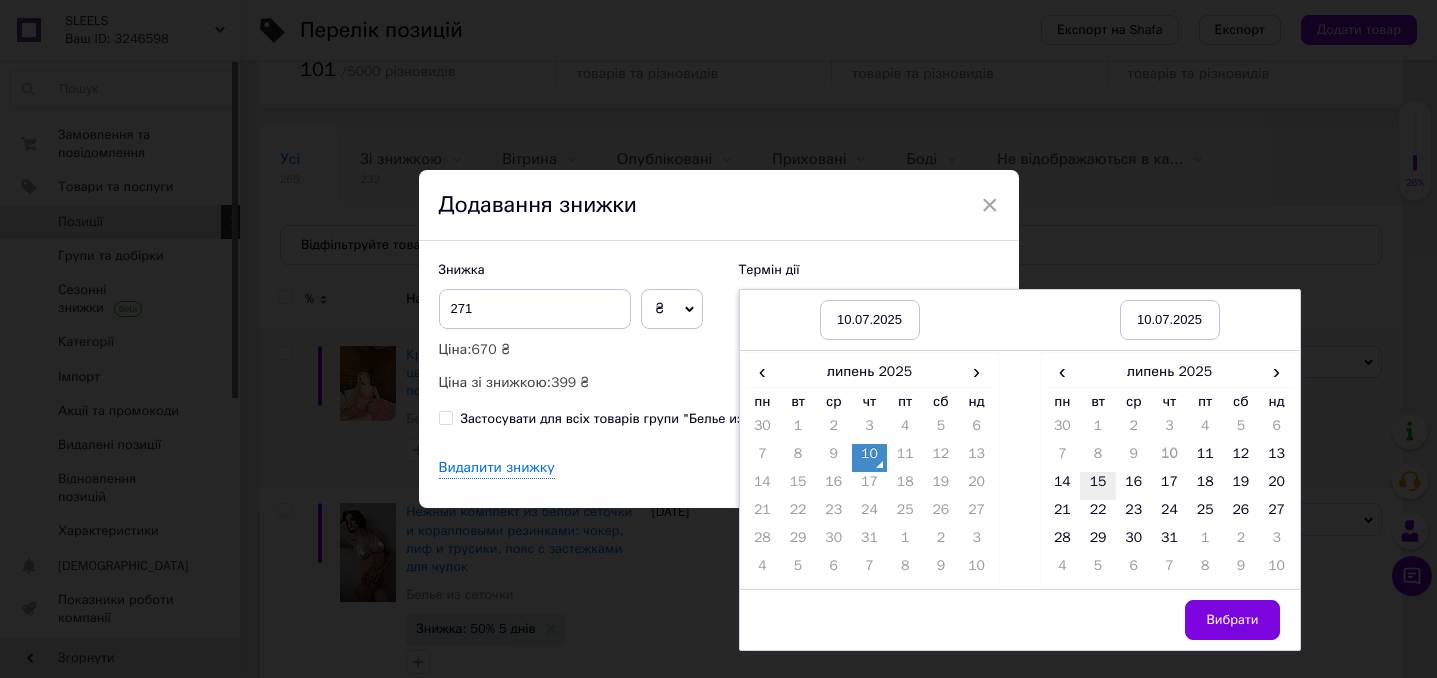 click on "15" at bounding box center [1098, 486] 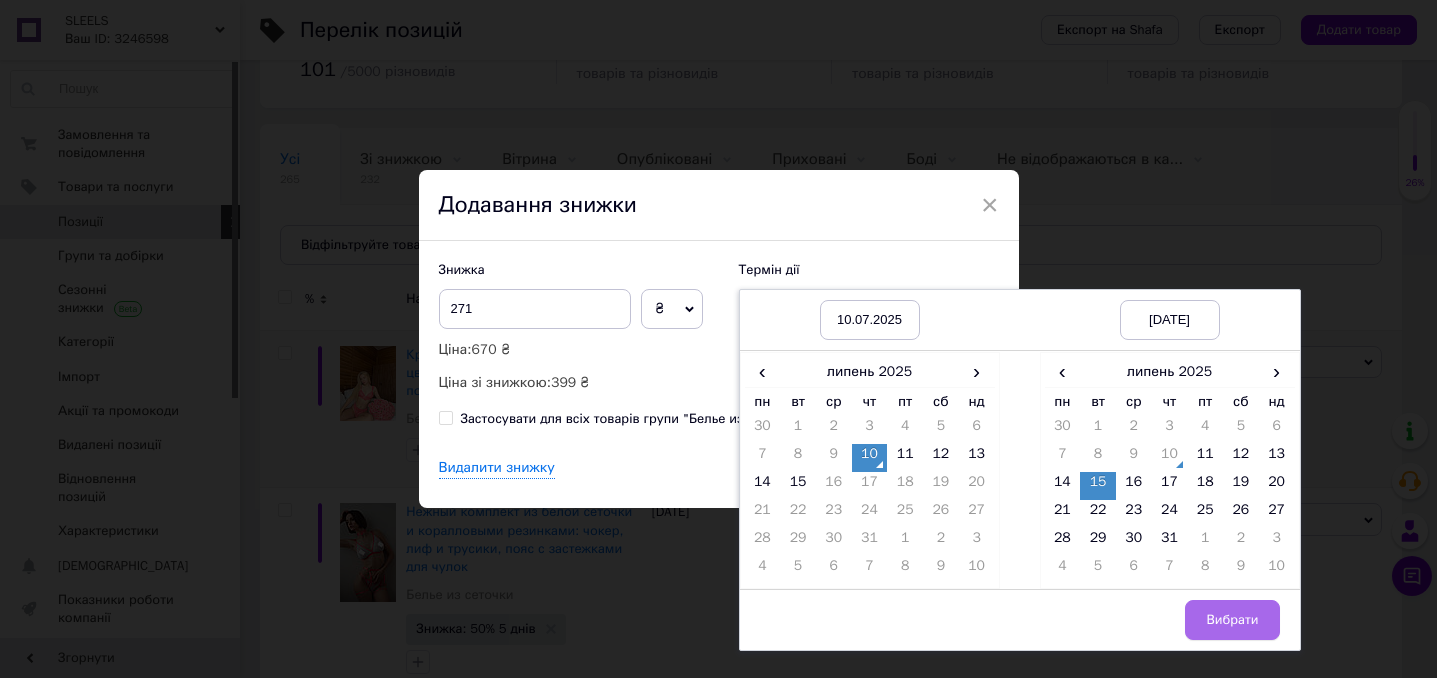 click on "Вибрати" at bounding box center [1232, 620] 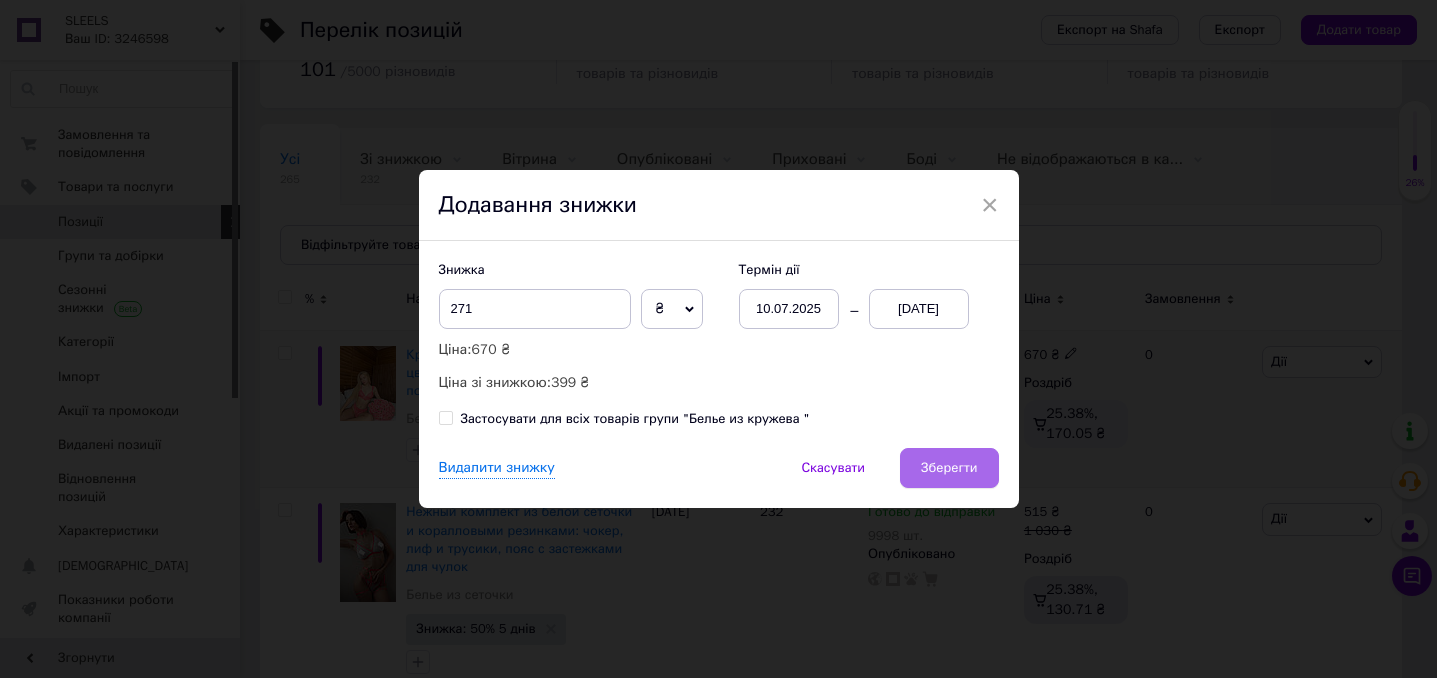 click on "Зберегти" at bounding box center [949, 468] 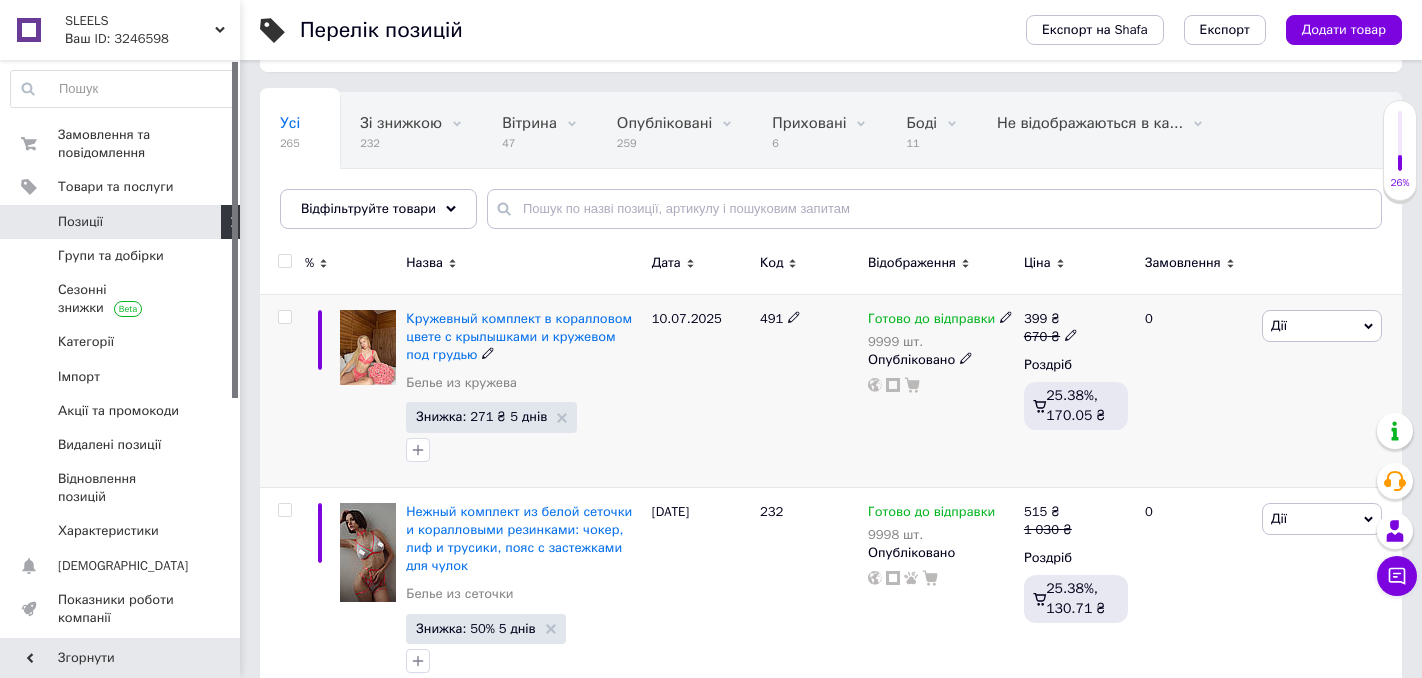 scroll, scrollTop: 223, scrollLeft: 0, axis: vertical 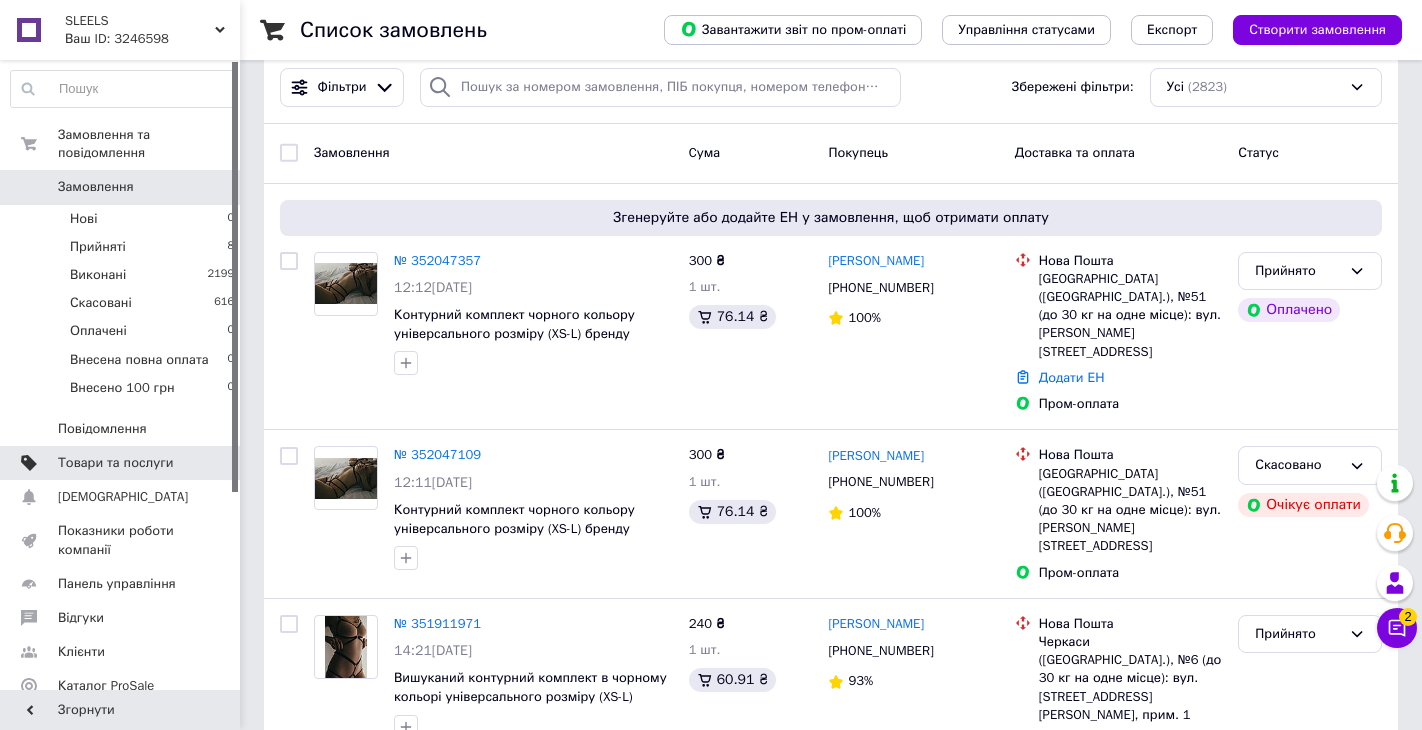 click on "Товари та послуги" at bounding box center [115, 463] 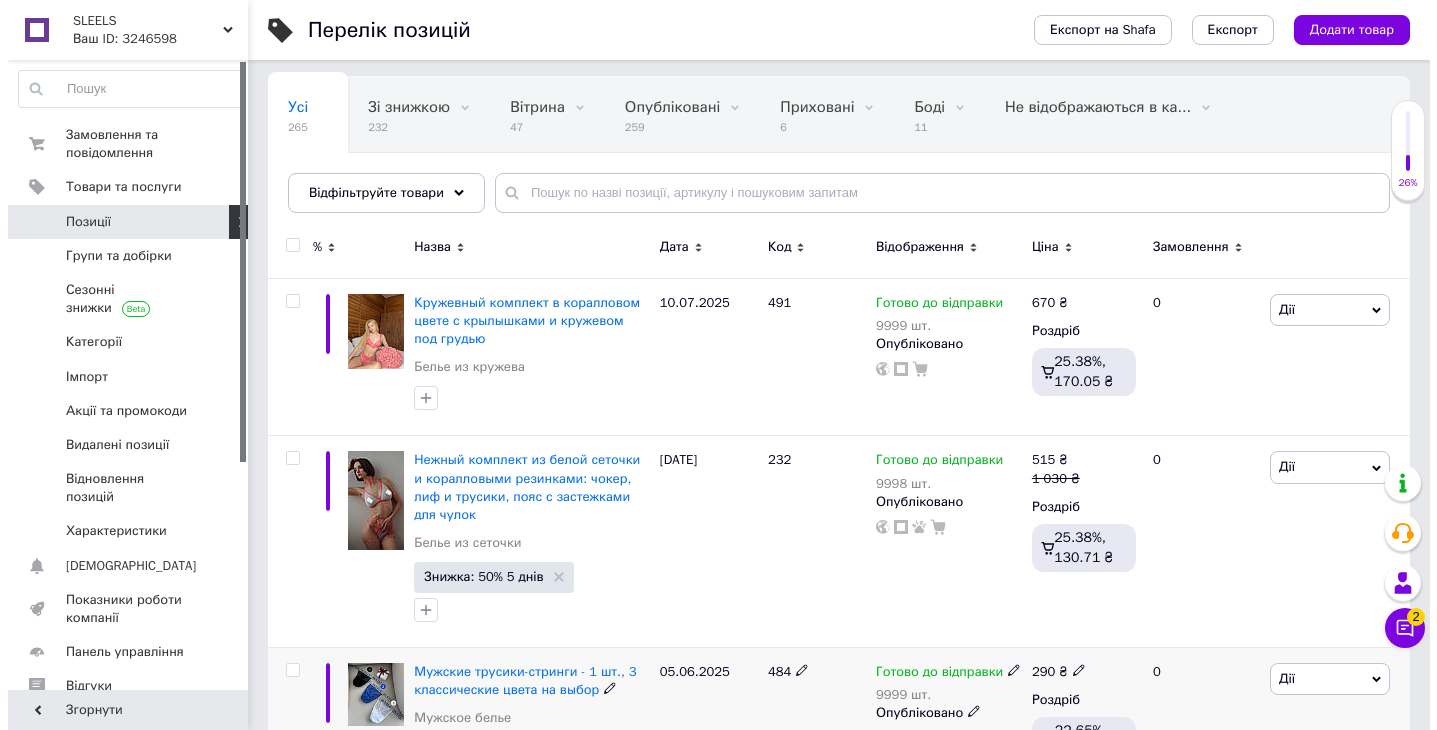 scroll, scrollTop: 329, scrollLeft: 0, axis: vertical 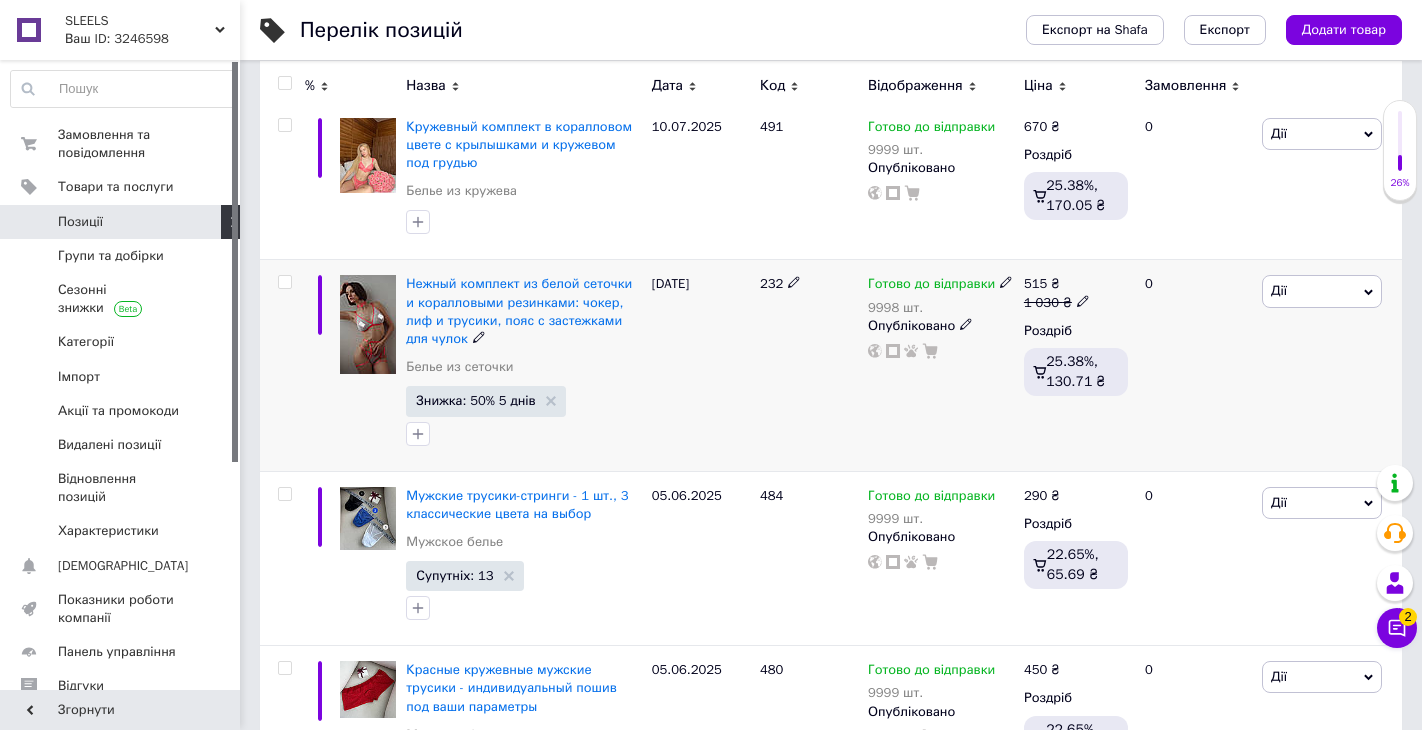 click on "Дії" at bounding box center (1322, 291) 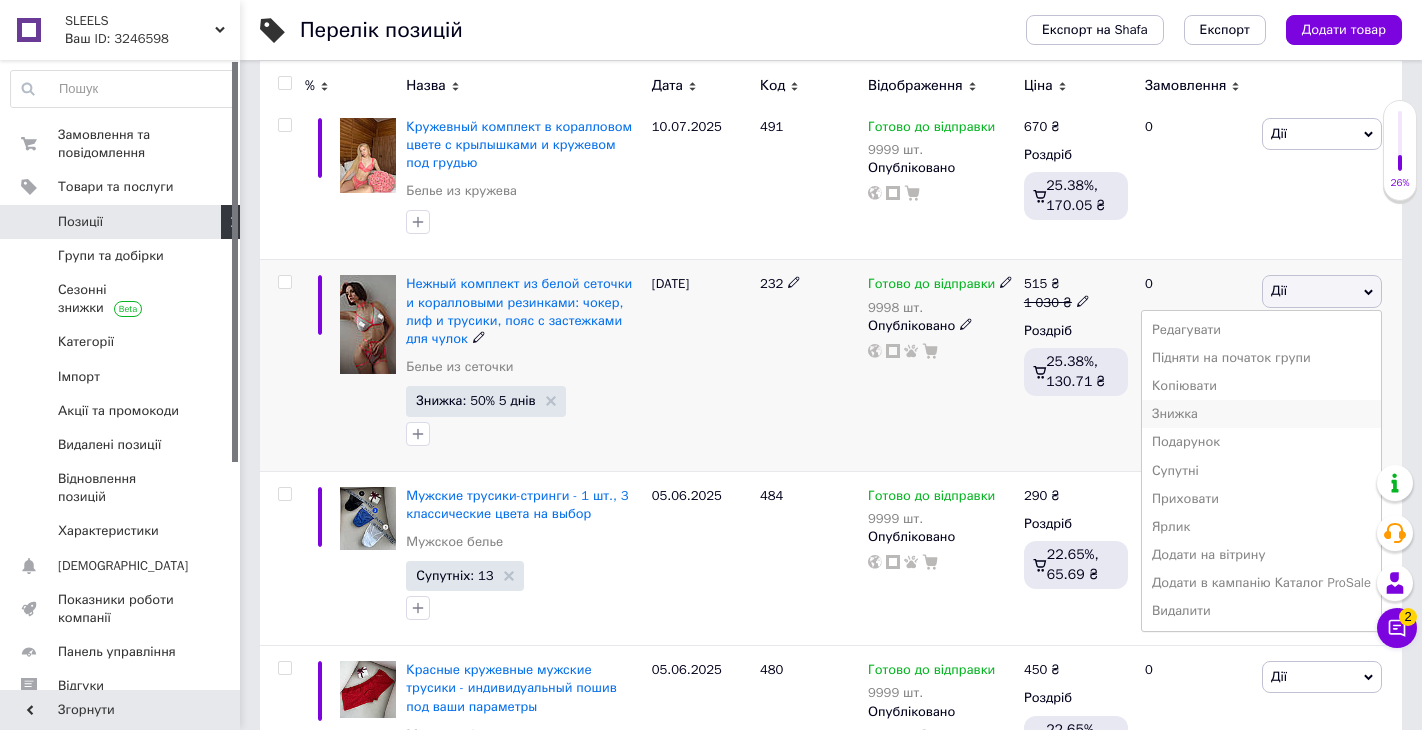 click on "Знижка" at bounding box center [1261, 414] 